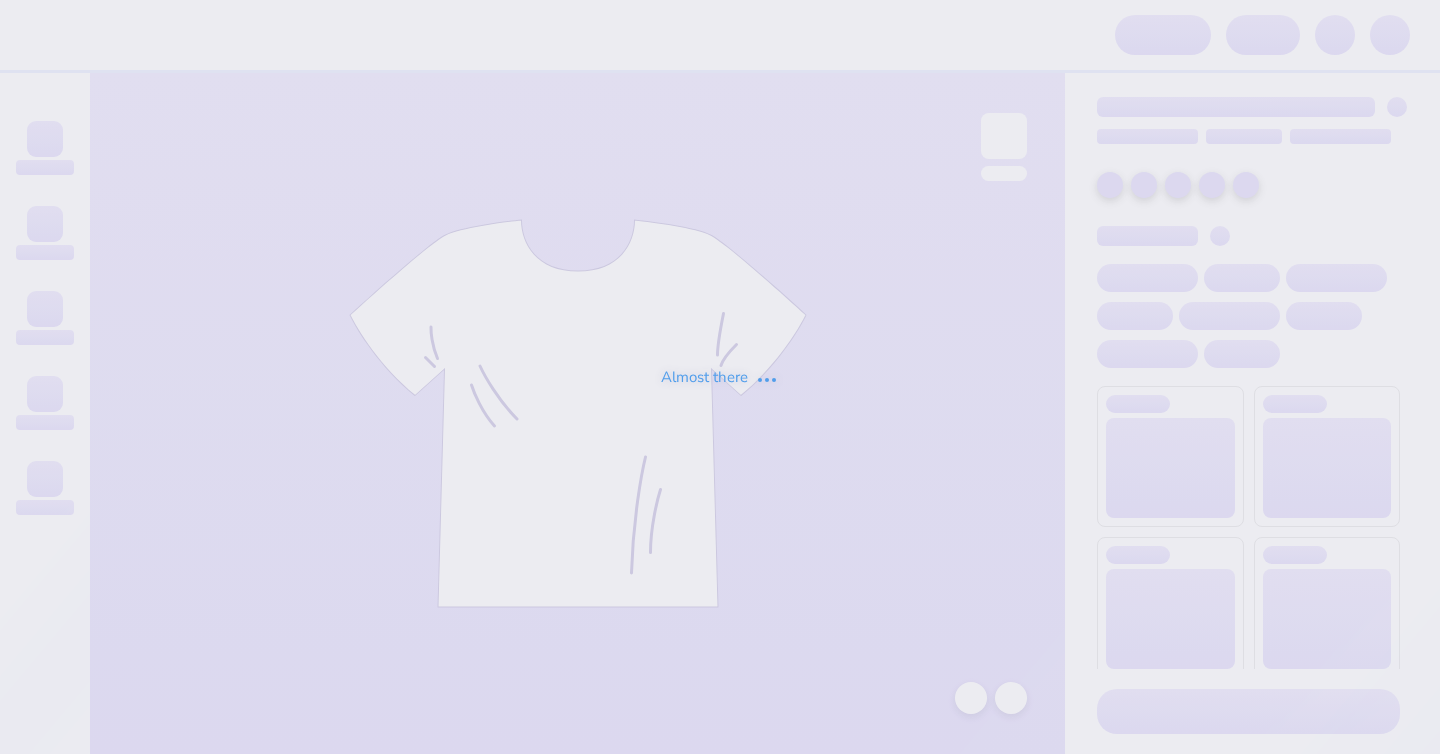 scroll, scrollTop: 0, scrollLeft: 0, axis: both 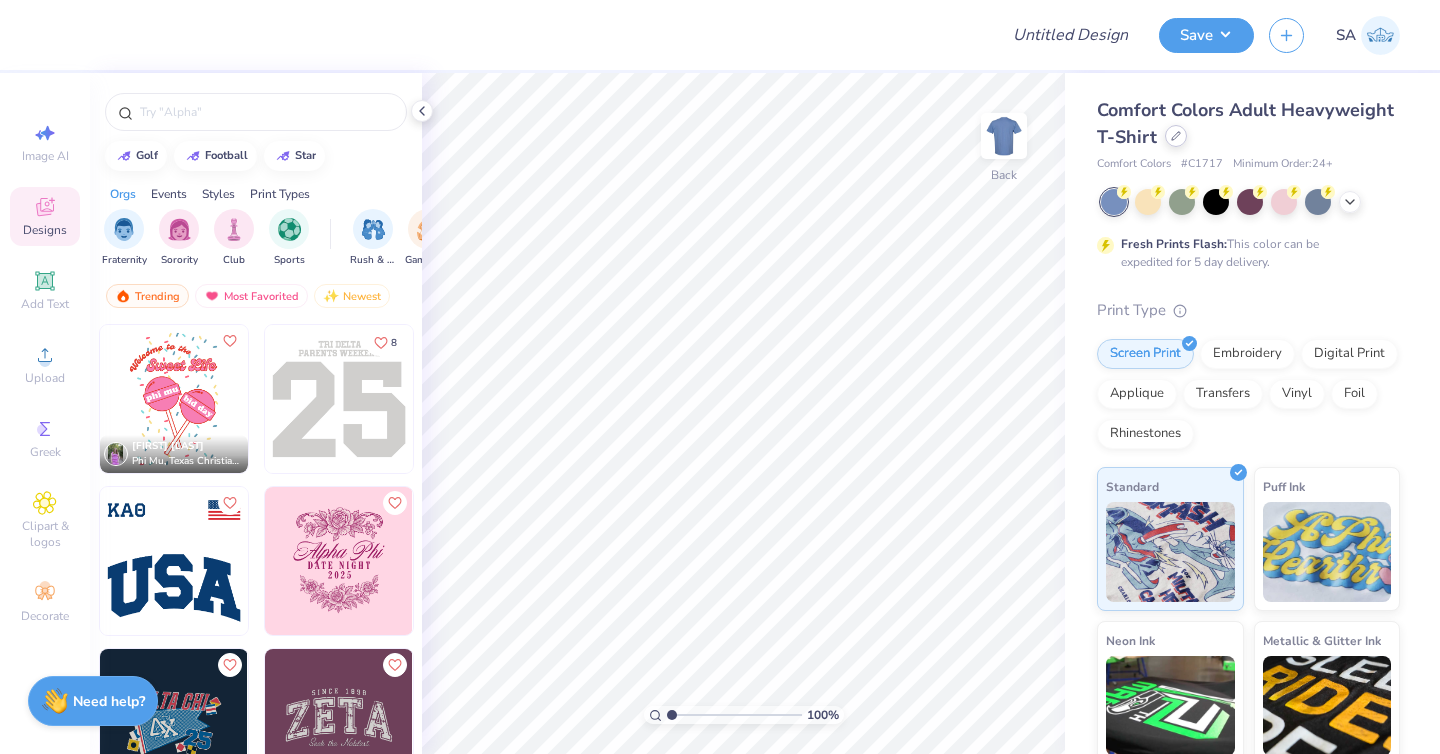 click at bounding box center [1176, 136] 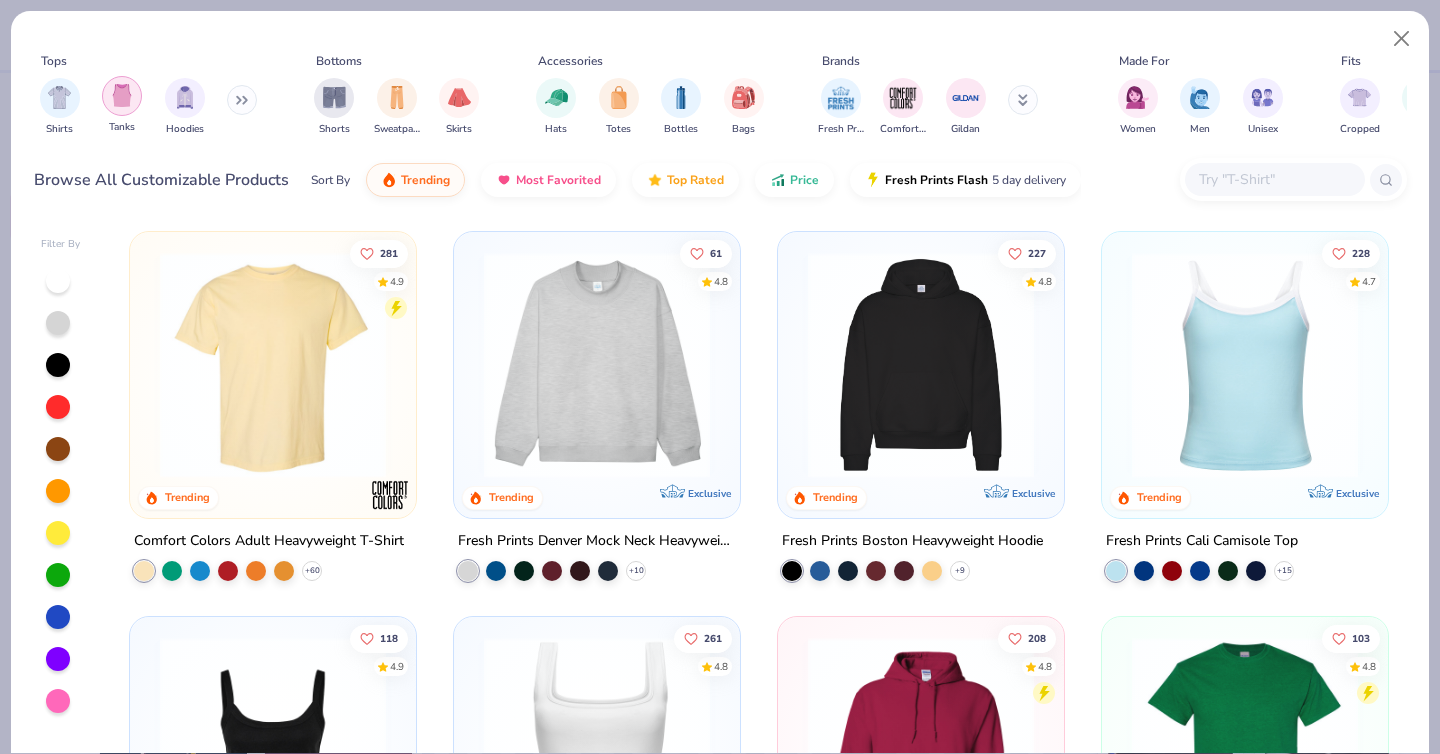 click at bounding box center [122, 95] 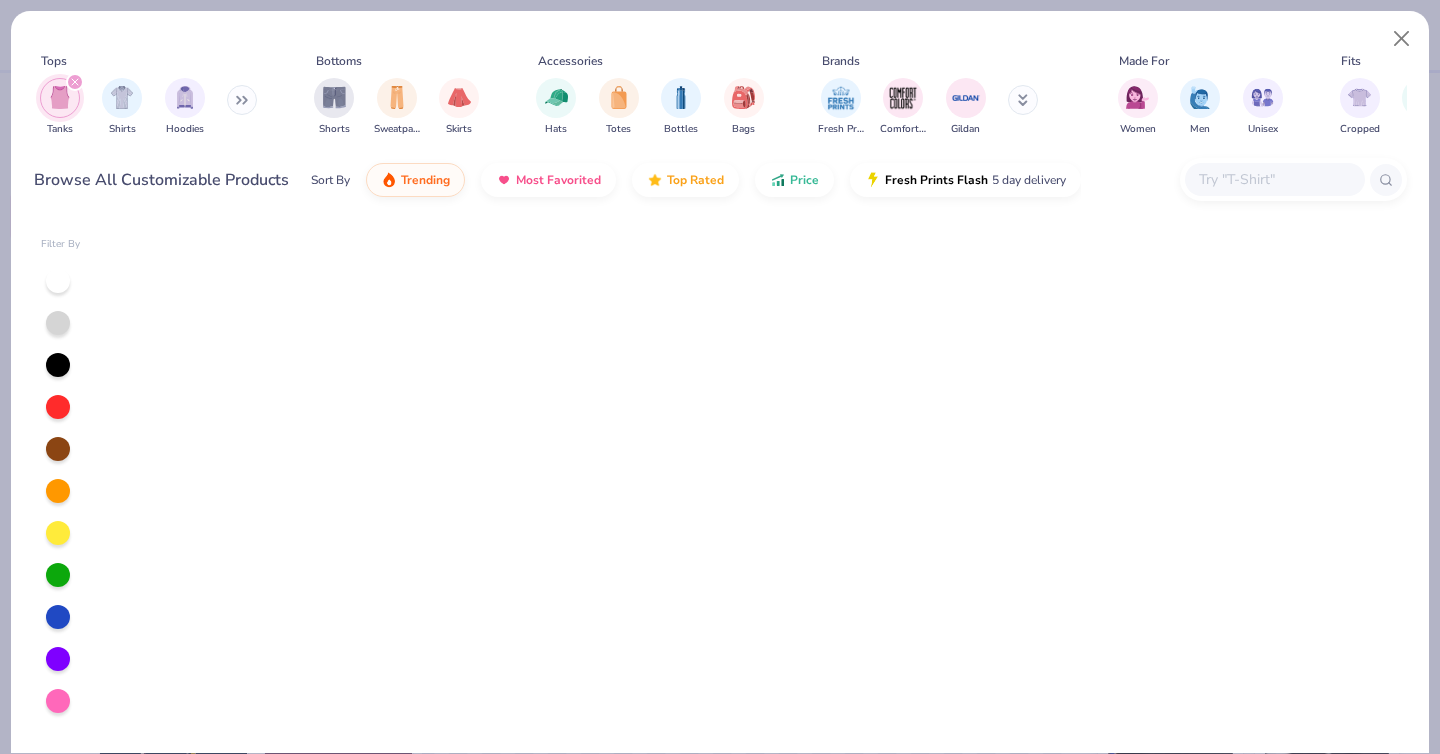 scroll, scrollTop: 0, scrollLeft: 0, axis: both 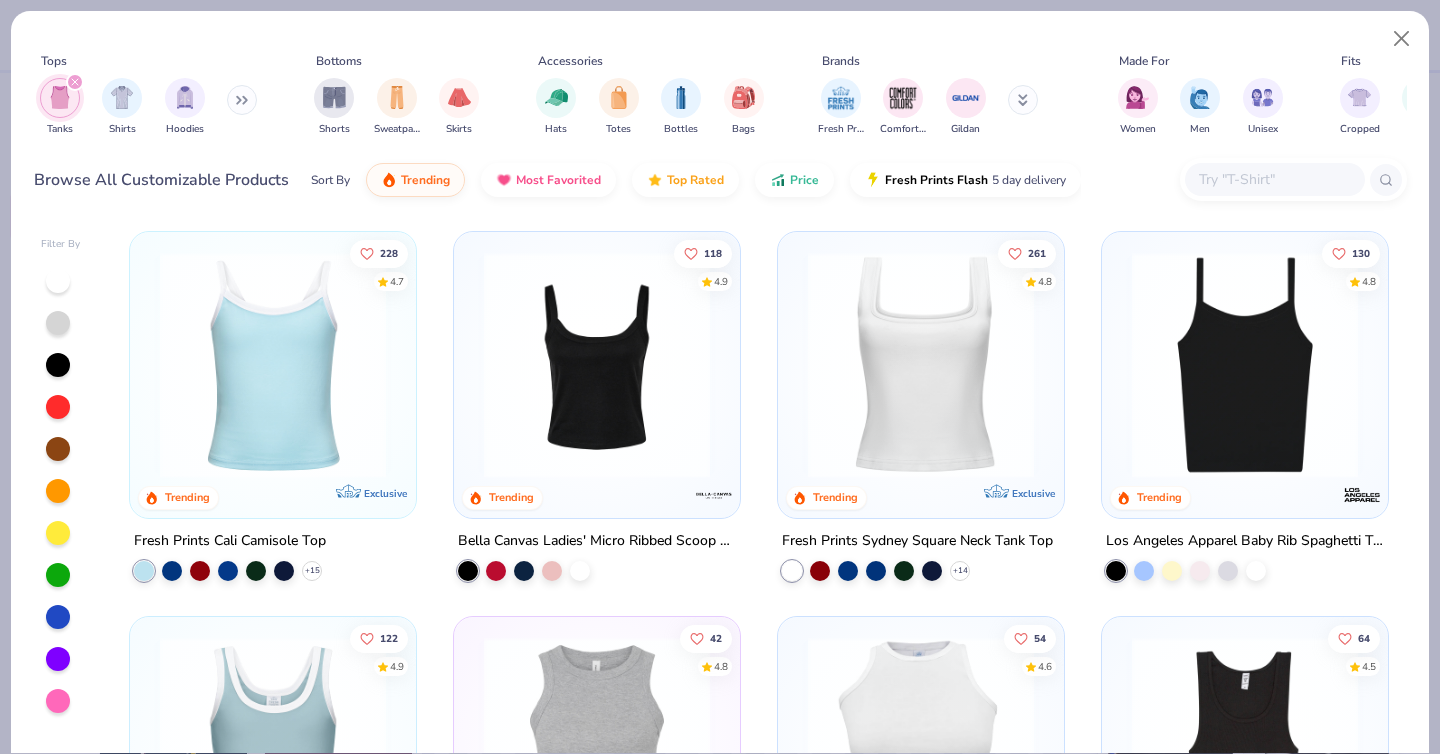 click at bounding box center (273, 750) 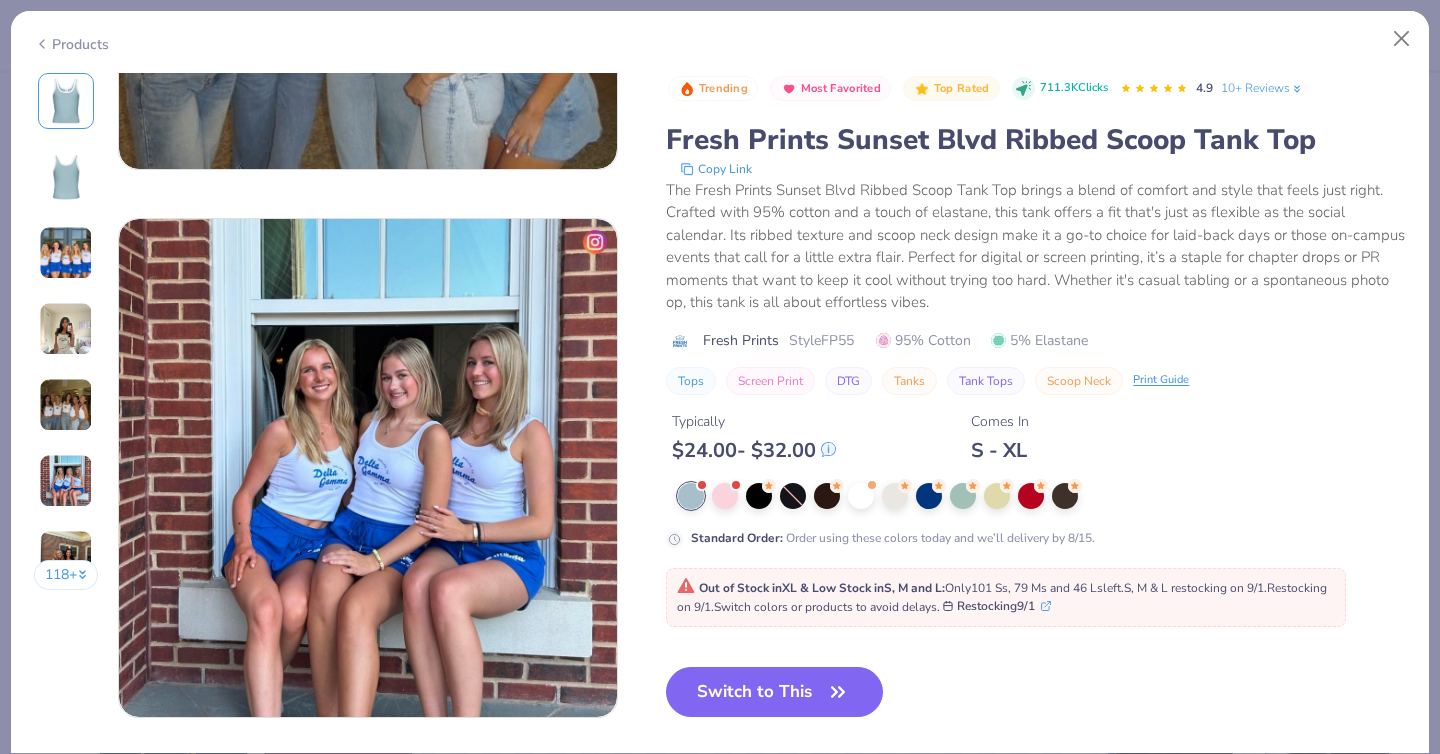 scroll, scrollTop: 2606, scrollLeft: 0, axis: vertical 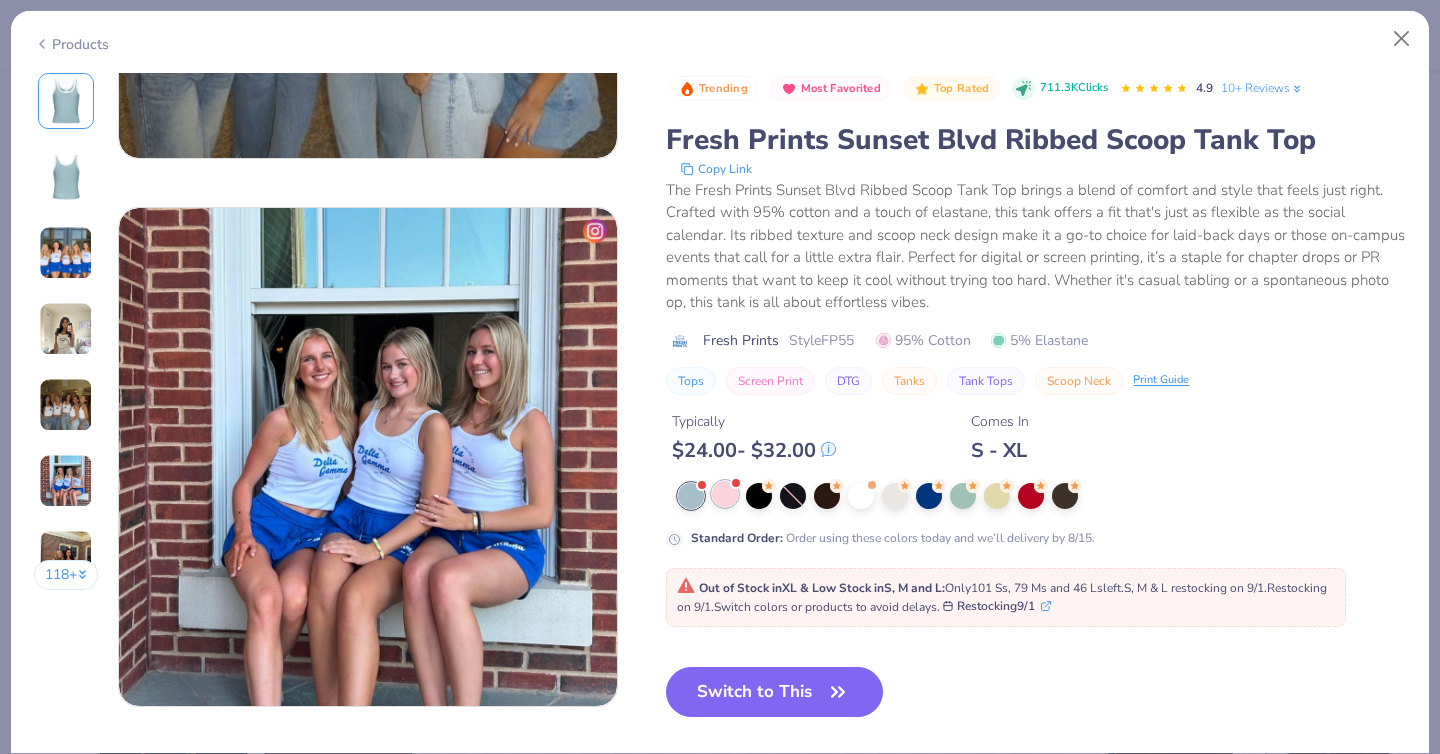click at bounding box center (725, 494) 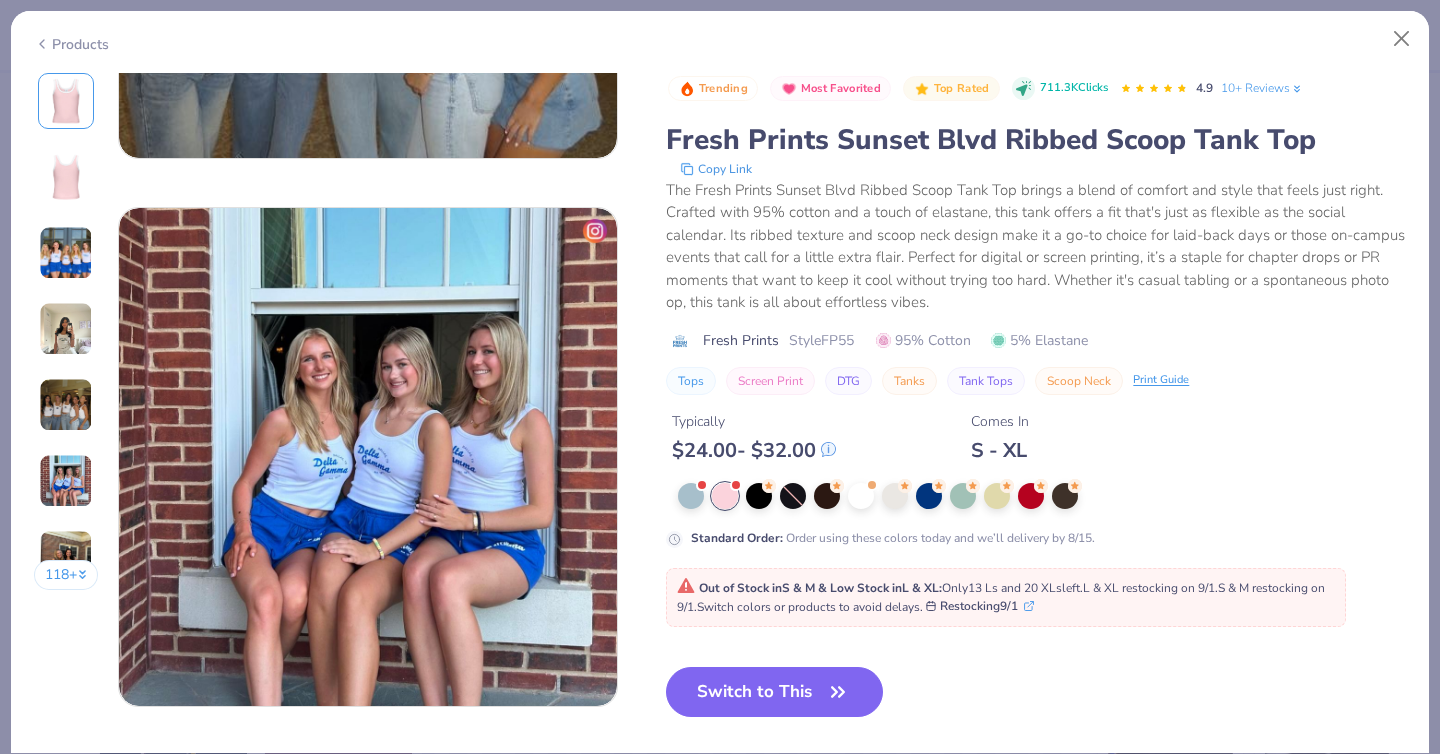 click on "Switch to This Similar Products See More ★ 4.7 ★ 5" at bounding box center [957, 802] 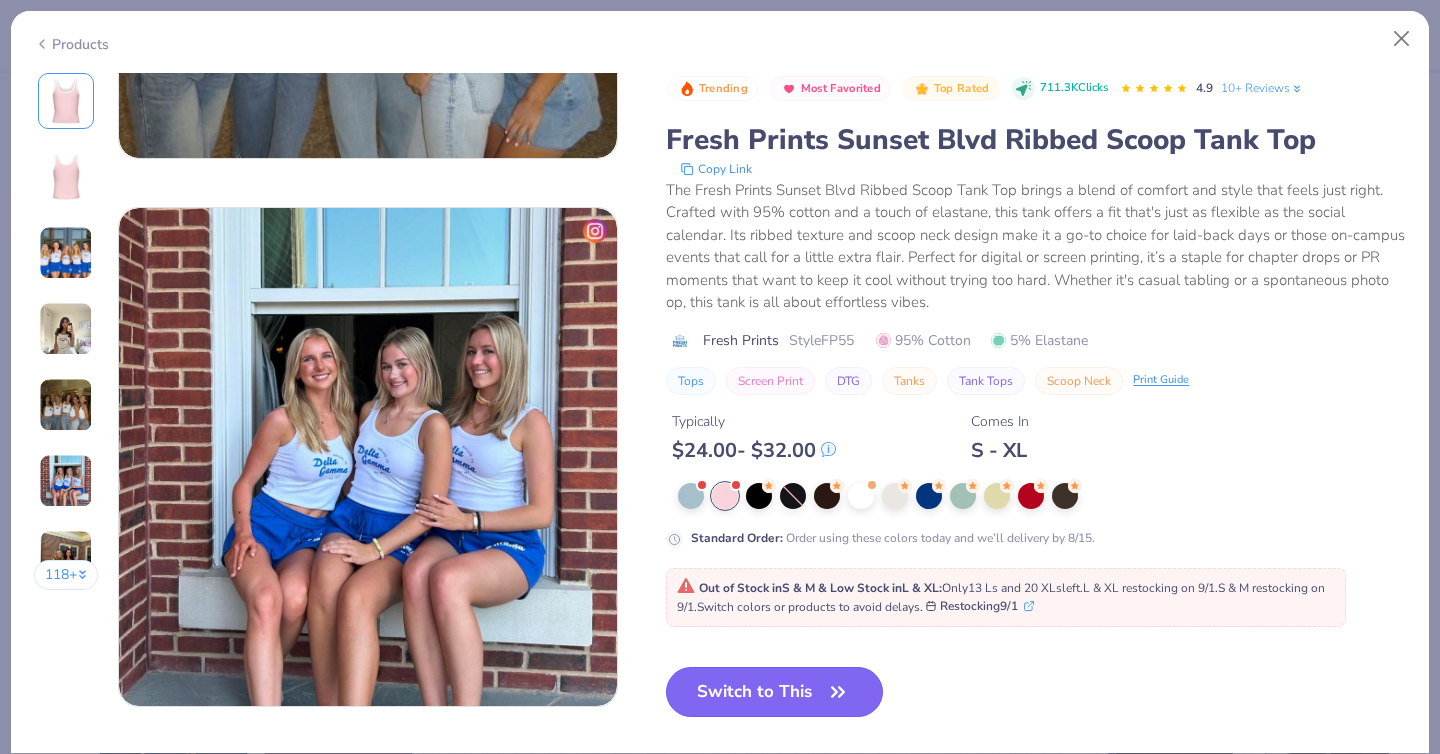 click on "Switch to This" at bounding box center (774, 692) 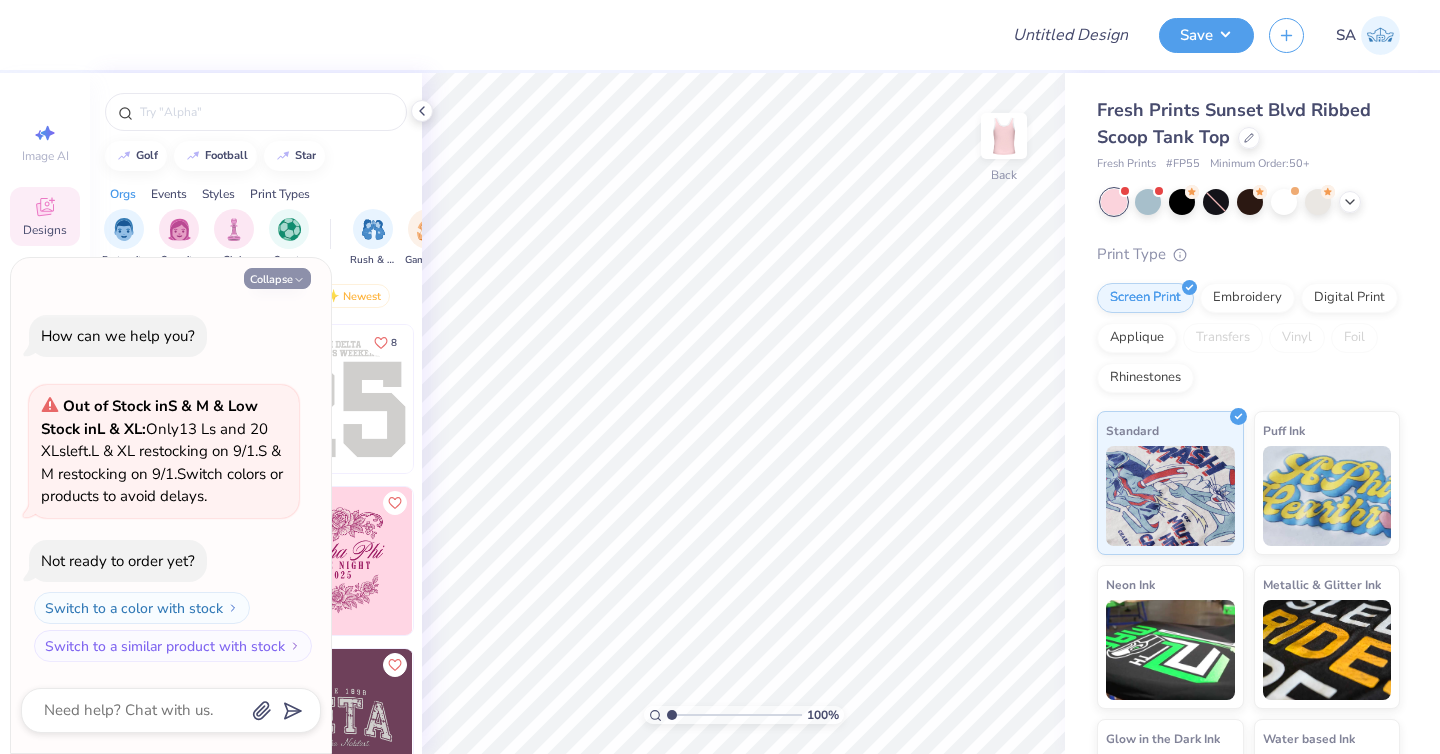 click 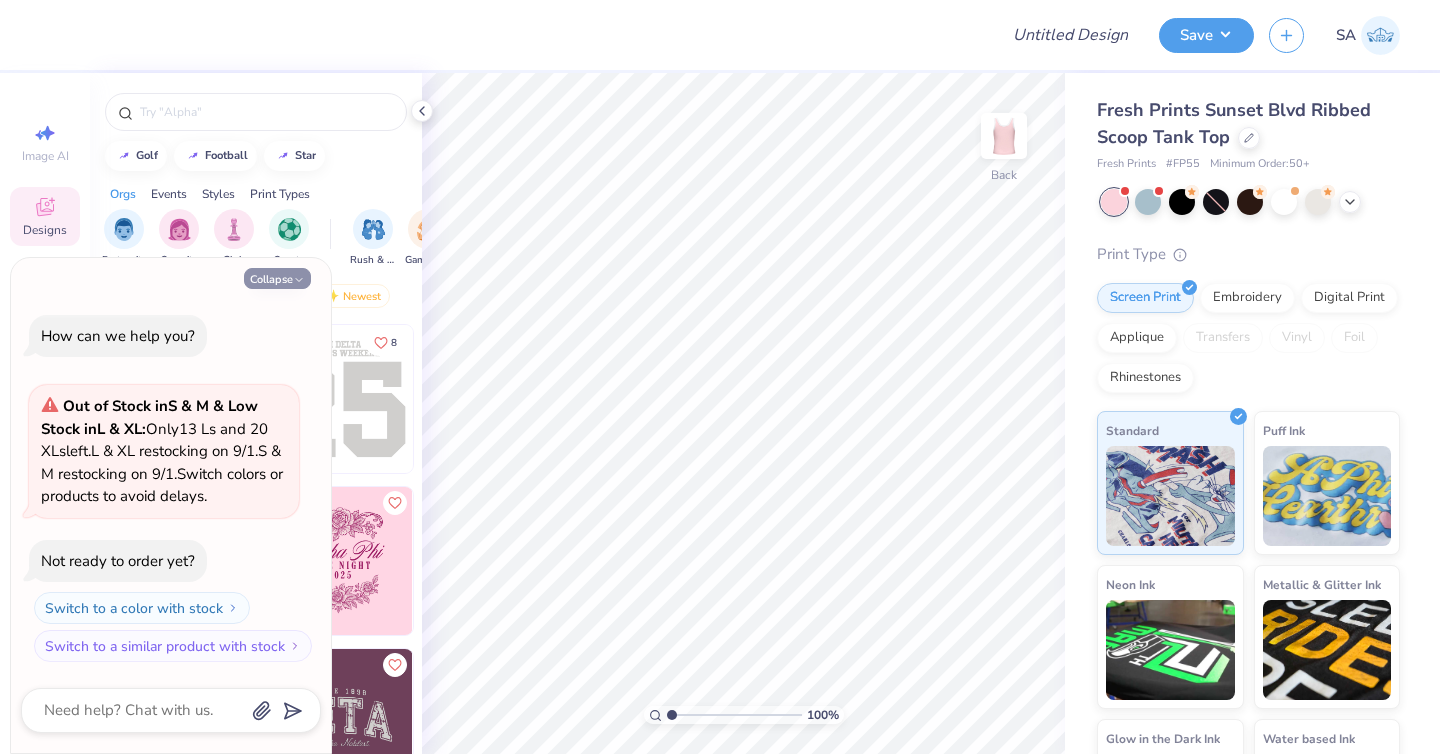 type on "x" 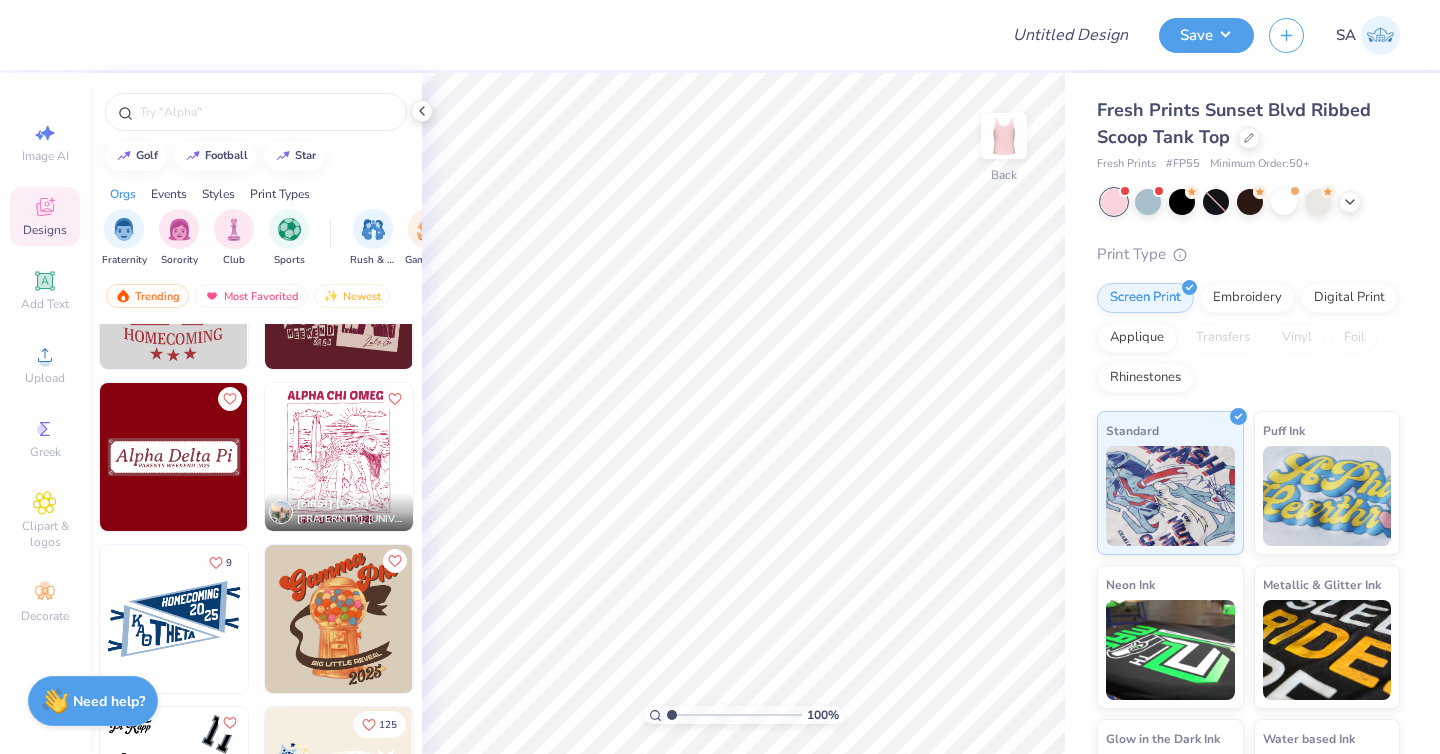scroll, scrollTop: 7400, scrollLeft: 0, axis: vertical 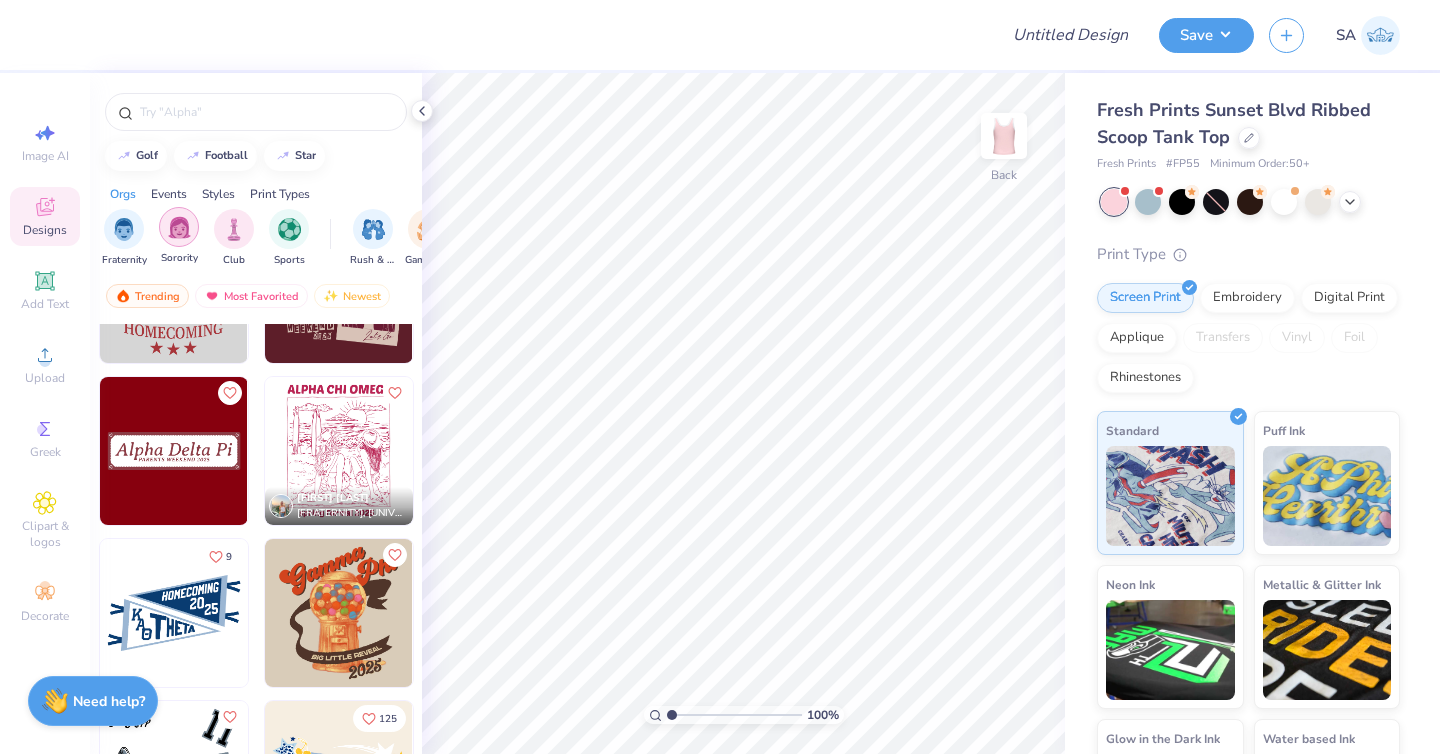 click at bounding box center [179, 227] 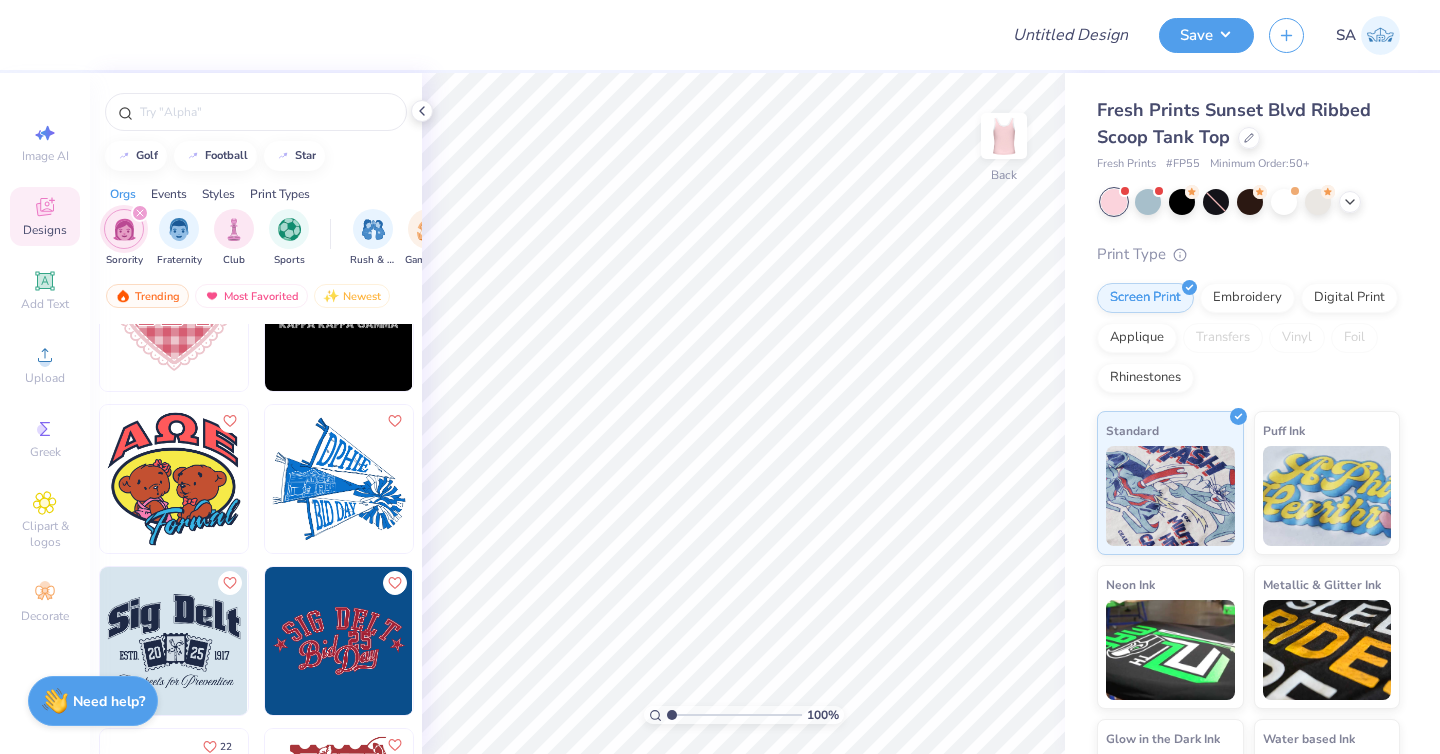 scroll, scrollTop: 13049, scrollLeft: 0, axis: vertical 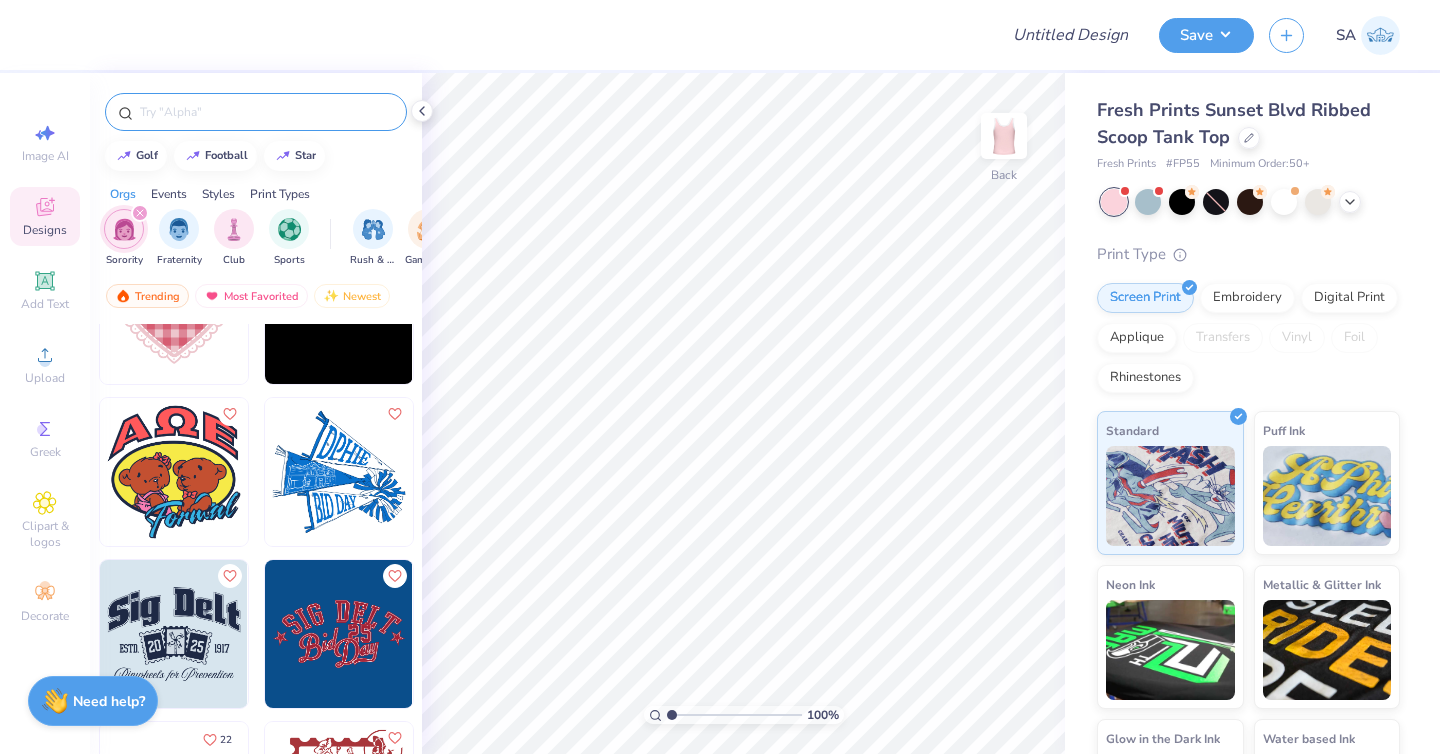 click at bounding box center [266, 112] 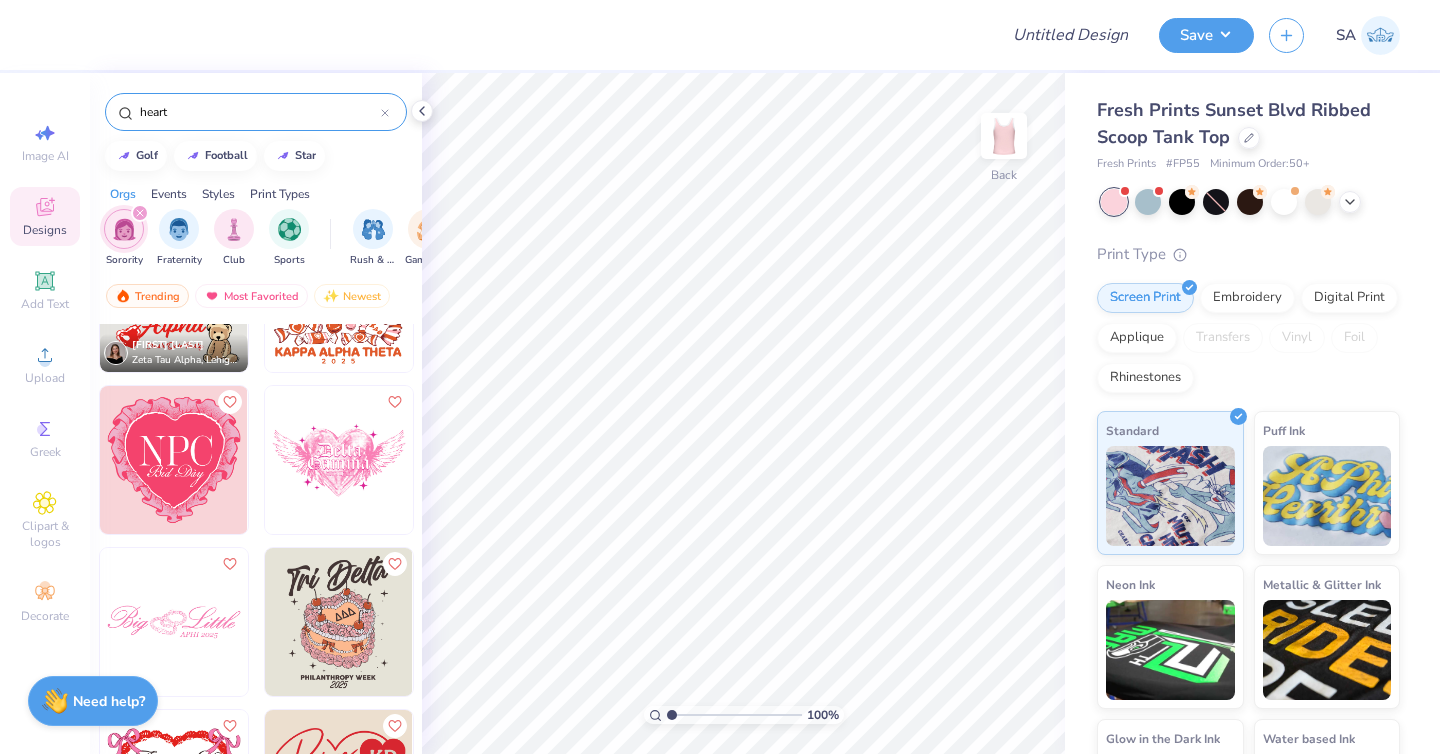 scroll, scrollTop: 13225, scrollLeft: 0, axis: vertical 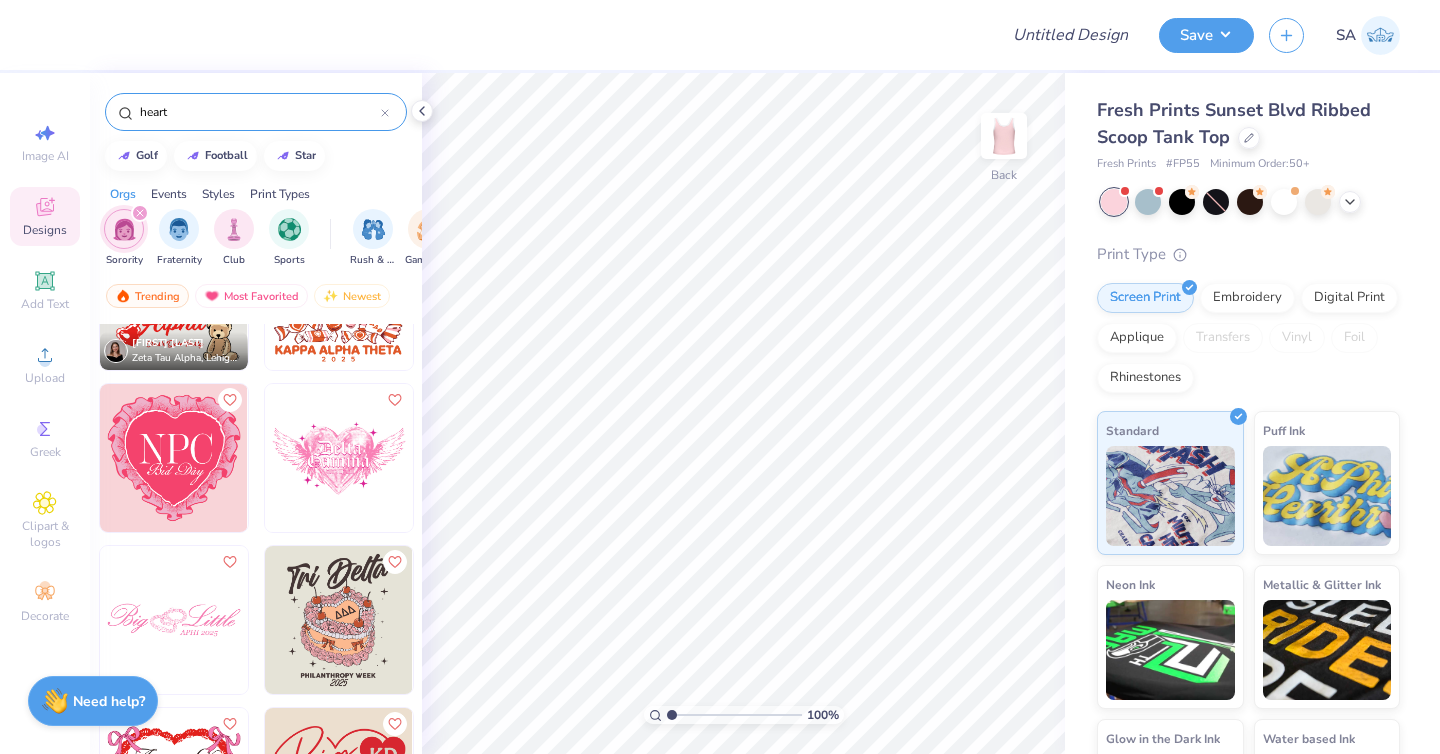 drag, startPoint x: 219, startPoint y: 119, endPoint x: 133, endPoint y: 113, distance: 86.209045 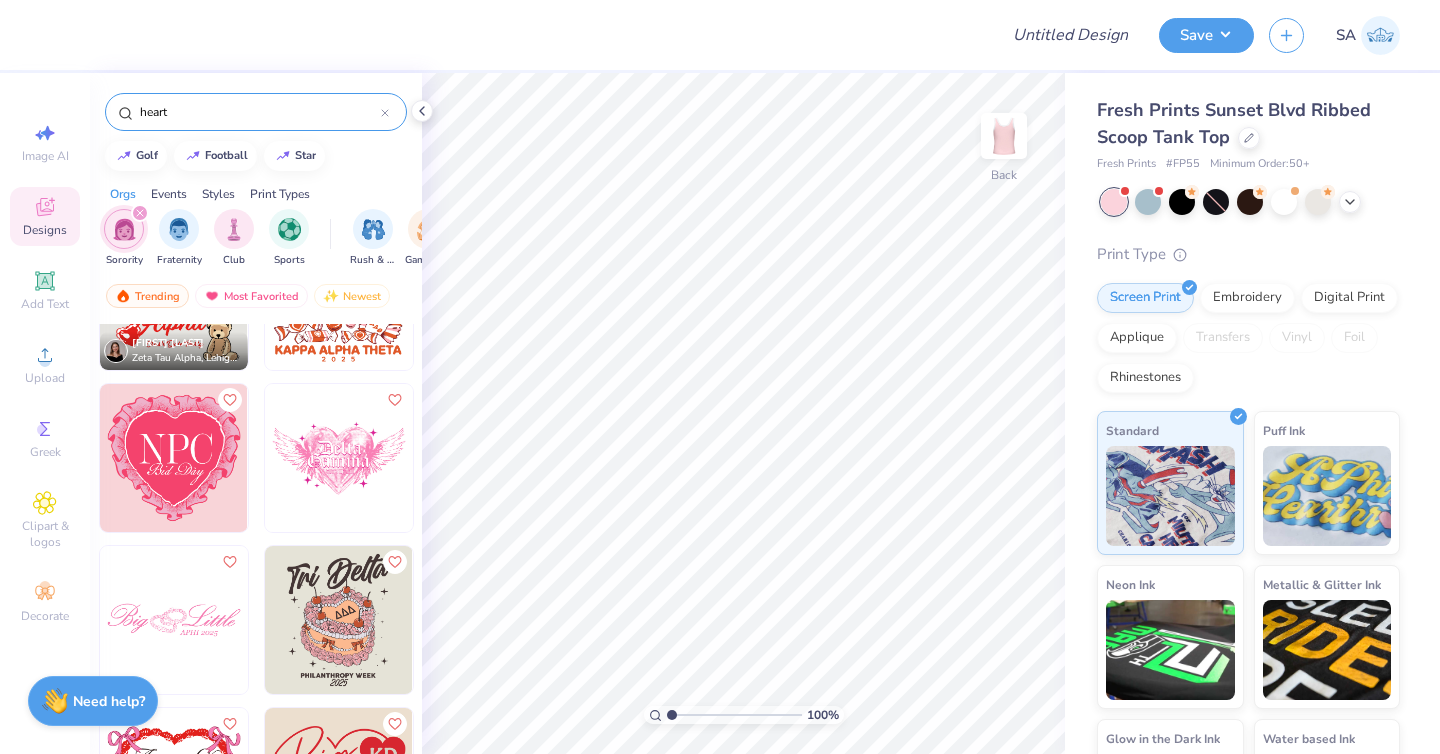 click on "heart" at bounding box center [256, 112] 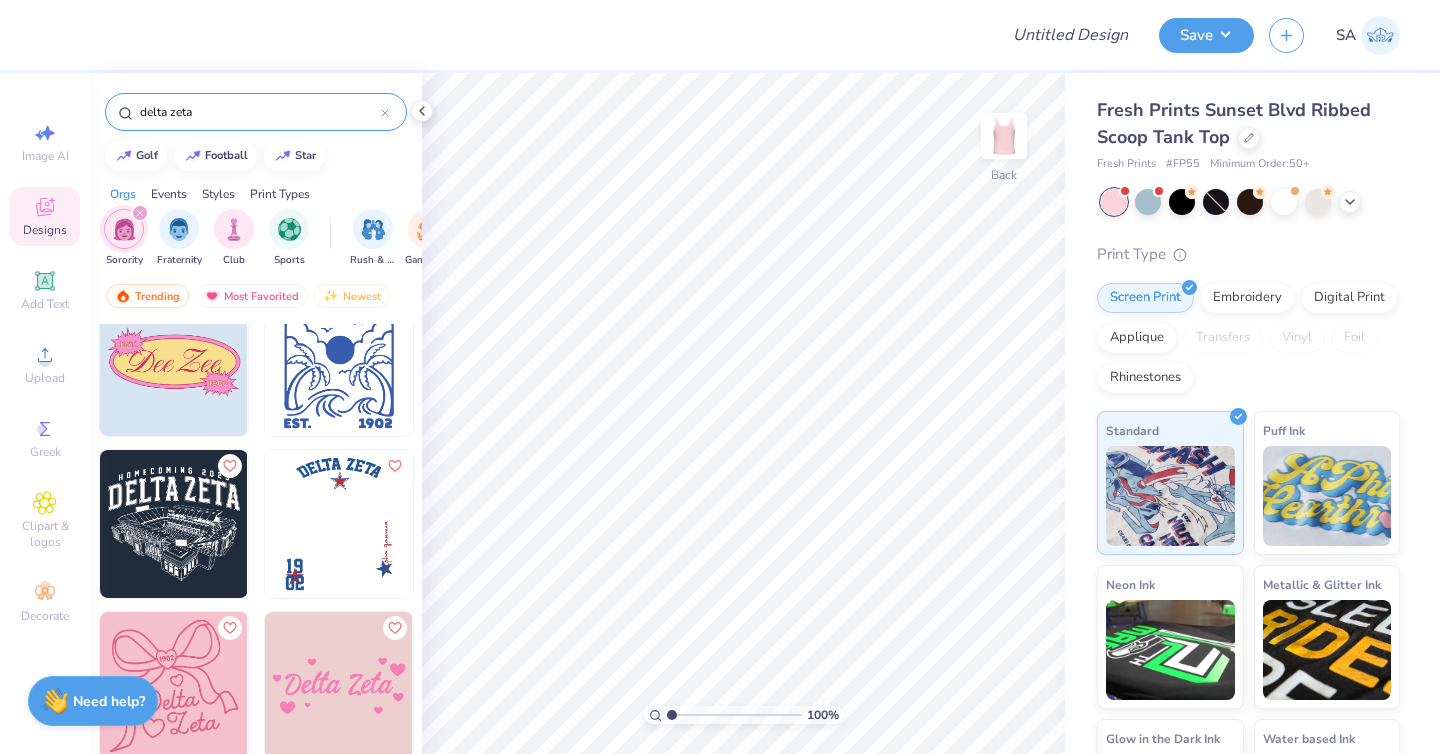 scroll, scrollTop: 2336, scrollLeft: 0, axis: vertical 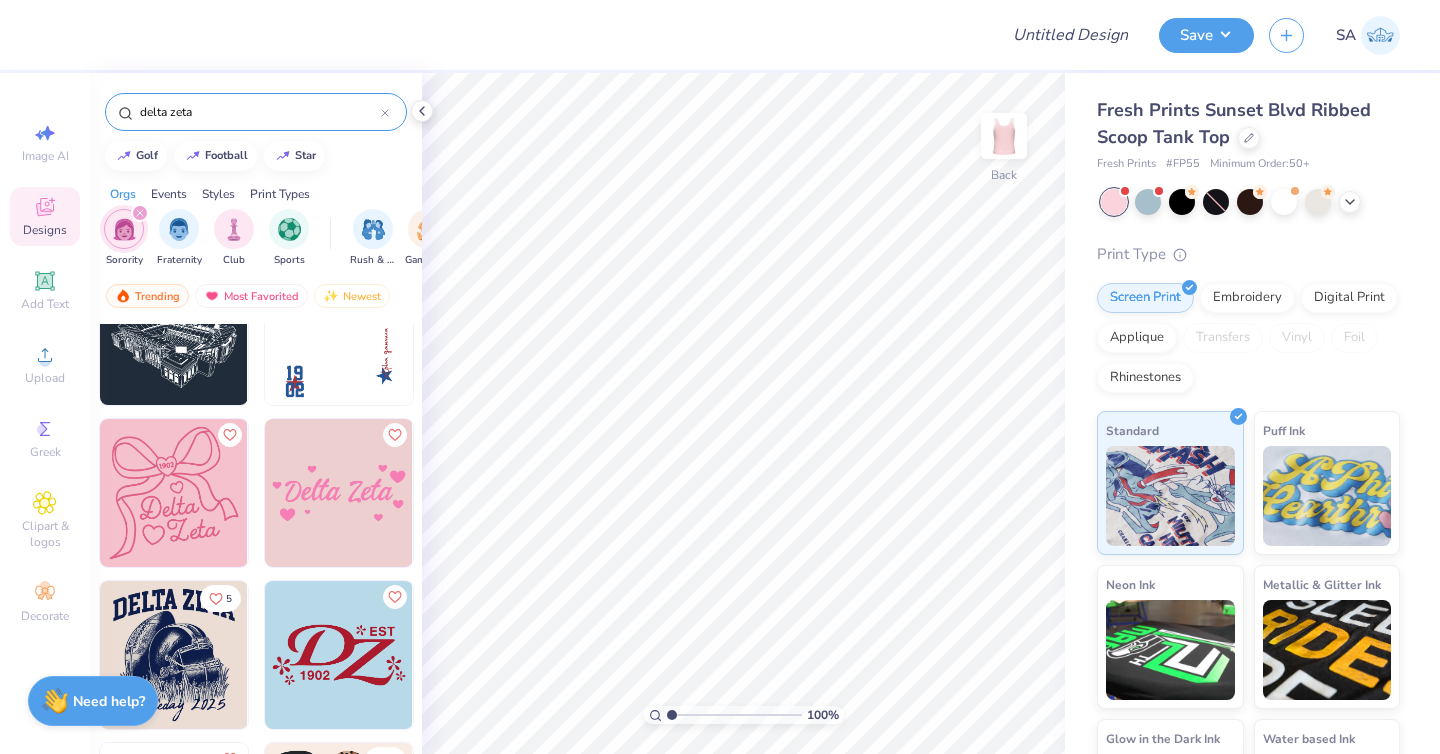 drag, startPoint x: 212, startPoint y: 112, endPoint x: 113, endPoint y: 109, distance: 99.04544 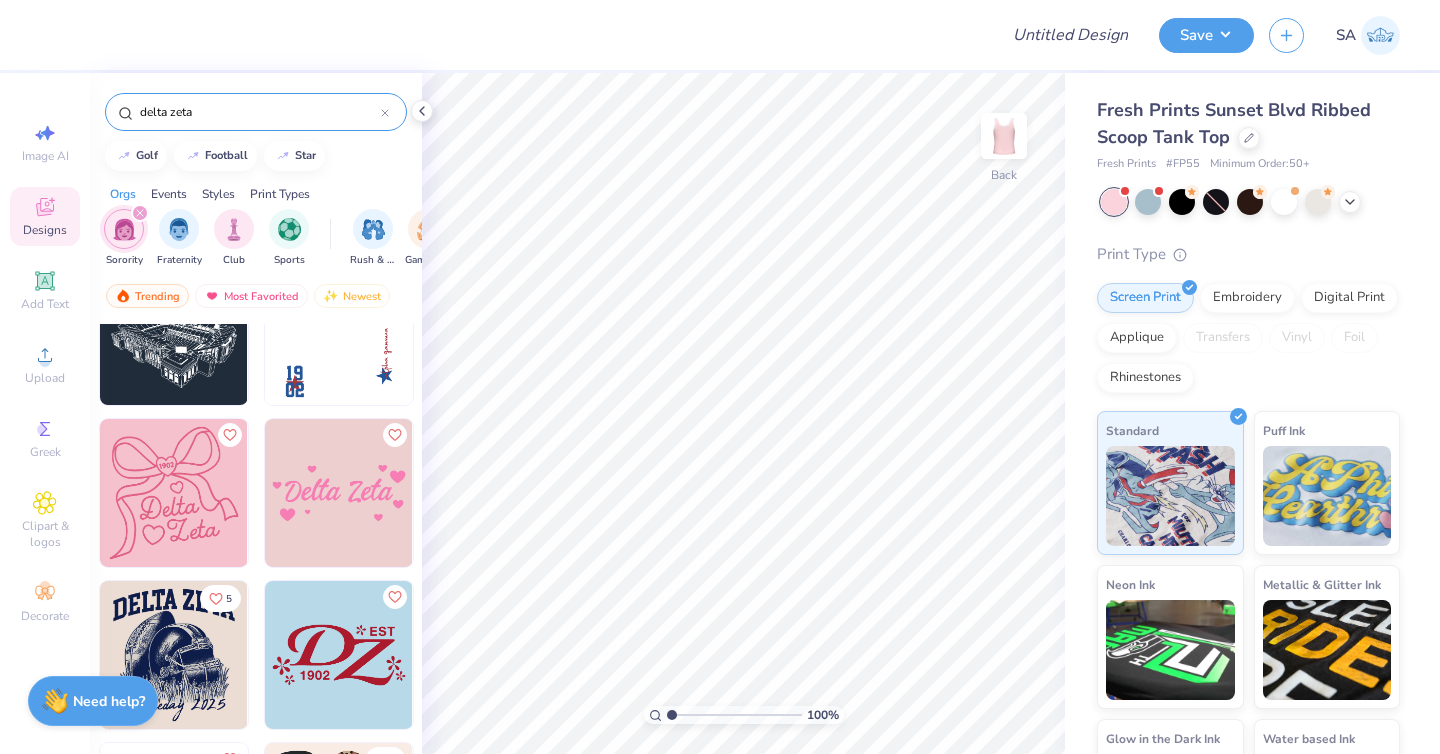 click on "delta zeta" at bounding box center [256, 112] 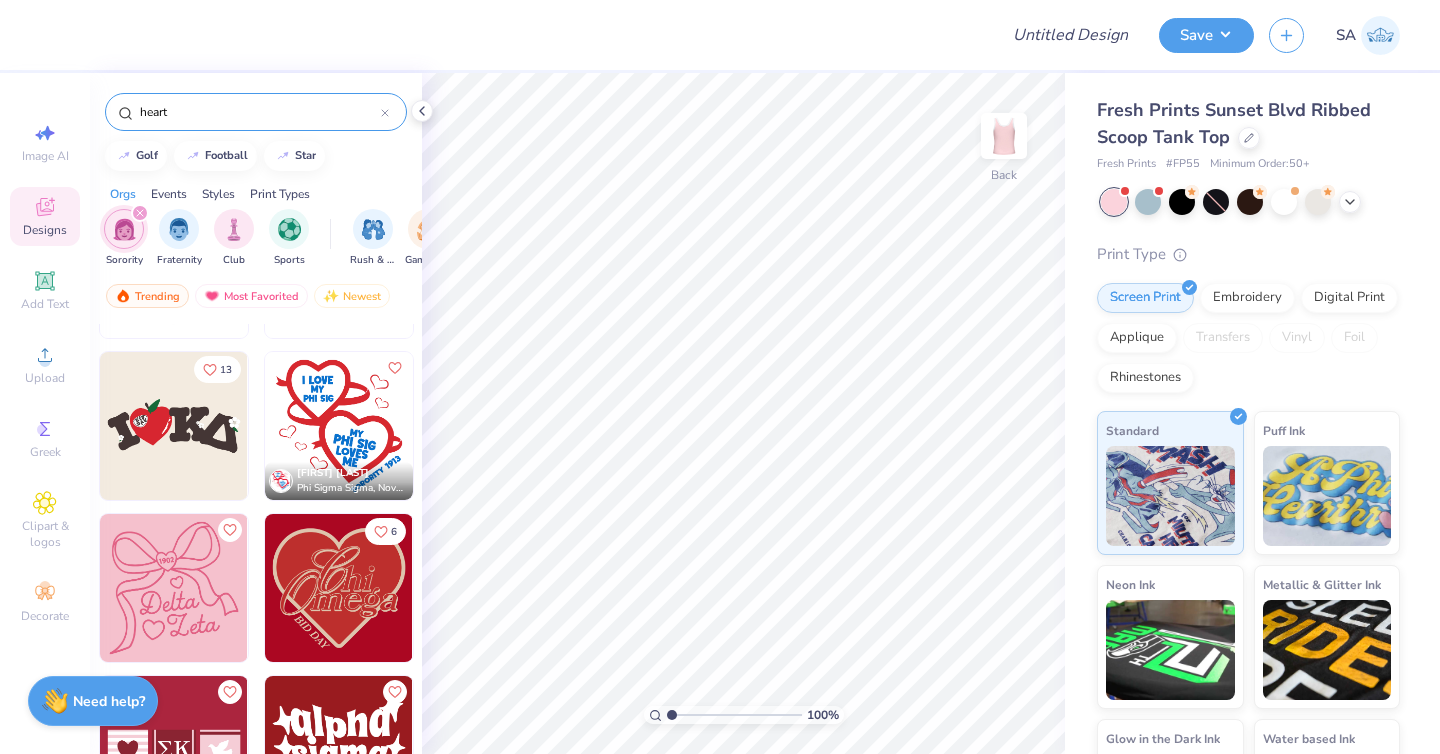 scroll, scrollTop: 7753, scrollLeft: 0, axis: vertical 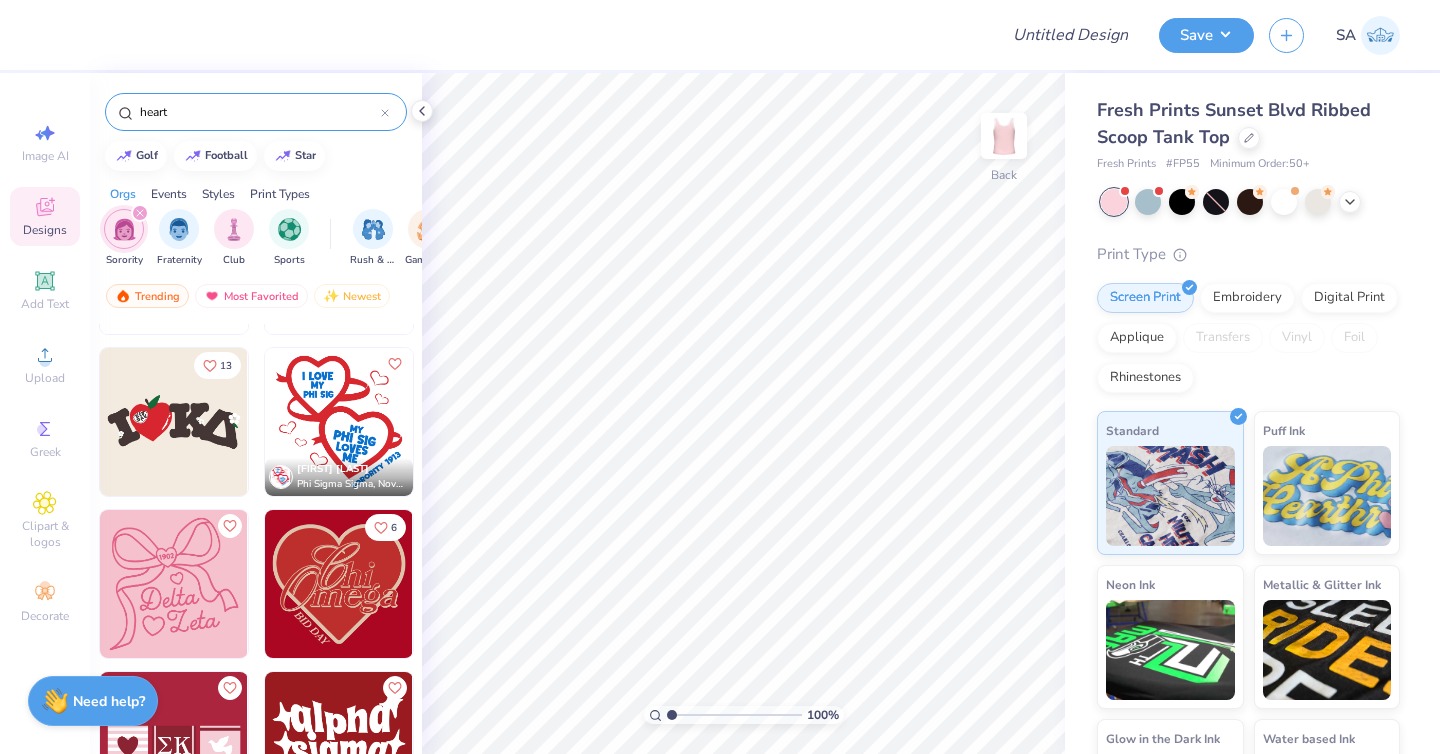 type on "heart" 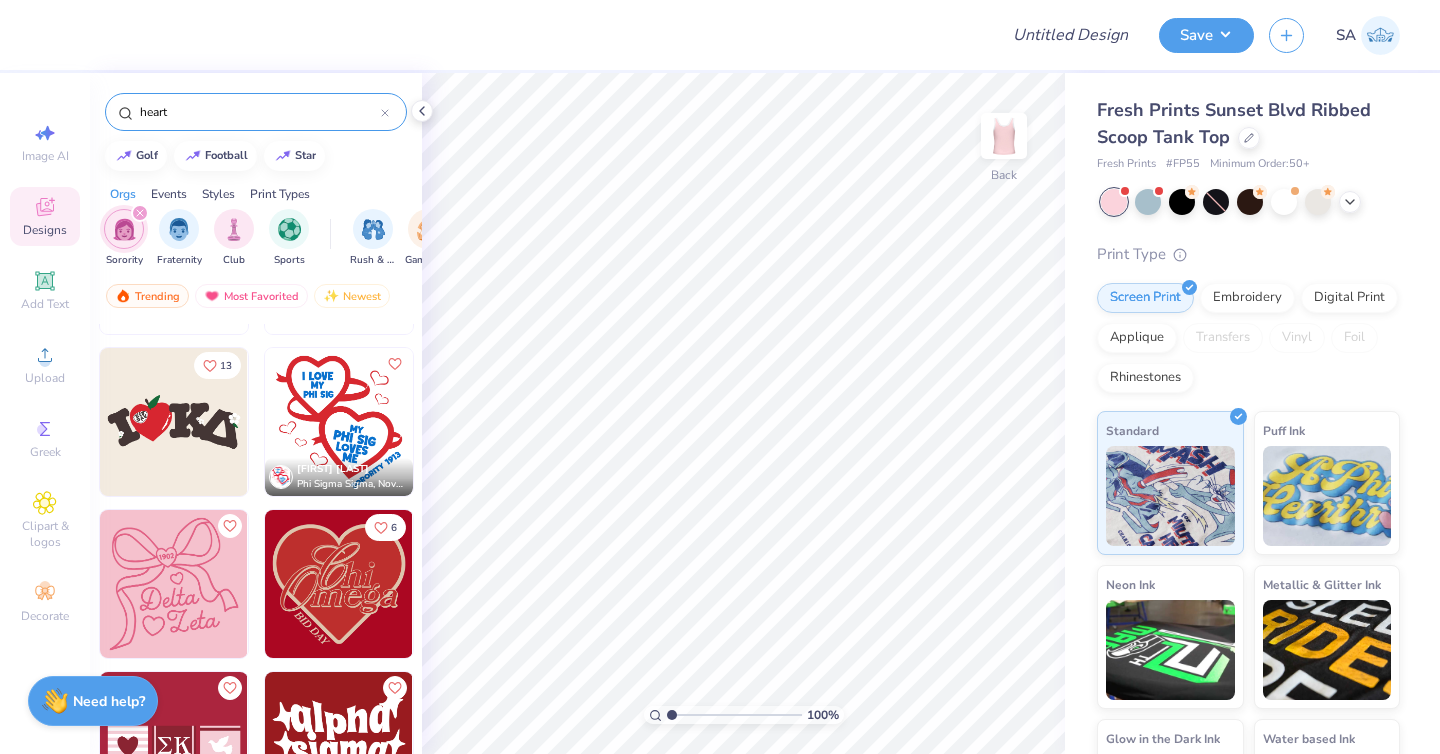 click at bounding box center [339, 584] 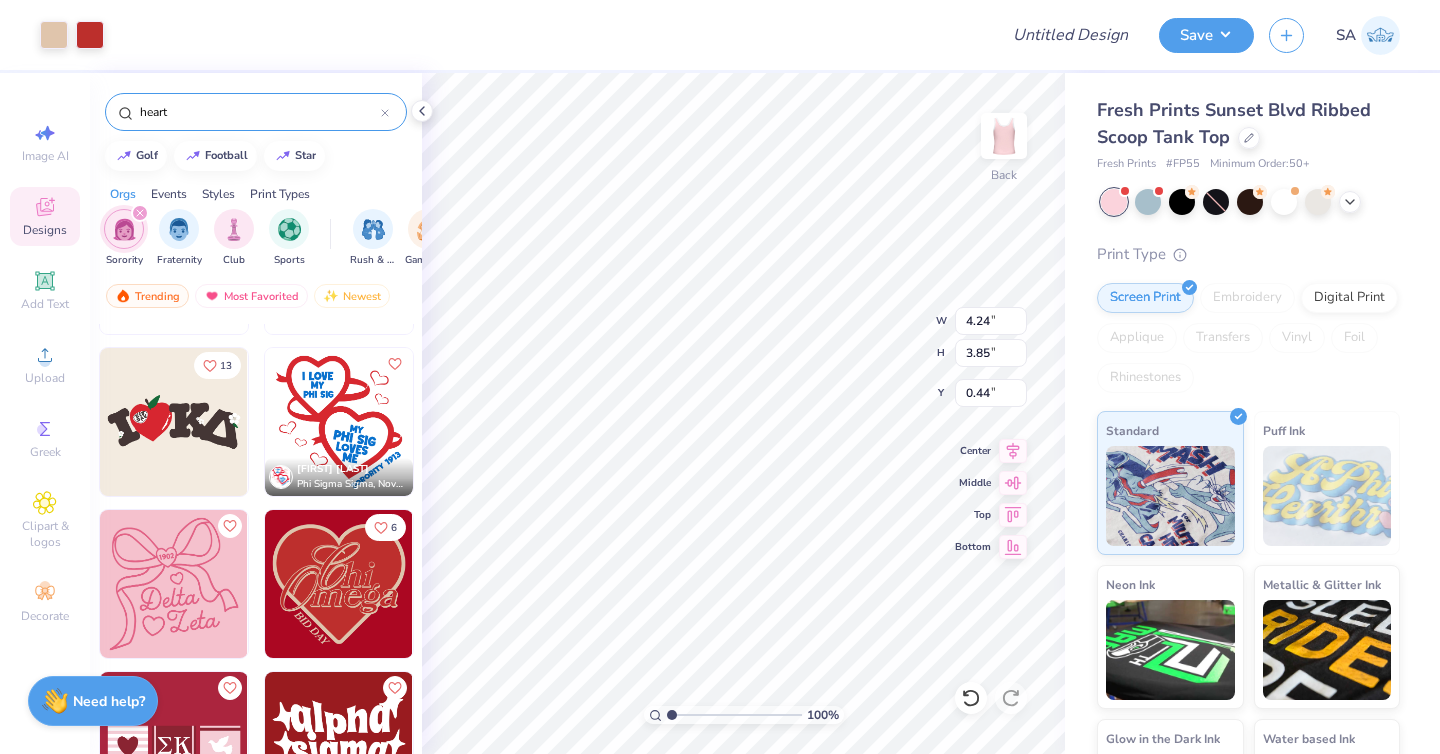 type on "0.44" 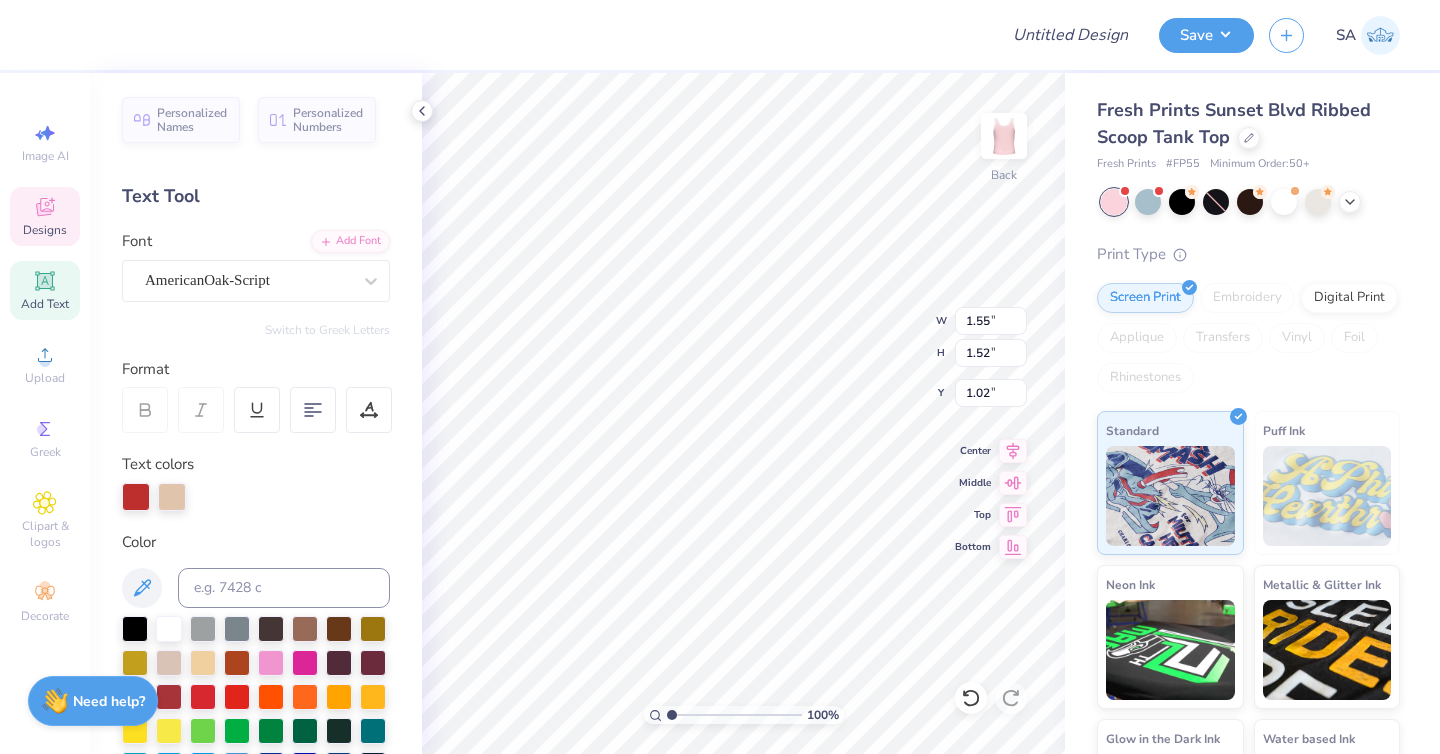 scroll, scrollTop: 16, scrollLeft: 2, axis: both 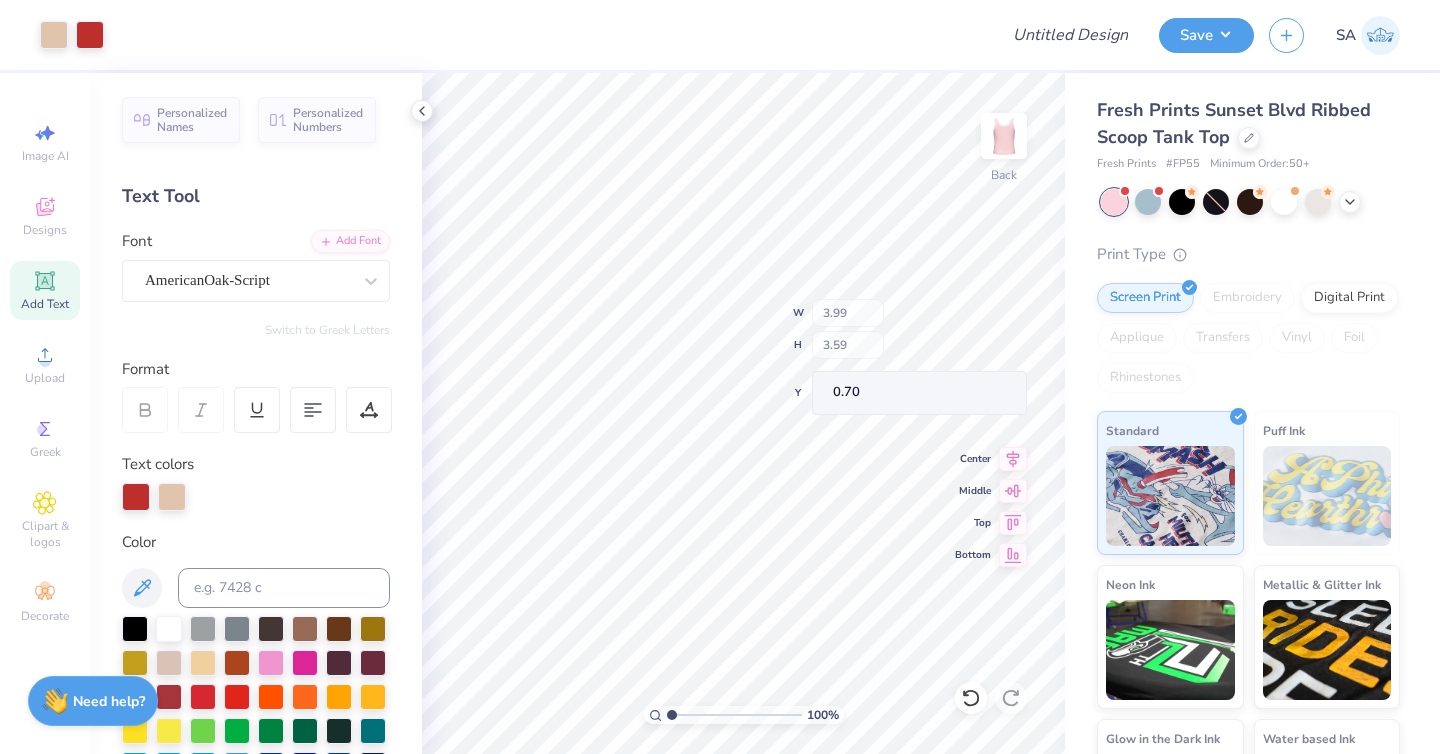 type on "3.99" 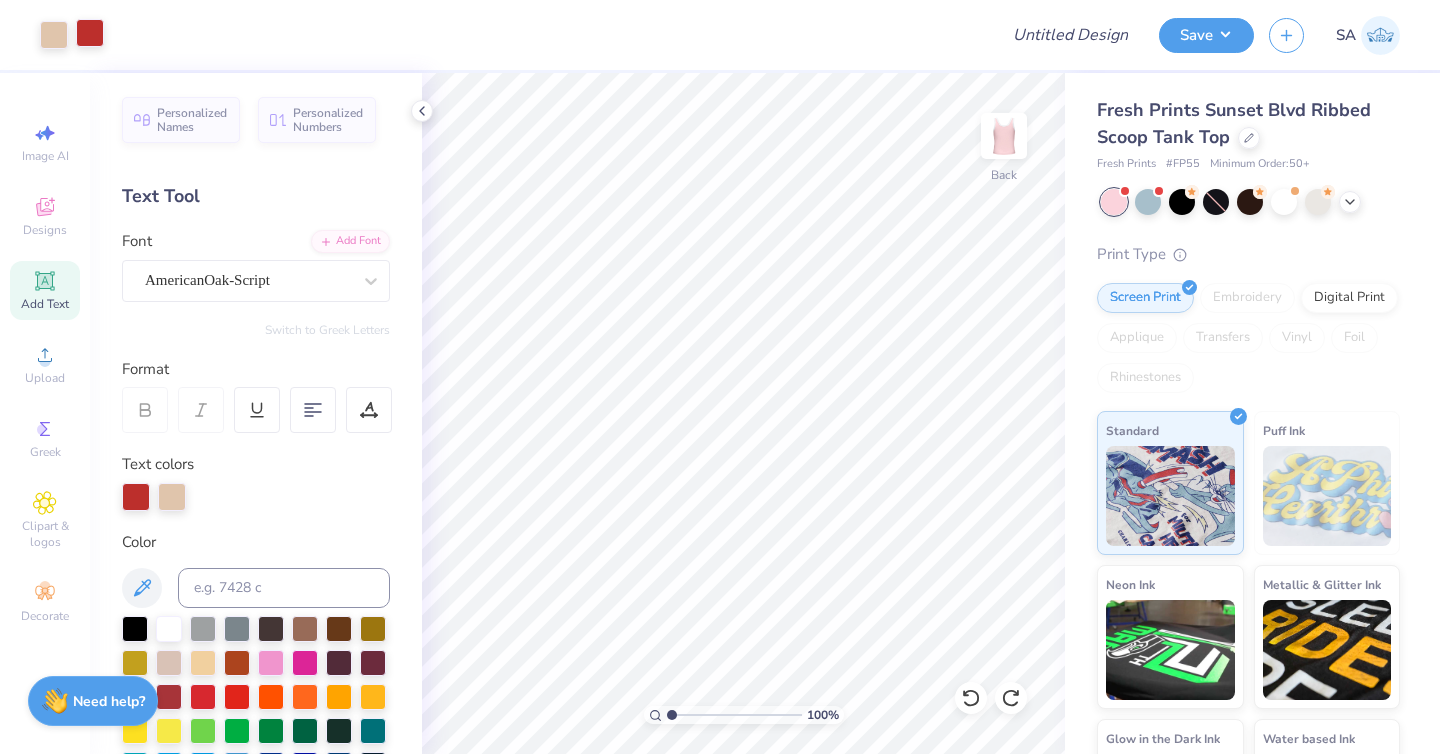 click at bounding box center (90, 33) 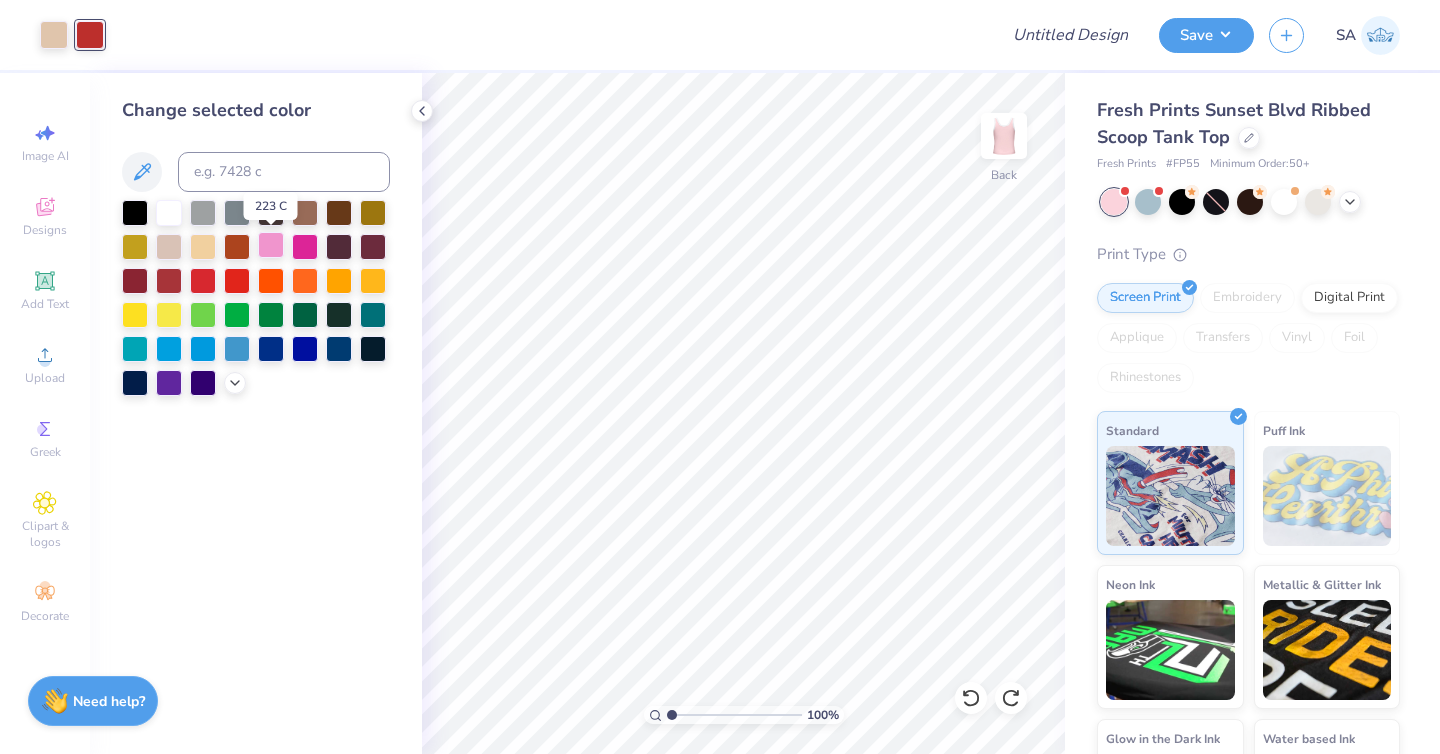 click at bounding box center (271, 245) 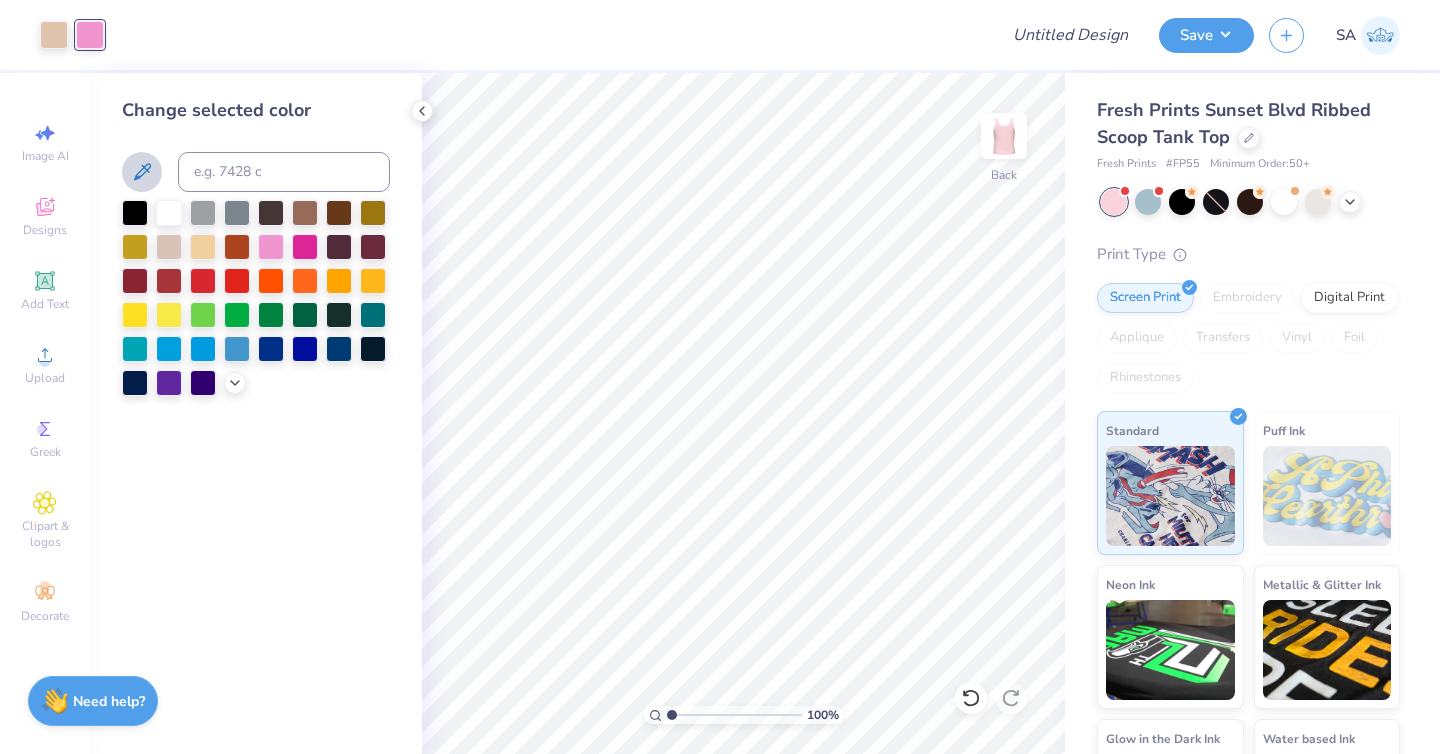 click 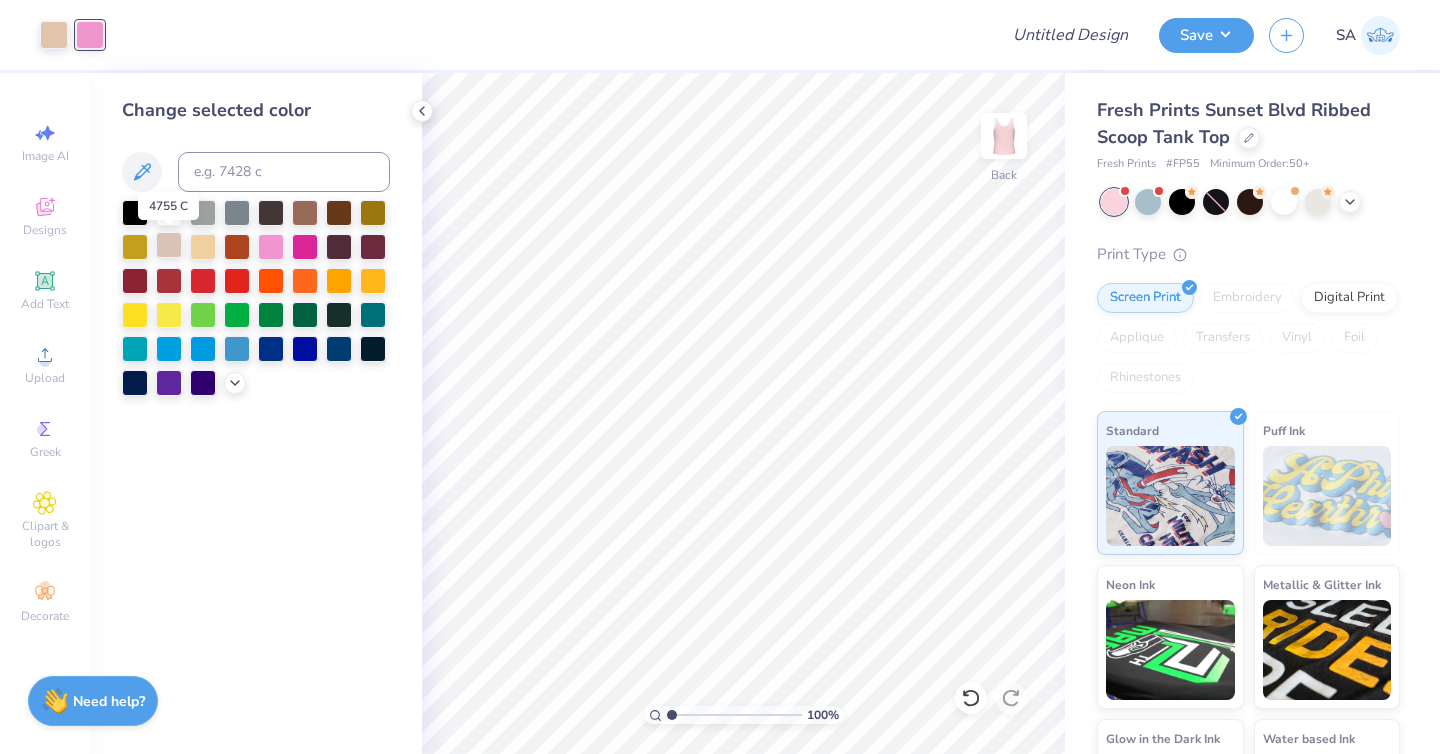click at bounding box center [169, 245] 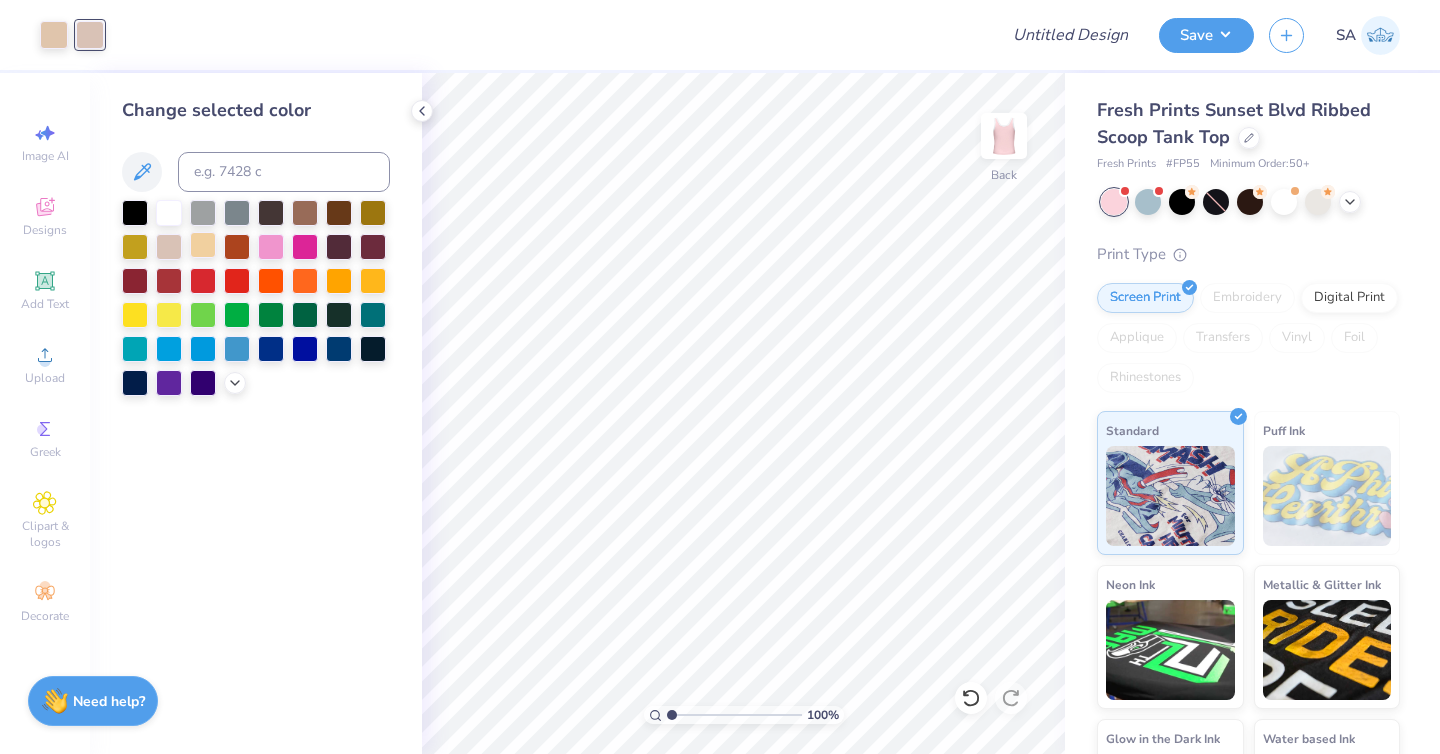 click at bounding box center [203, 245] 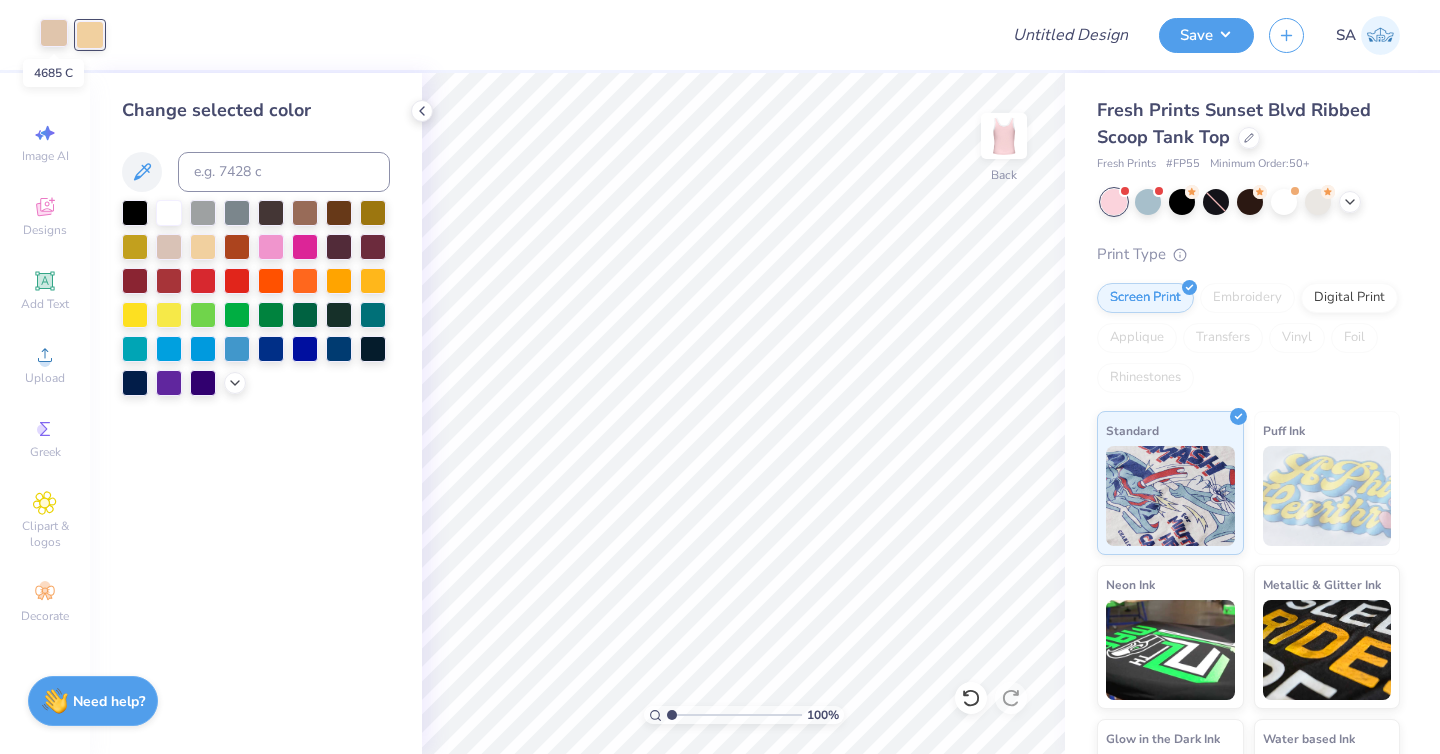 click at bounding box center (54, 33) 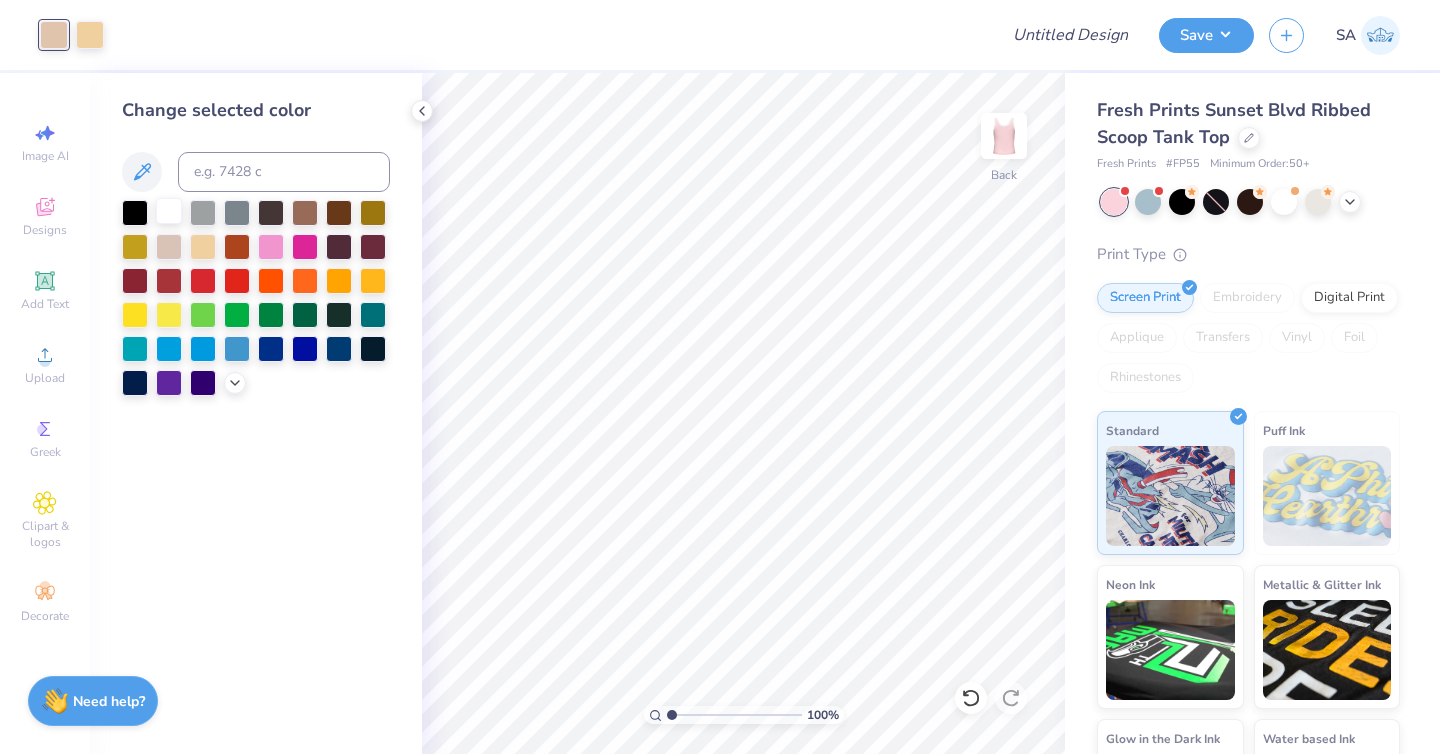 click at bounding box center (169, 211) 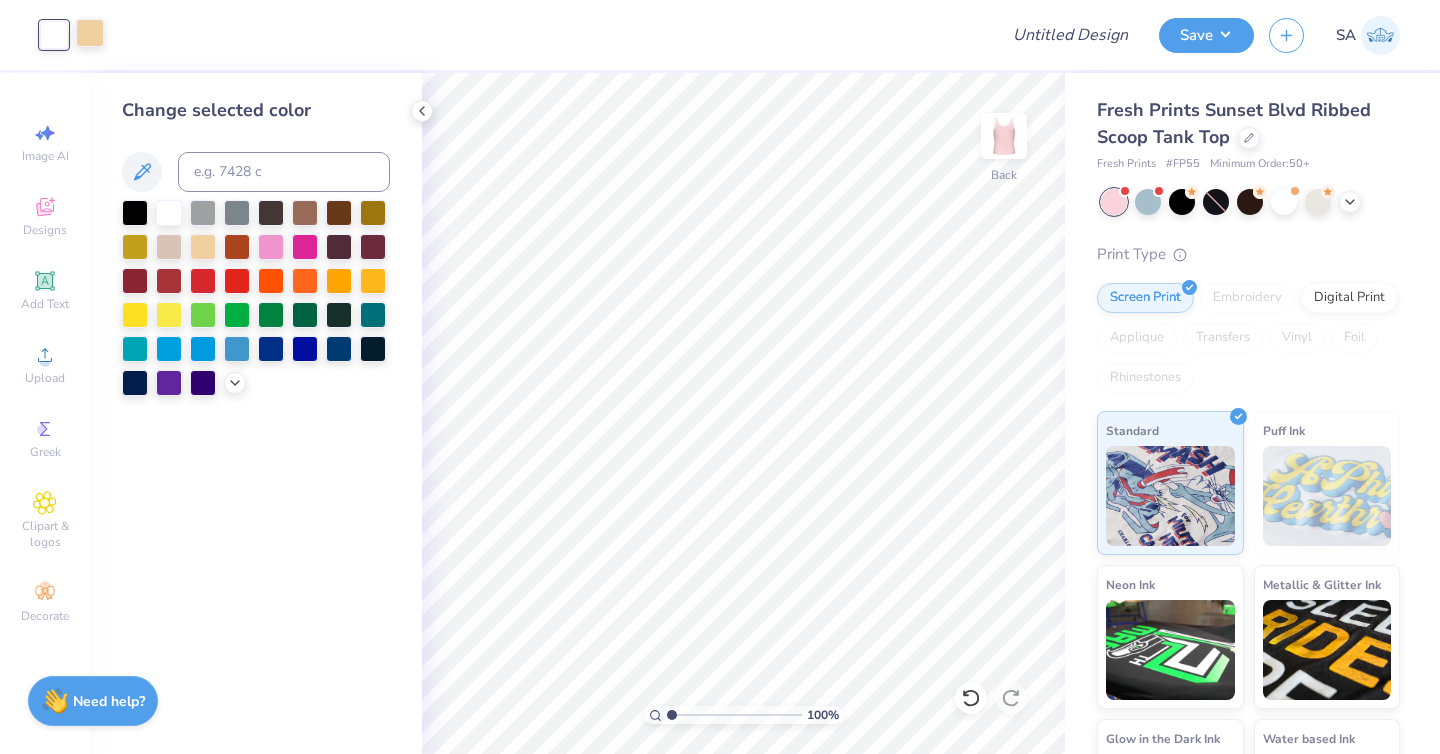 click at bounding box center [90, 33] 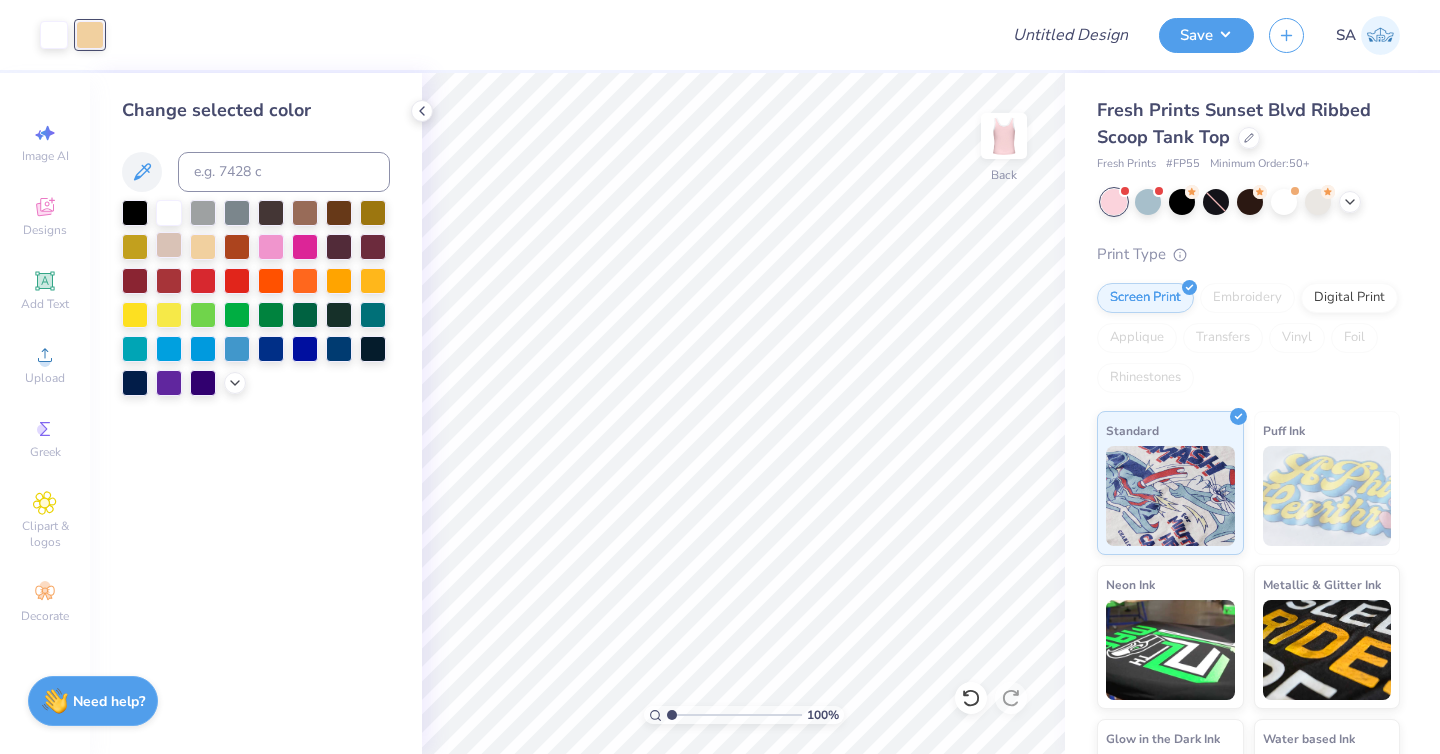click at bounding box center [169, 245] 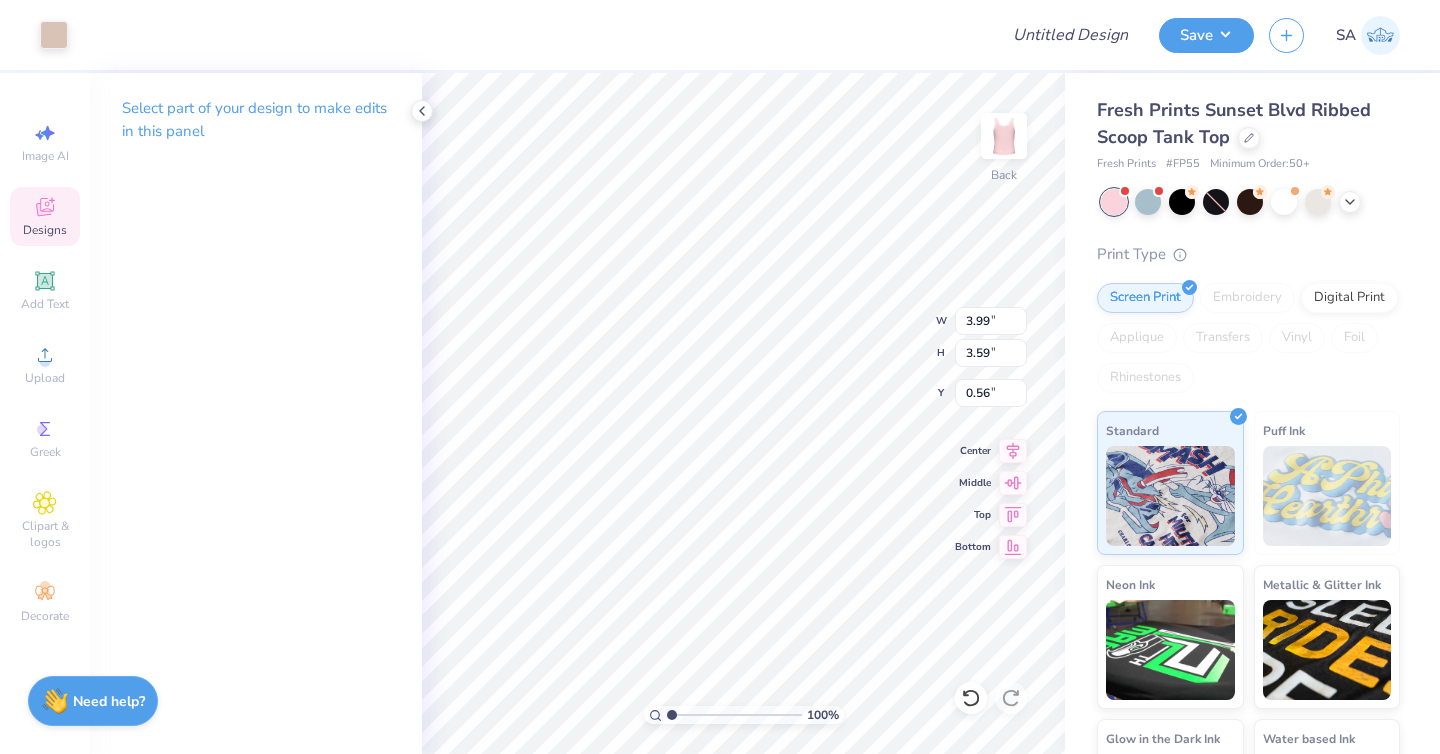 type on "2.80" 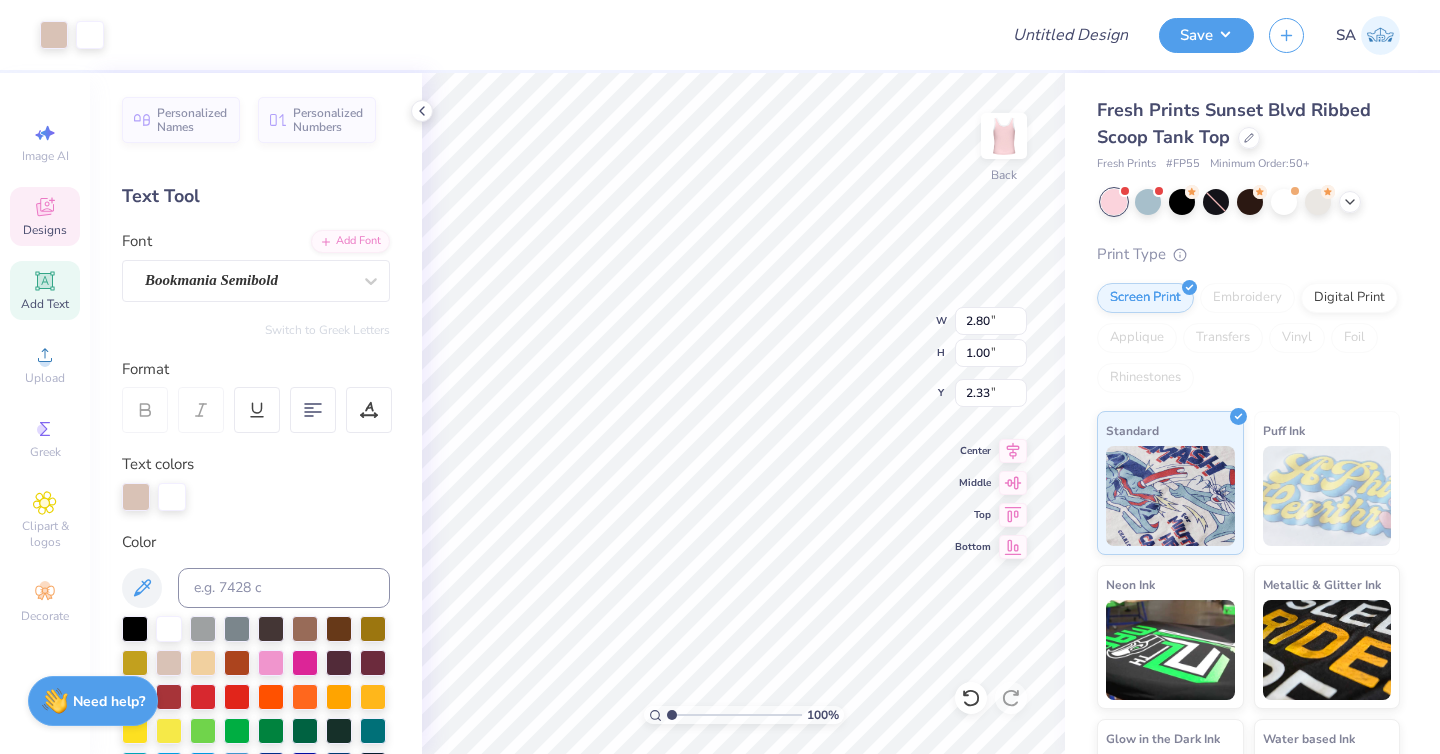 scroll, scrollTop: 16, scrollLeft: 2, axis: both 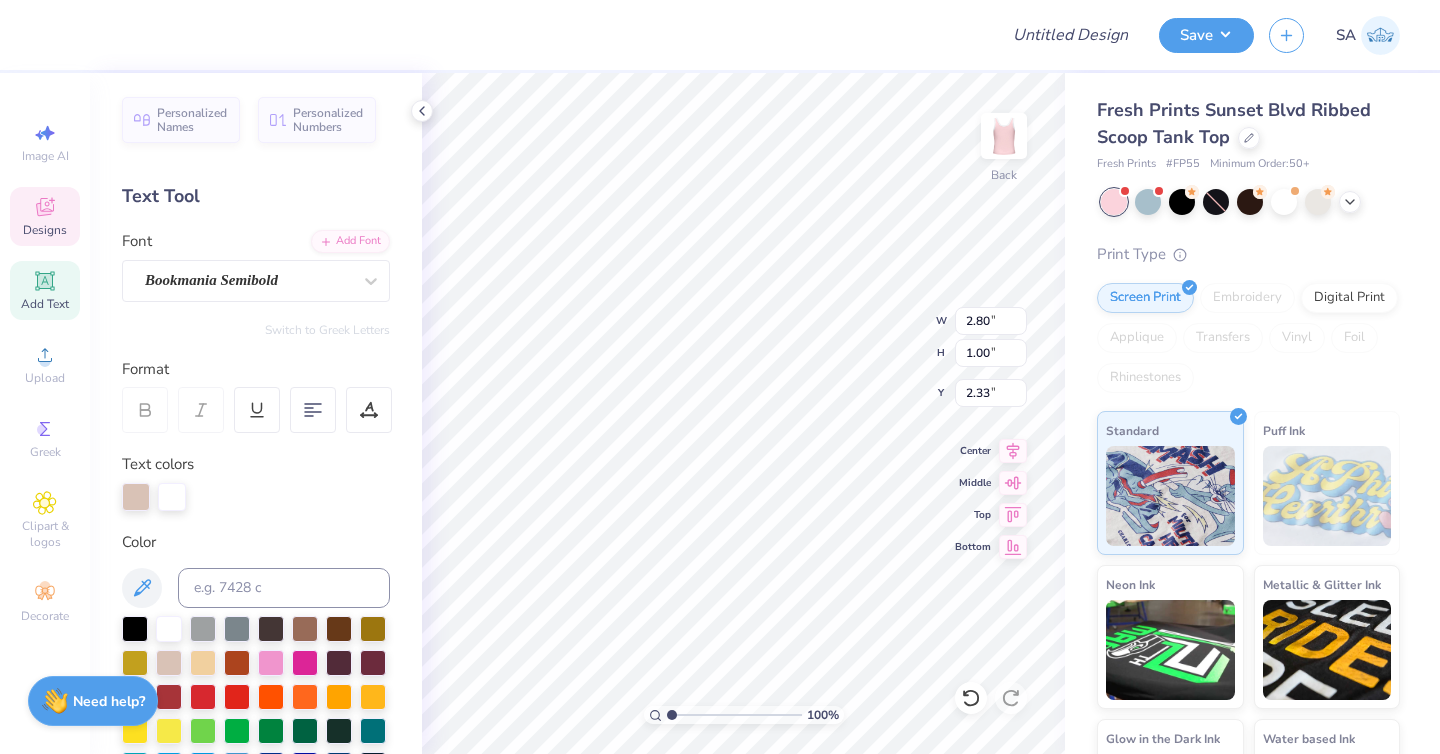type on "ote" 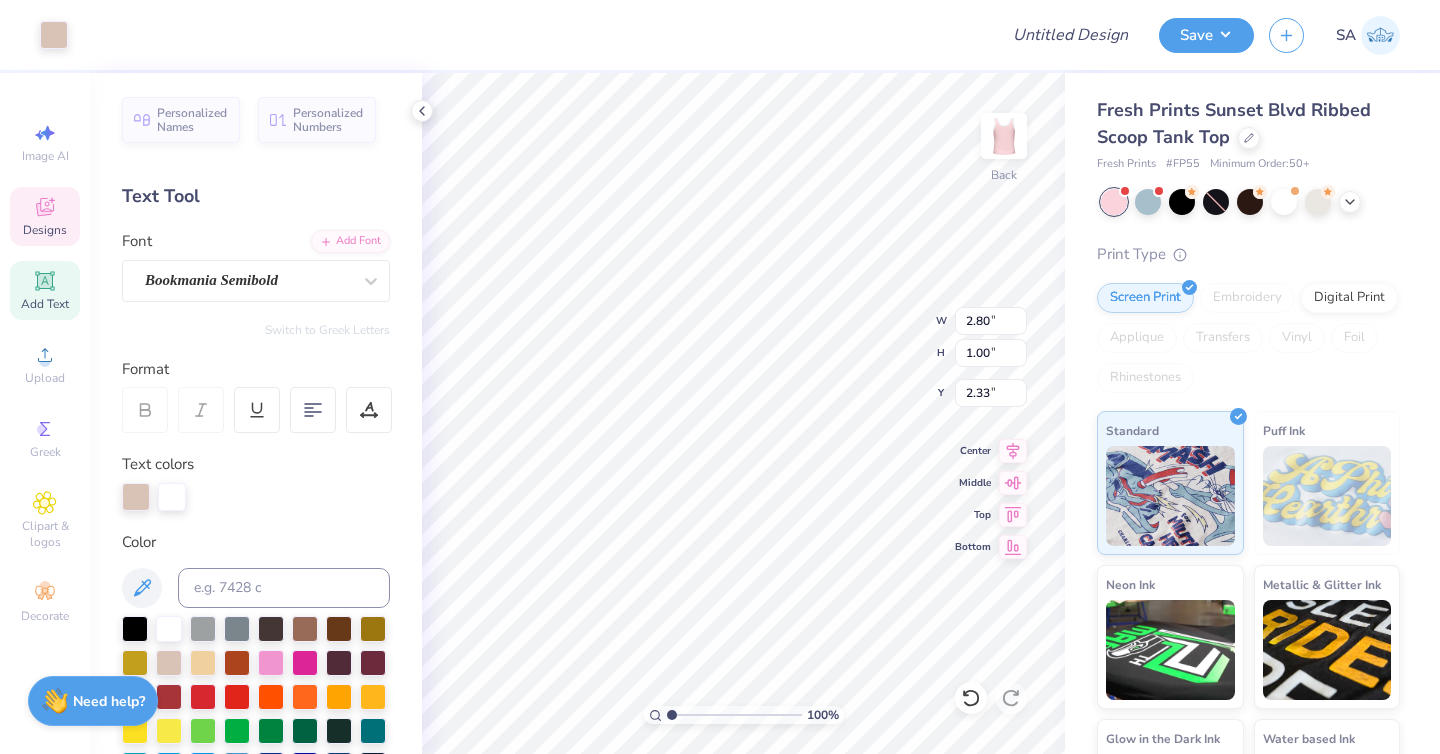 type on "3.99" 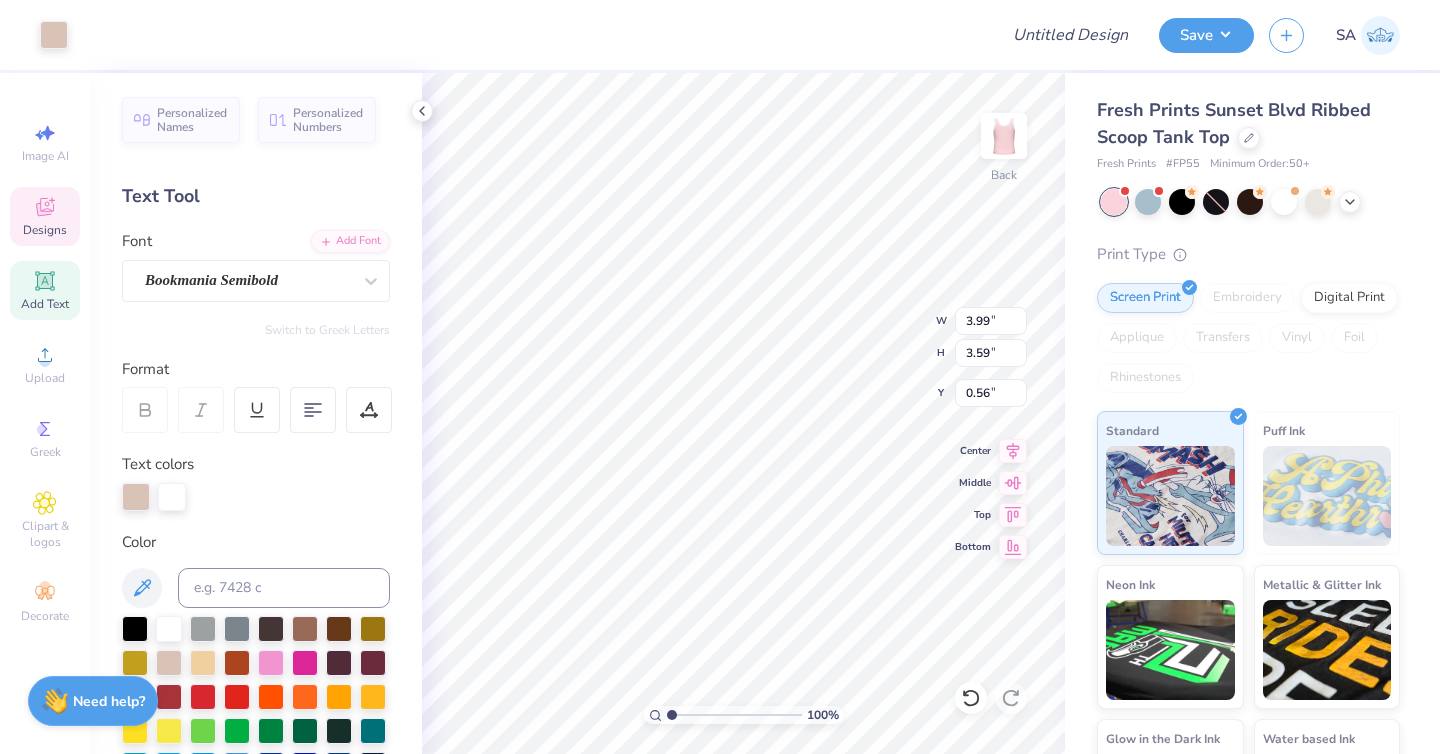 type on "1.09" 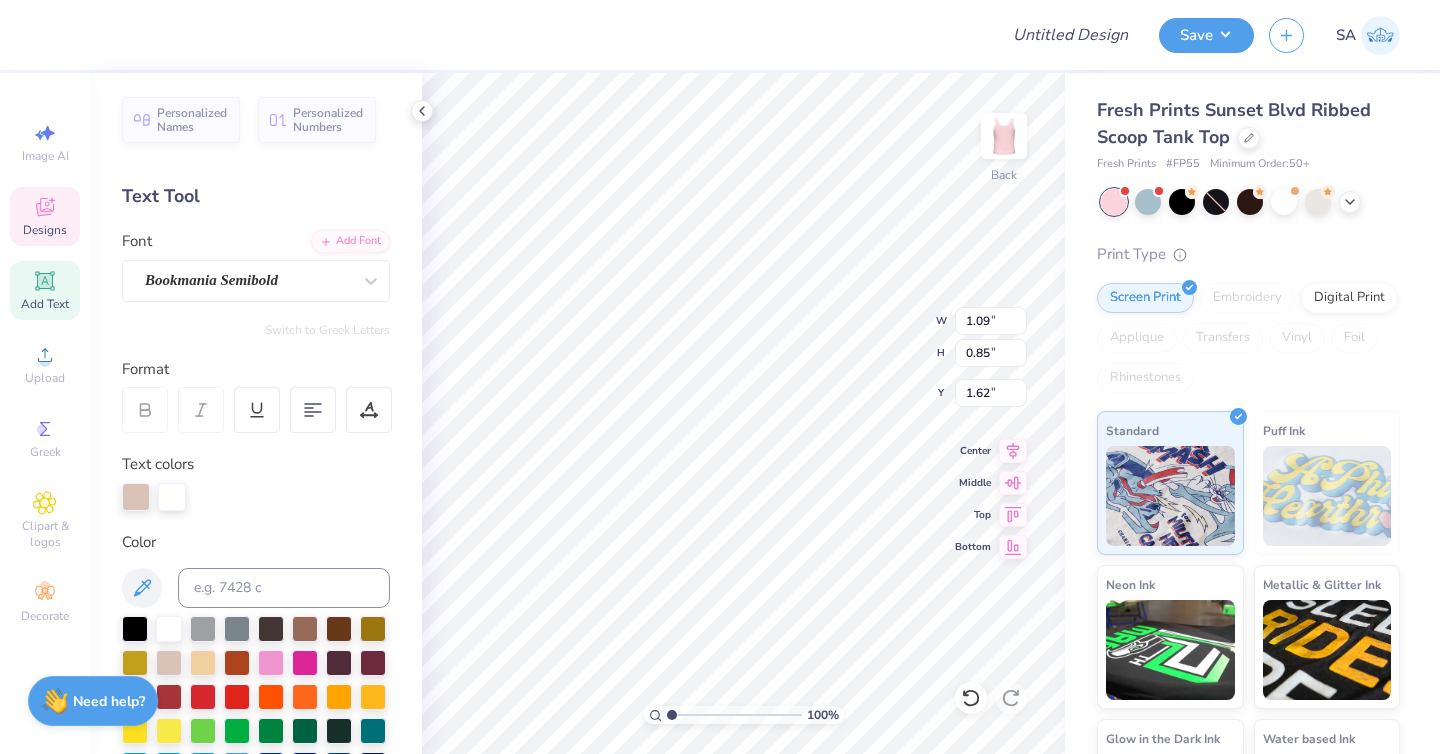 scroll, scrollTop: 16, scrollLeft: 2, axis: both 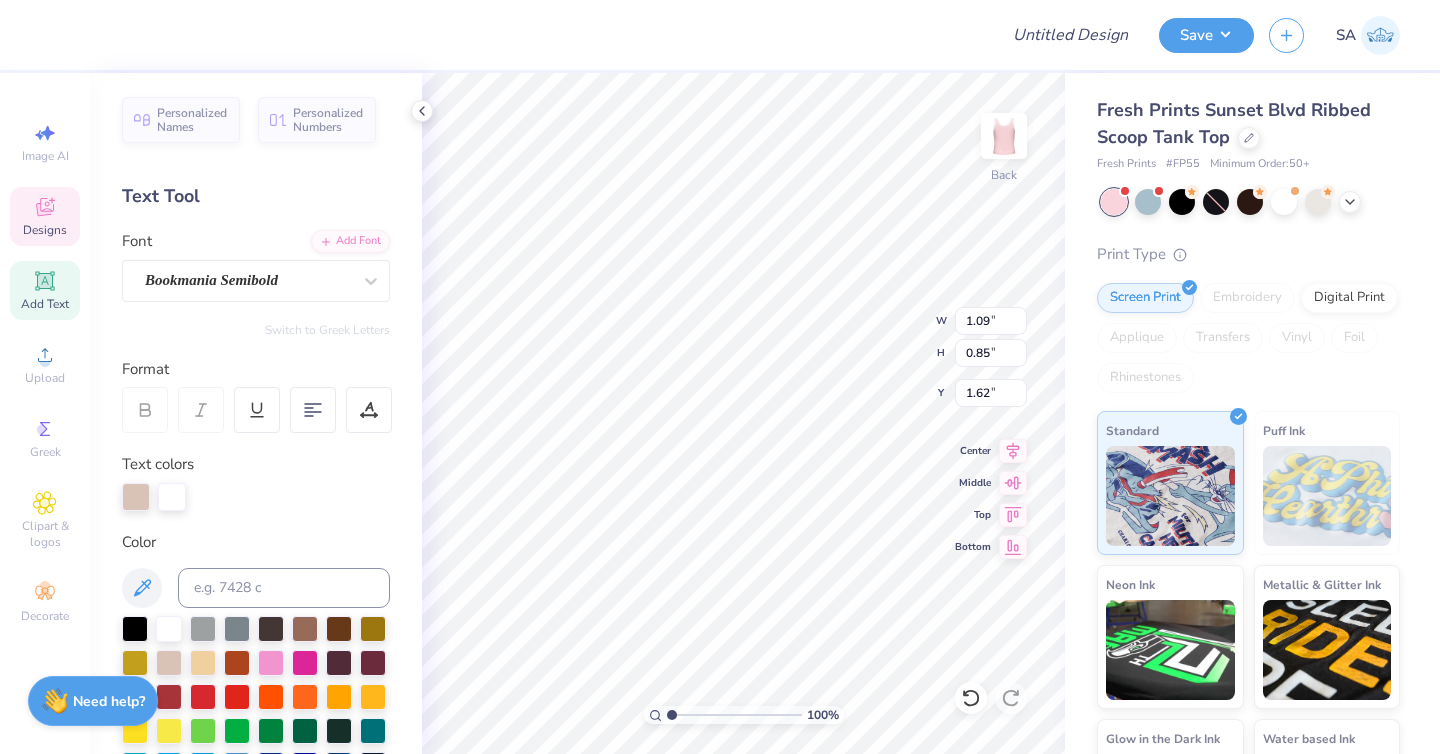 type on "ake" 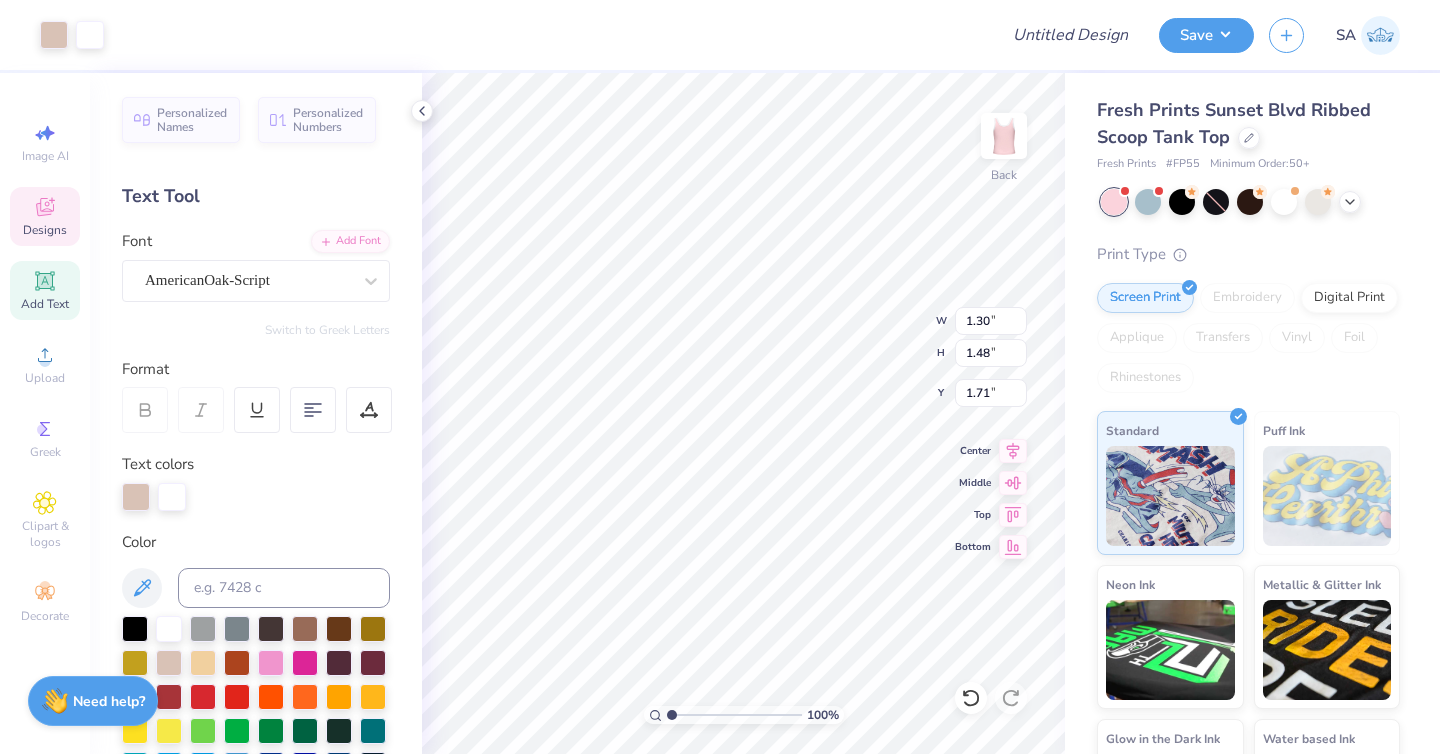 scroll, scrollTop: 16, scrollLeft: 2, axis: both 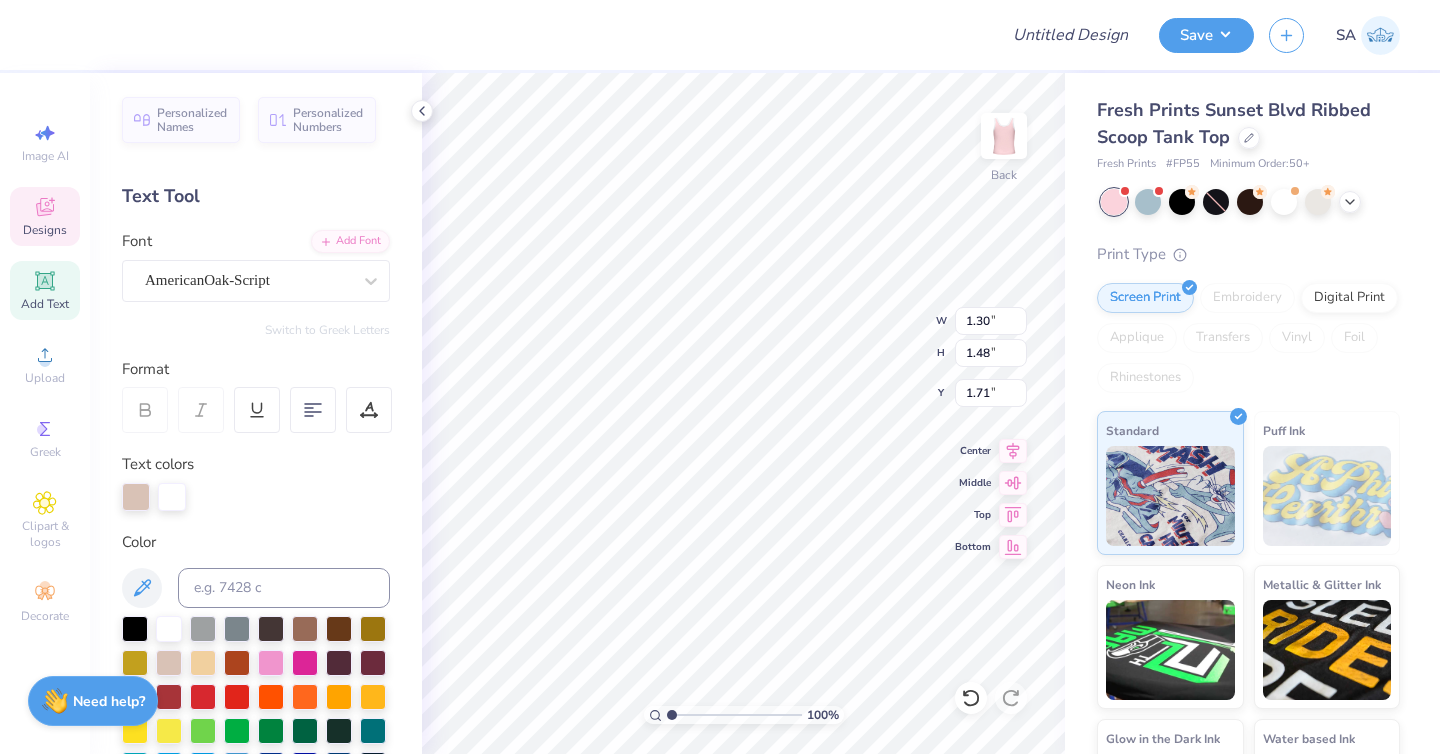 type on "N" 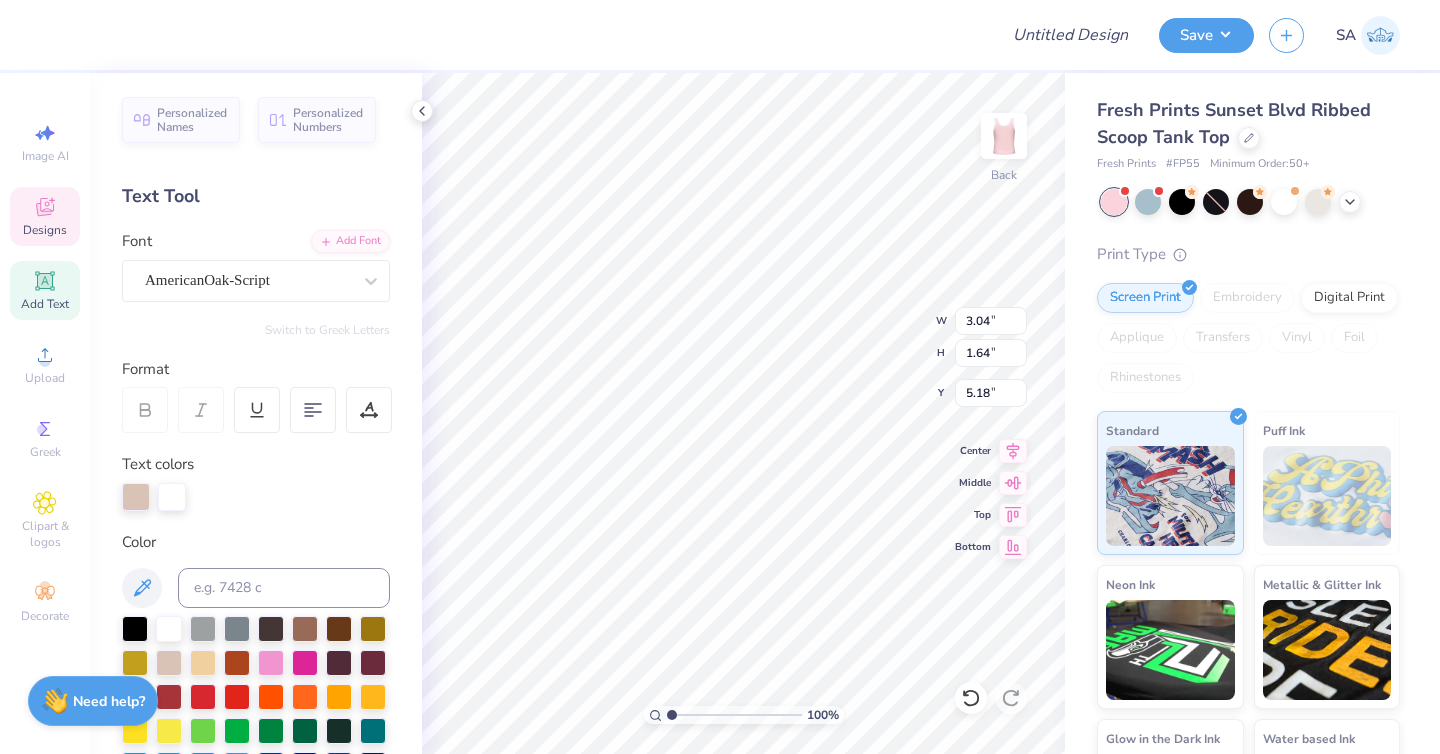 type on "5.18" 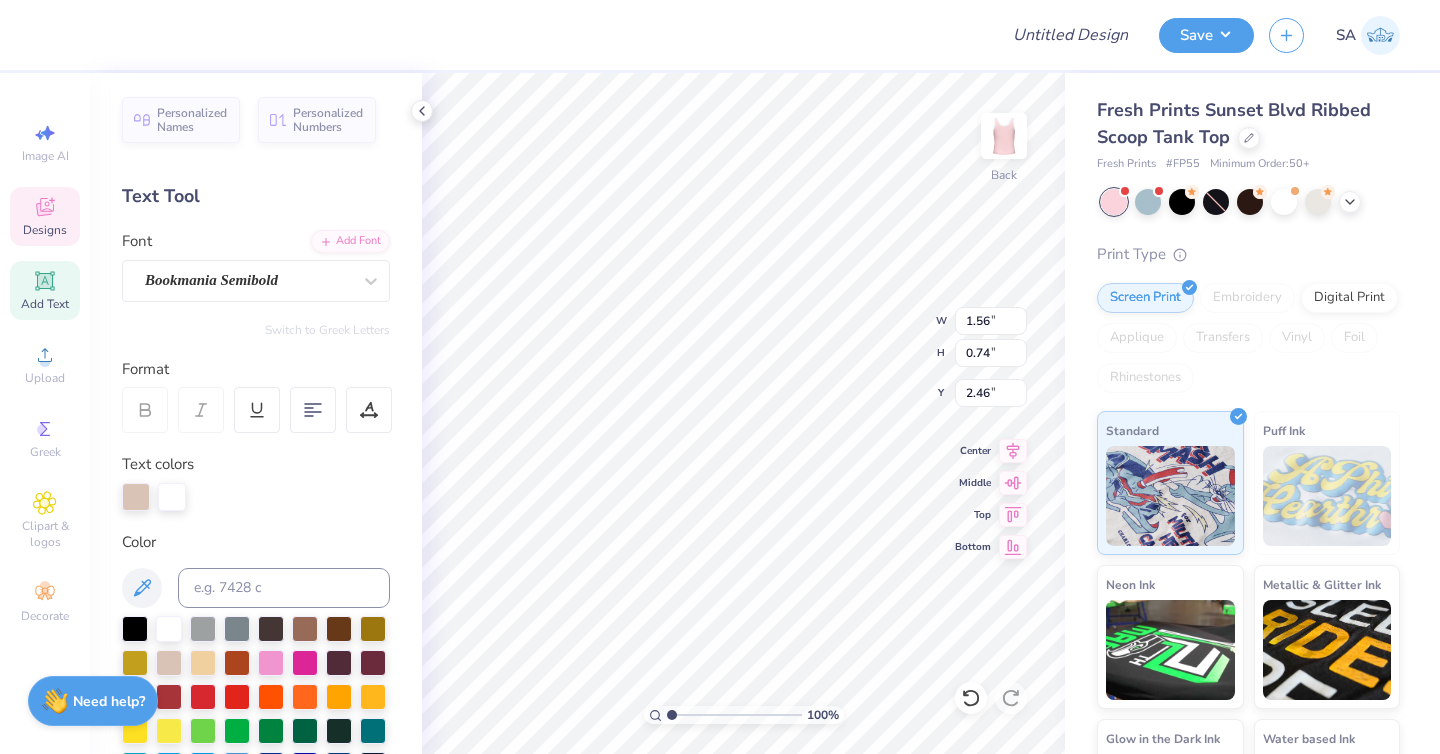 type on "6.45" 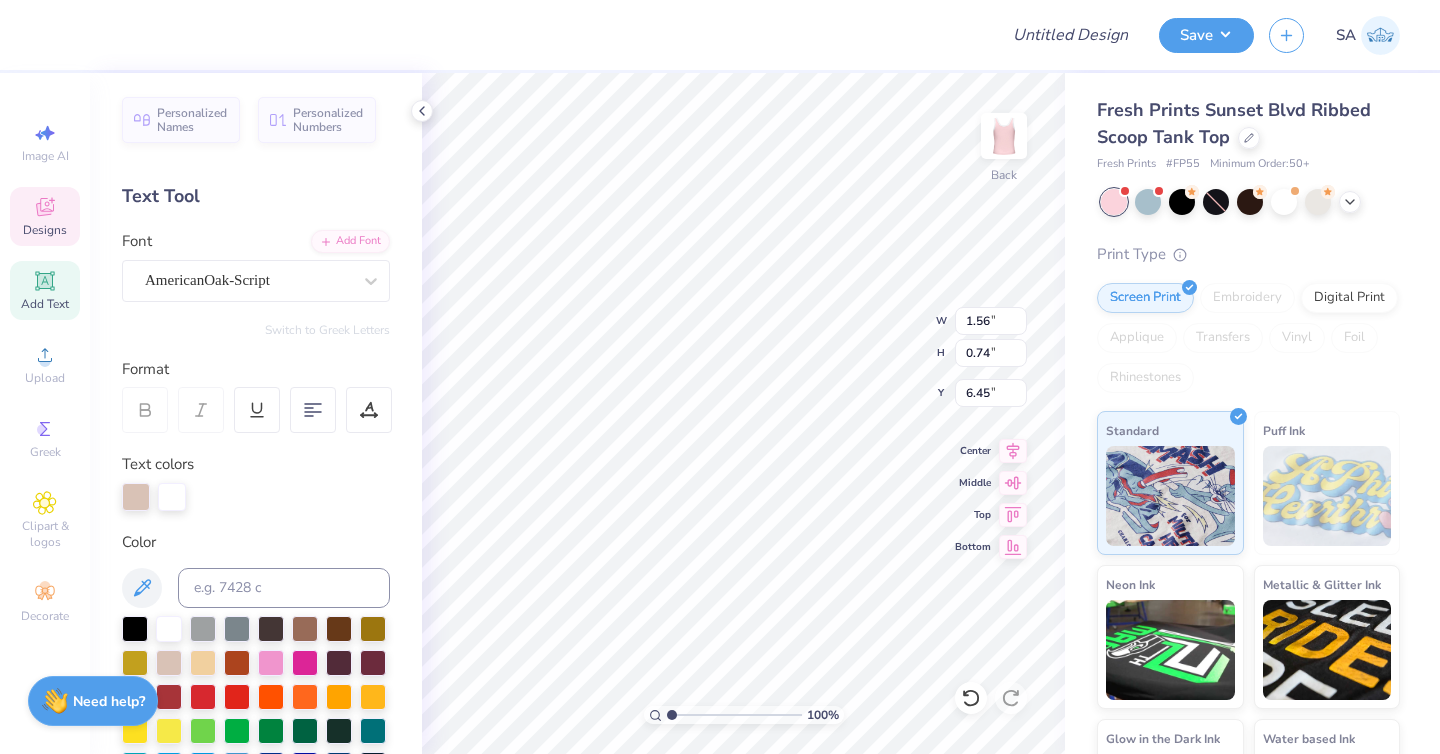 type on "2.06" 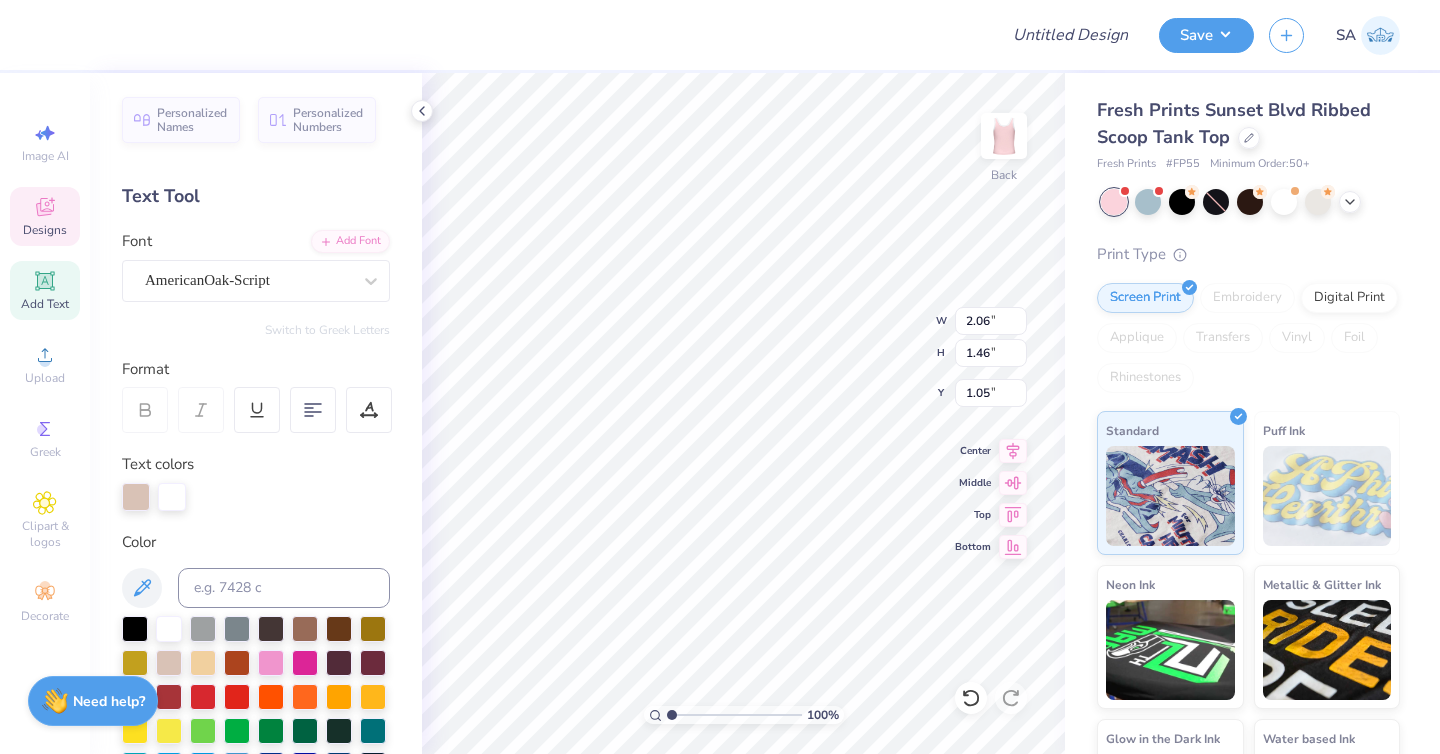 type on "1.02" 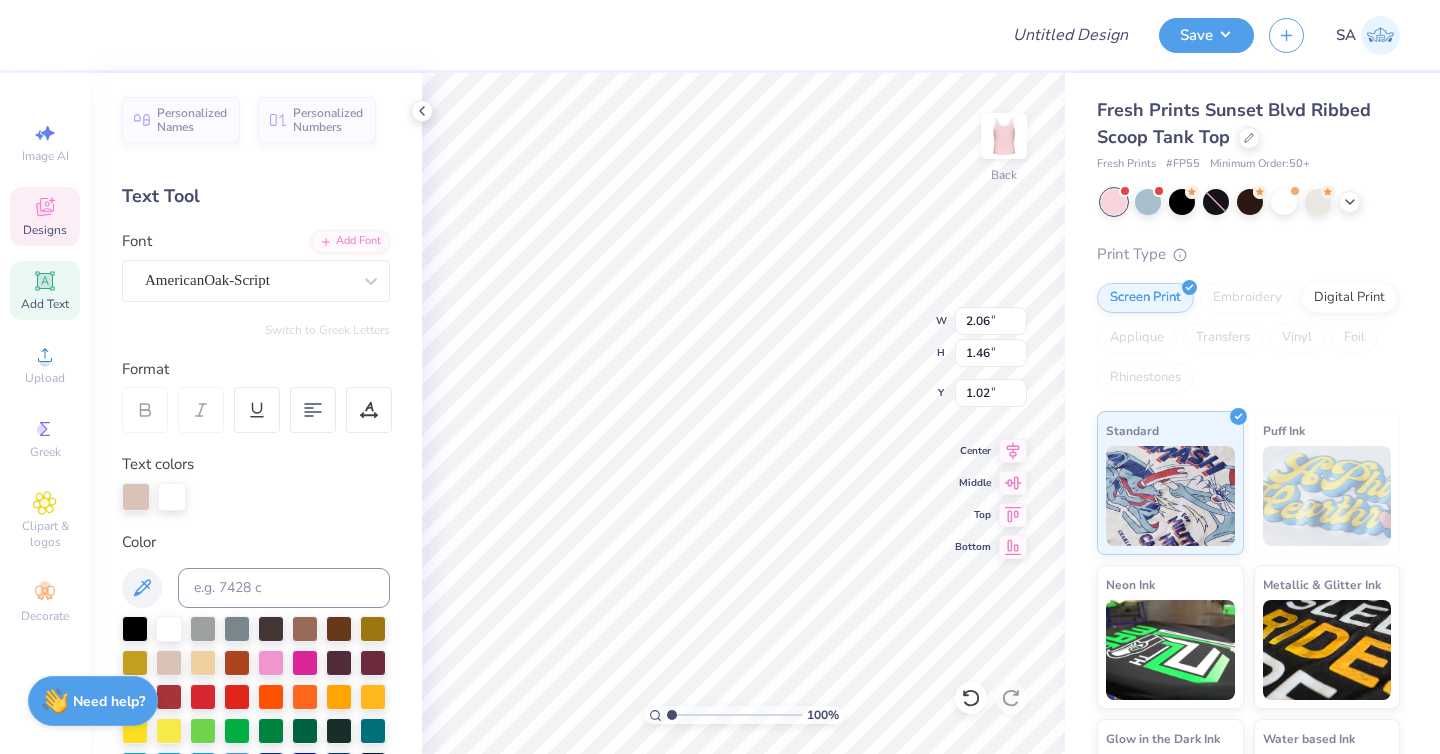 type on "1.81" 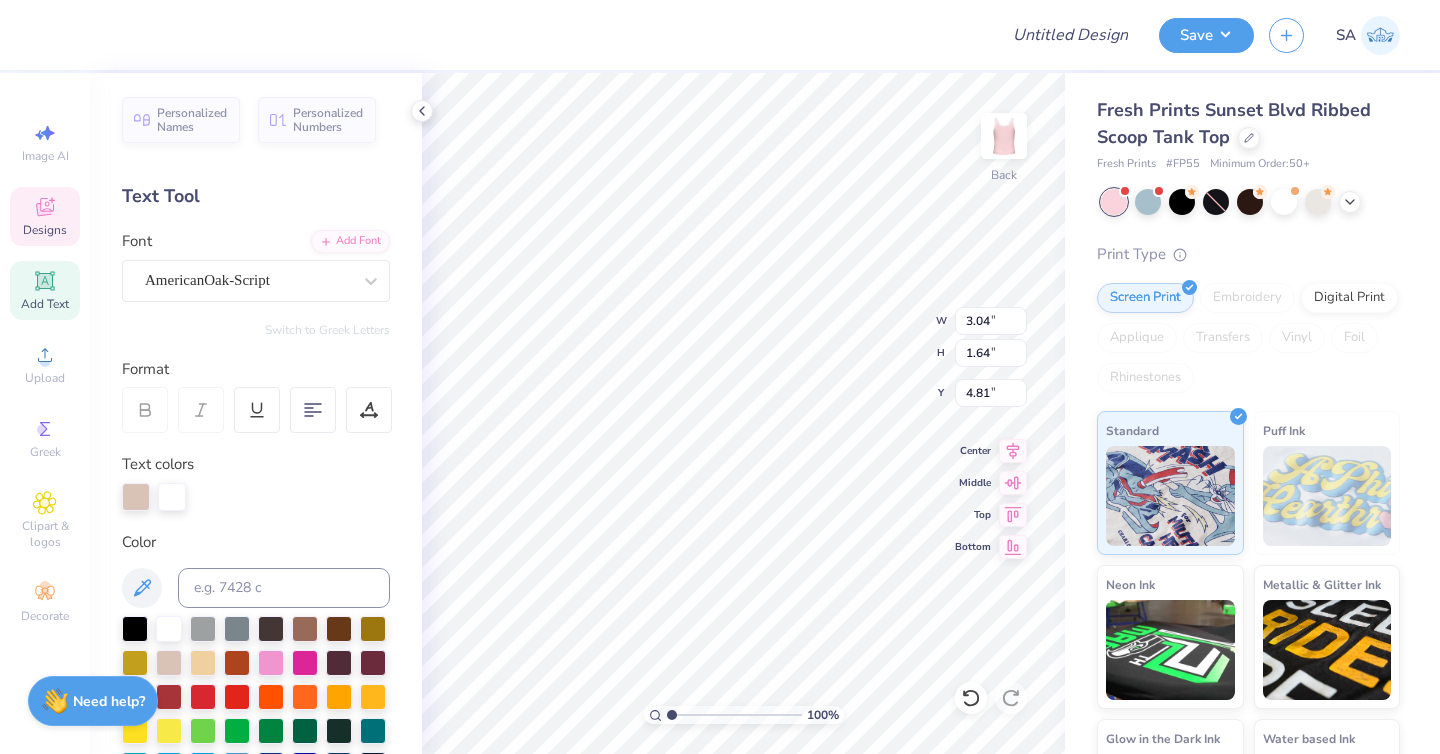 type on "4.81" 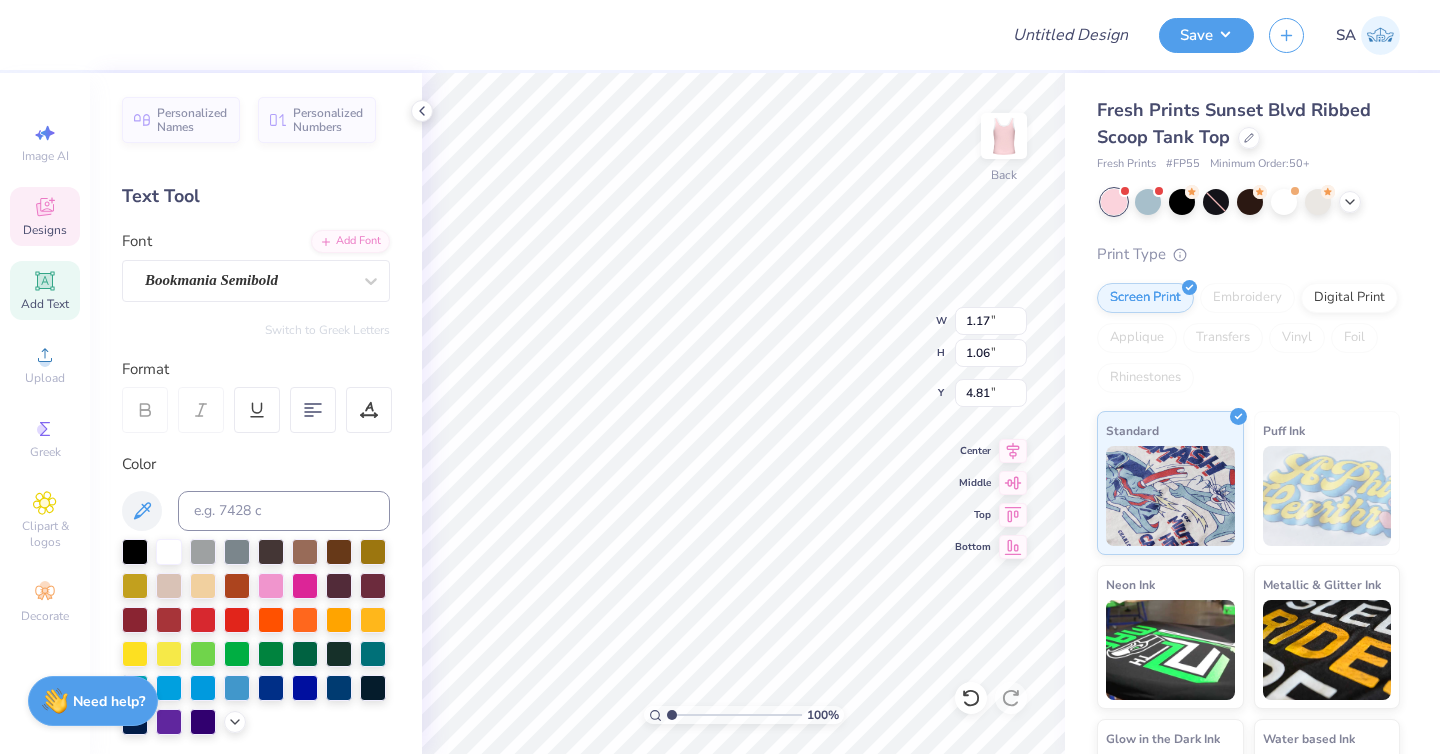 type on "1.17" 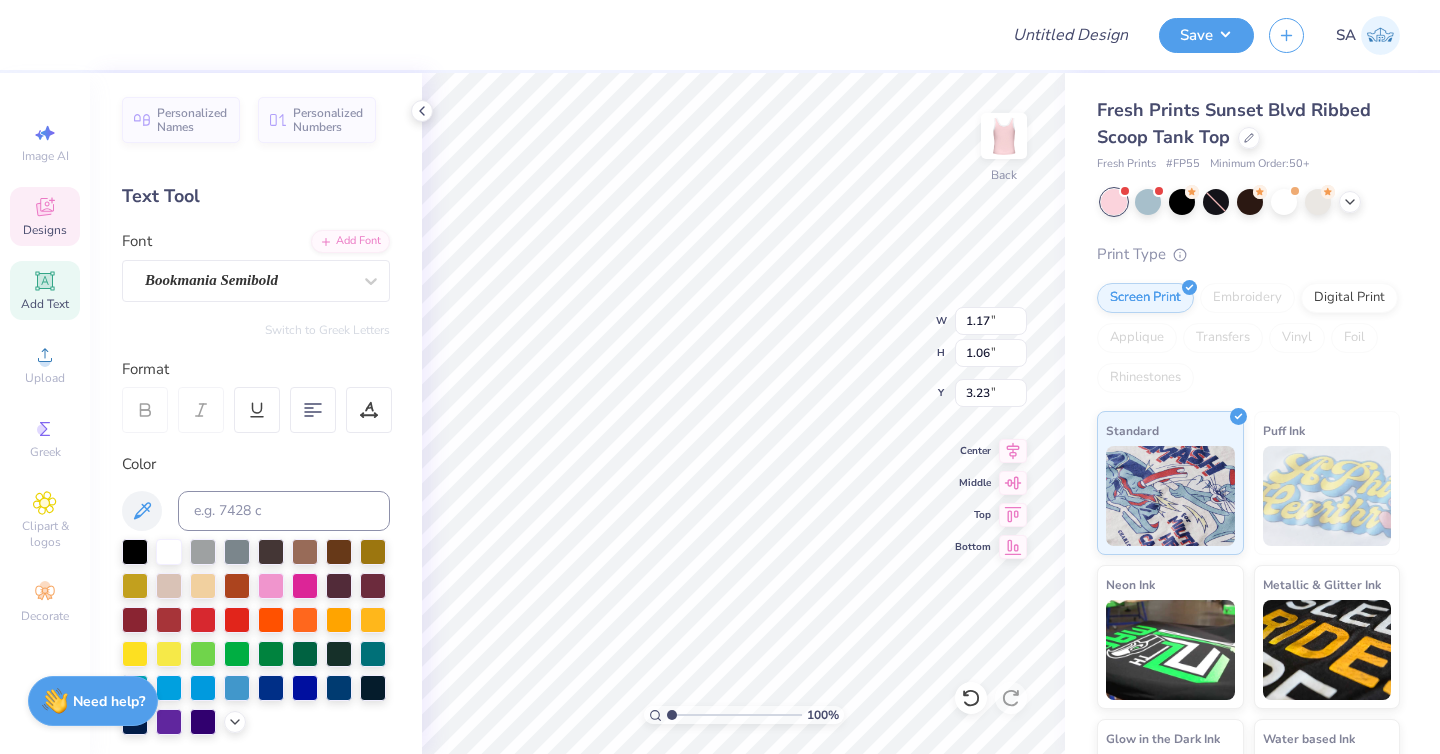 type on "3.04" 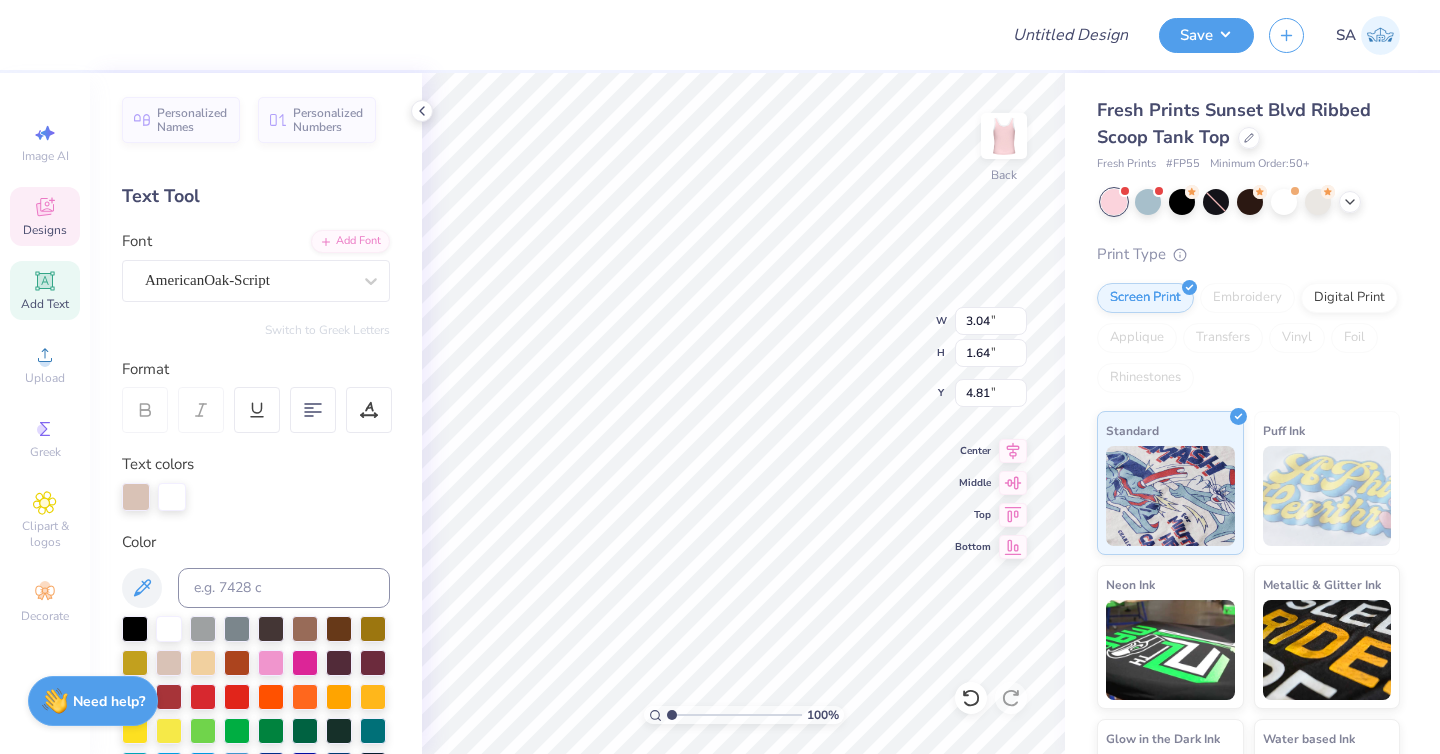 type on "2.36" 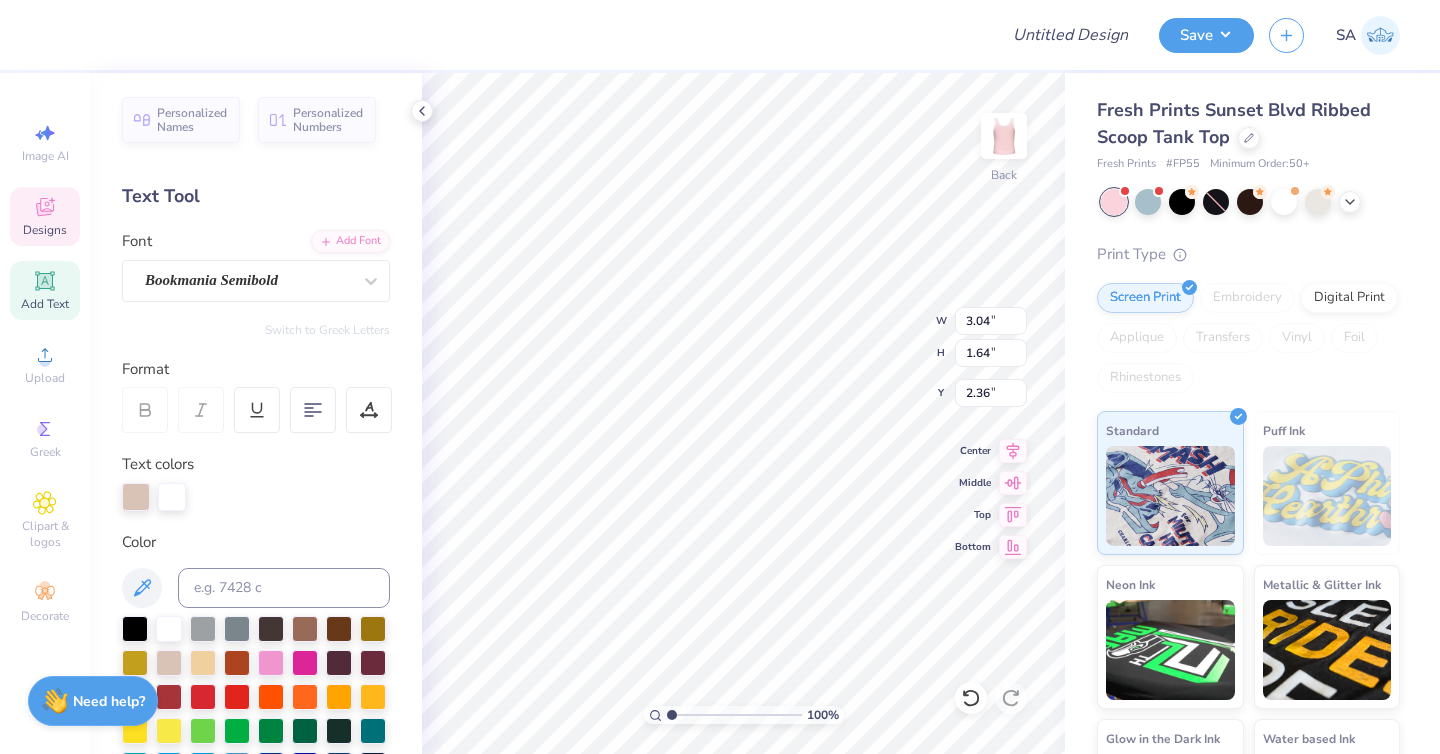 type on "1.56" 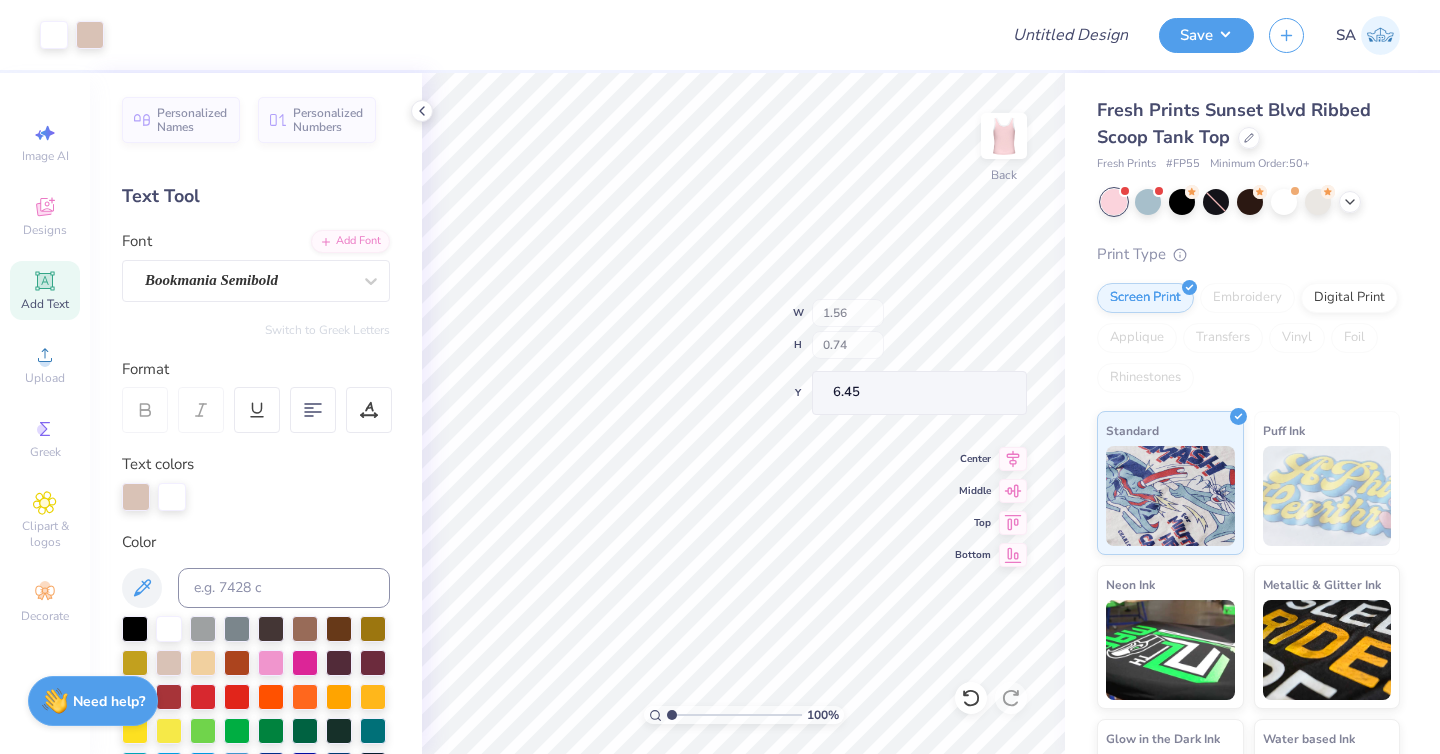 type on "3.18" 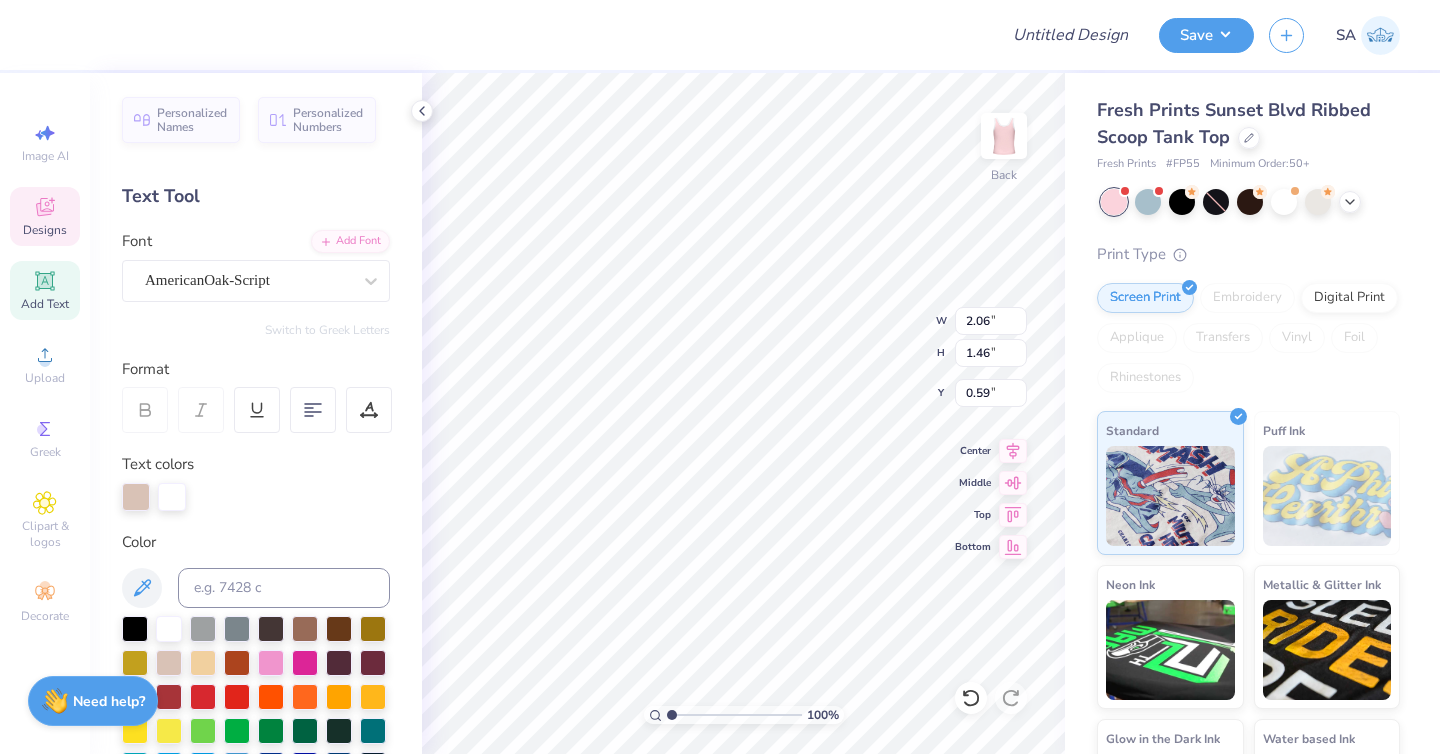 type on "0.59" 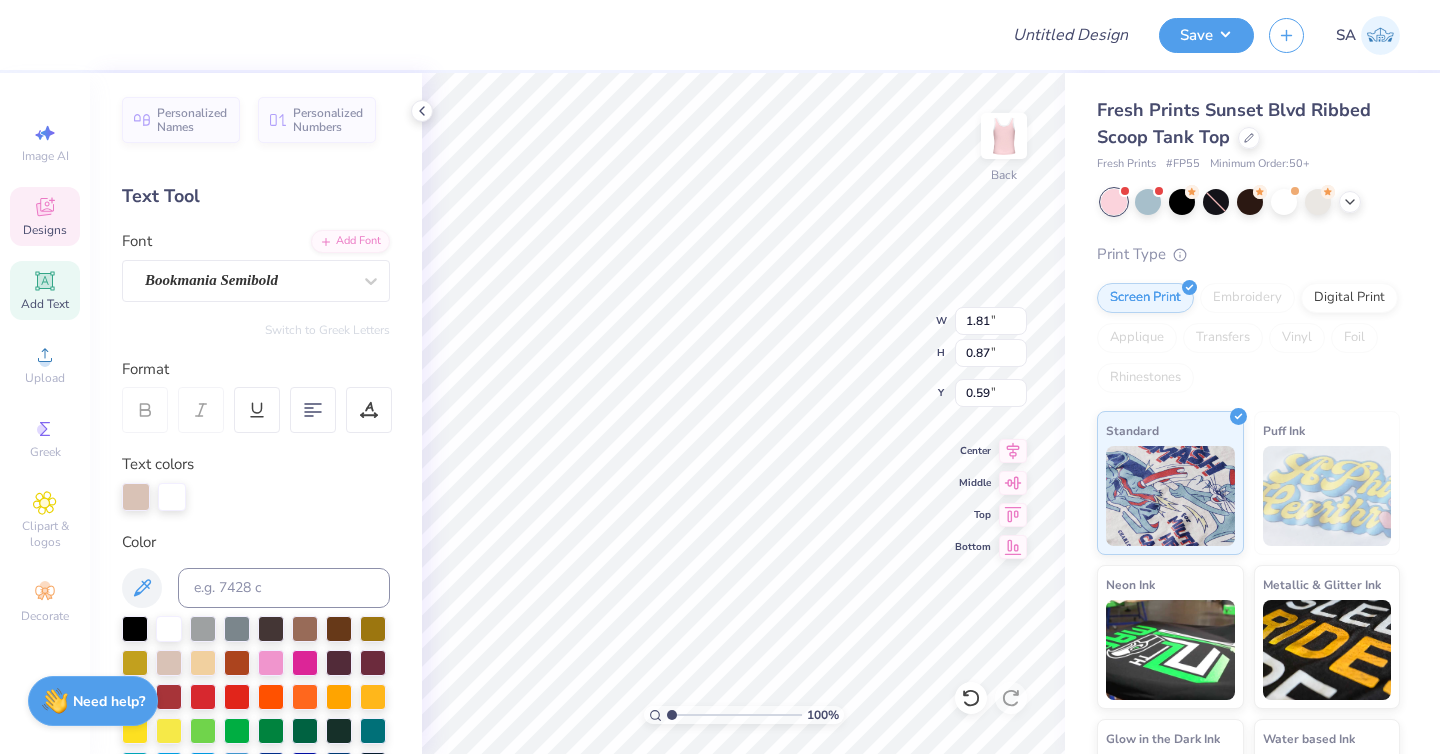 type on "1.81" 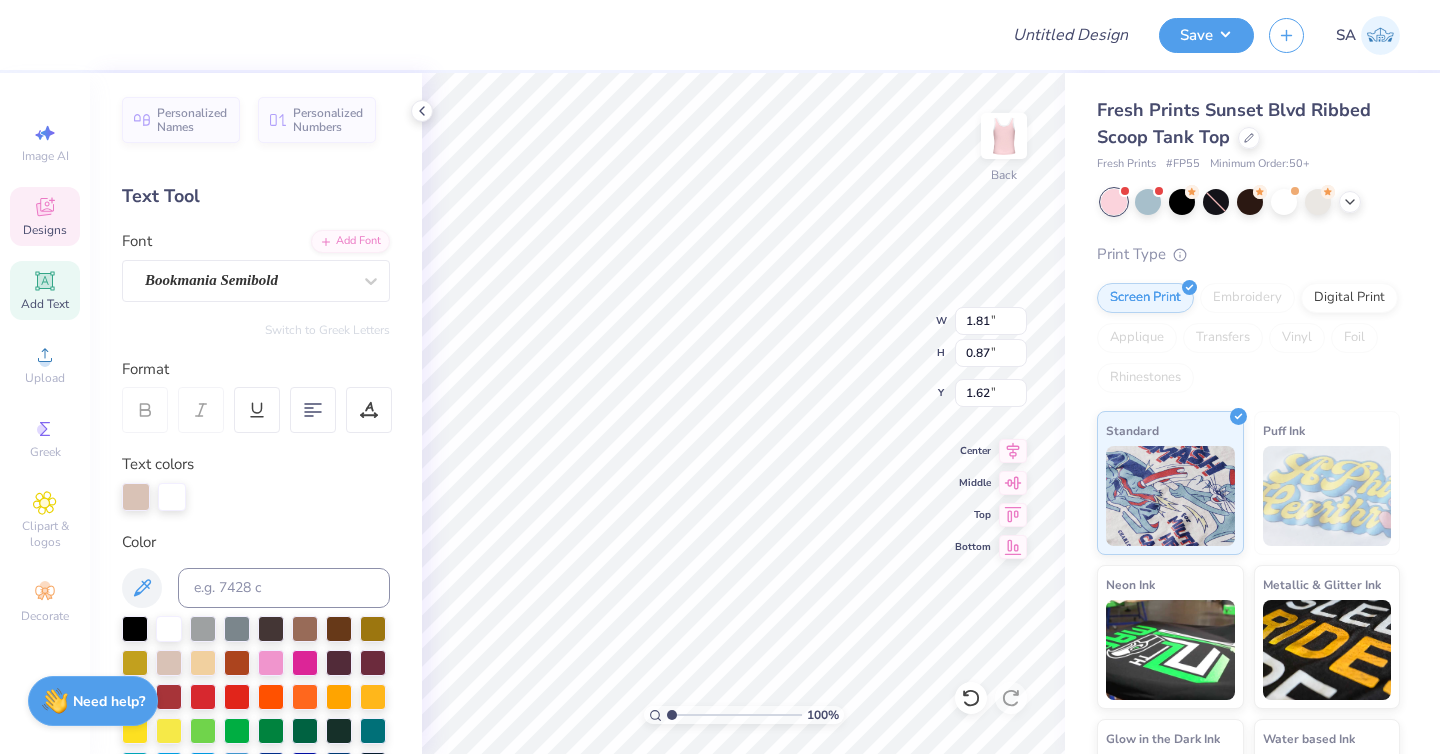 type on "0.88" 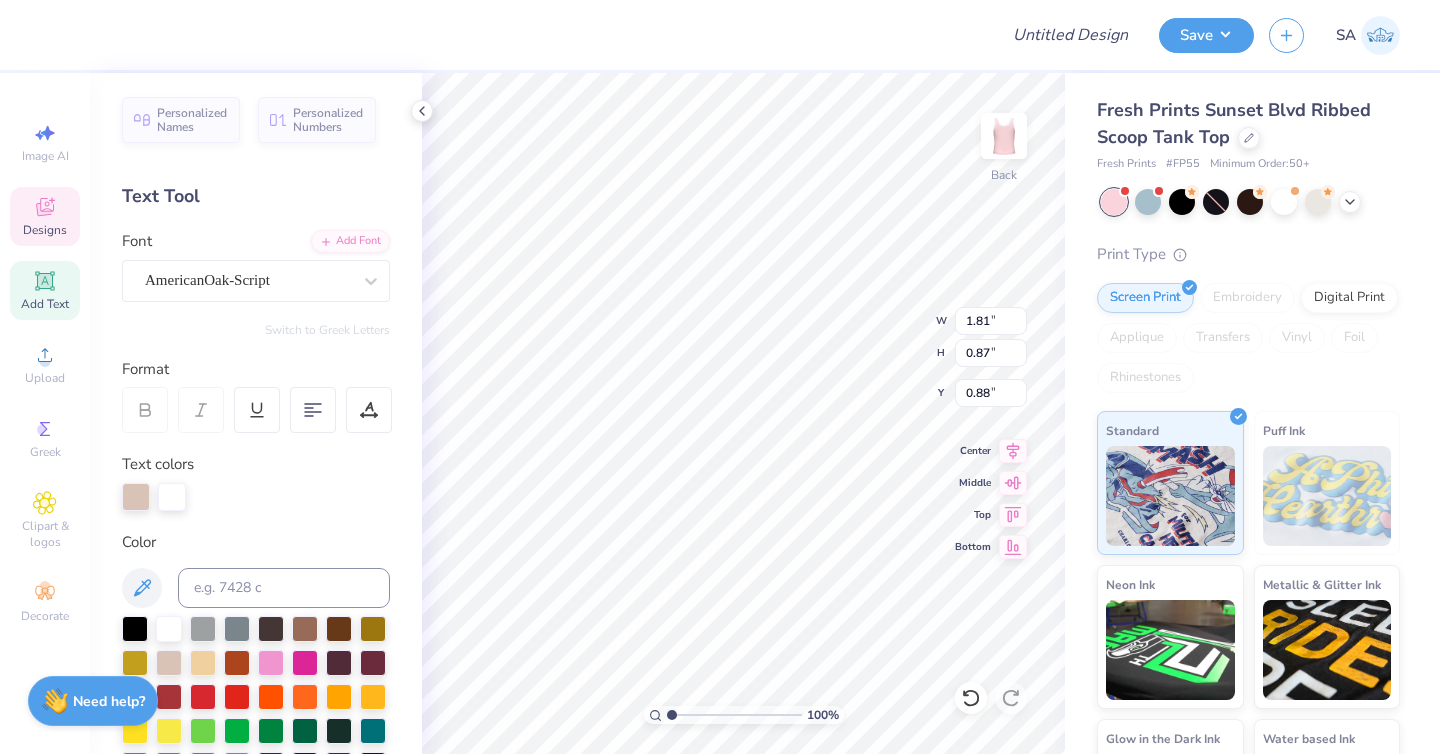 type on "3.04" 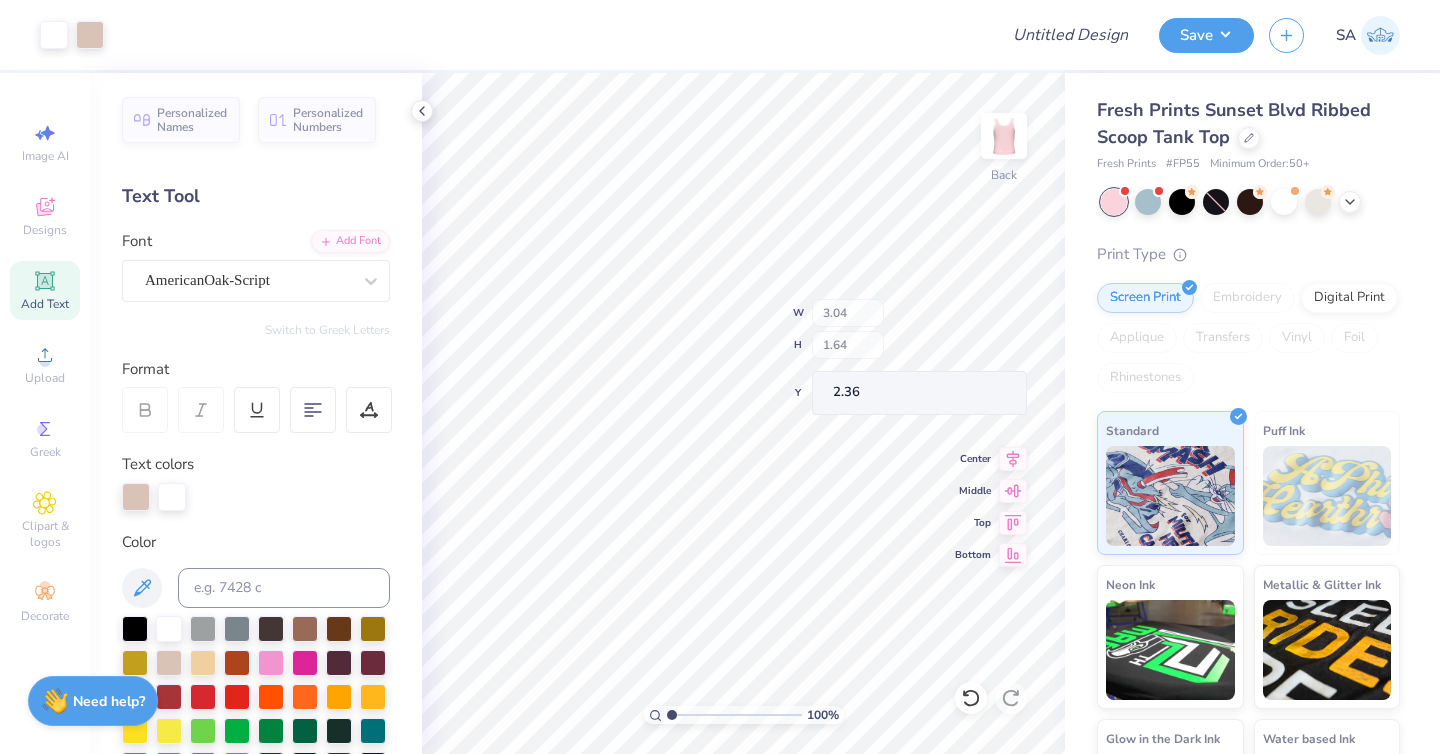 type on "1.54" 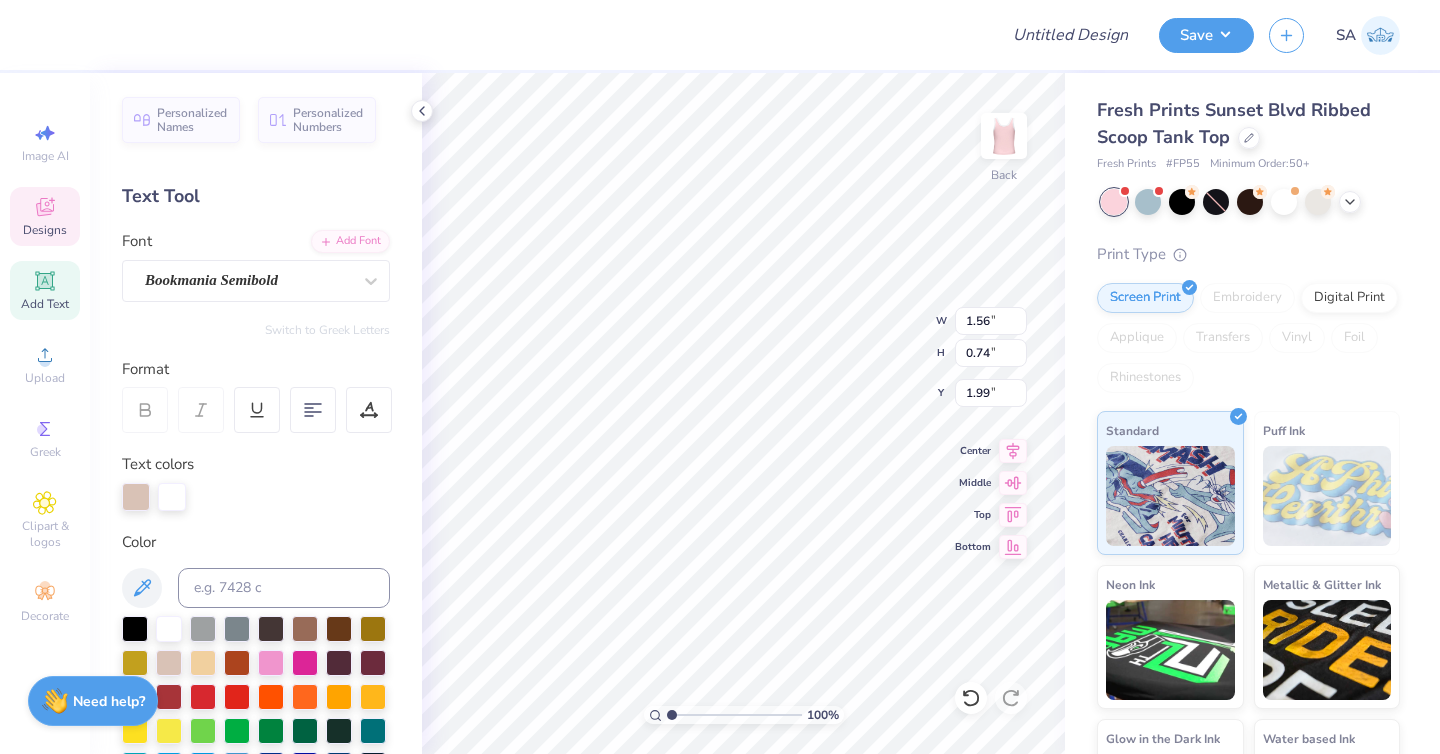type on "1.99" 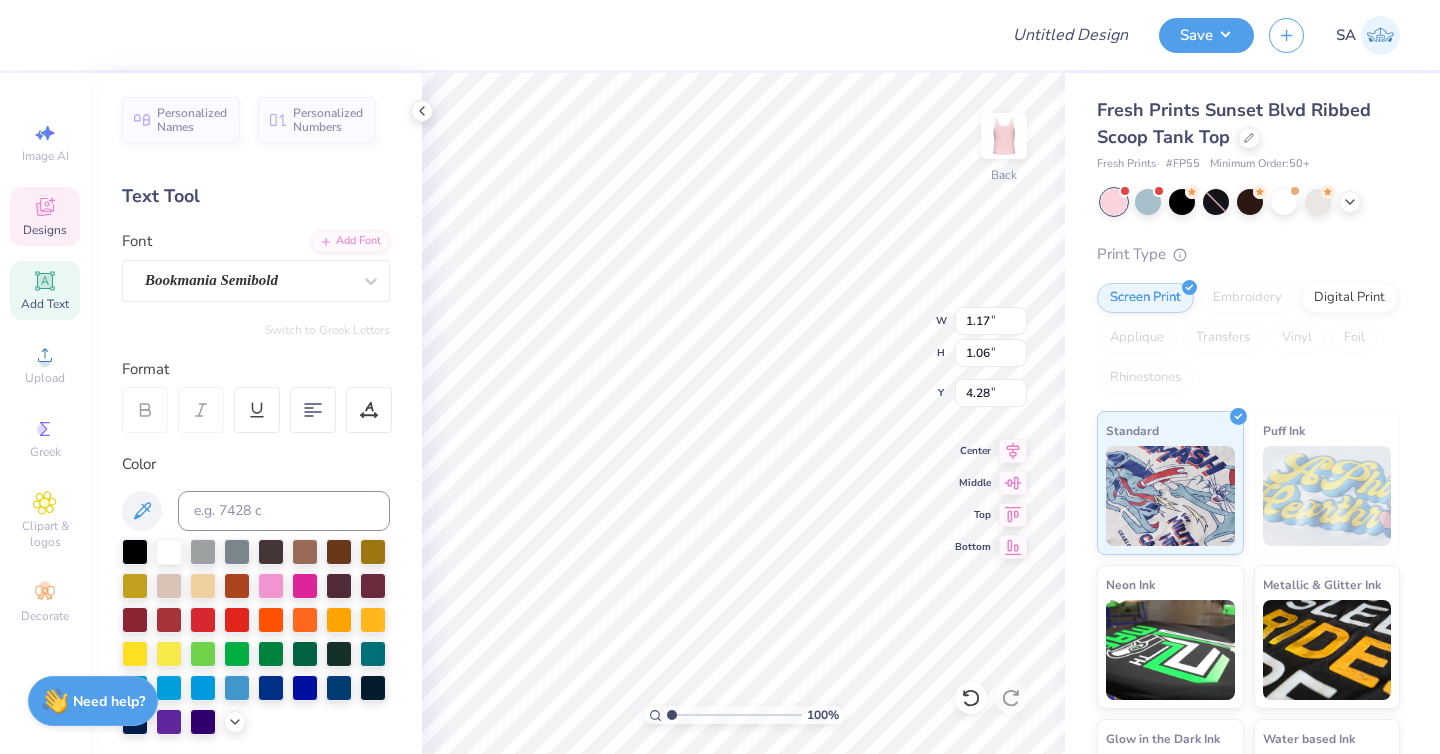 scroll, scrollTop: 16, scrollLeft: 2, axis: both 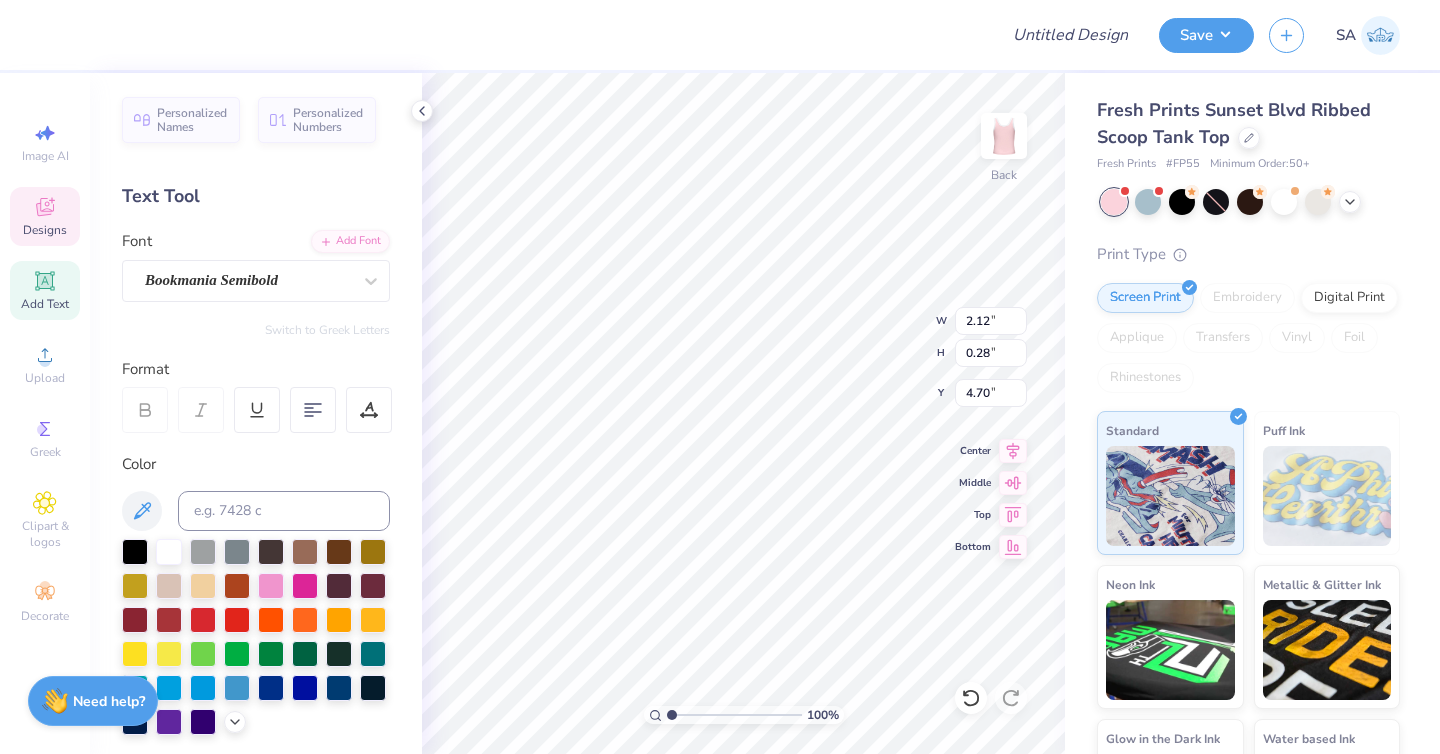 type on "2.12" 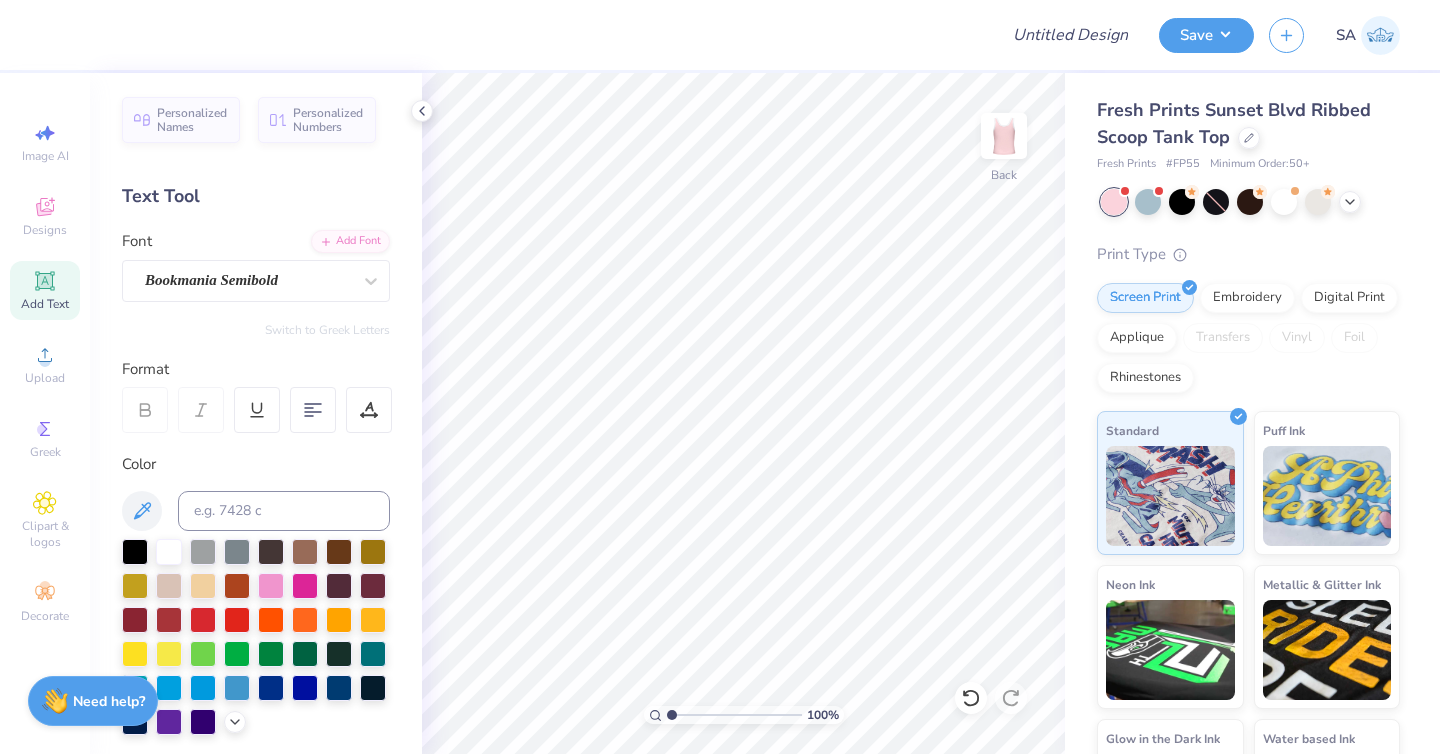 click on "Bookmania Semibold" at bounding box center (256, 281) 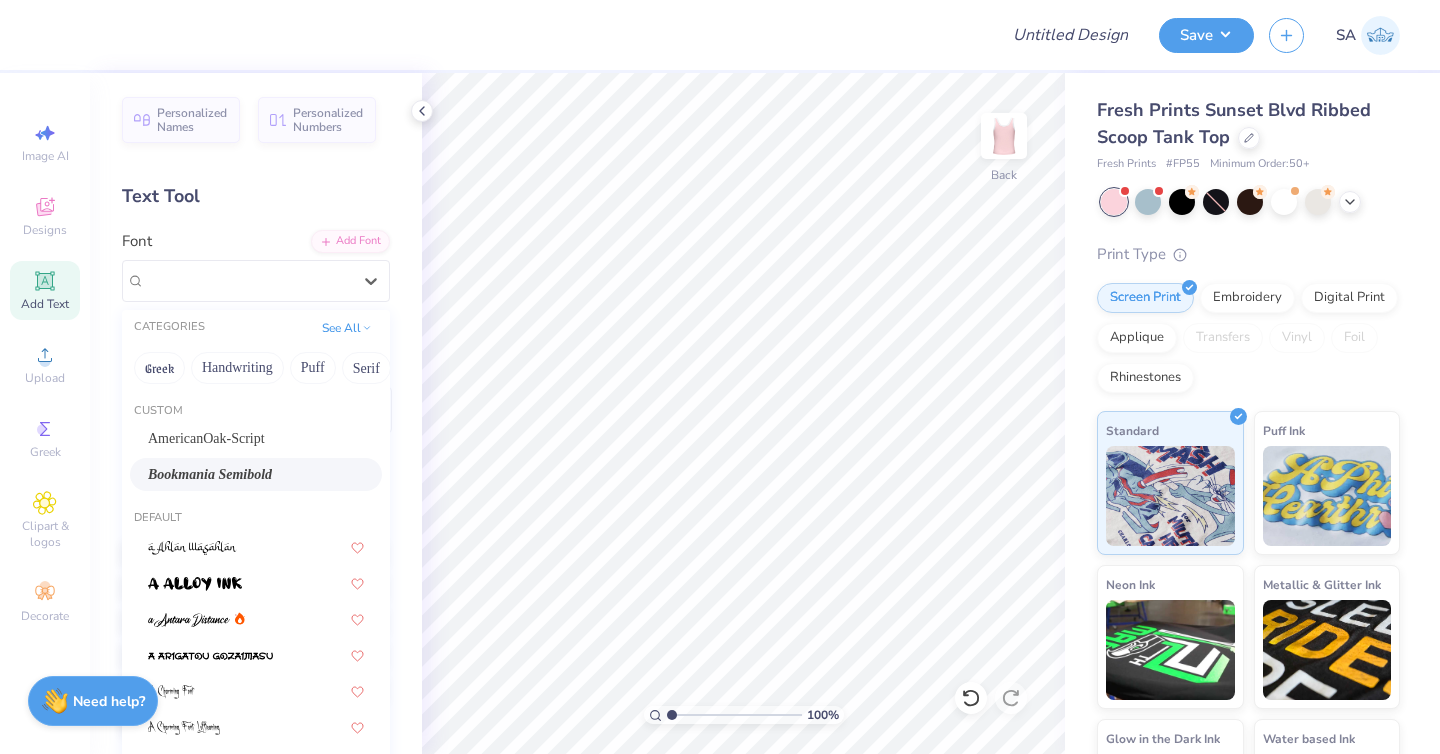 click on "Image AI Designs Add Text Upload Greek Clipart & logos Decorate" at bounding box center (45, 413) 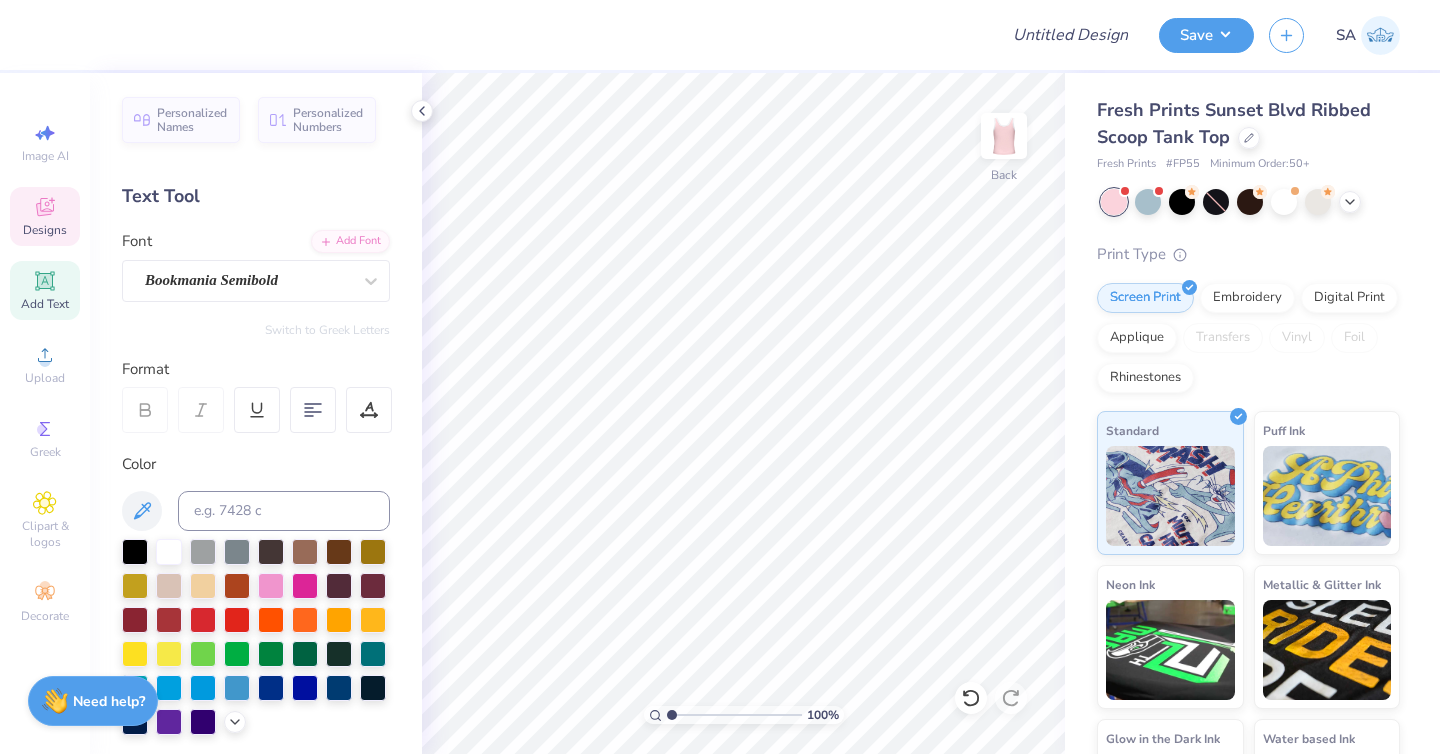 click 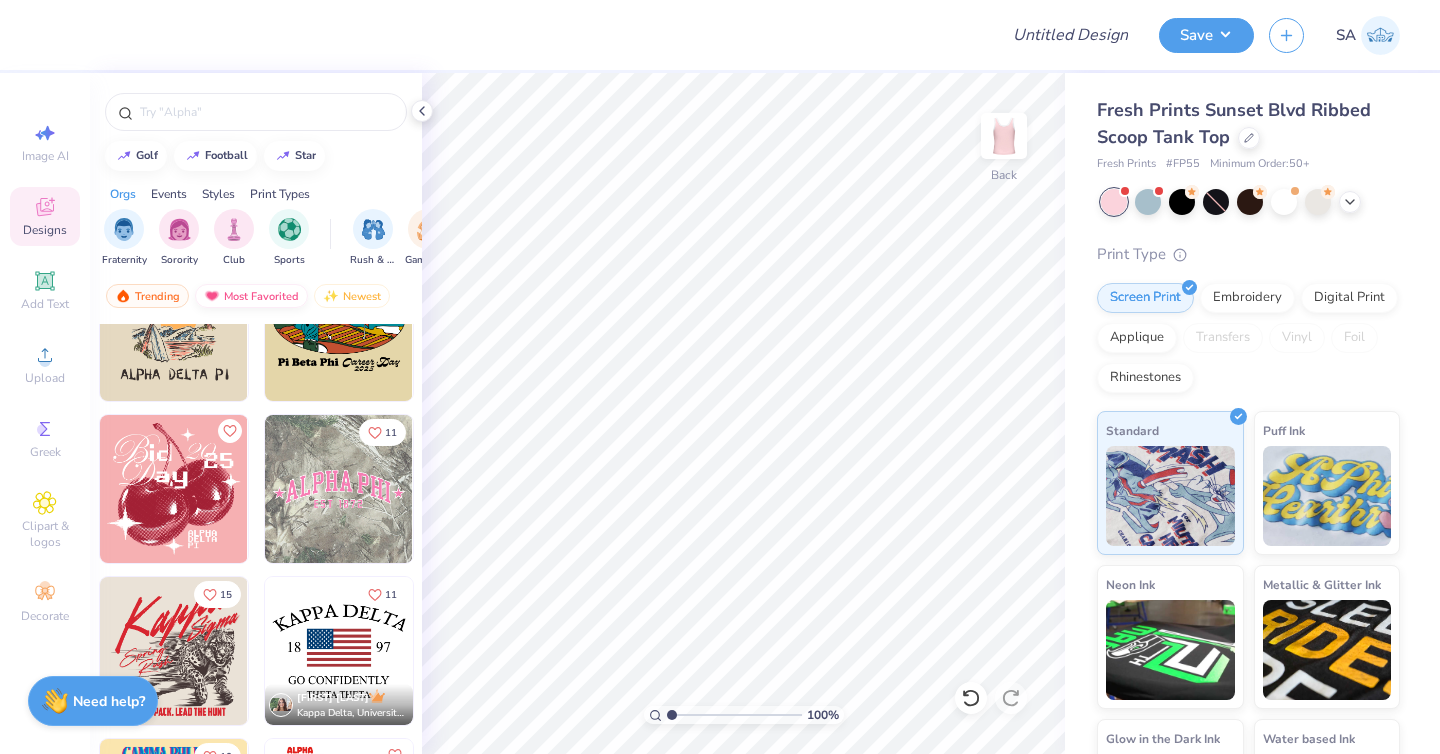 scroll, scrollTop: 1532, scrollLeft: 0, axis: vertical 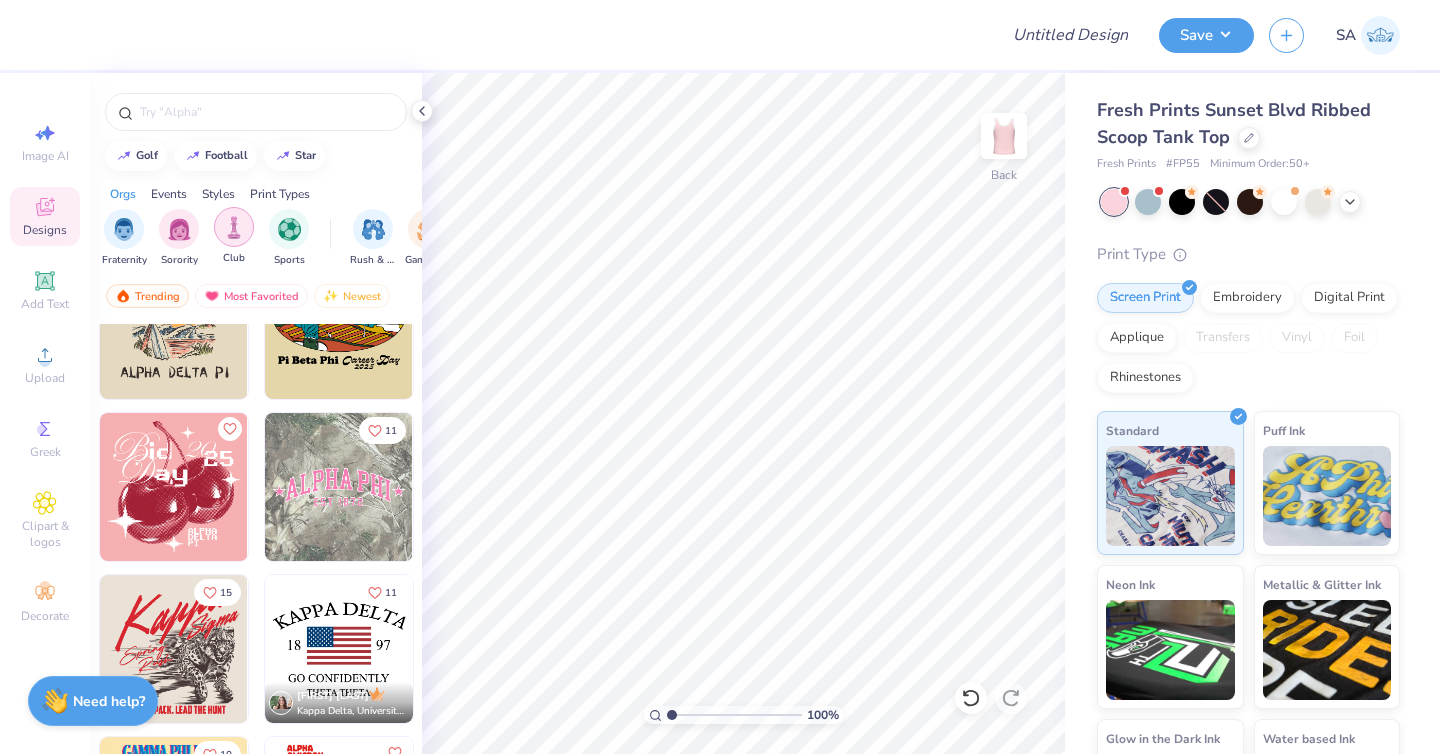 click at bounding box center (234, 227) 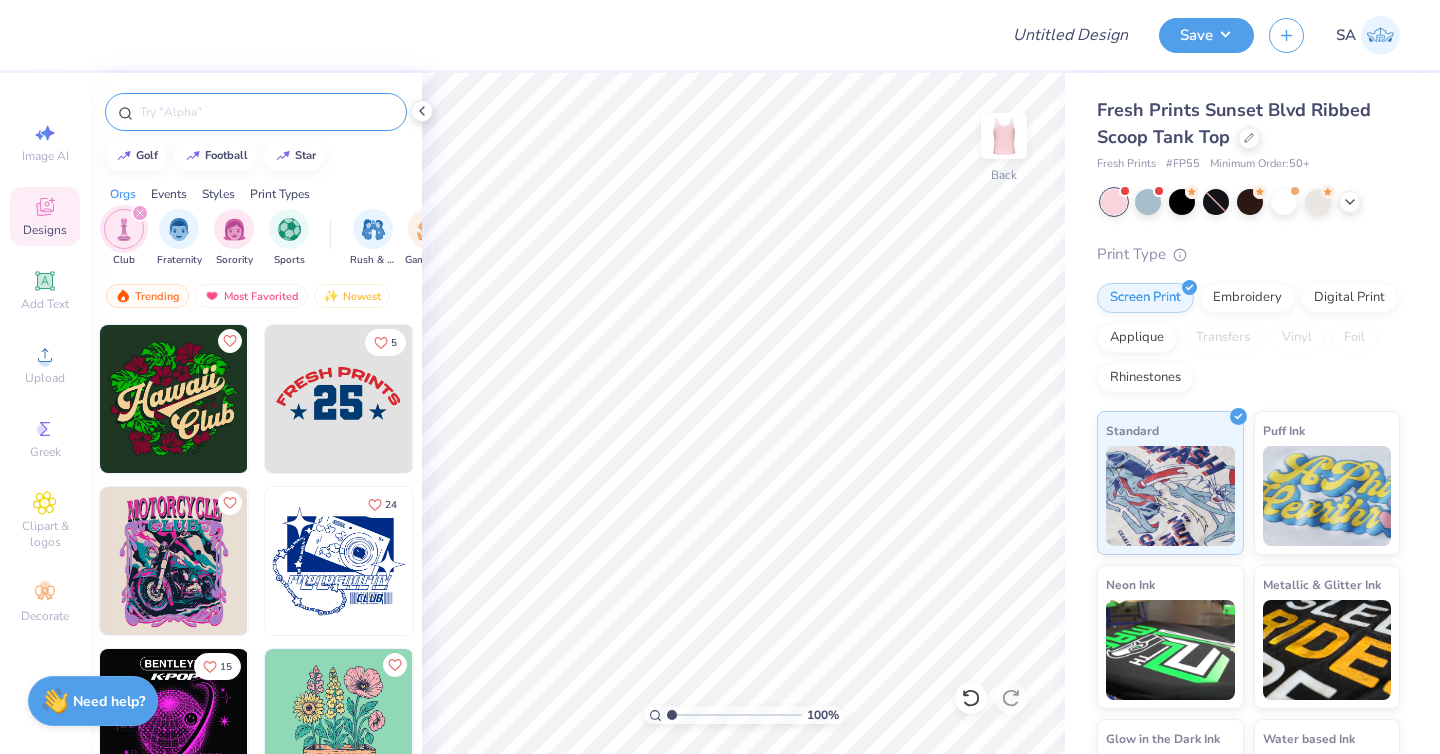 click at bounding box center (266, 112) 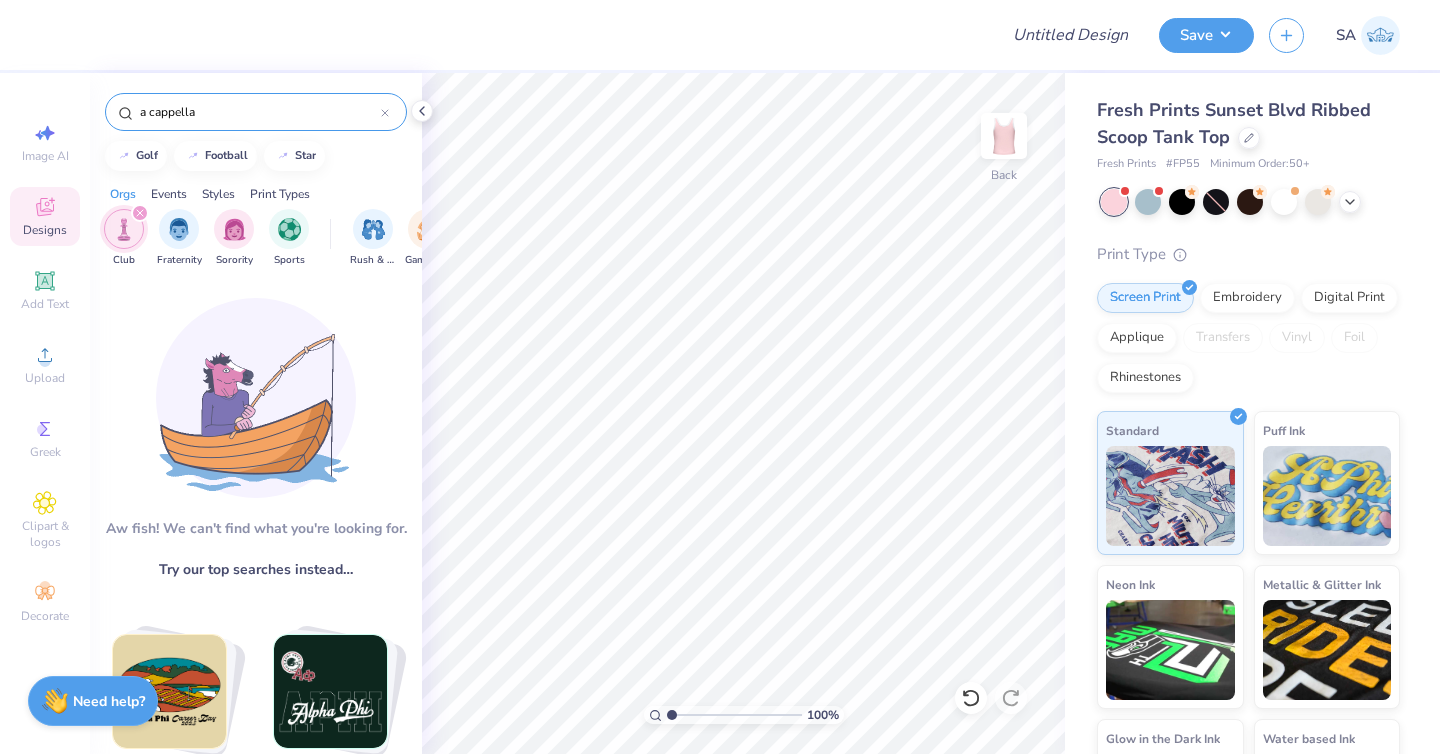 type on "a cappella" 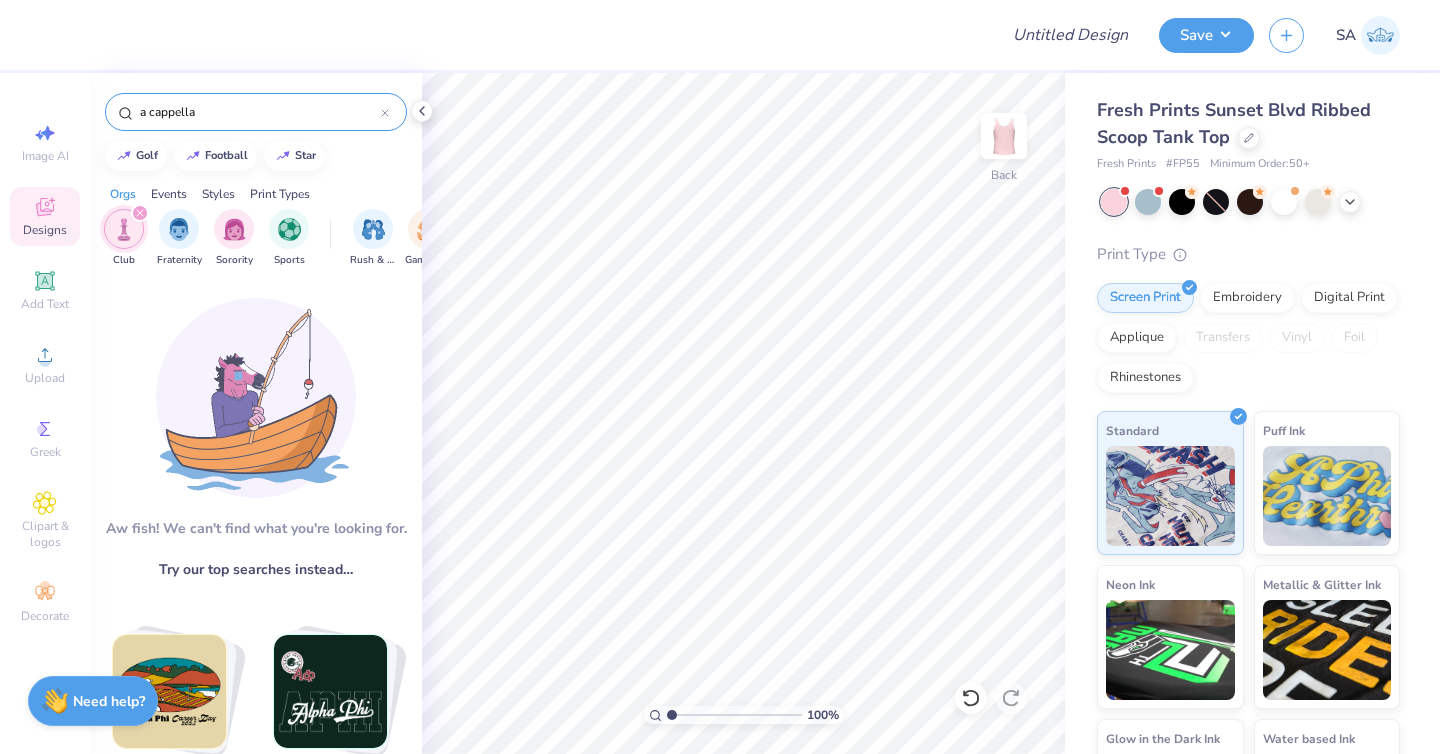 click 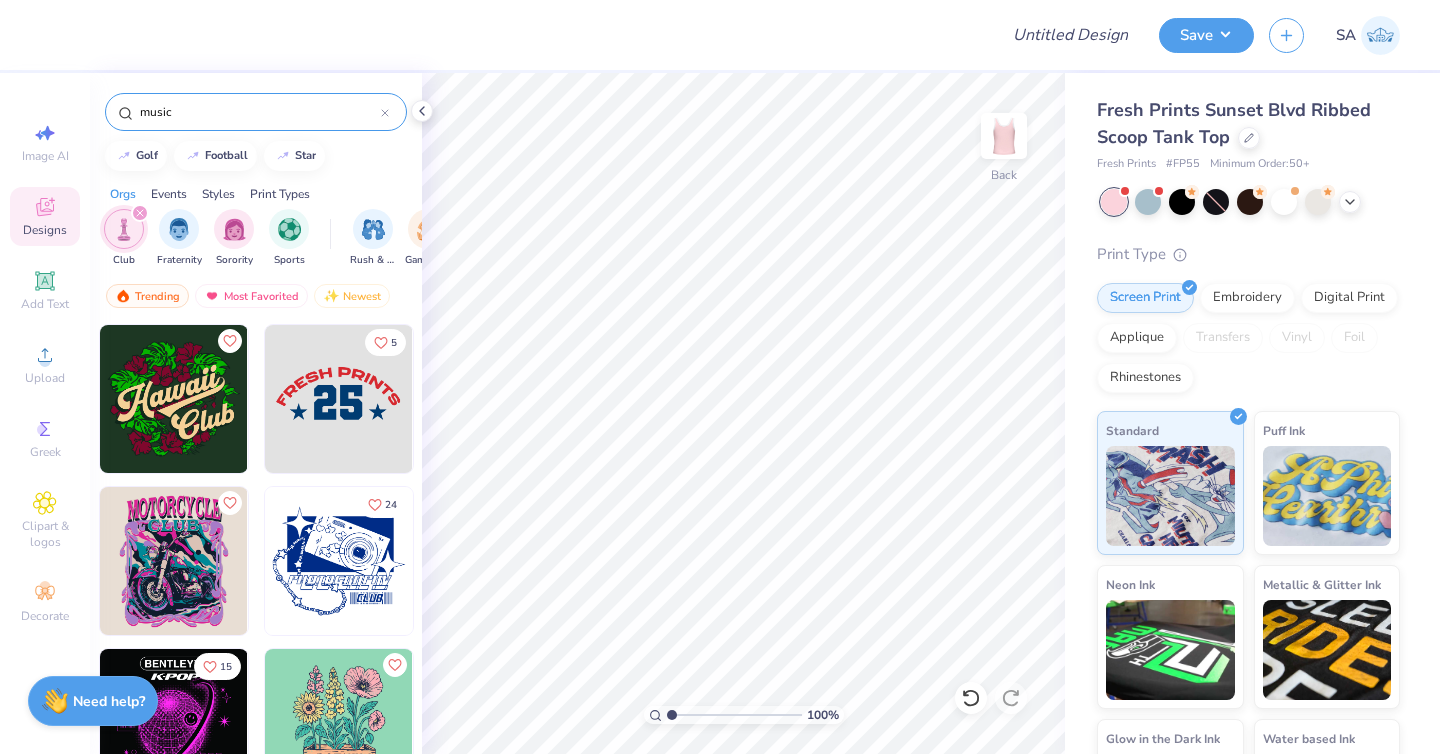type on "music" 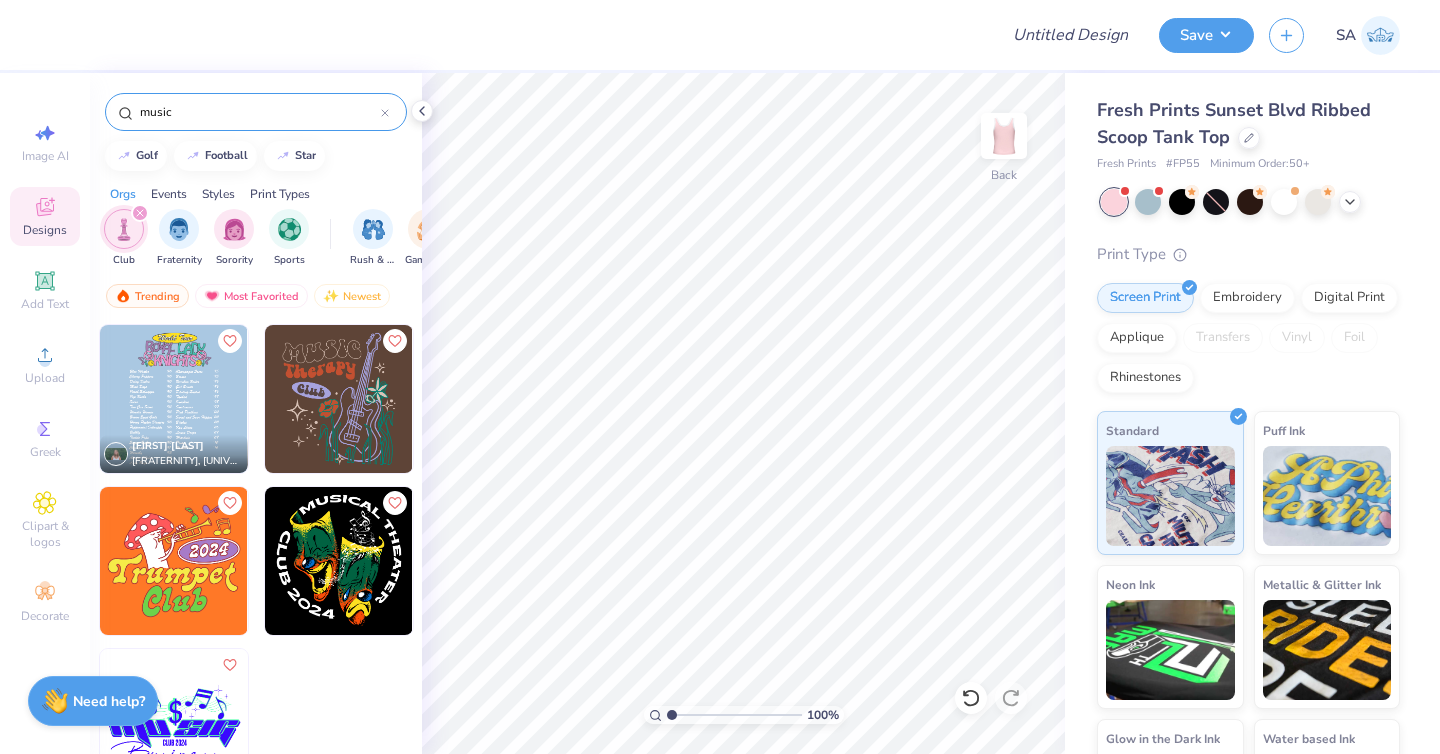 click at bounding box center [140, 213] 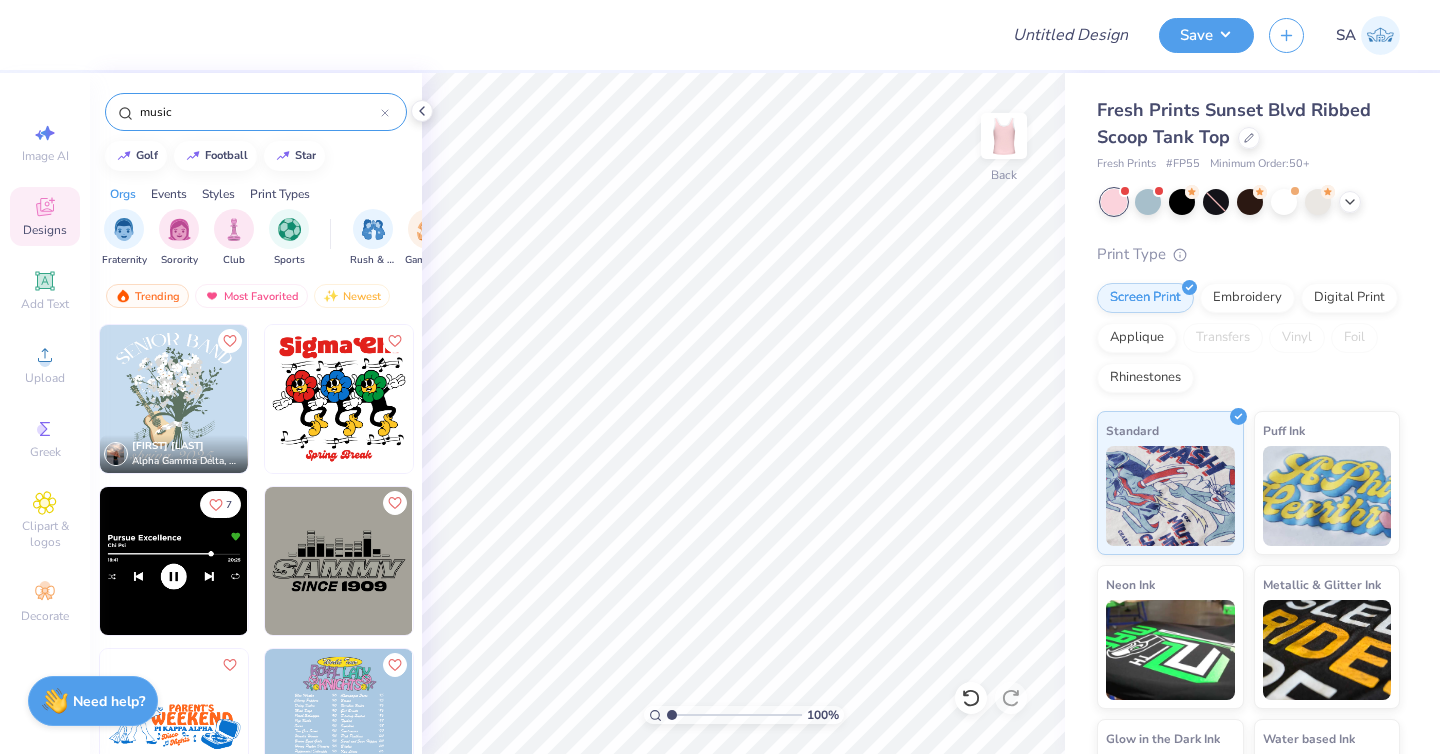 click on "music" at bounding box center (259, 112) 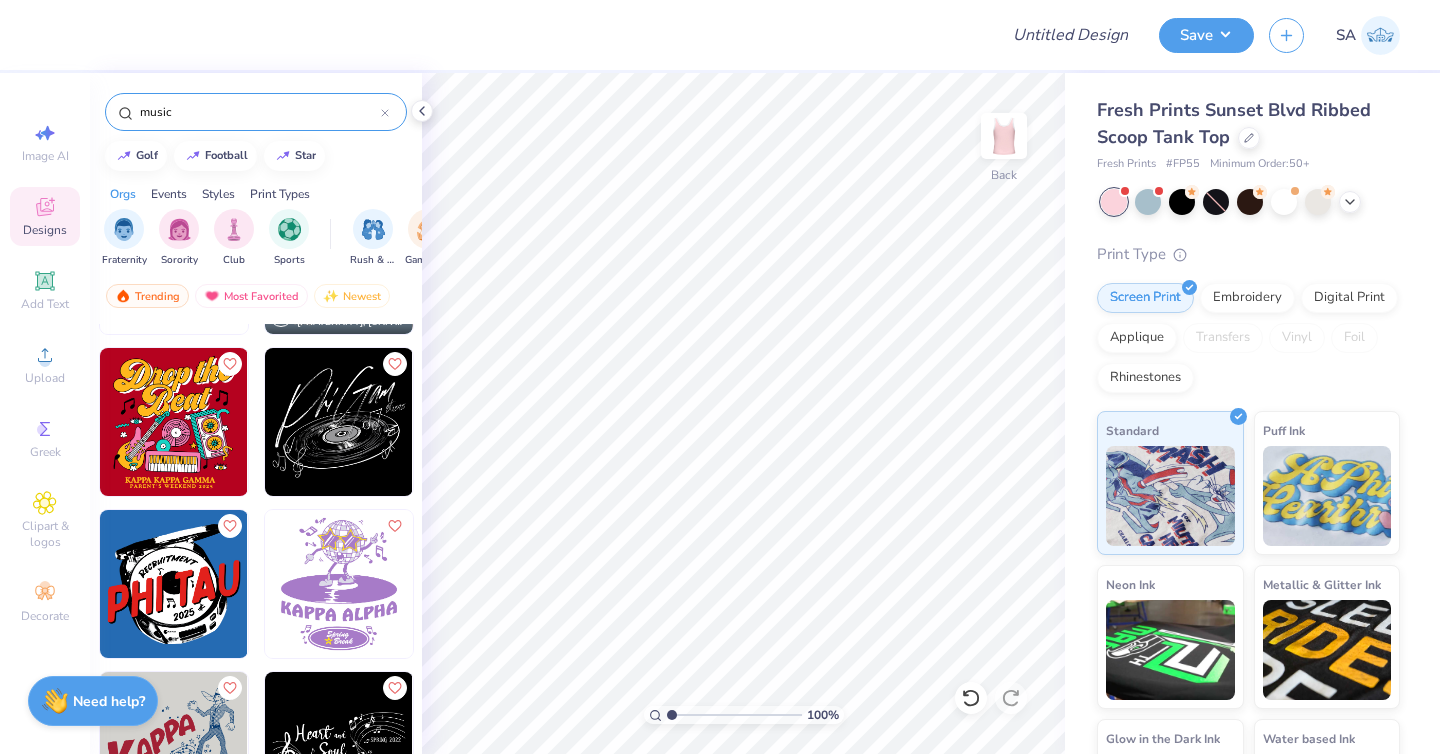 scroll, scrollTop: 464, scrollLeft: 0, axis: vertical 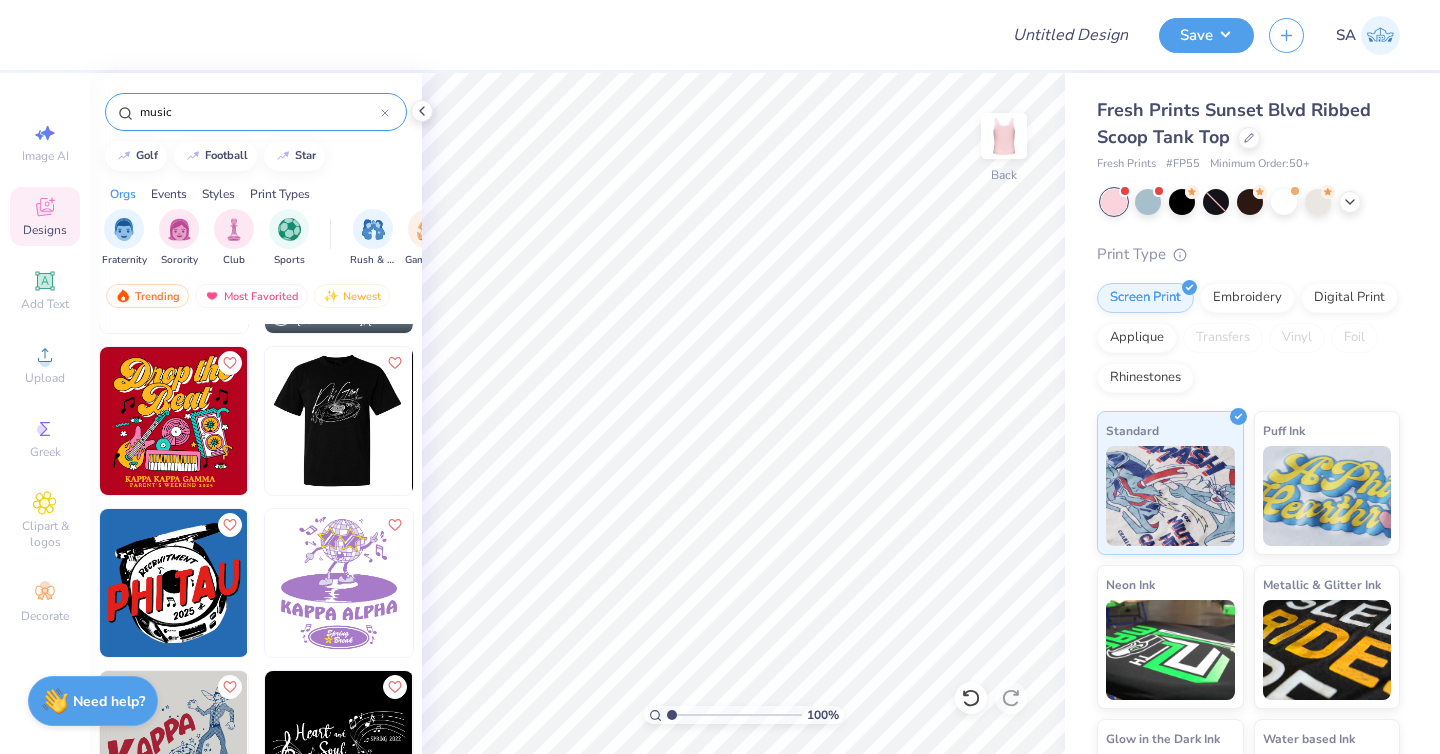 click at bounding box center [191, 421] 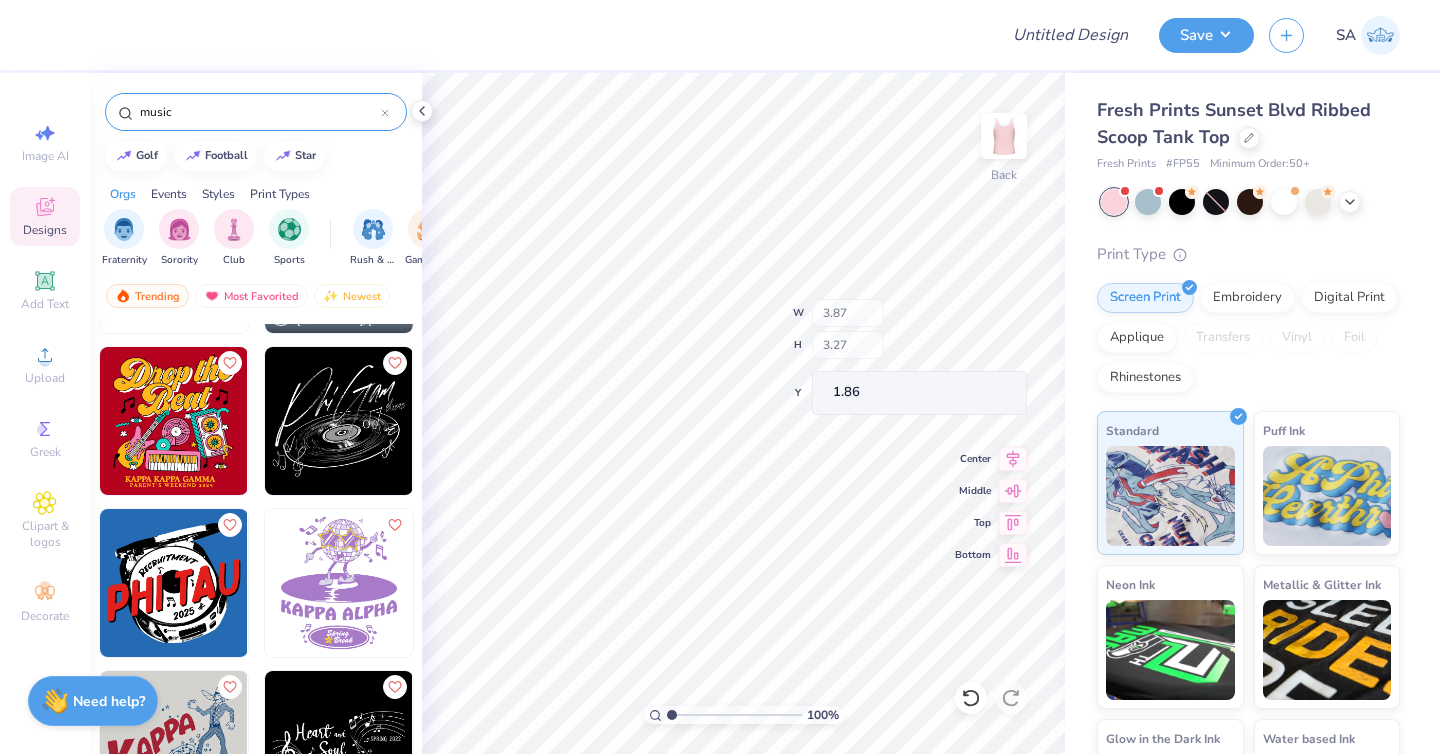 type on "3.87" 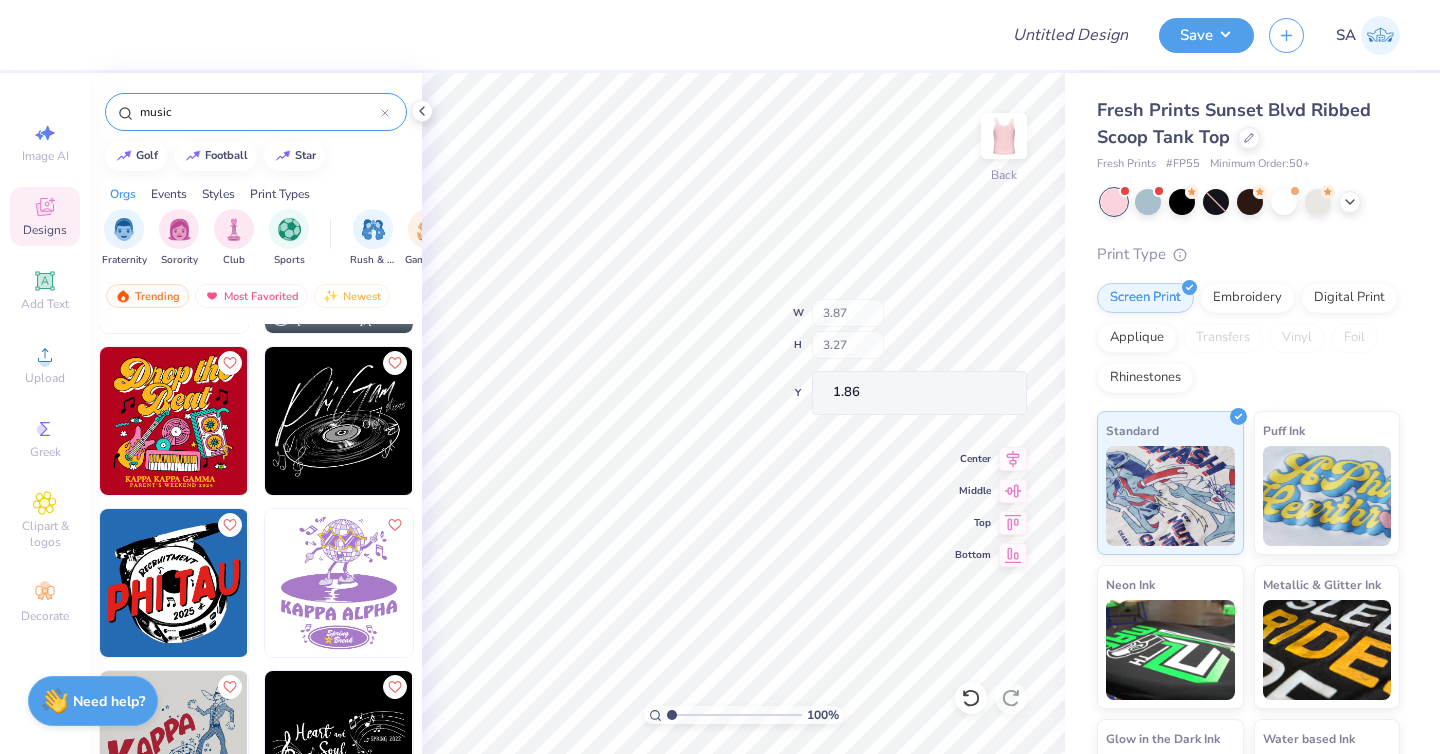 type on "3.27" 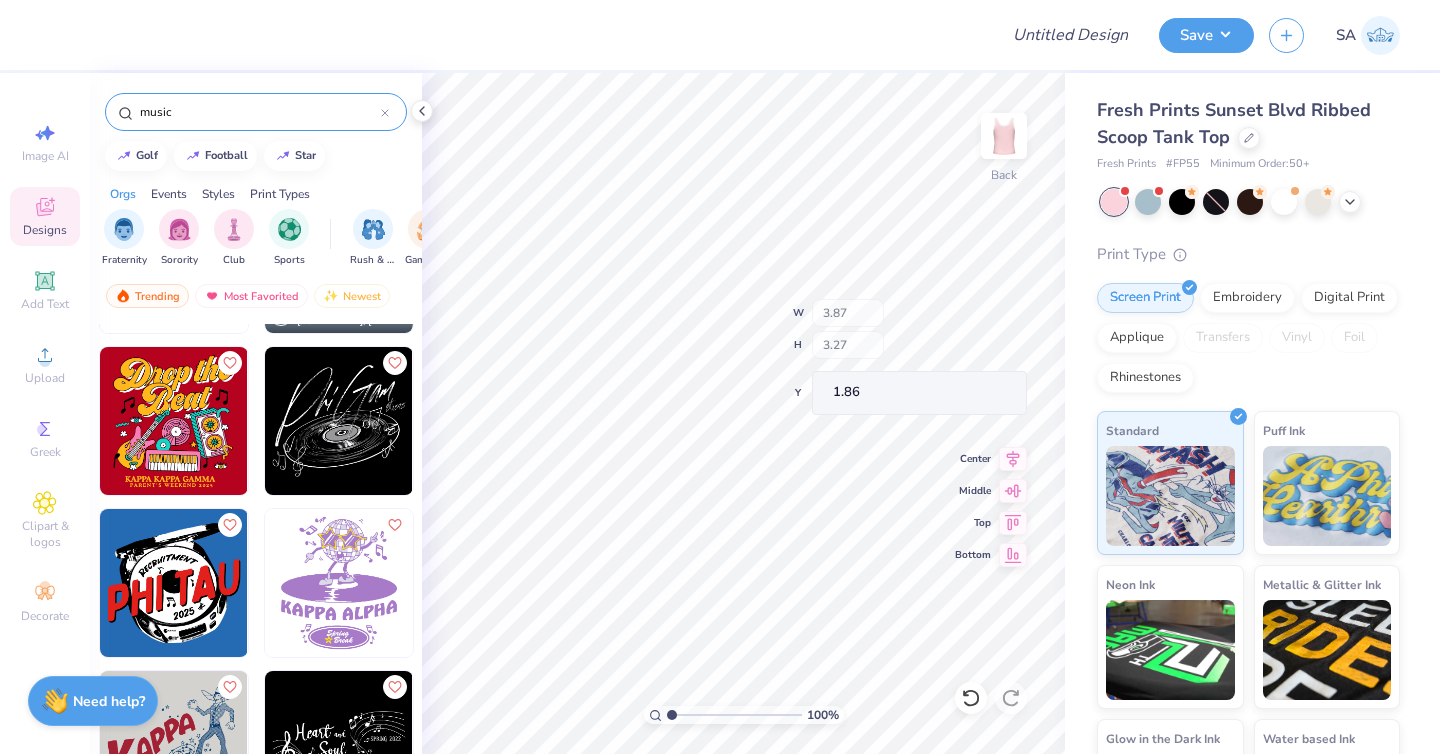 type on "1.86" 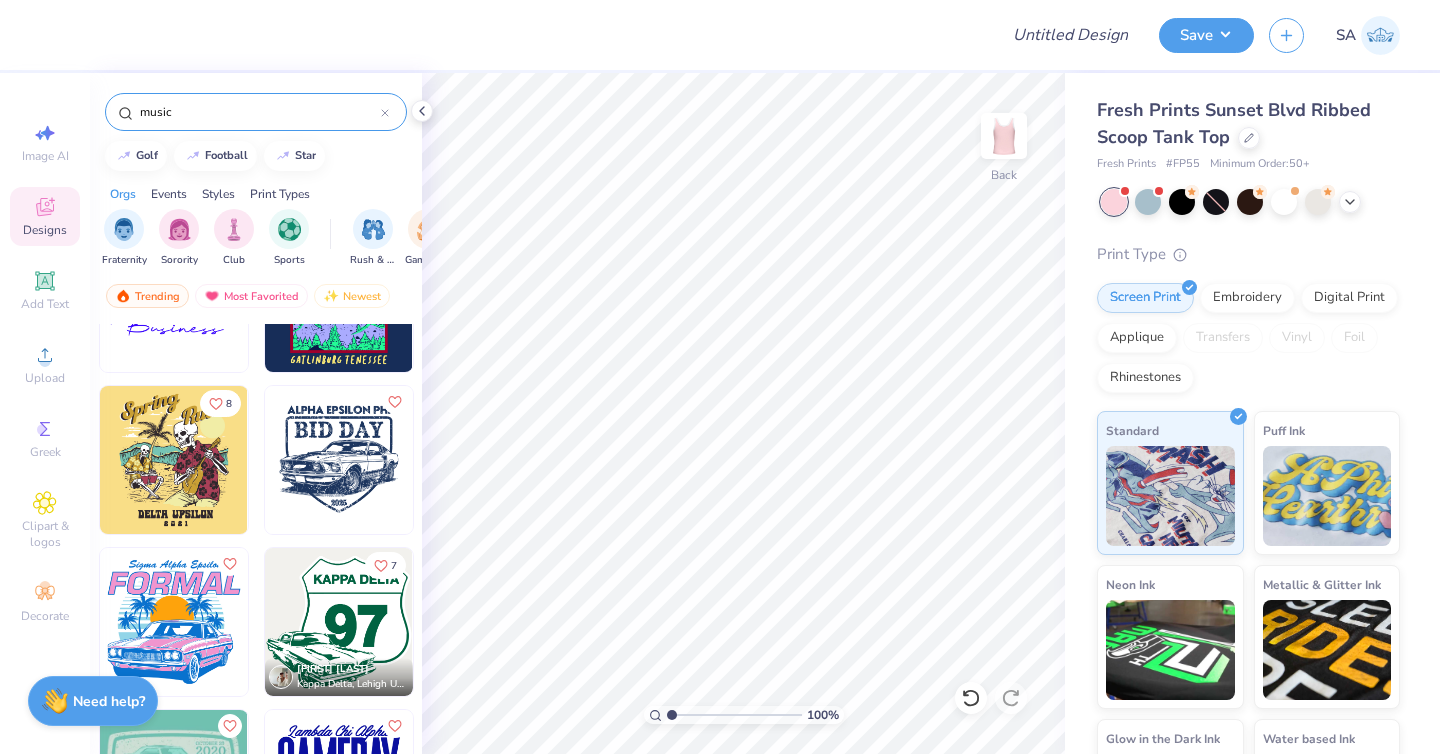 scroll, scrollTop: 2411, scrollLeft: 0, axis: vertical 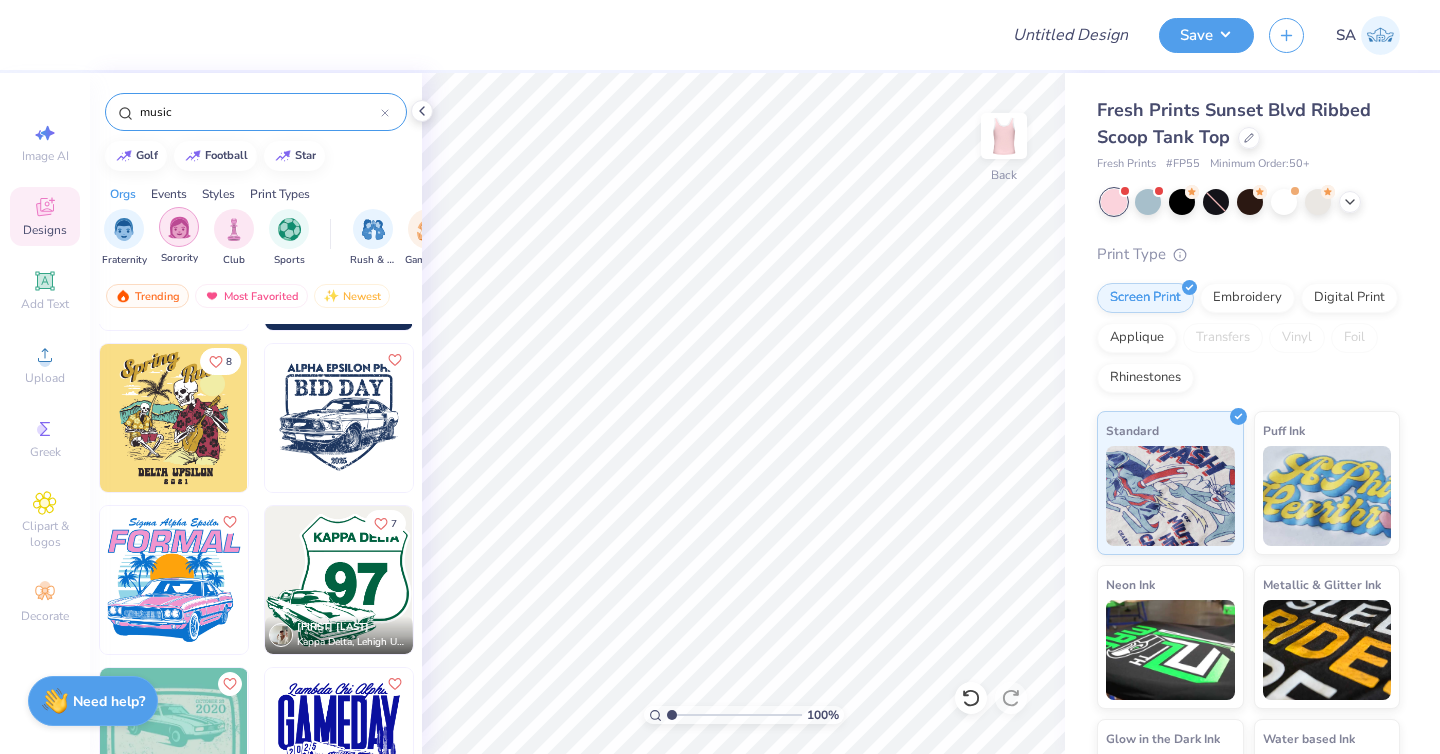 click at bounding box center [179, 227] 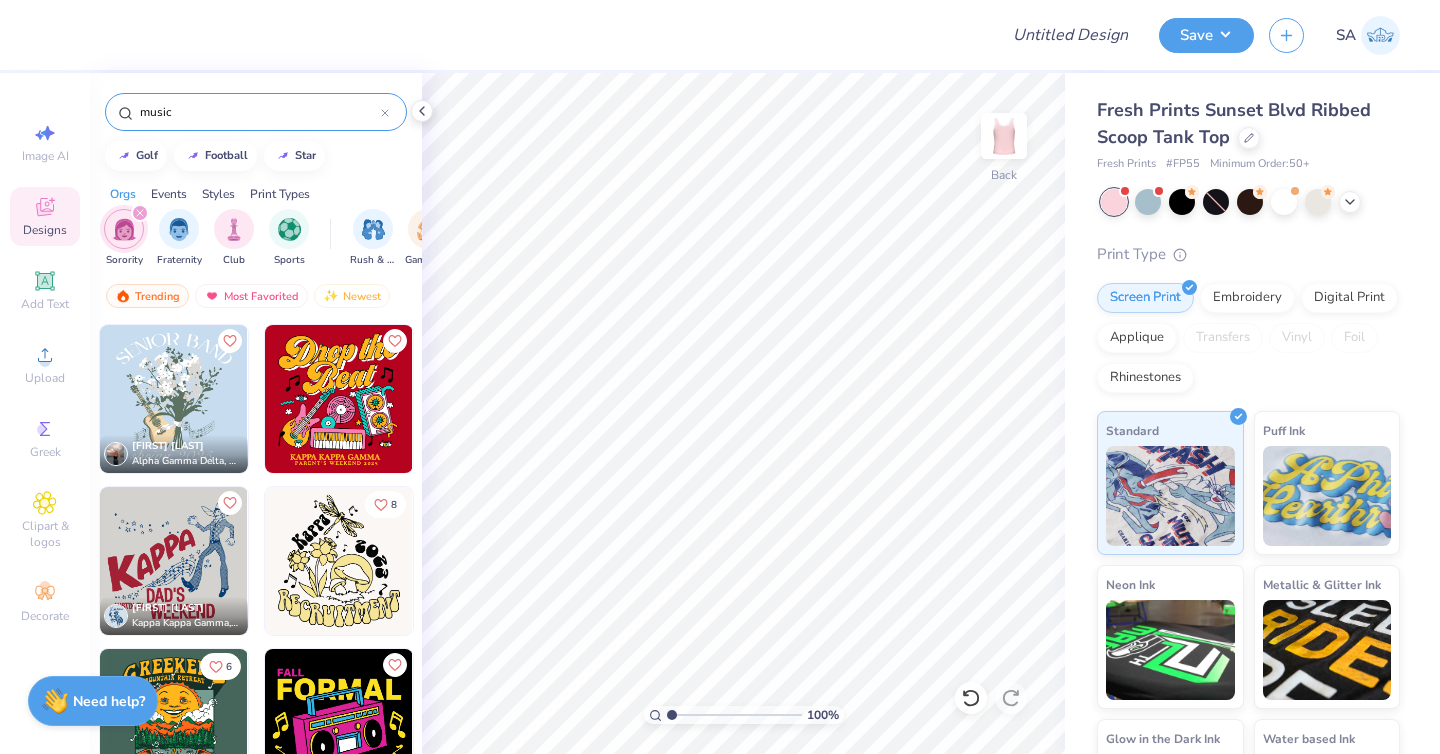 click 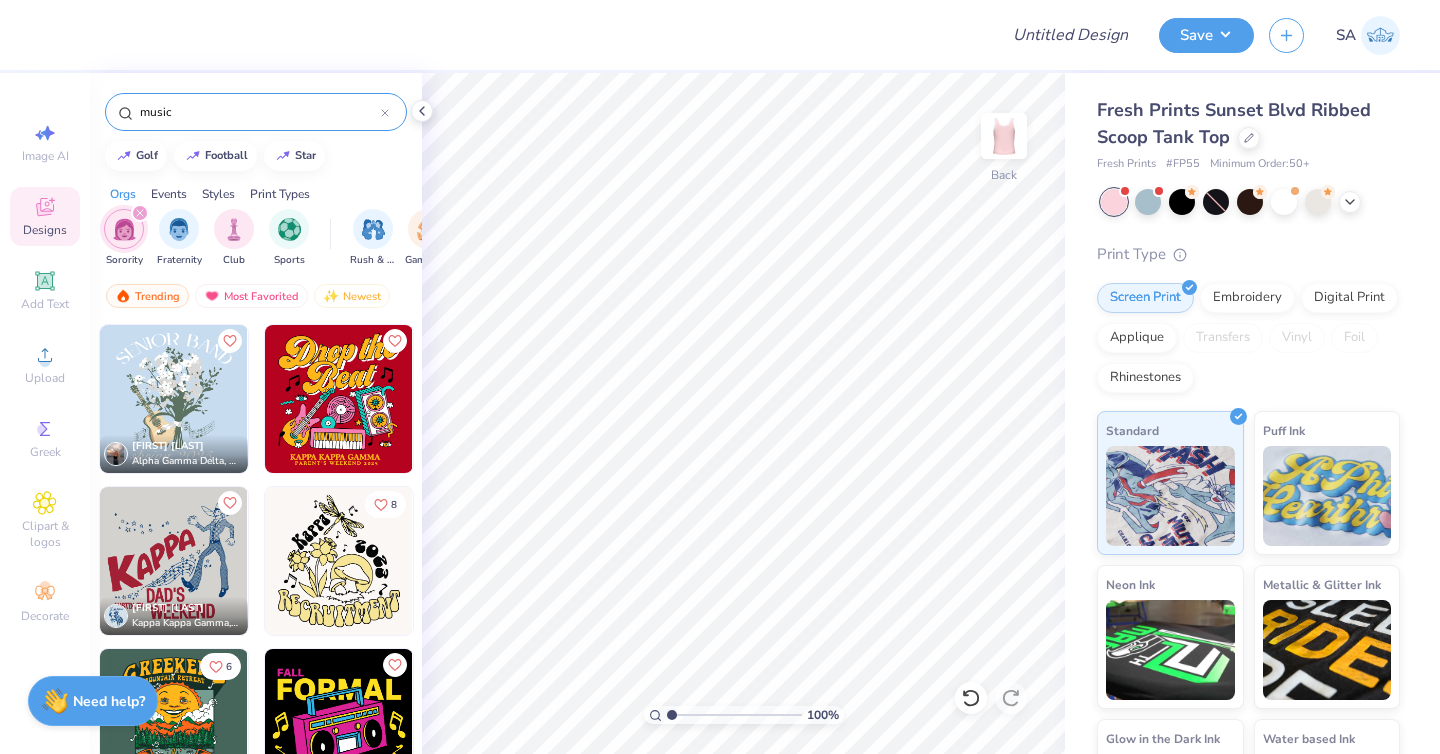 type 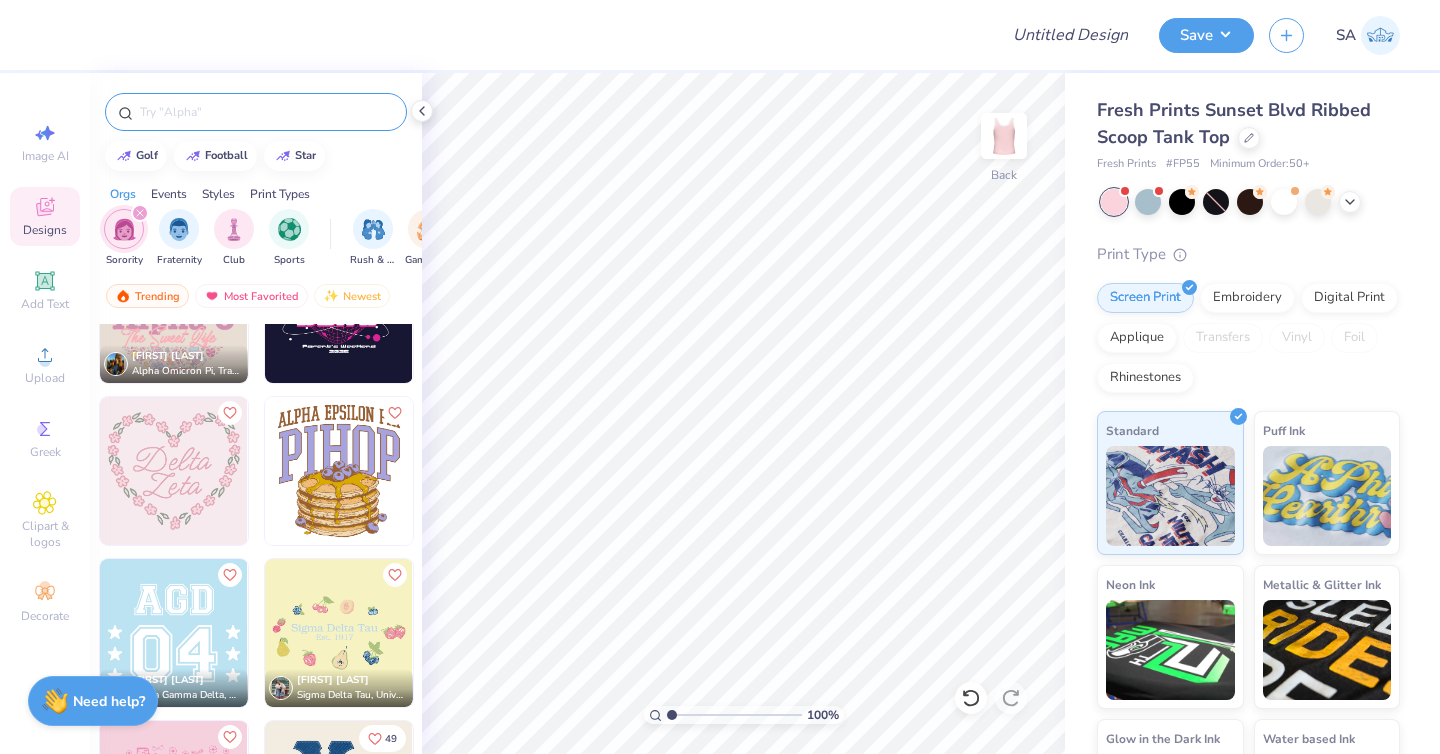scroll, scrollTop: 3980, scrollLeft: 0, axis: vertical 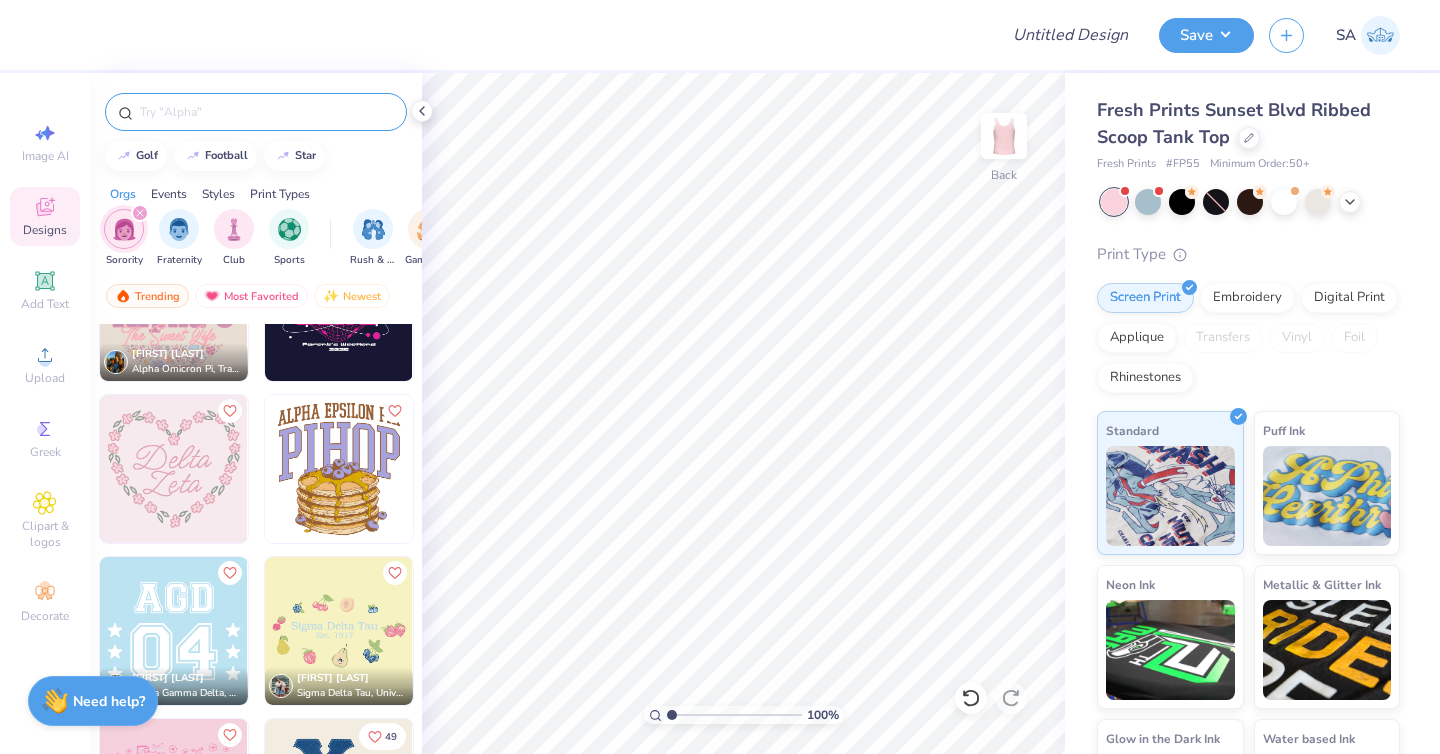 click at bounding box center (174, 469) 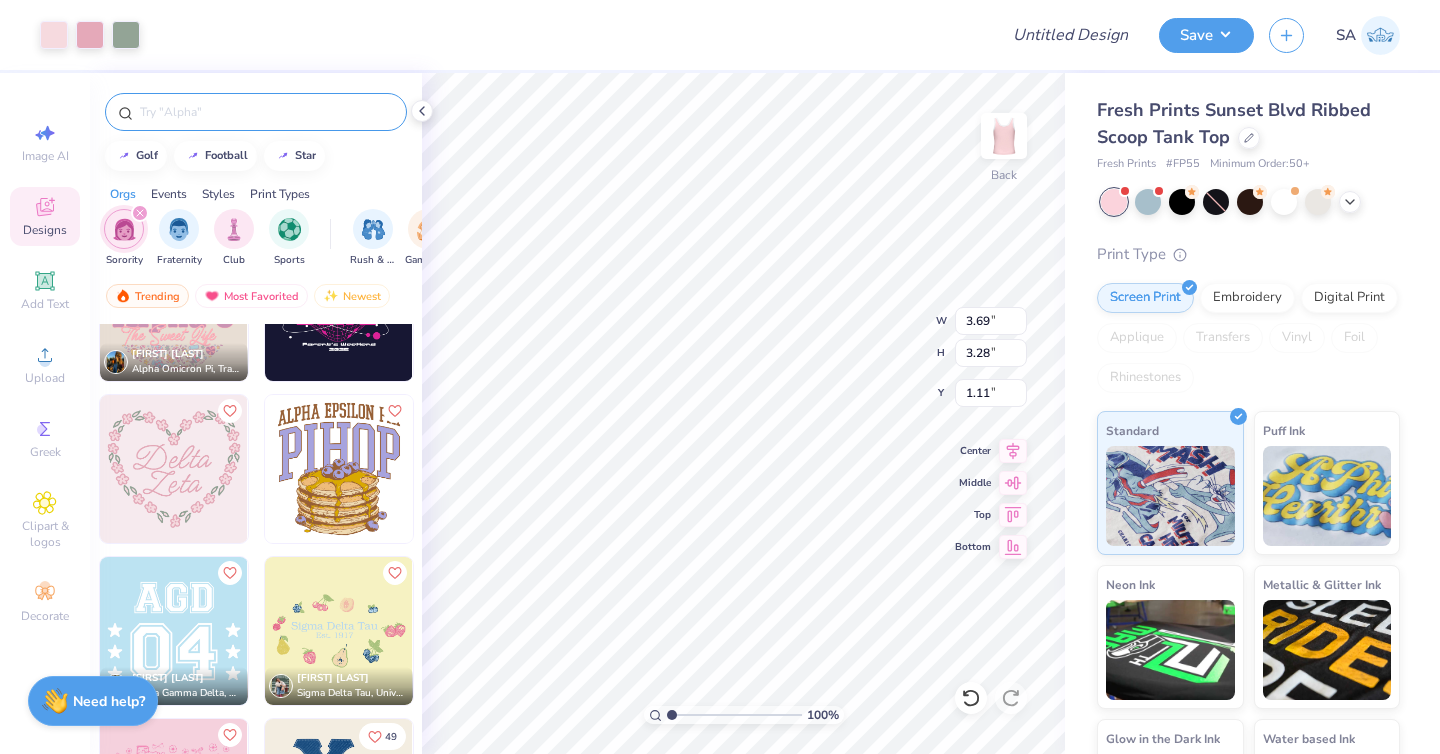 type on "1.11" 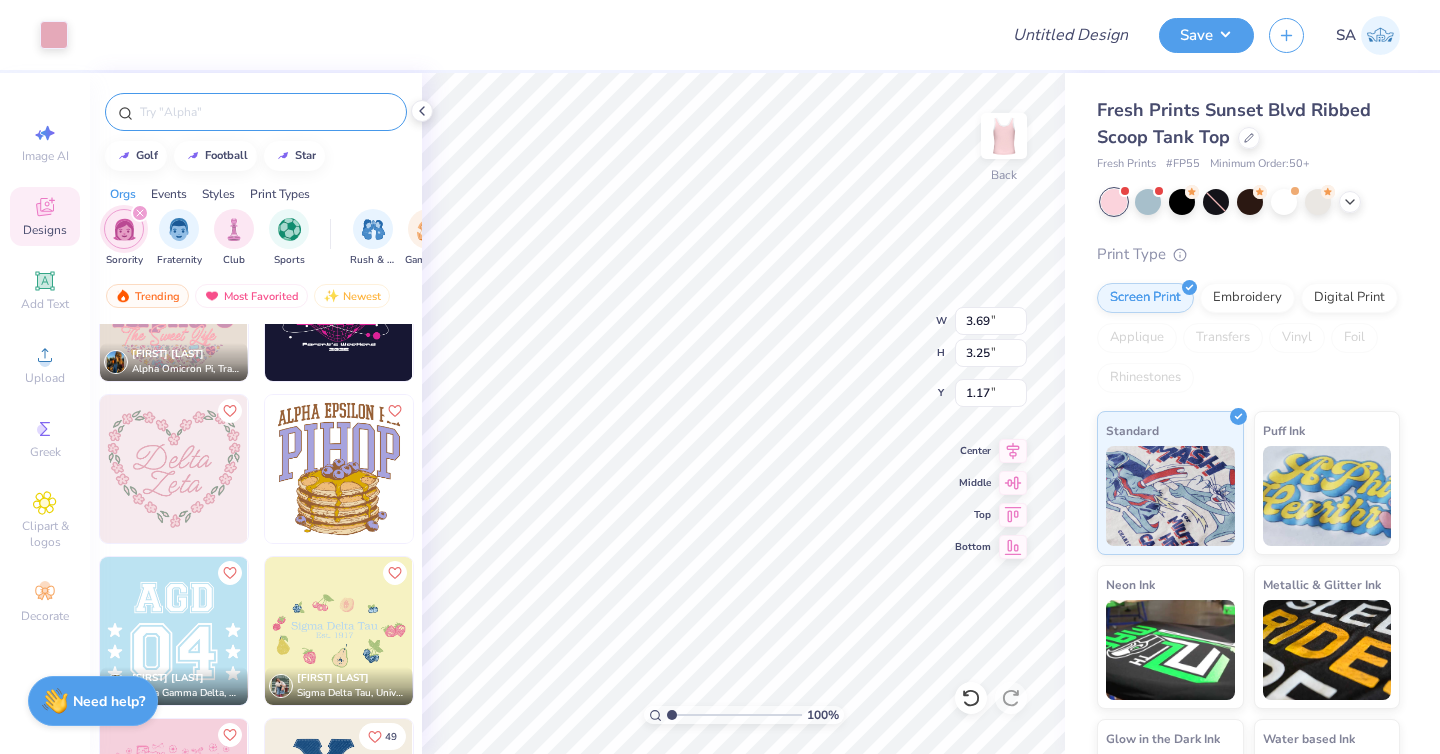 type on "1.17" 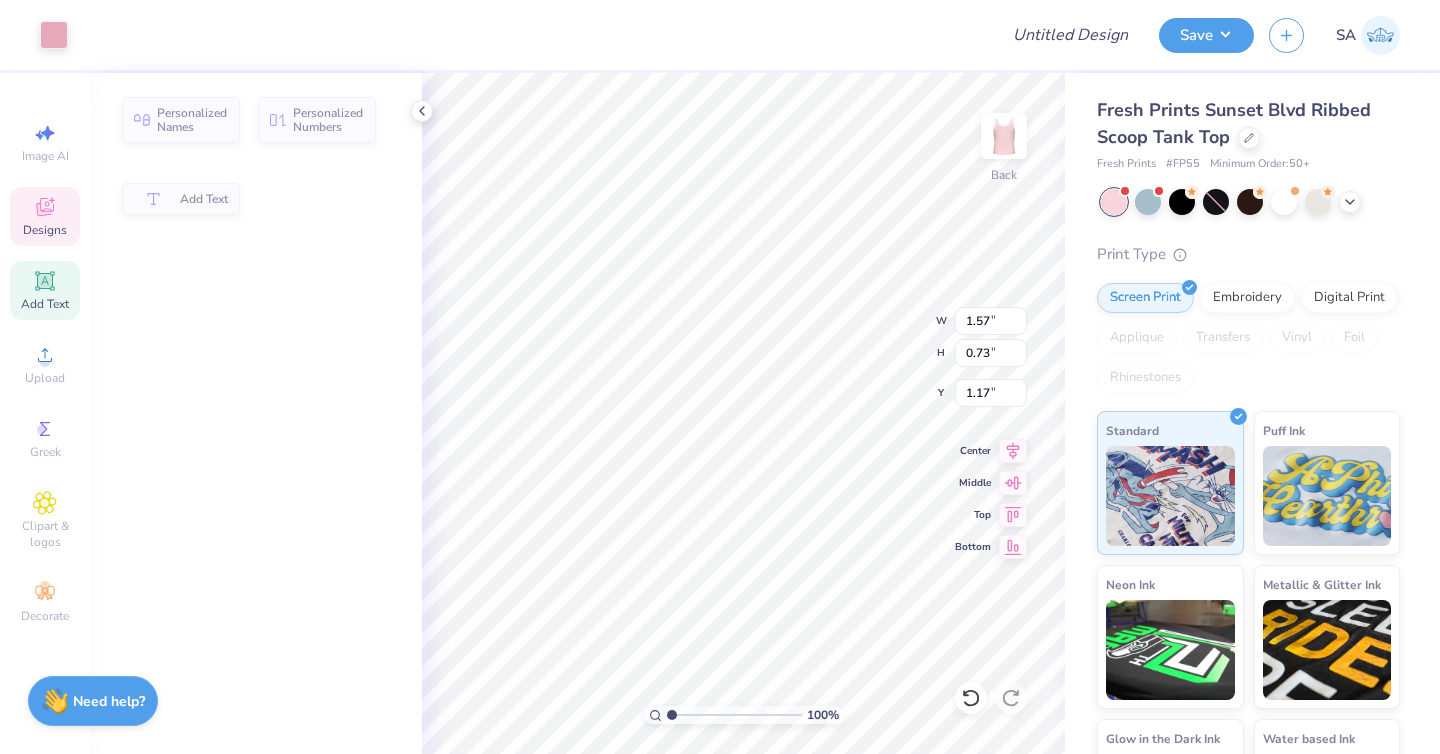 type on "1.57" 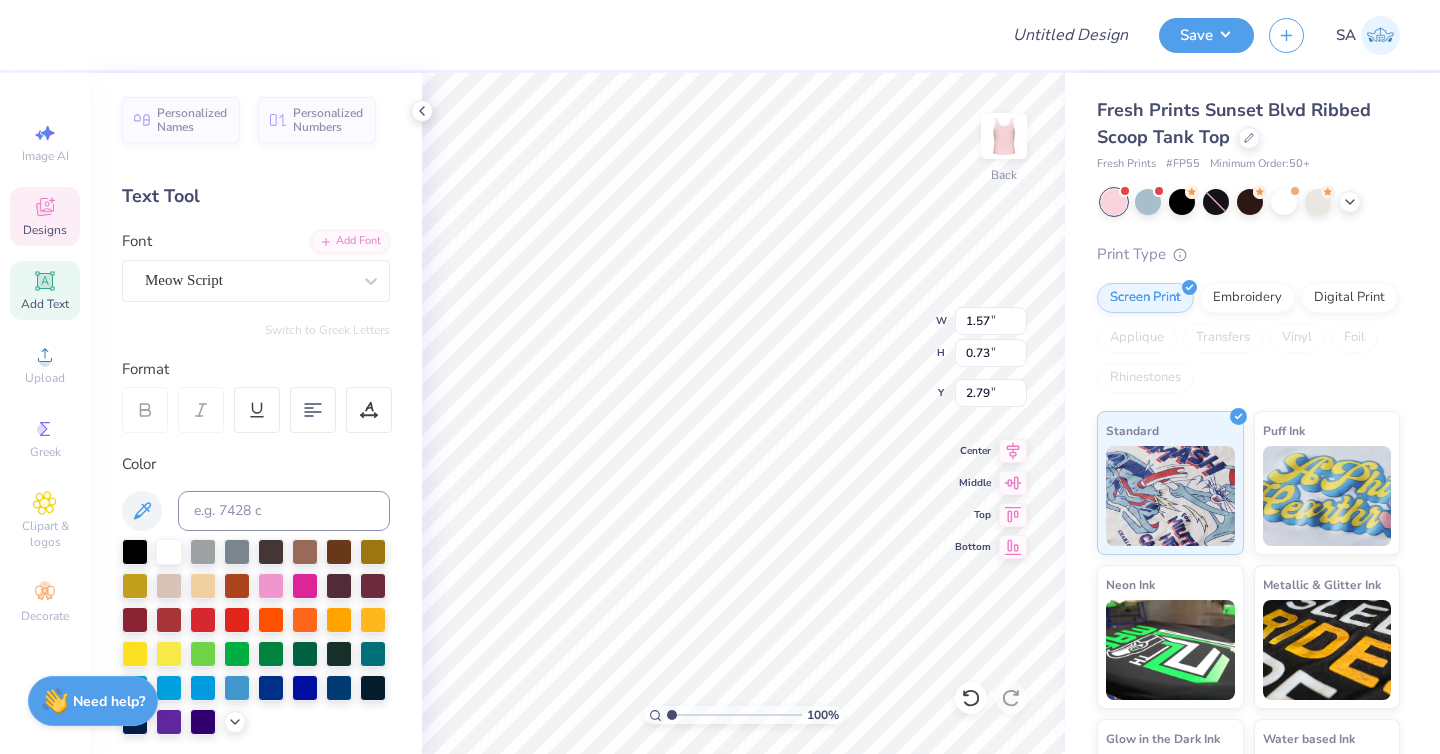 type on "2.11" 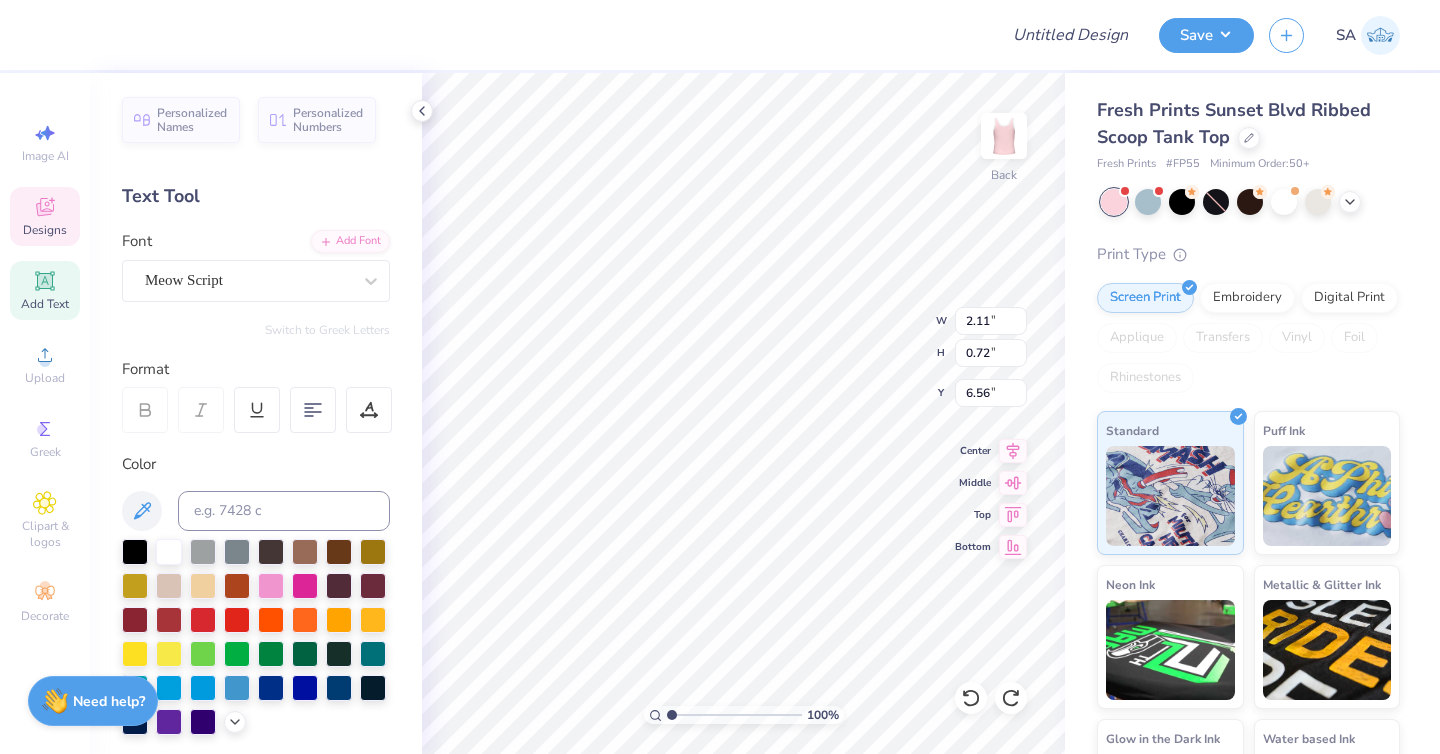 type on "2.05" 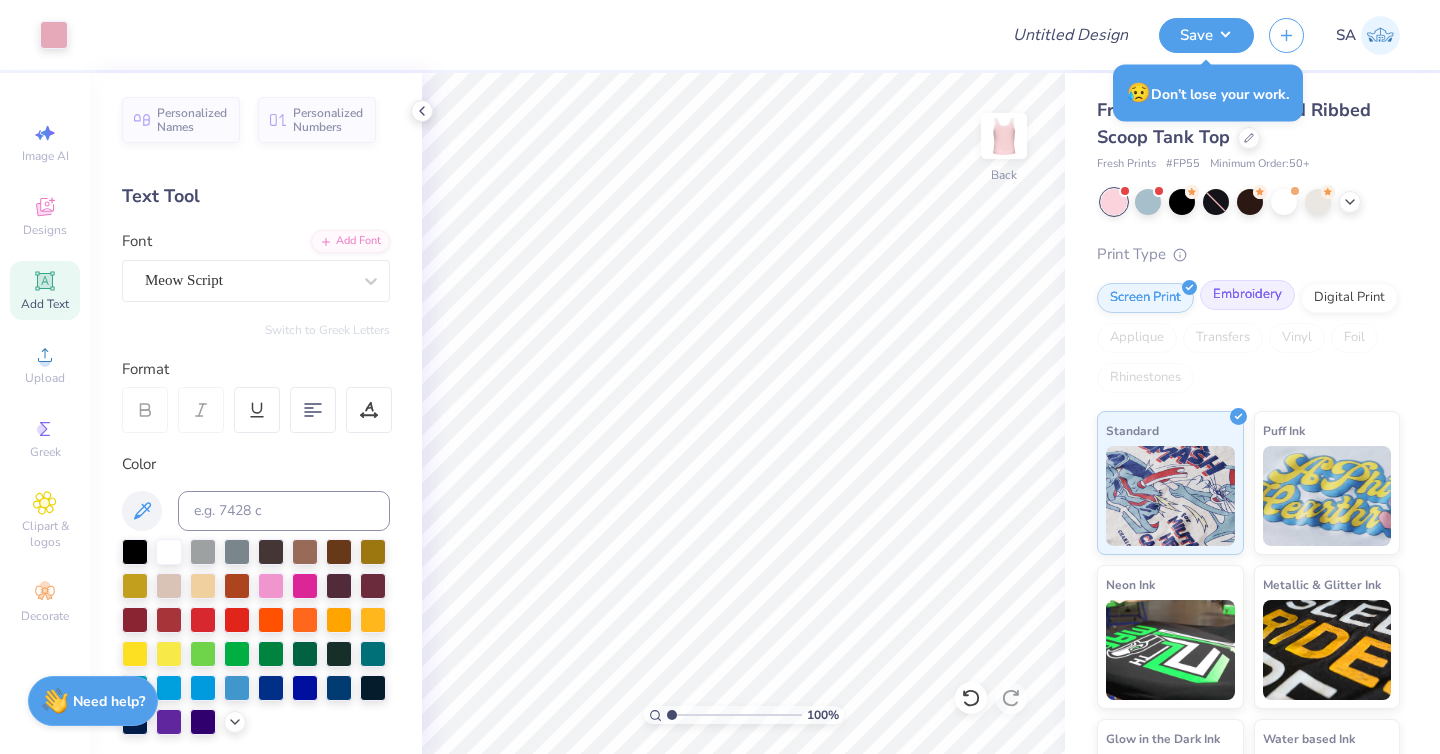 click on "Embroidery" at bounding box center (1247, 295) 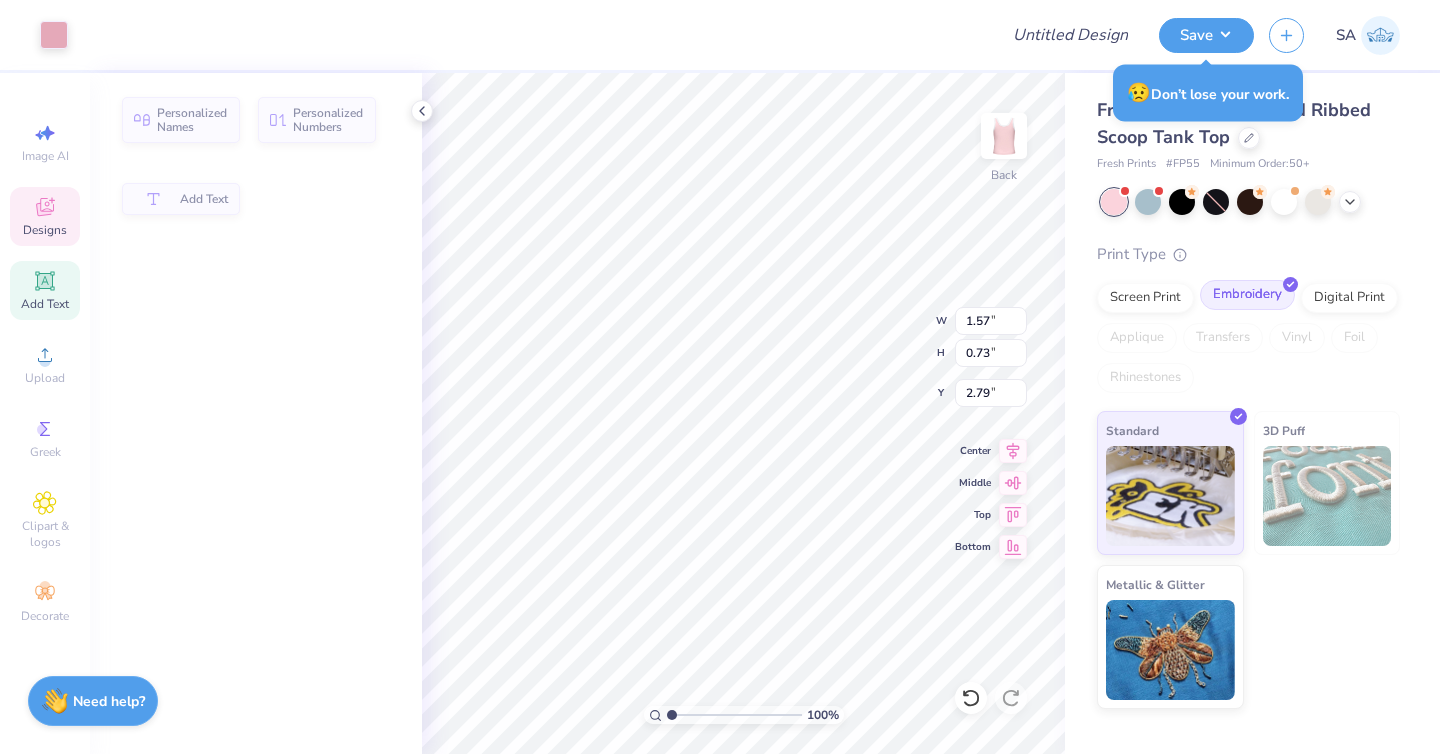 type on "2.11" 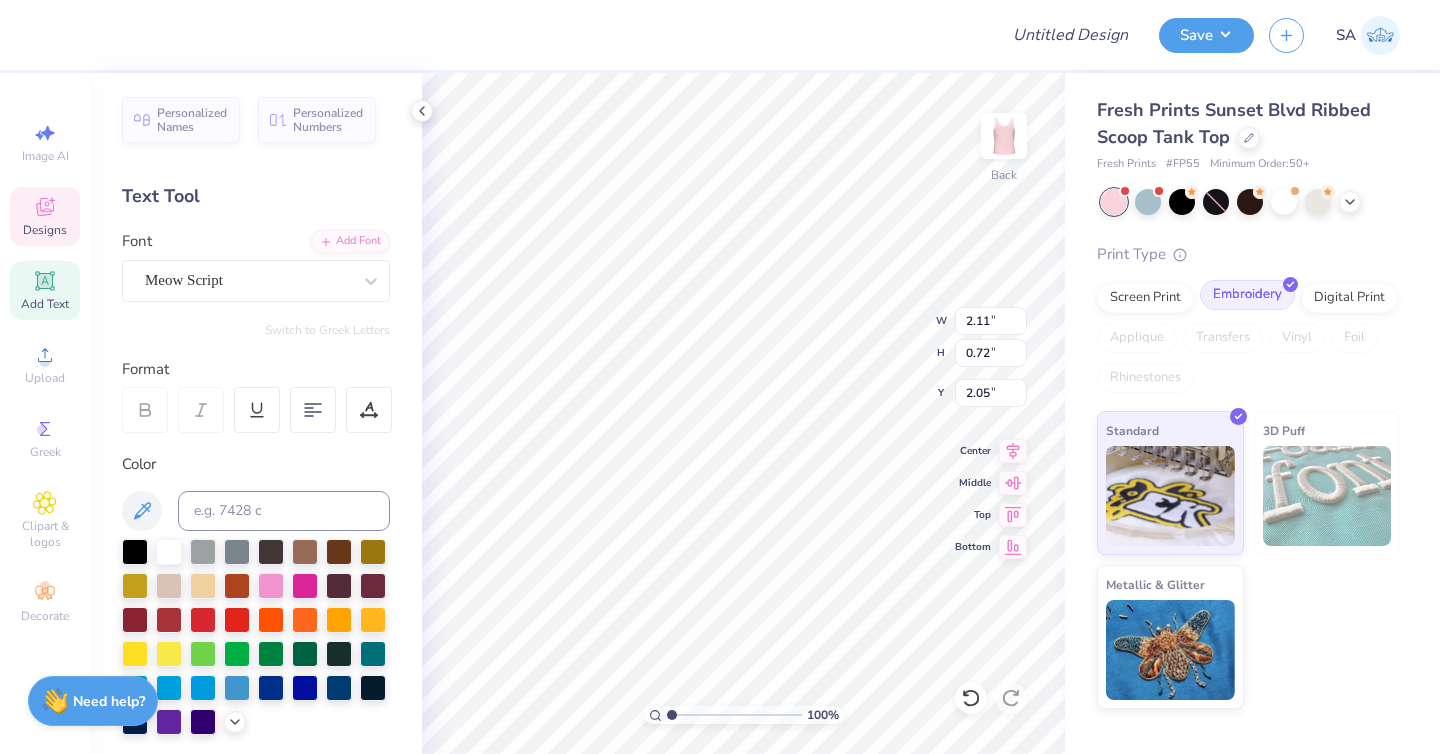 scroll, scrollTop: 16, scrollLeft: 2, axis: both 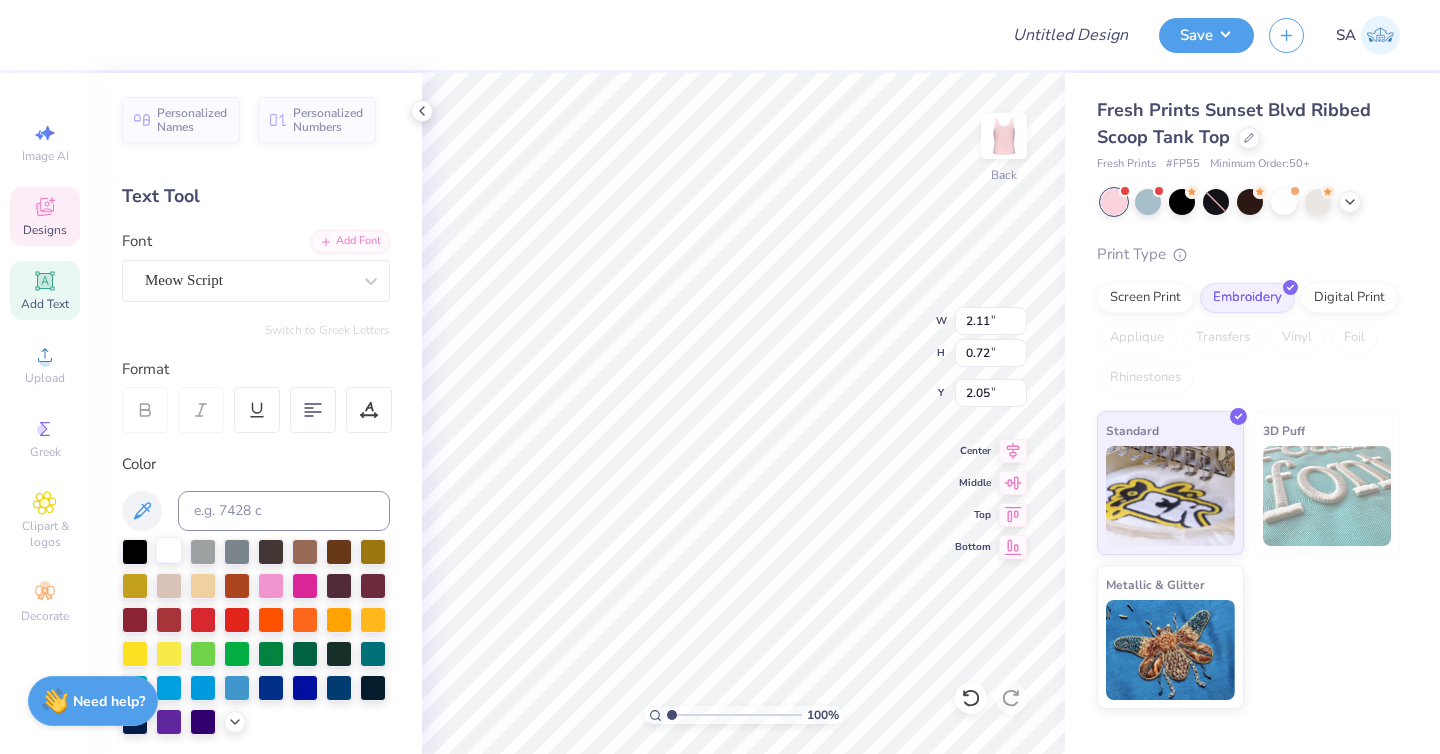type on "Take" 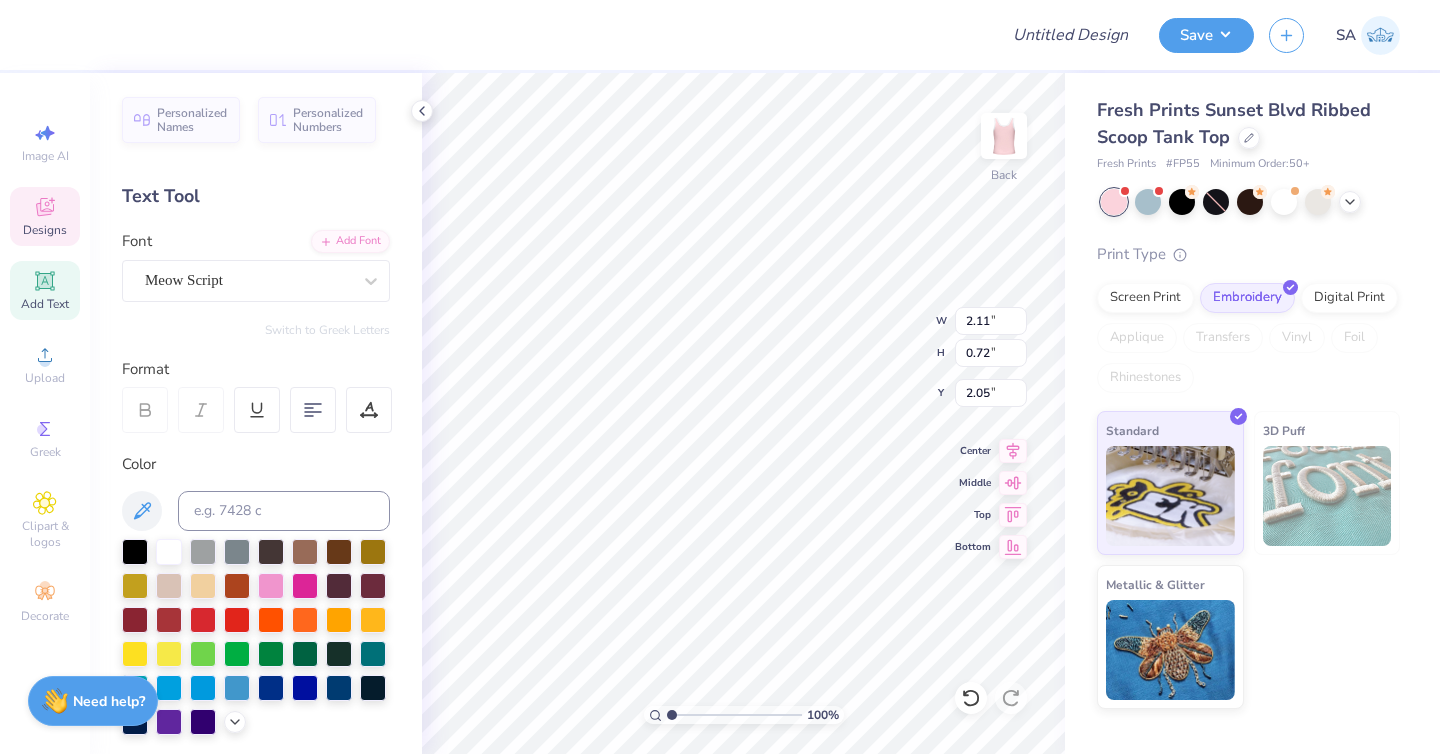 type on "1.57" 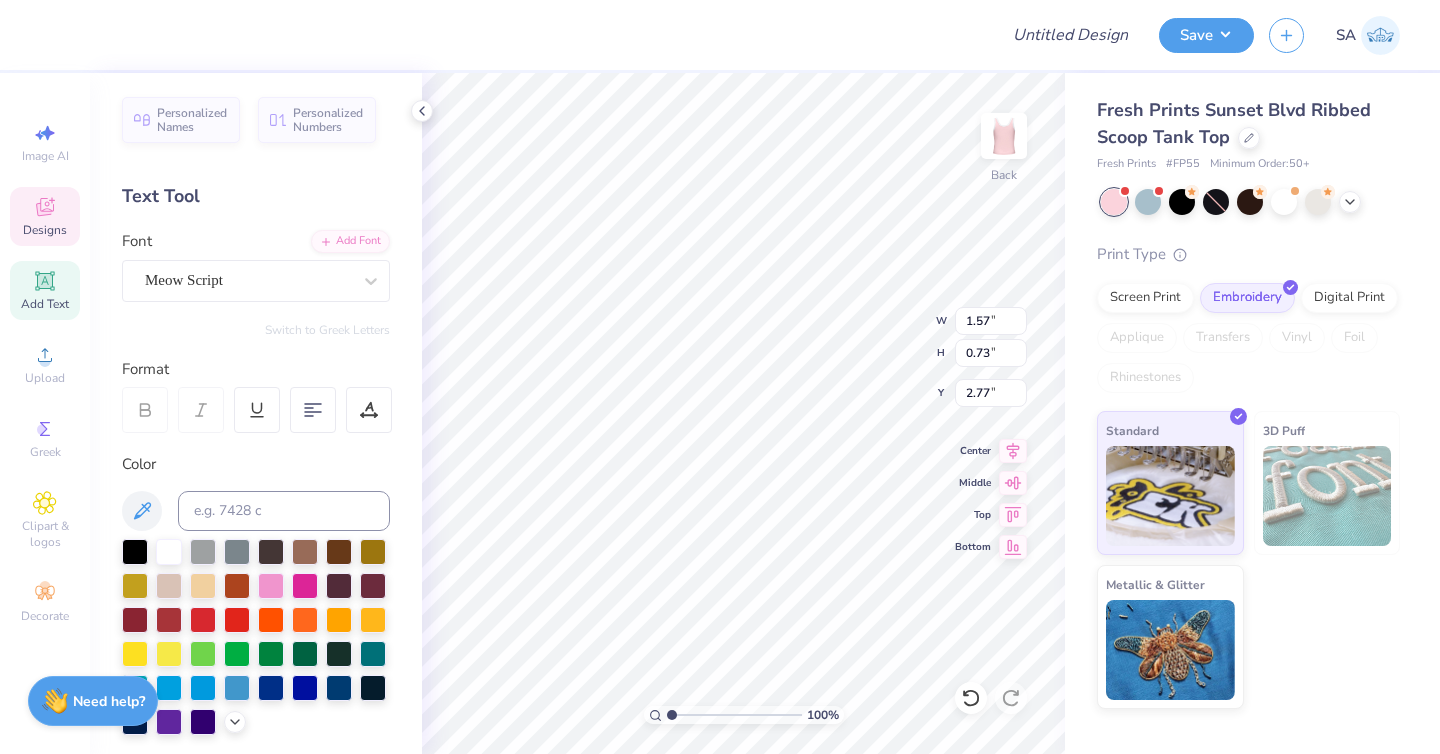 scroll, scrollTop: 16, scrollLeft: 3, axis: both 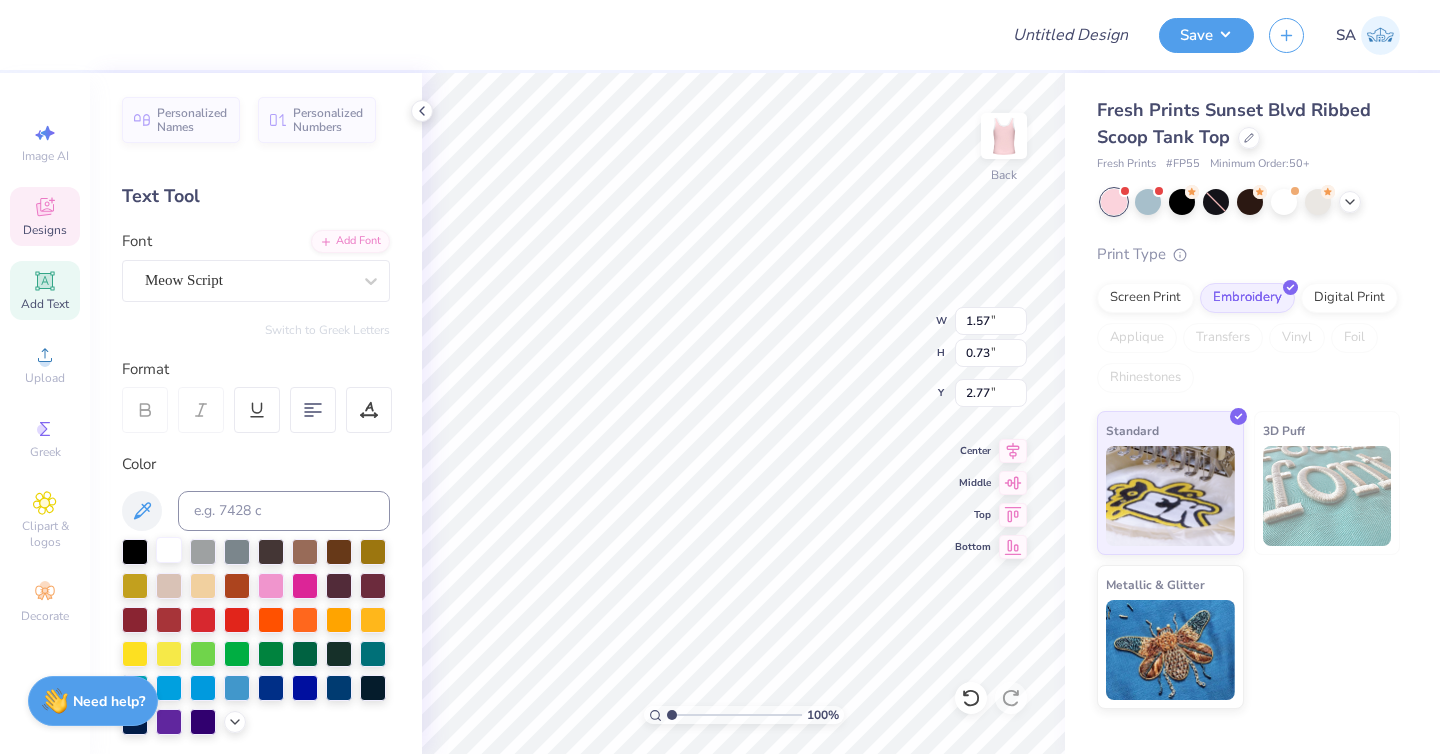 type on "Note" 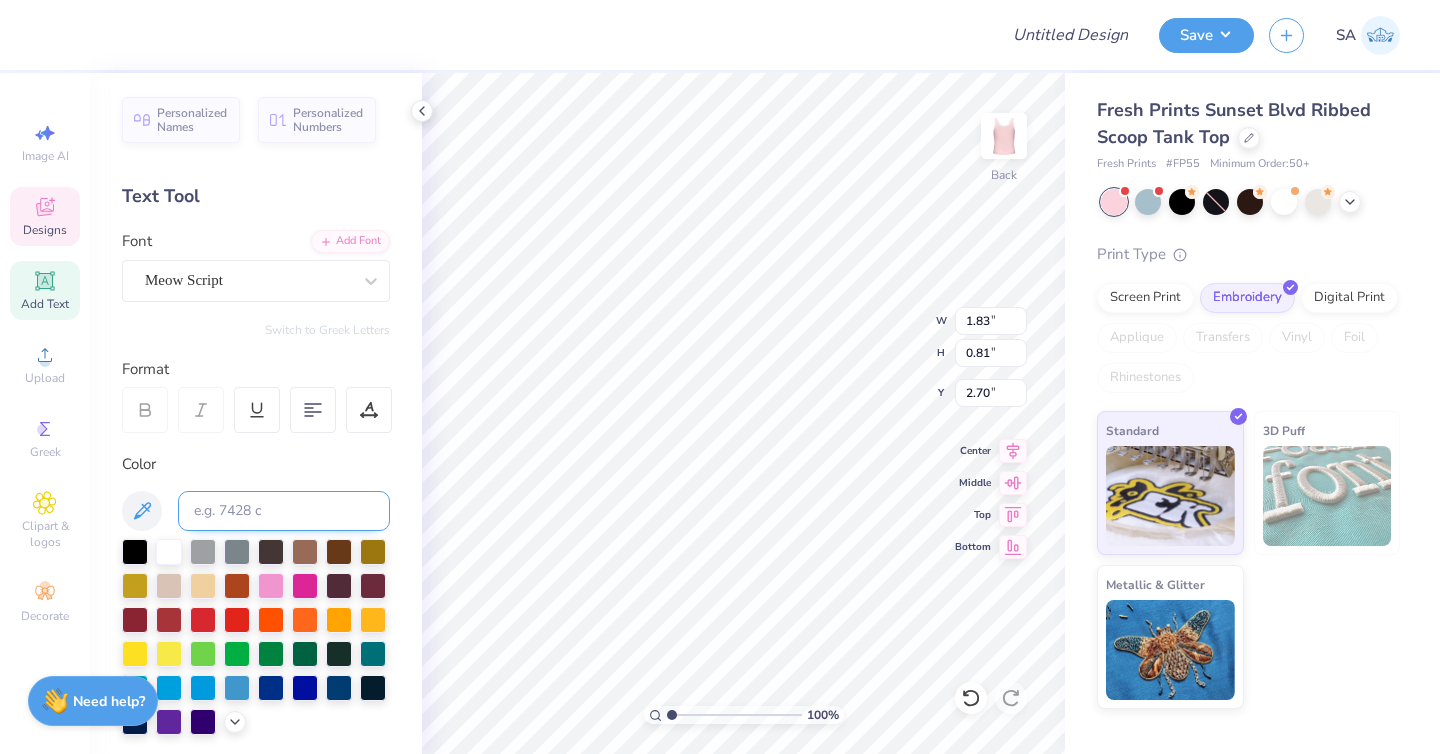 type on "2.81" 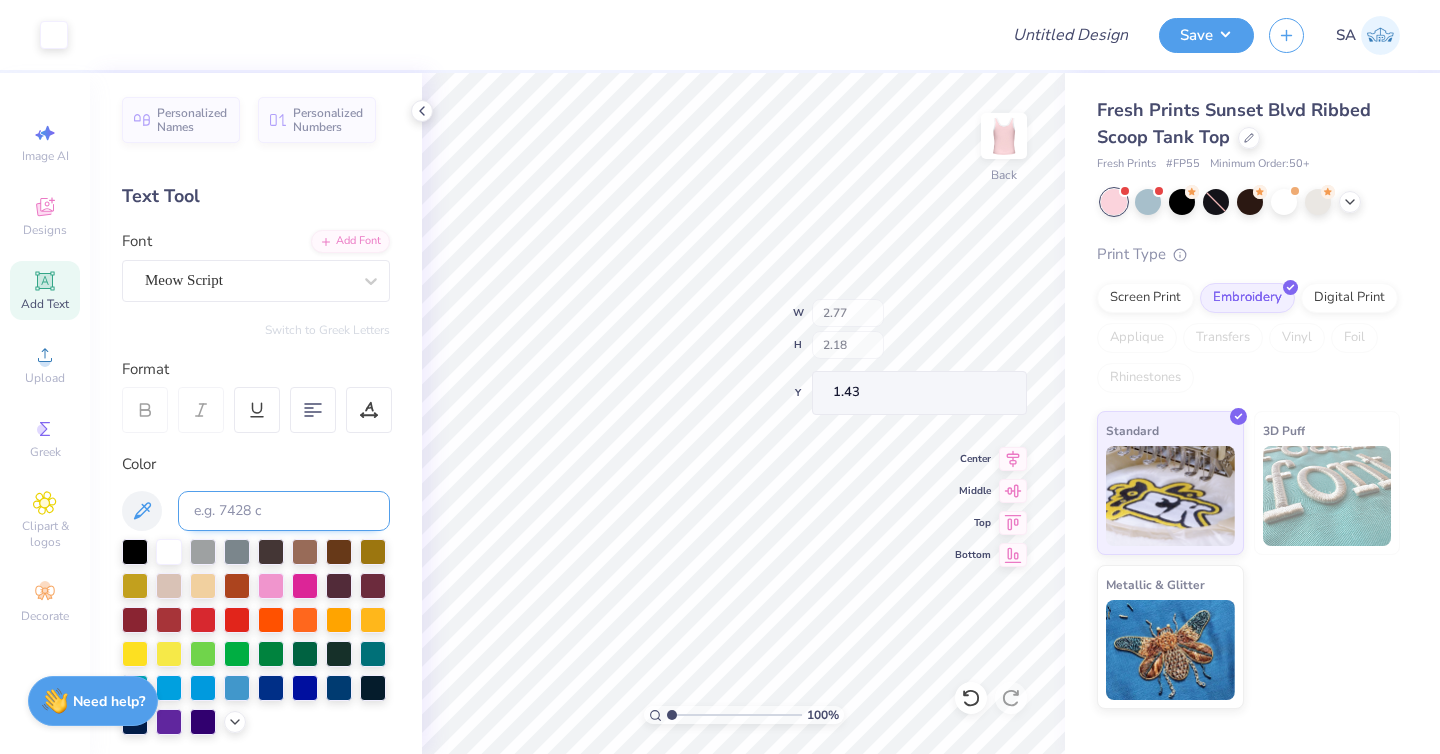 type on "2.77" 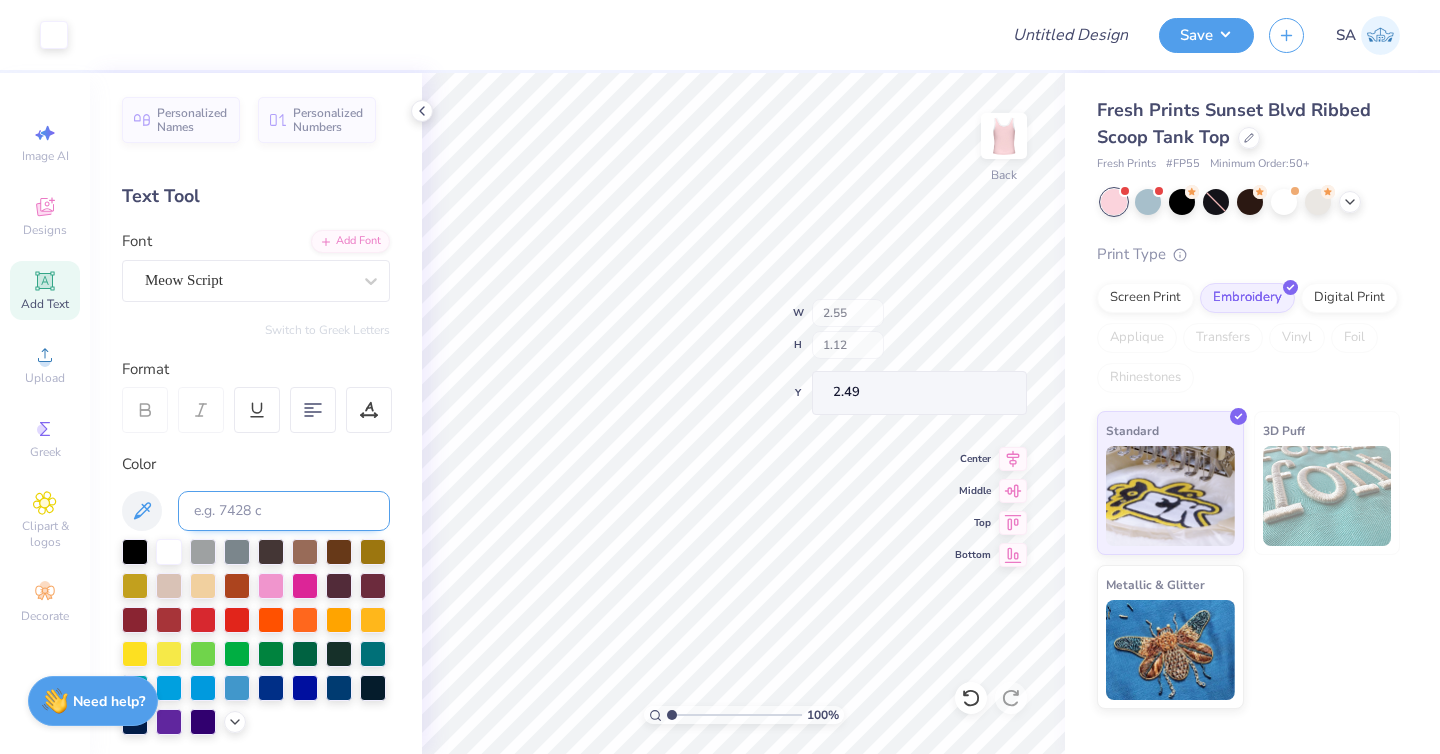 type on "2.49" 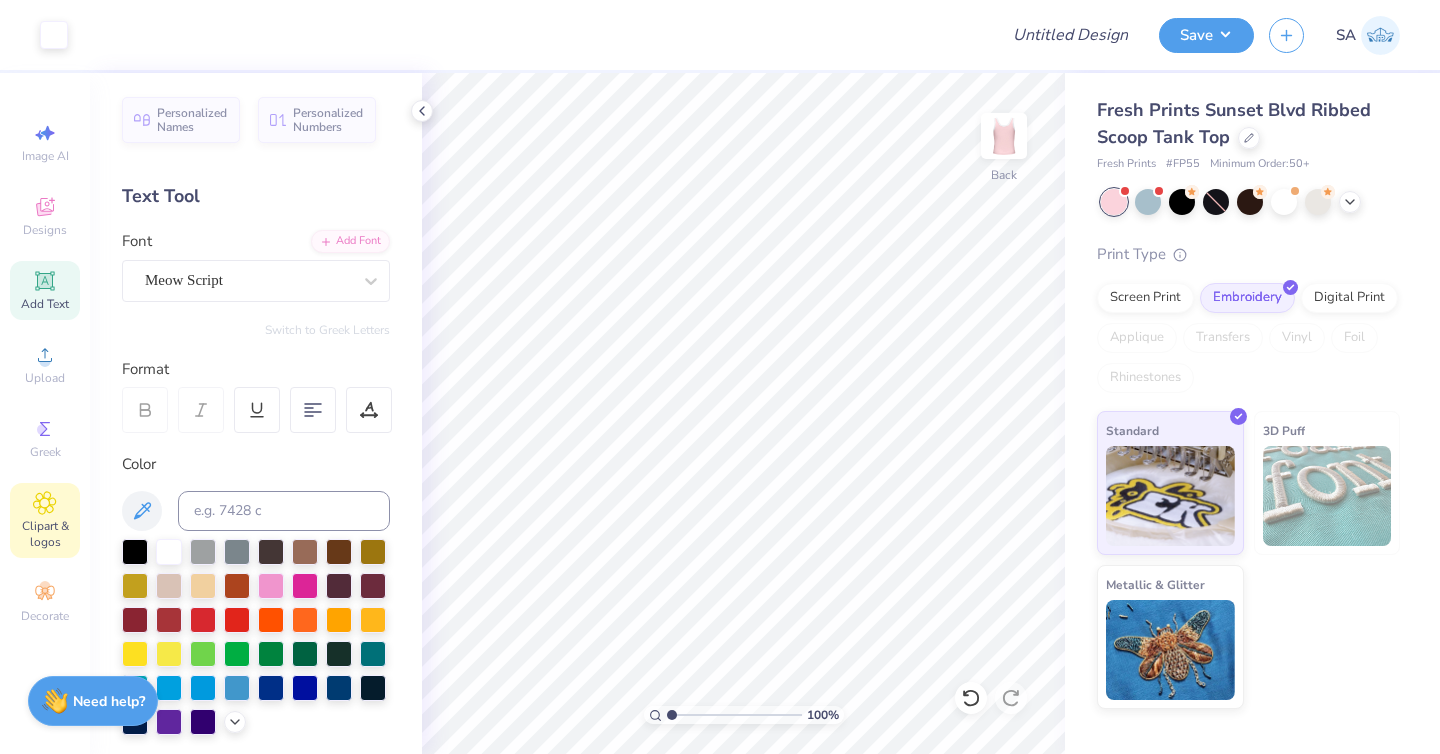 click 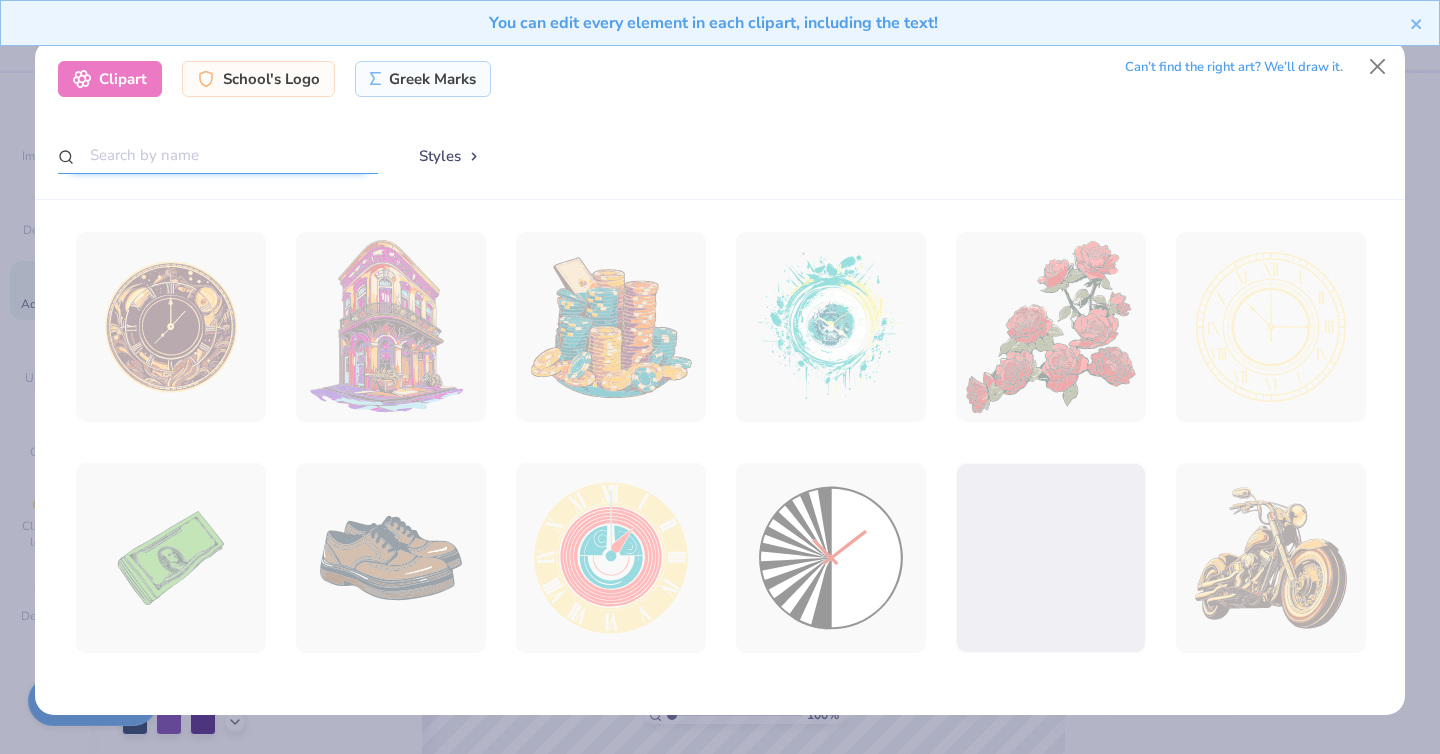 click at bounding box center (218, 155) 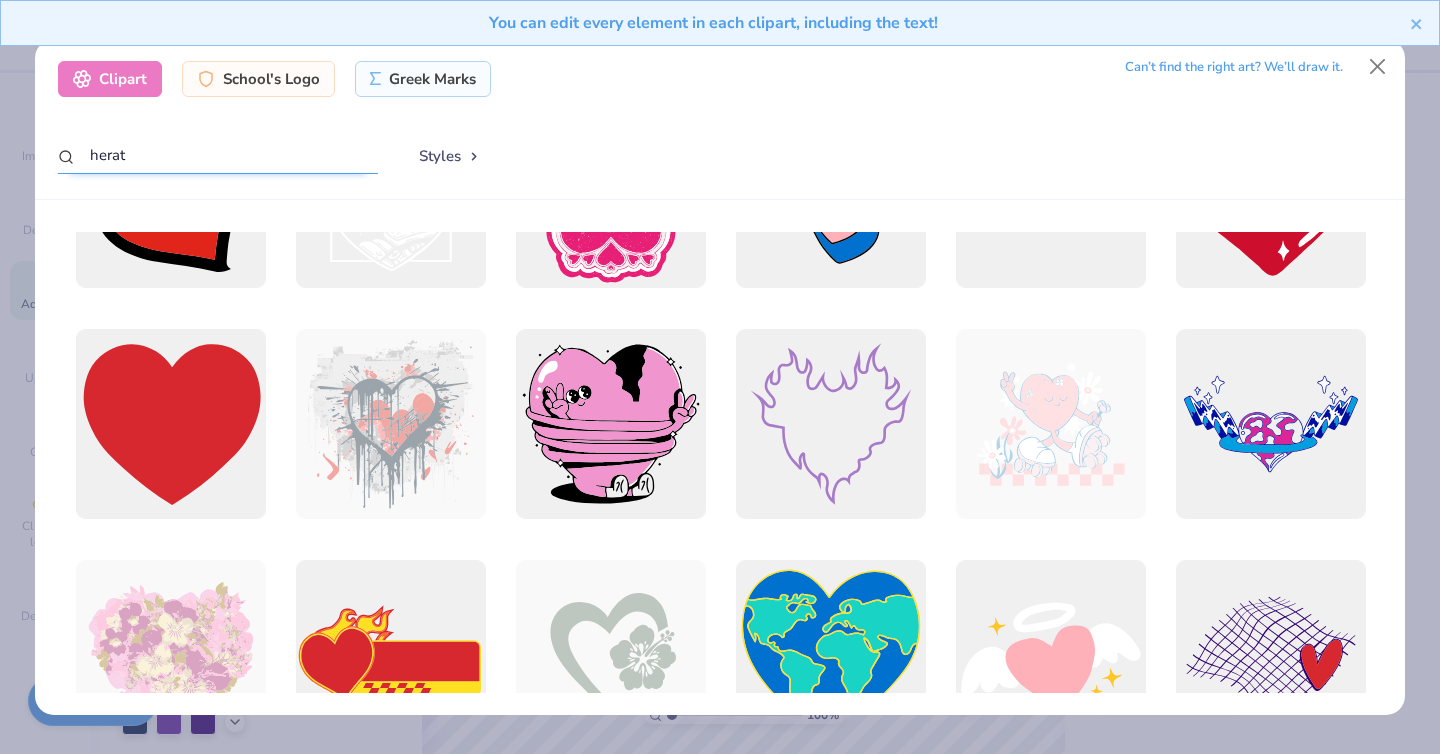 scroll, scrollTop: 1944, scrollLeft: 0, axis: vertical 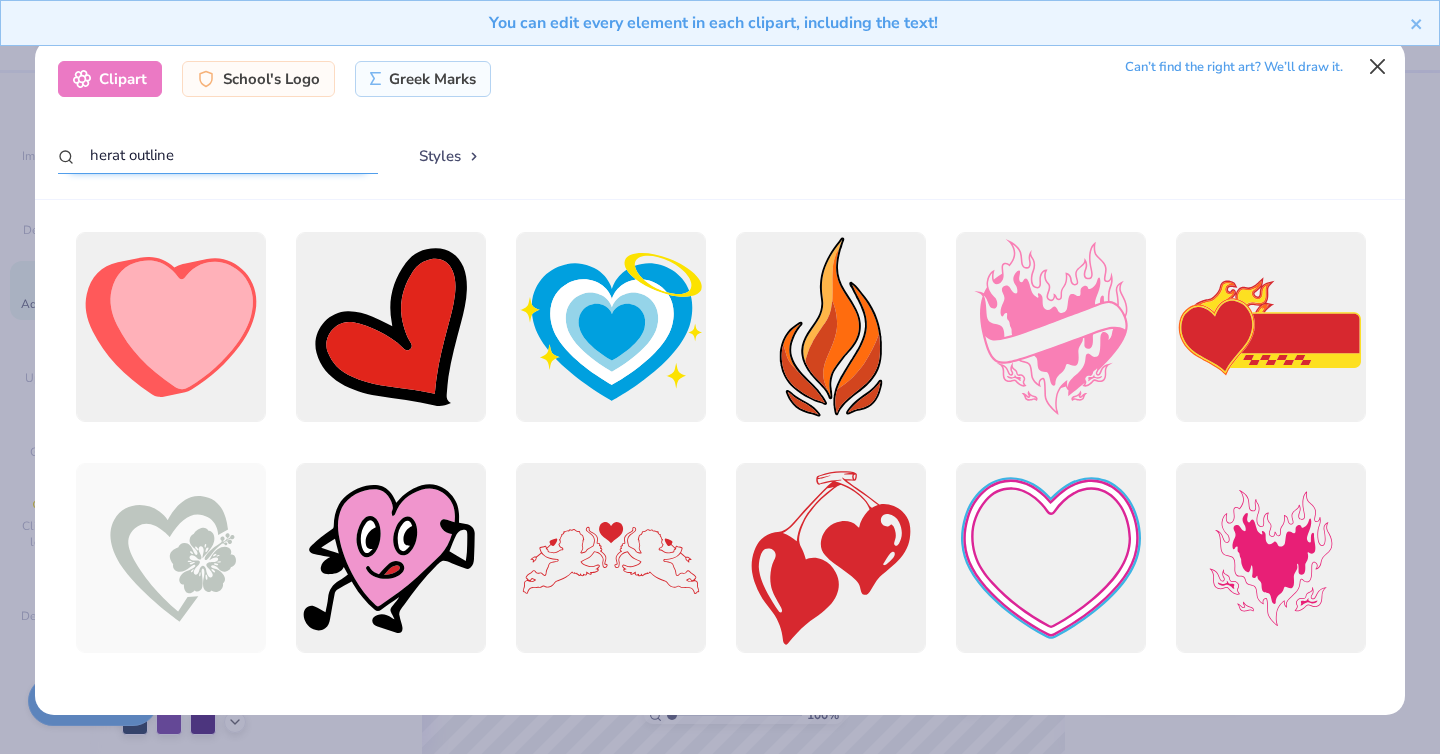 type on "herat outline" 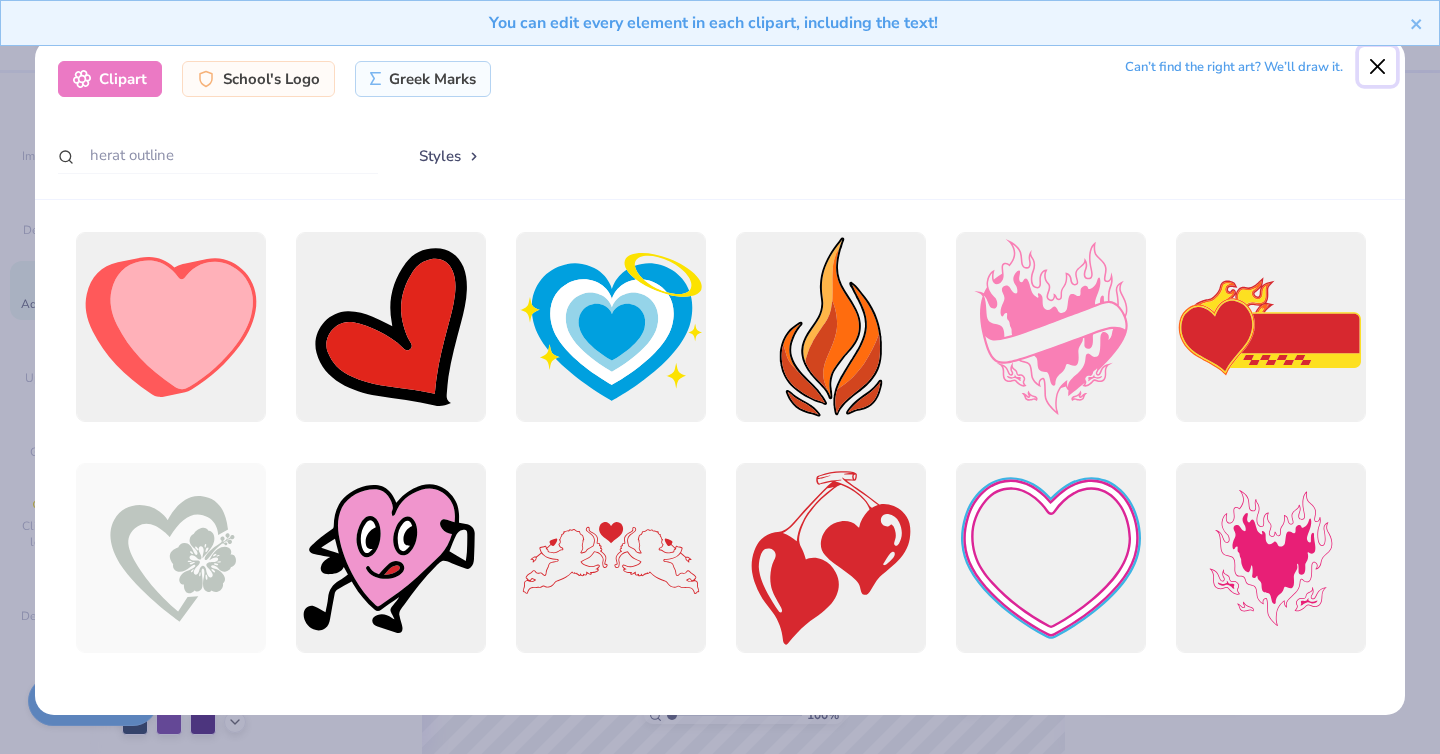 click at bounding box center (1378, 66) 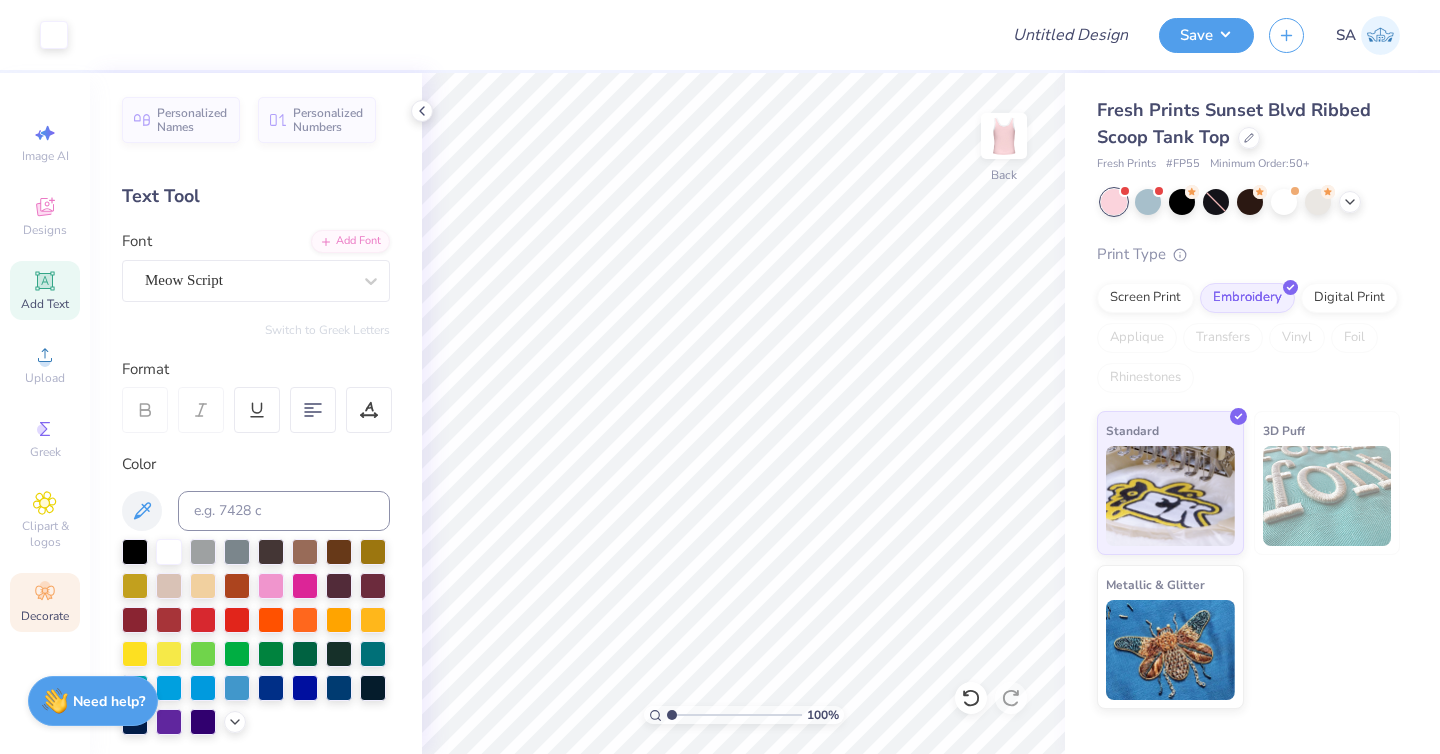click 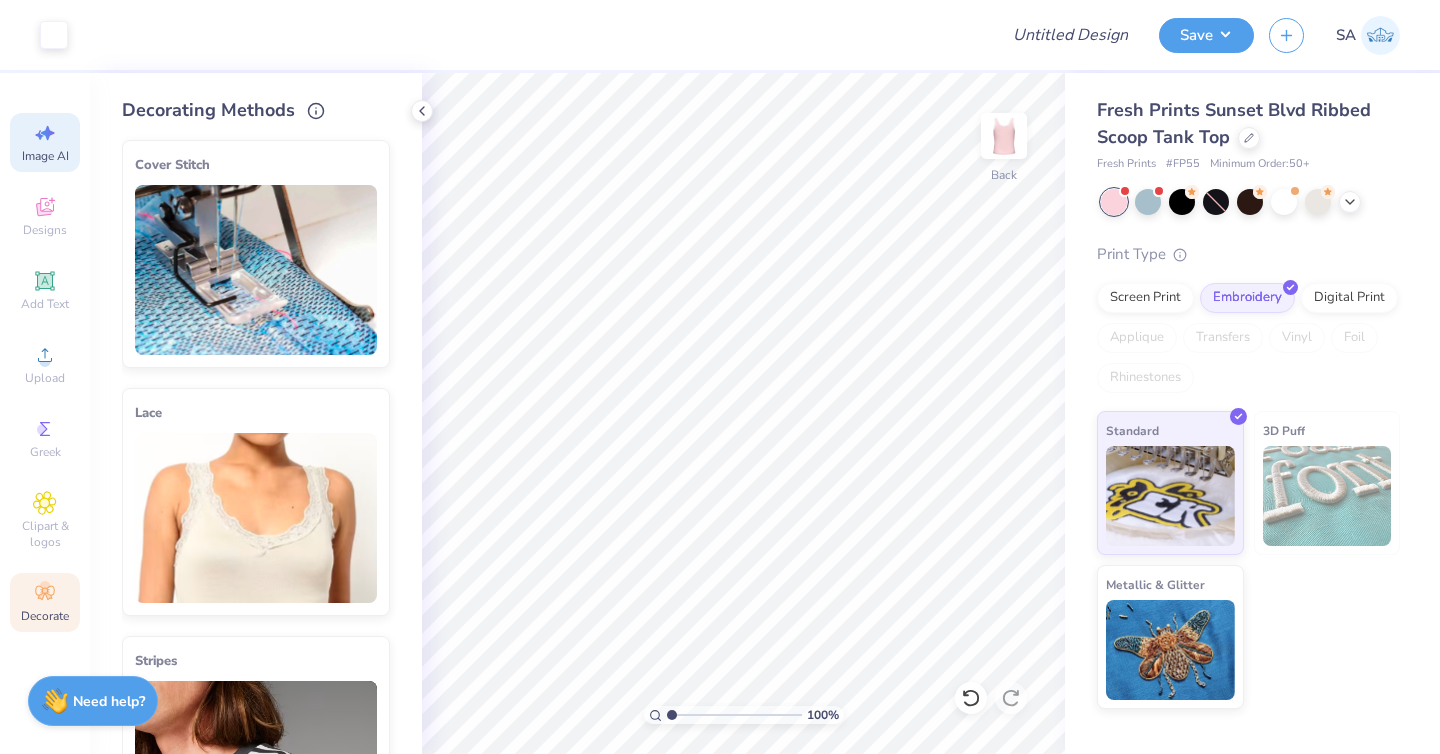 click on "Image AI" at bounding box center [45, 156] 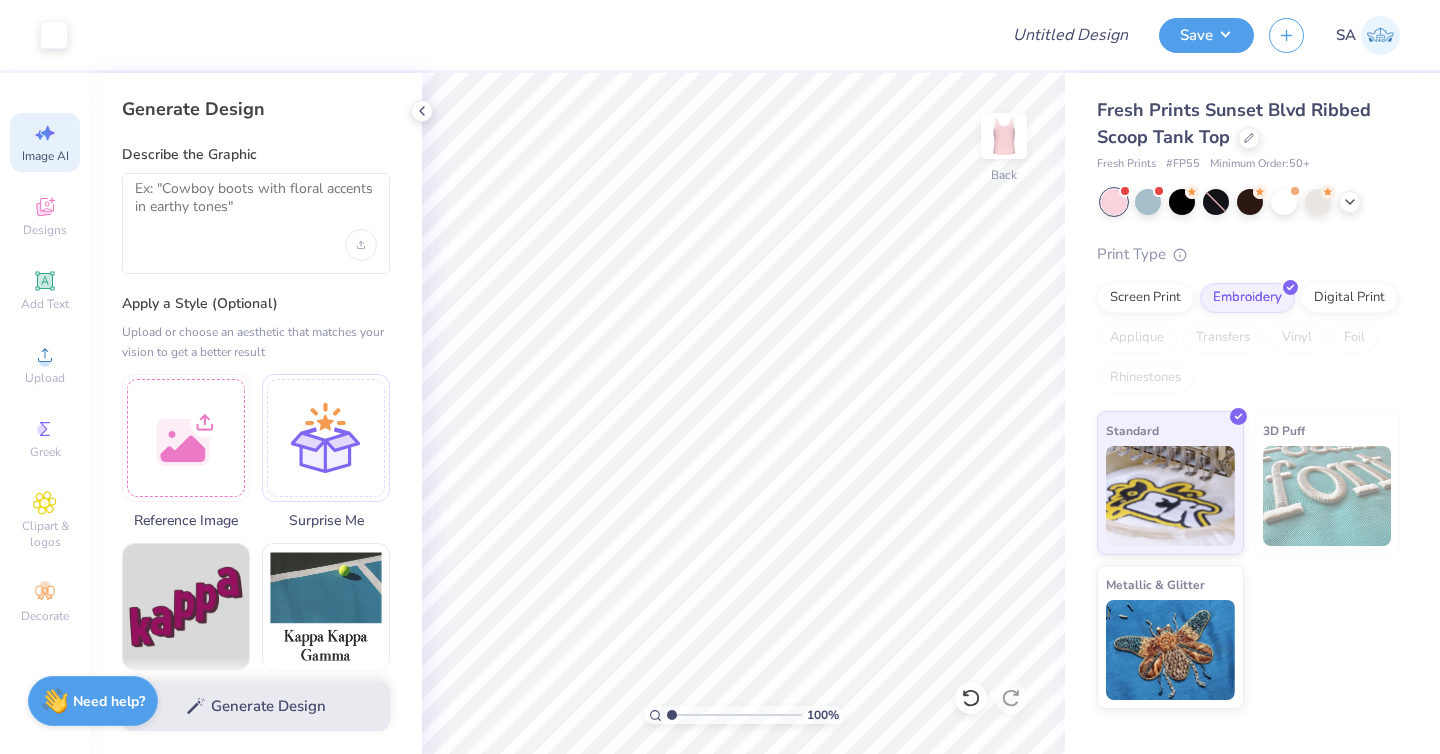 click at bounding box center [256, 223] 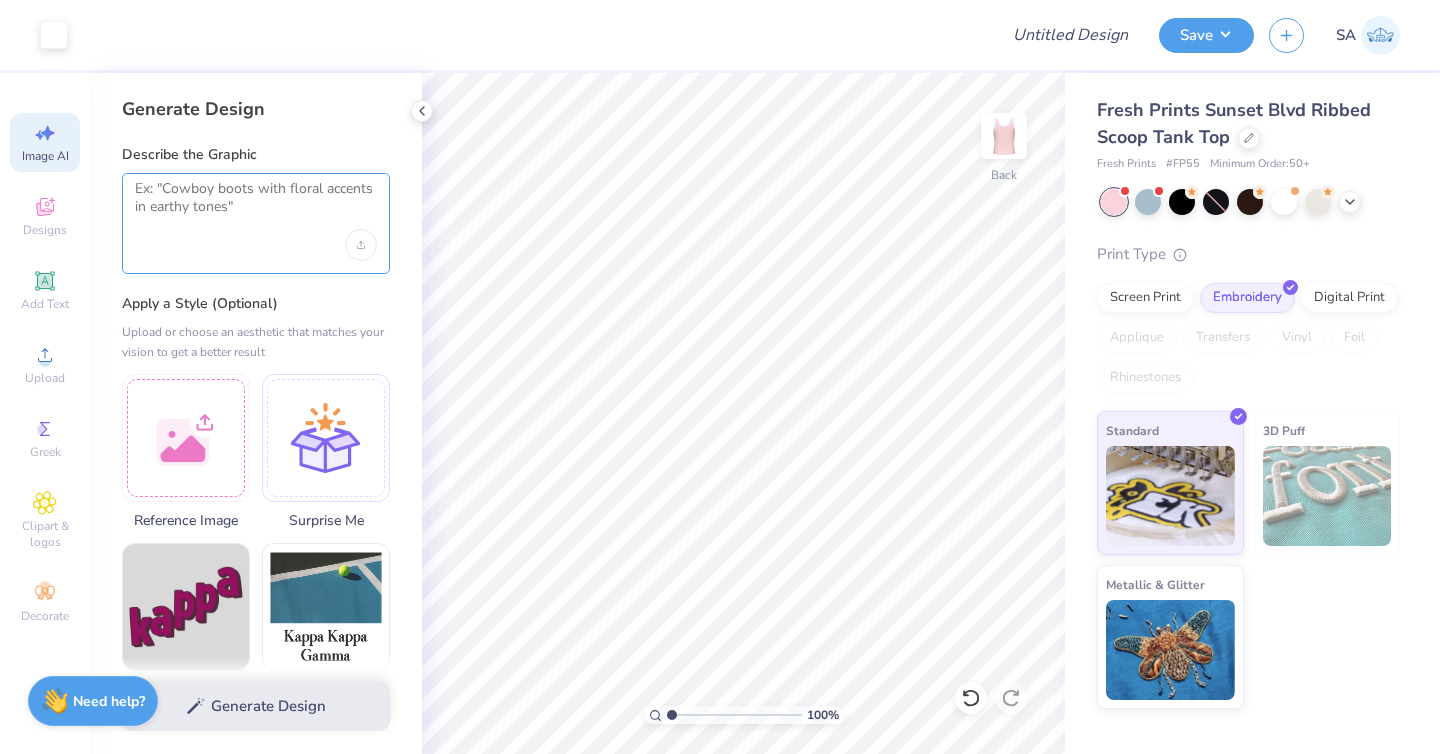 click at bounding box center (256, 205) 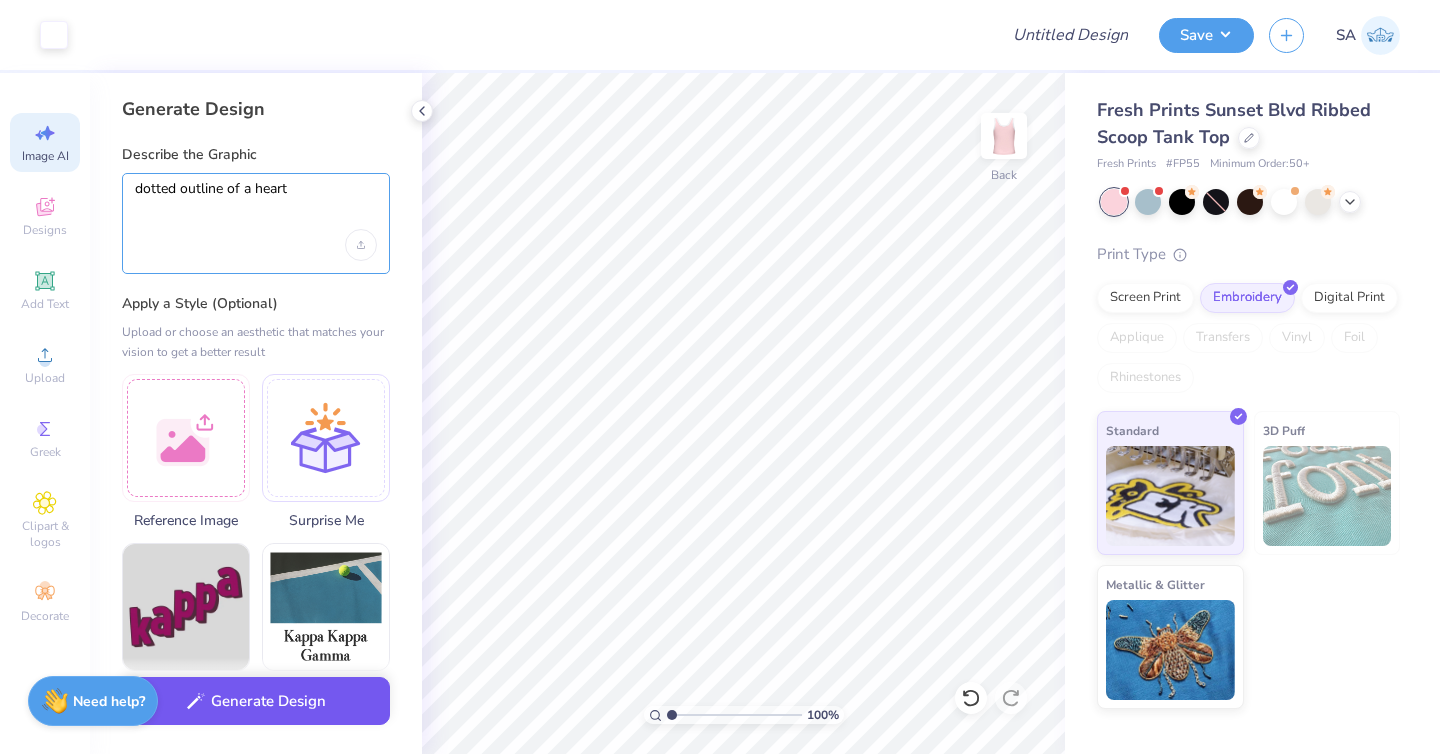 type on "dotted outline of a heart" 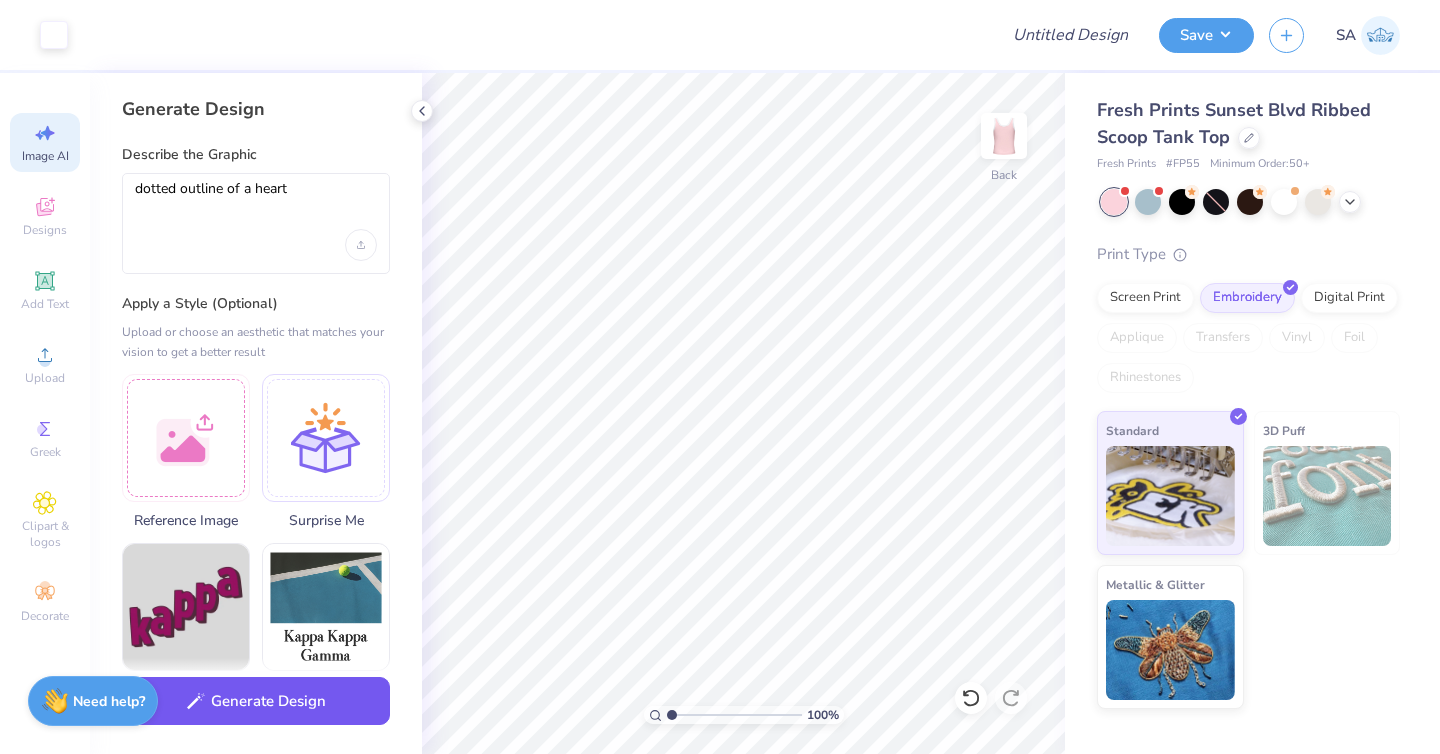 click on "Generate Design" at bounding box center (256, 701) 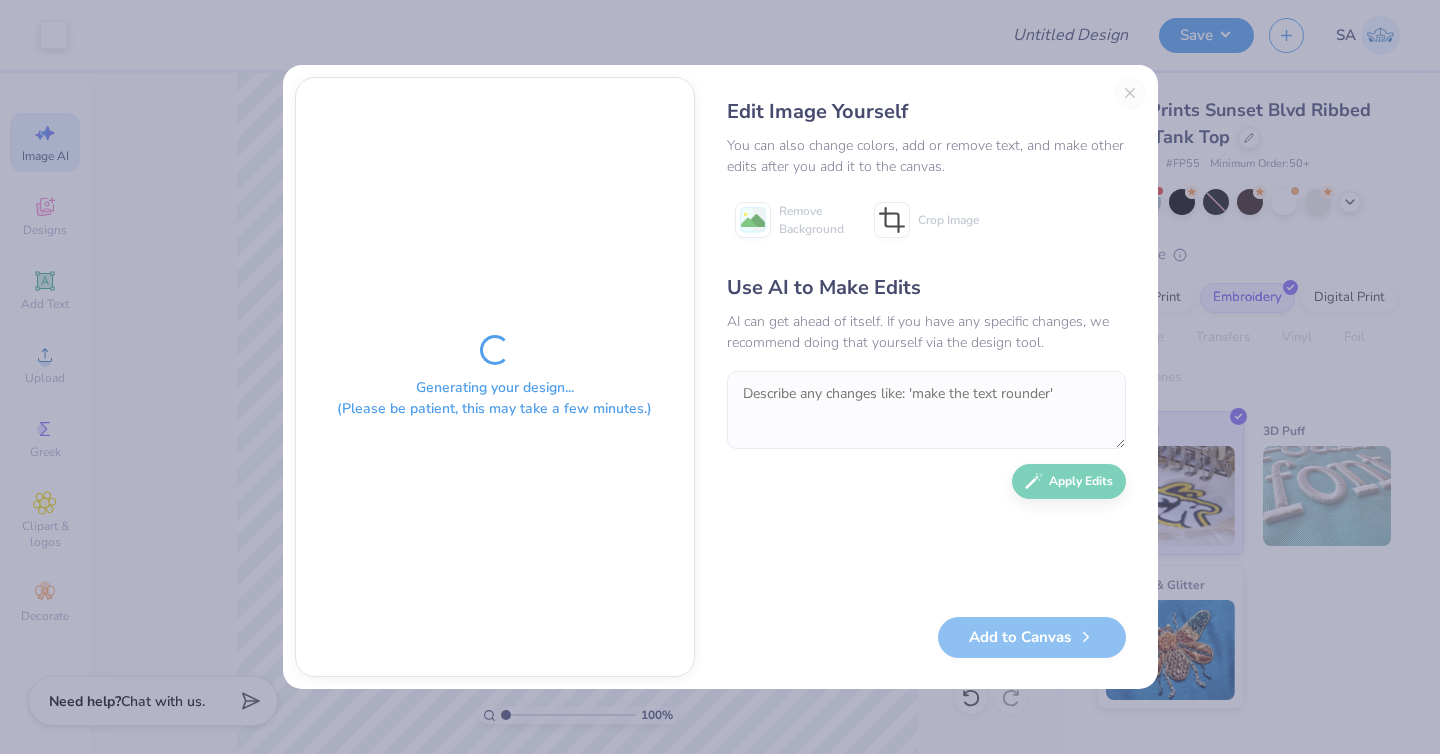 click on "Edit Image Yourself You can also change colors, add or remove text, and make other edits after you add it to the canvas. Remove Background Crop Image Use AI to Make Edits AI can get ahead of itself. If you have any specific changes, we recommend doing that yourself via the design tool. Apply Edits Add to Canvas" at bounding box center [926, 377] 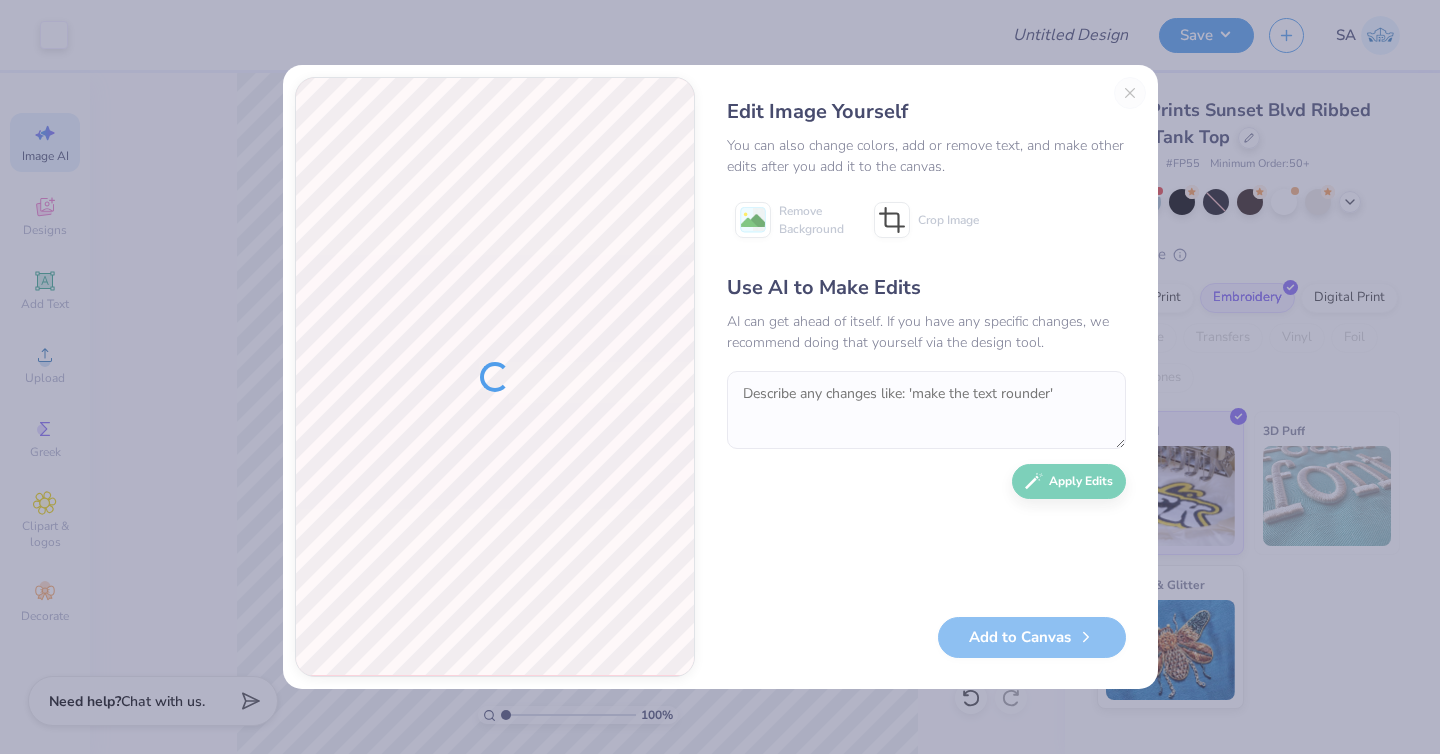 click on "Edit Image Yourself You can also change colors, add or remove text, and make other edits after you add it to the canvas. Remove Background Crop Image Use AI to Make Edits AI can get ahead of itself. If you have any specific changes, we recommend doing that yourself via the design tool. Apply Edits Add to Canvas" at bounding box center [926, 377] 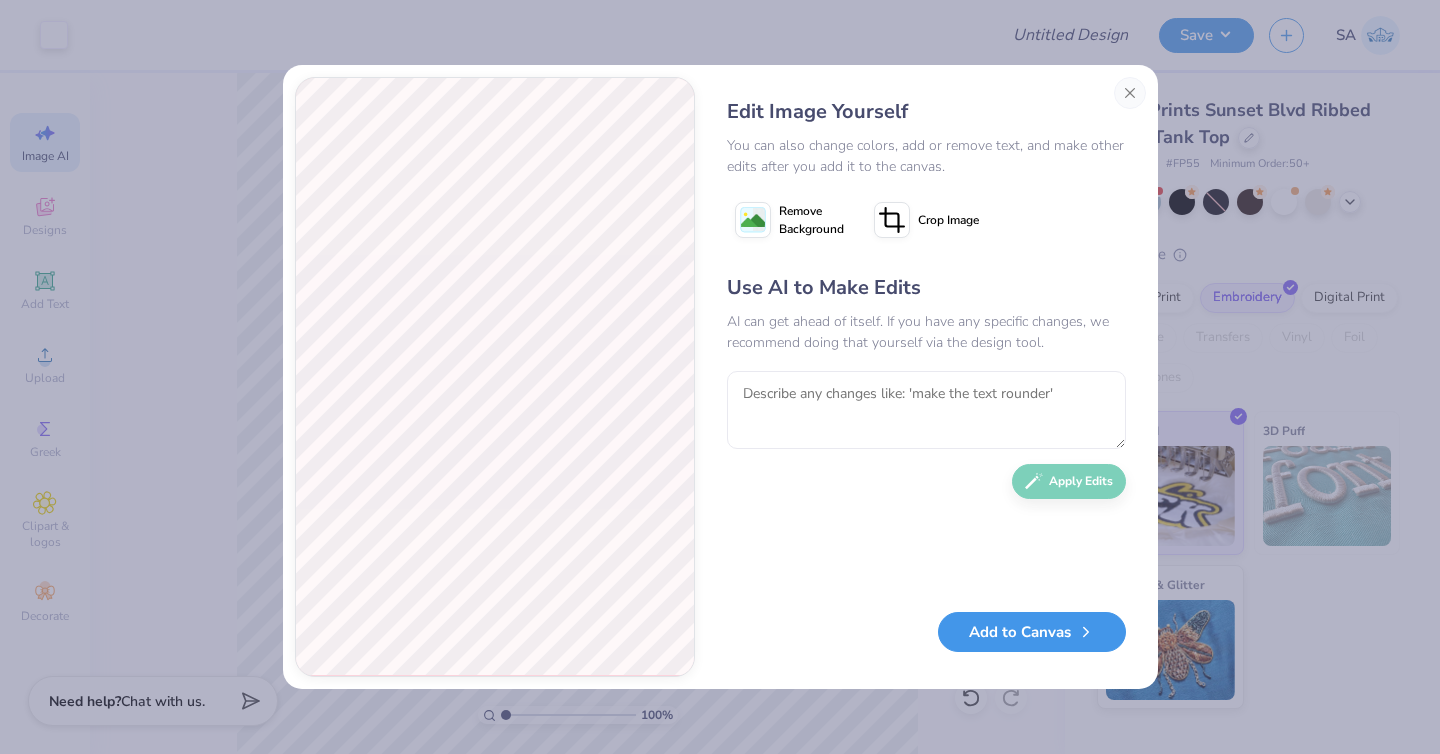 click on "Add to Canvas" at bounding box center [1032, 632] 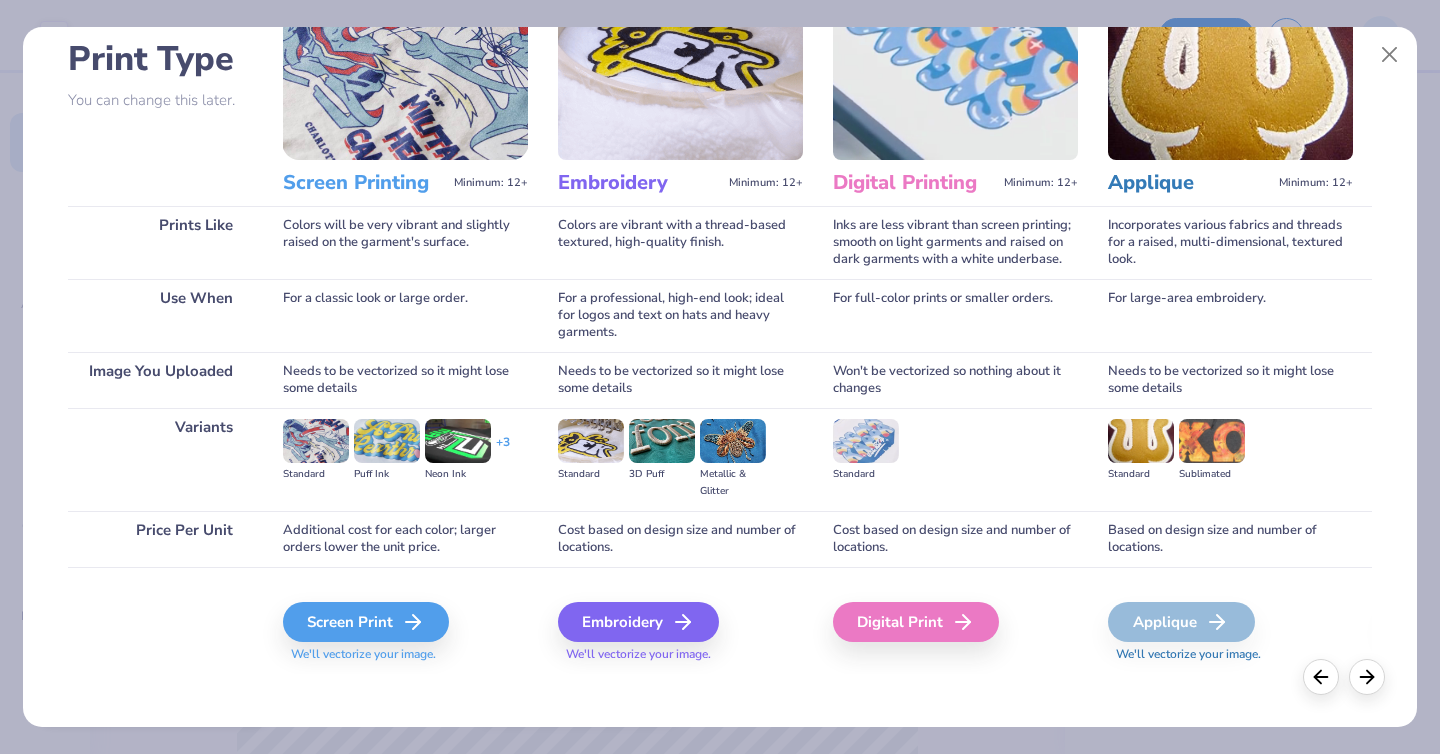 scroll, scrollTop: 143, scrollLeft: 0, axis: vertical 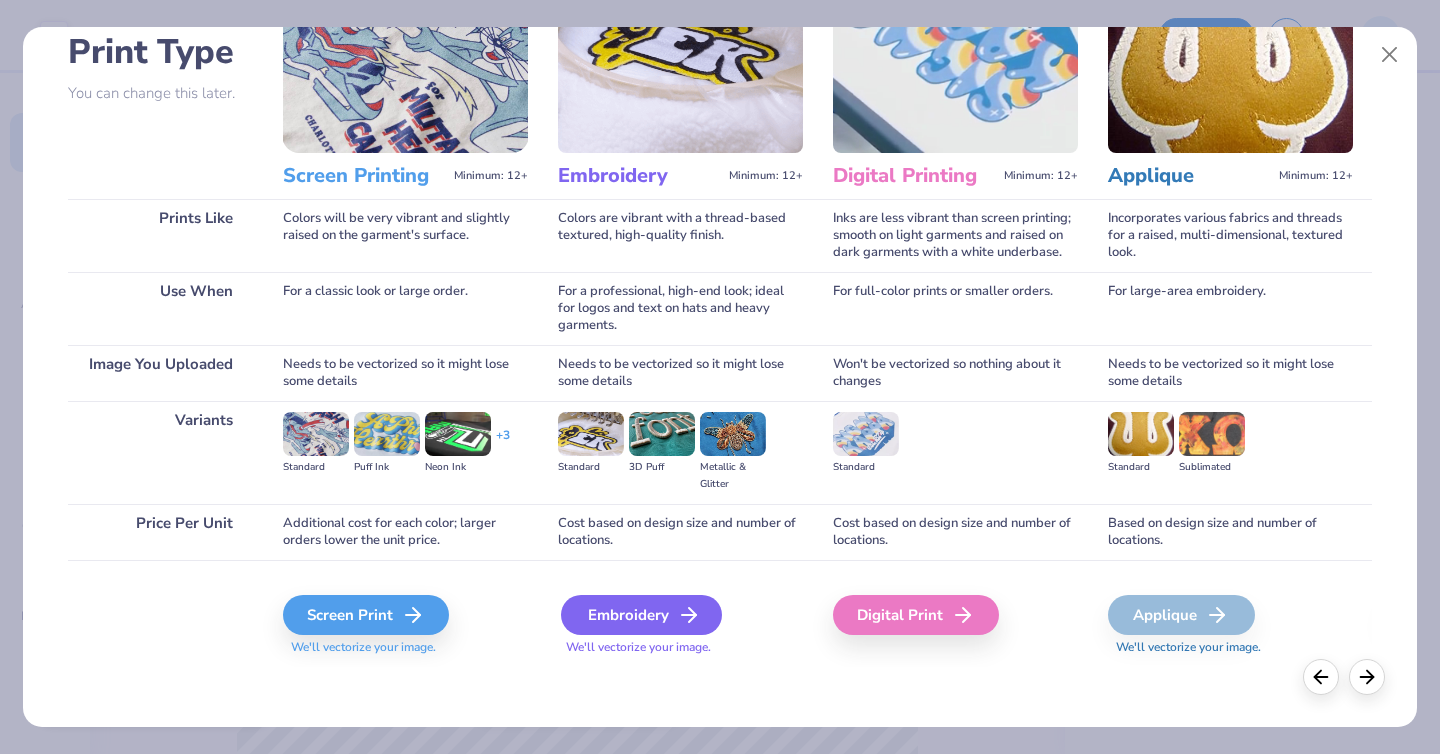 click on "Embroidery" at bounding box center (641, 615) 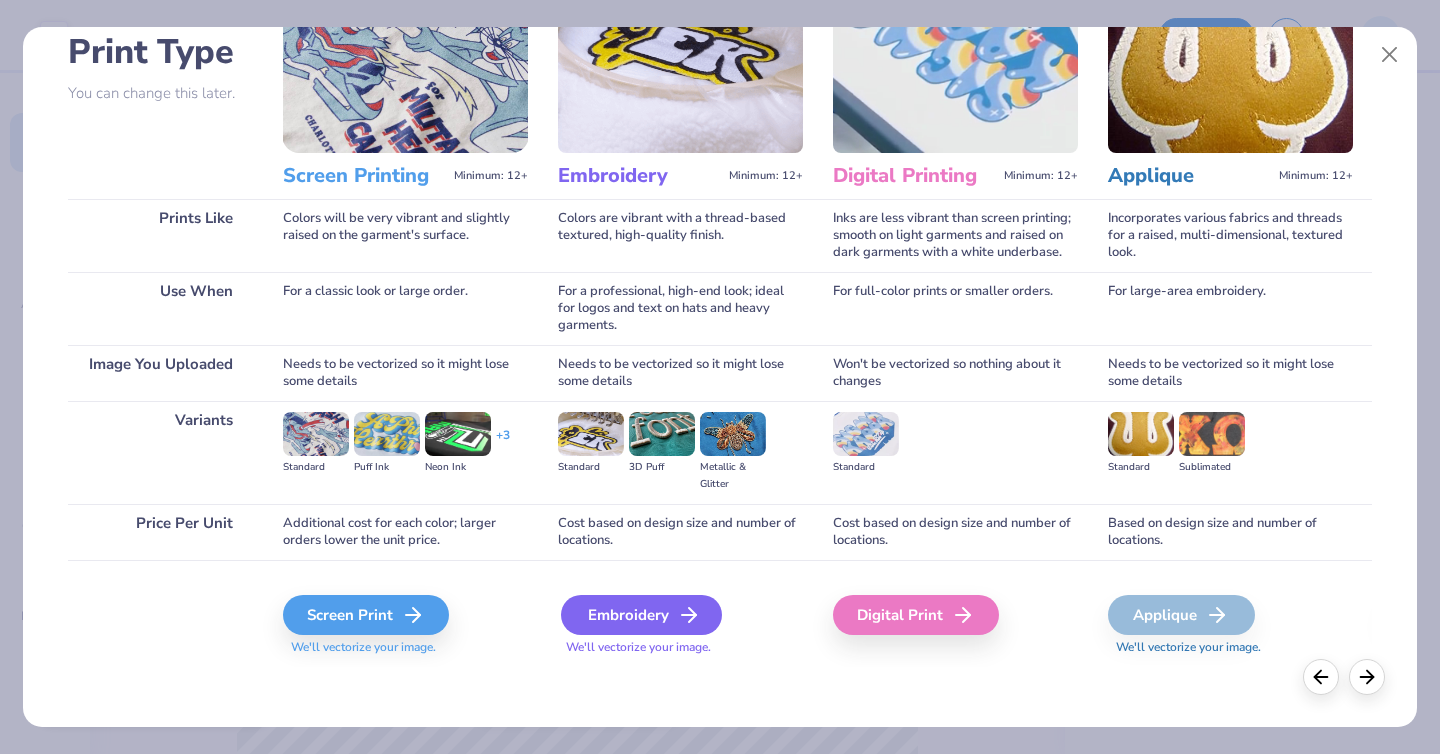 type 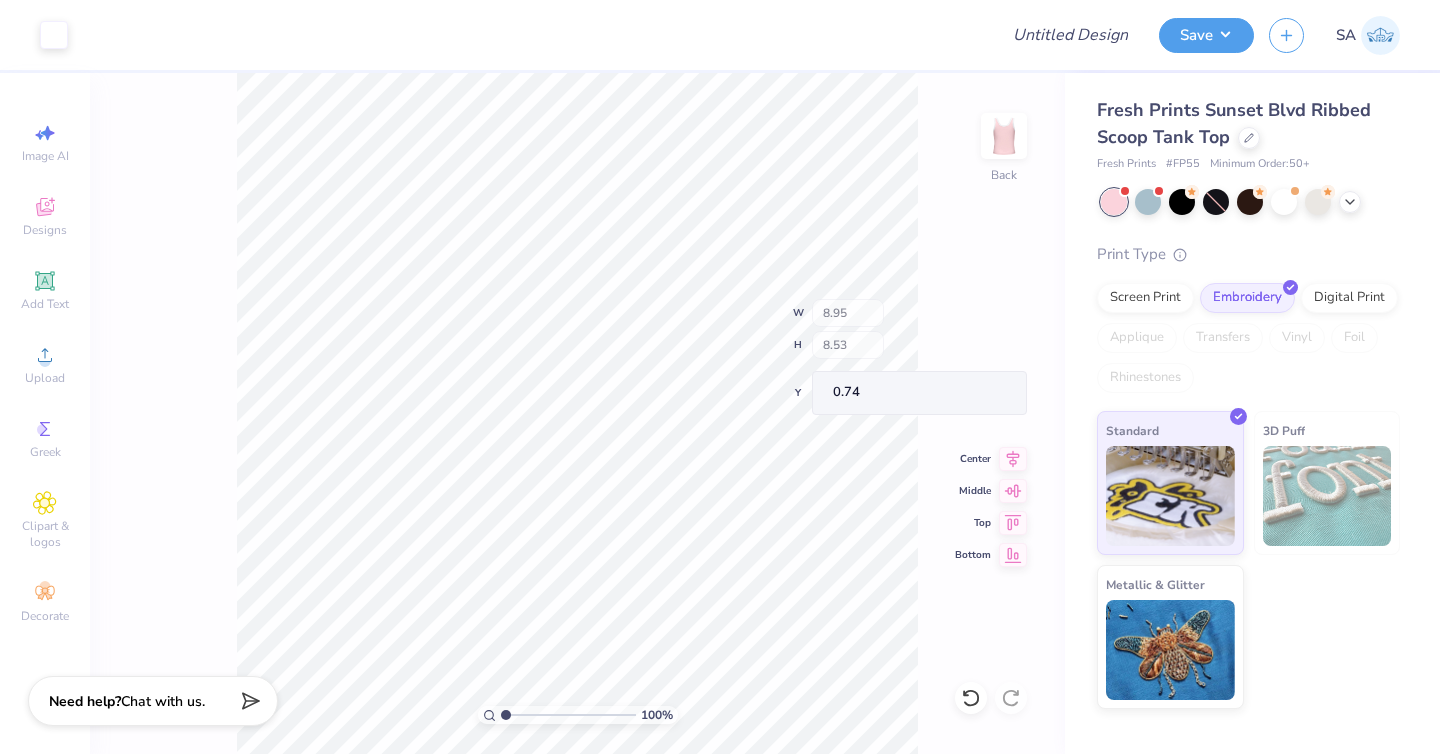 type on "0.74" 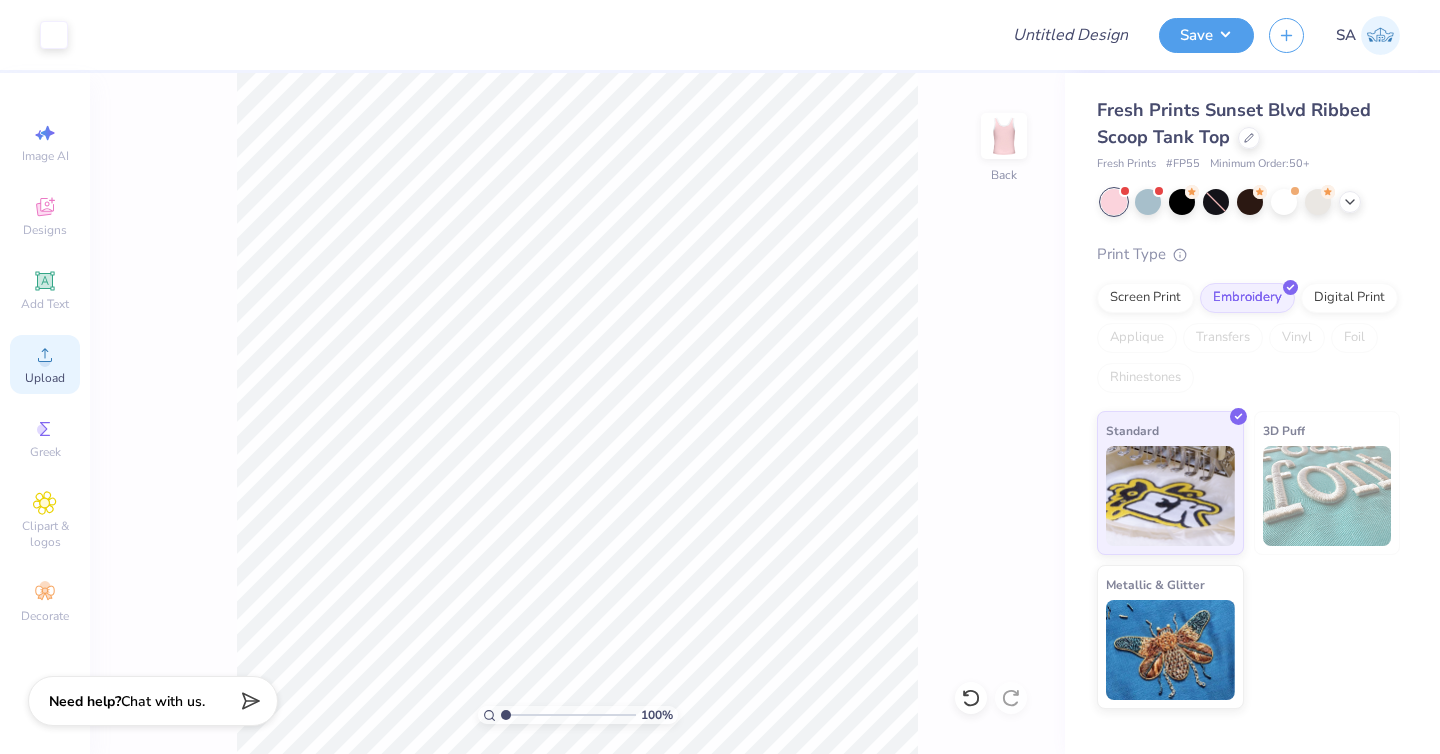 click 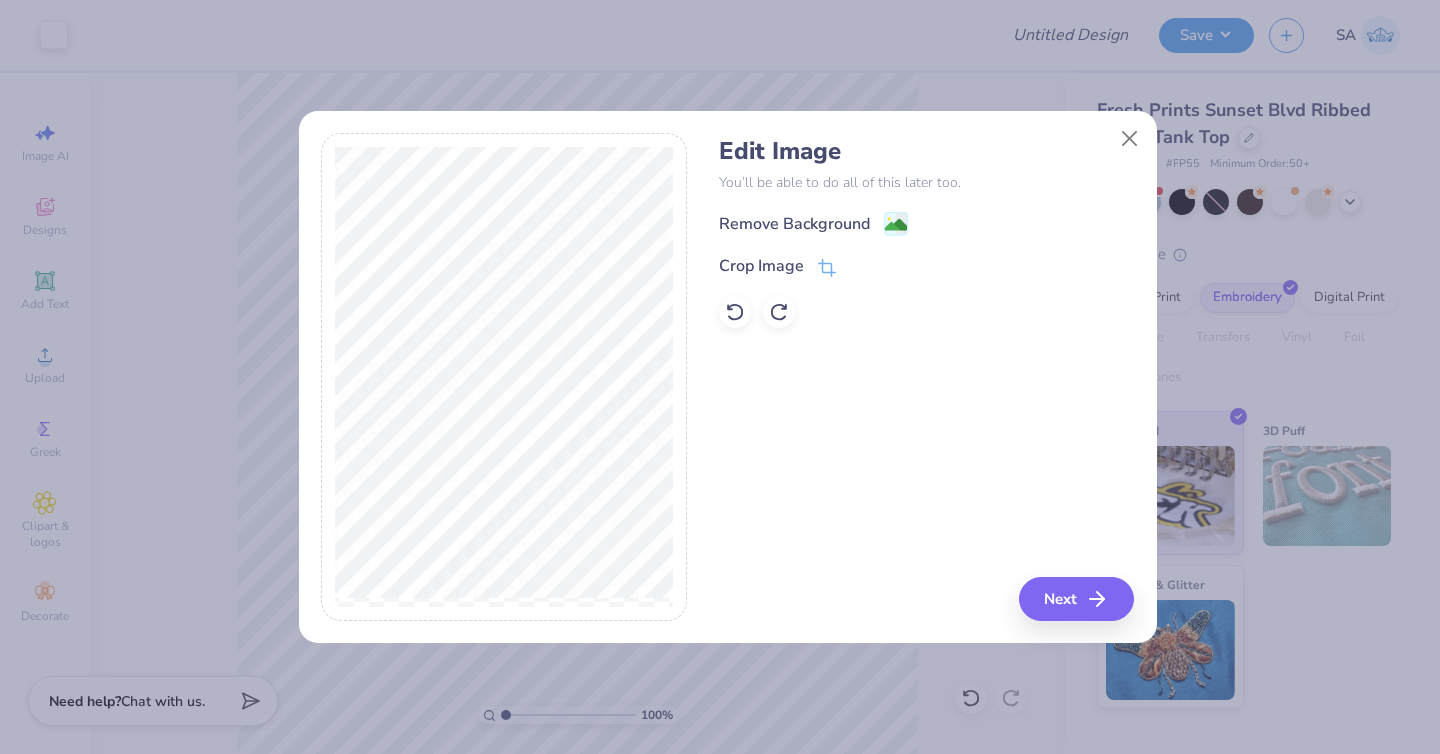 click 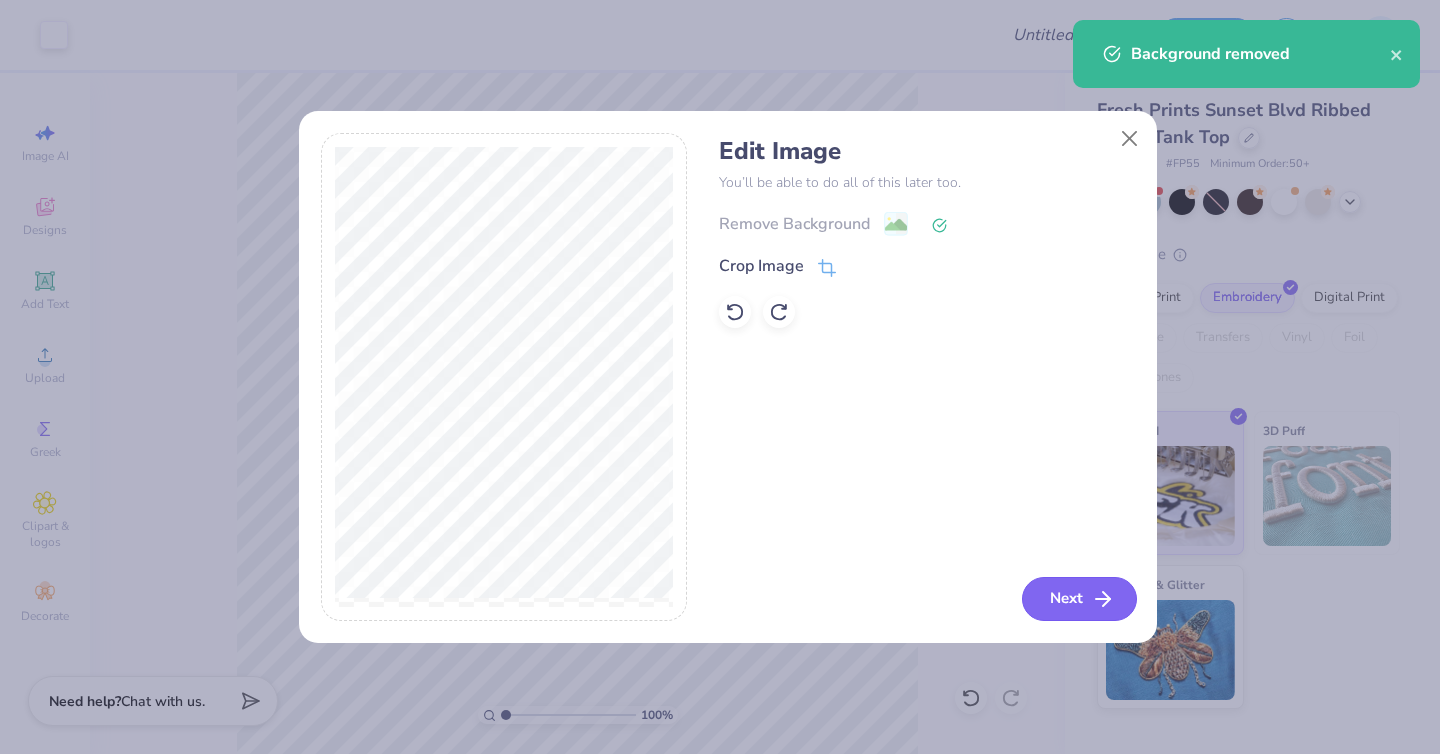 click 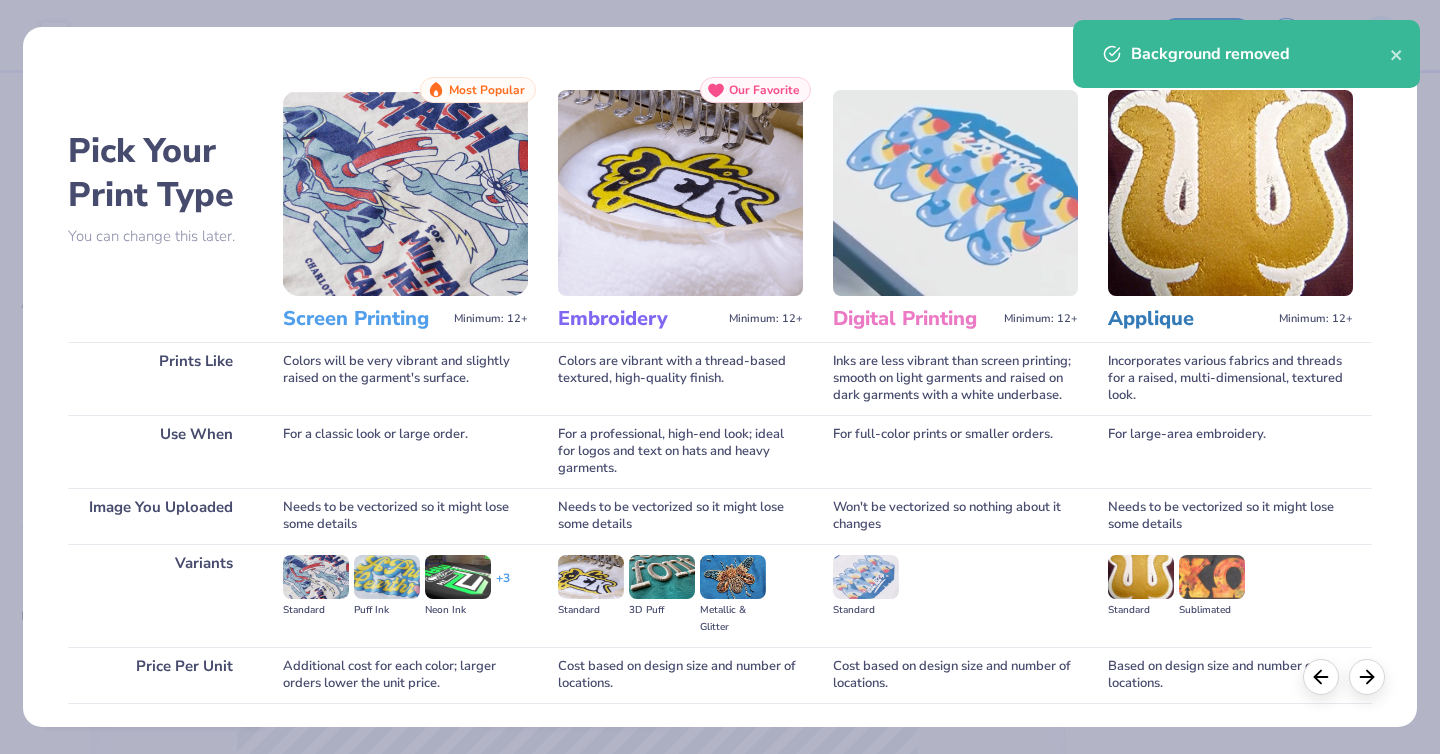 scroll, scrollTop: 143, scrollLeft: 0, axis: vertical 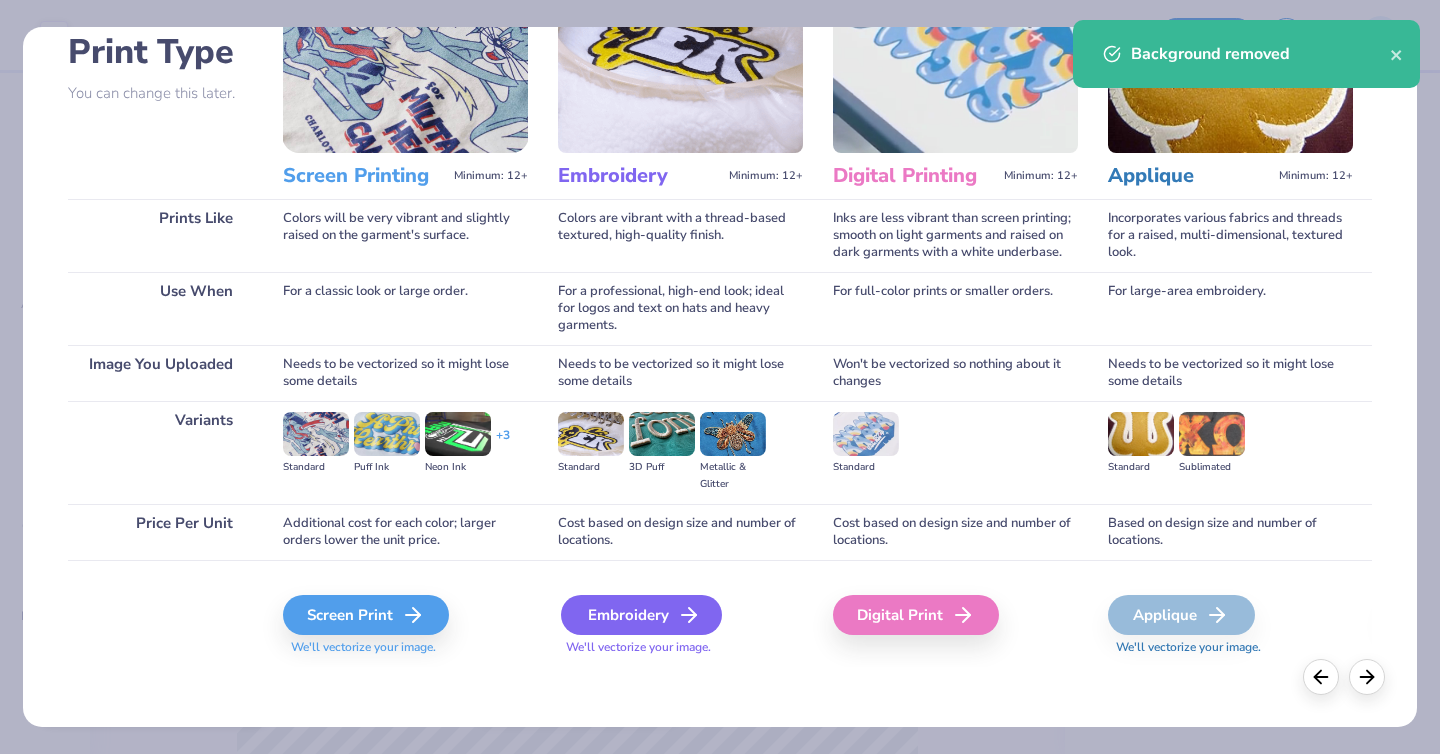 click on "Embroidery" at bounding box center [641, 615] 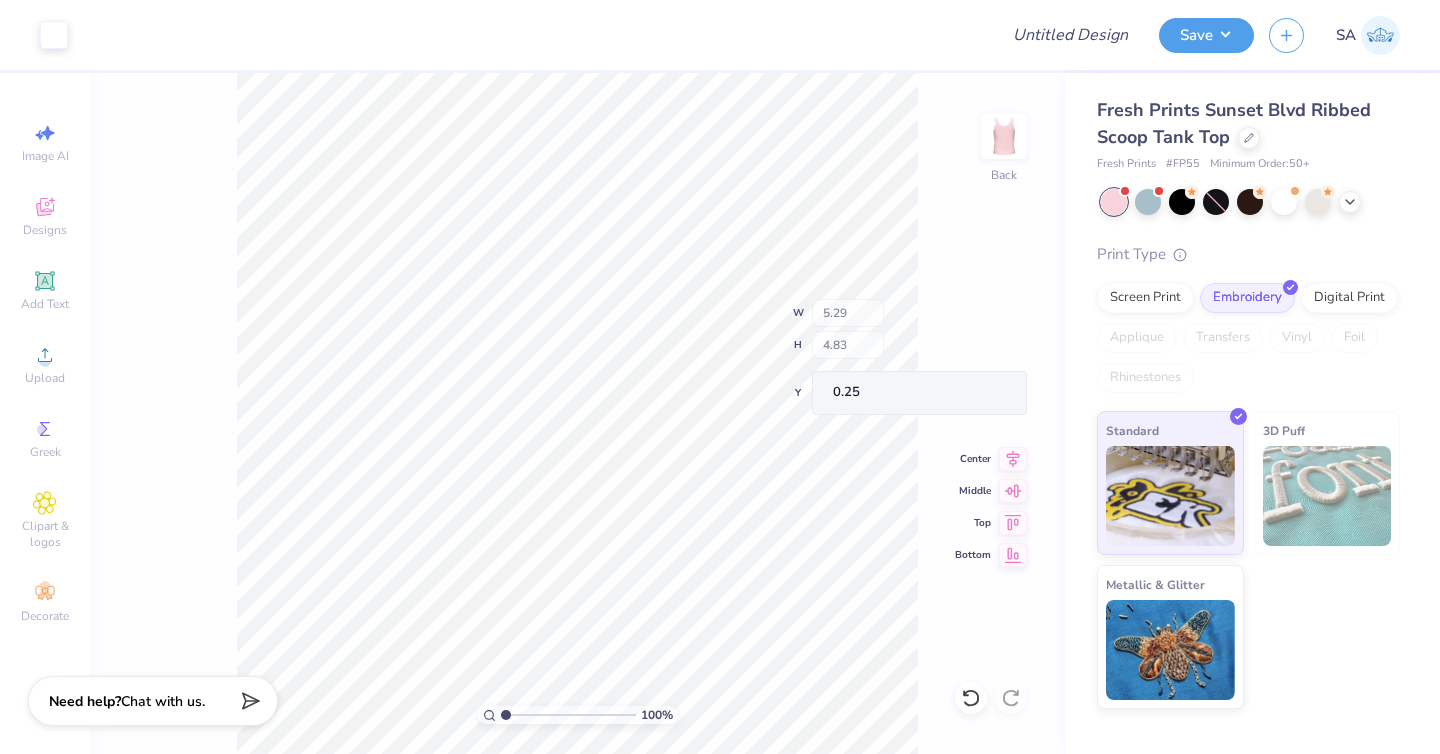 type on "5.29" 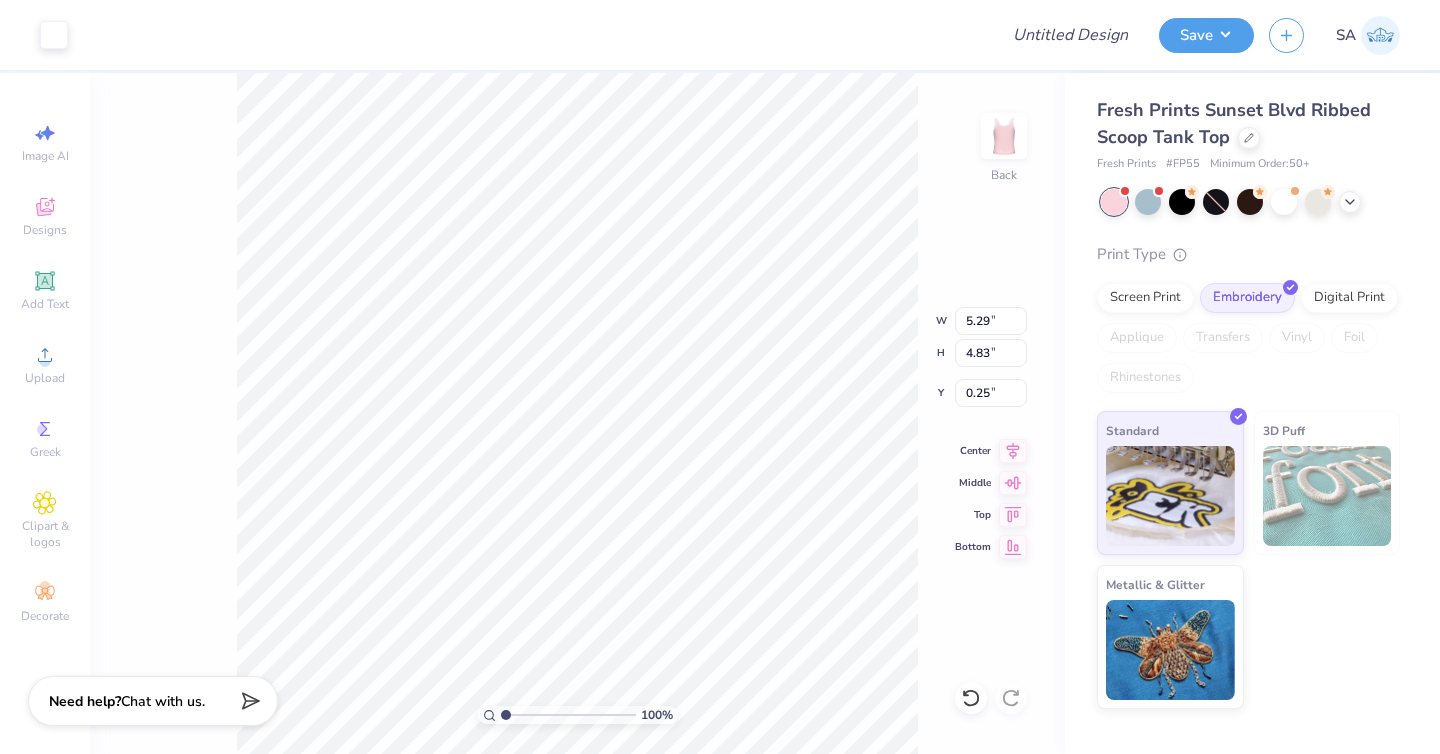 type on "4.58" 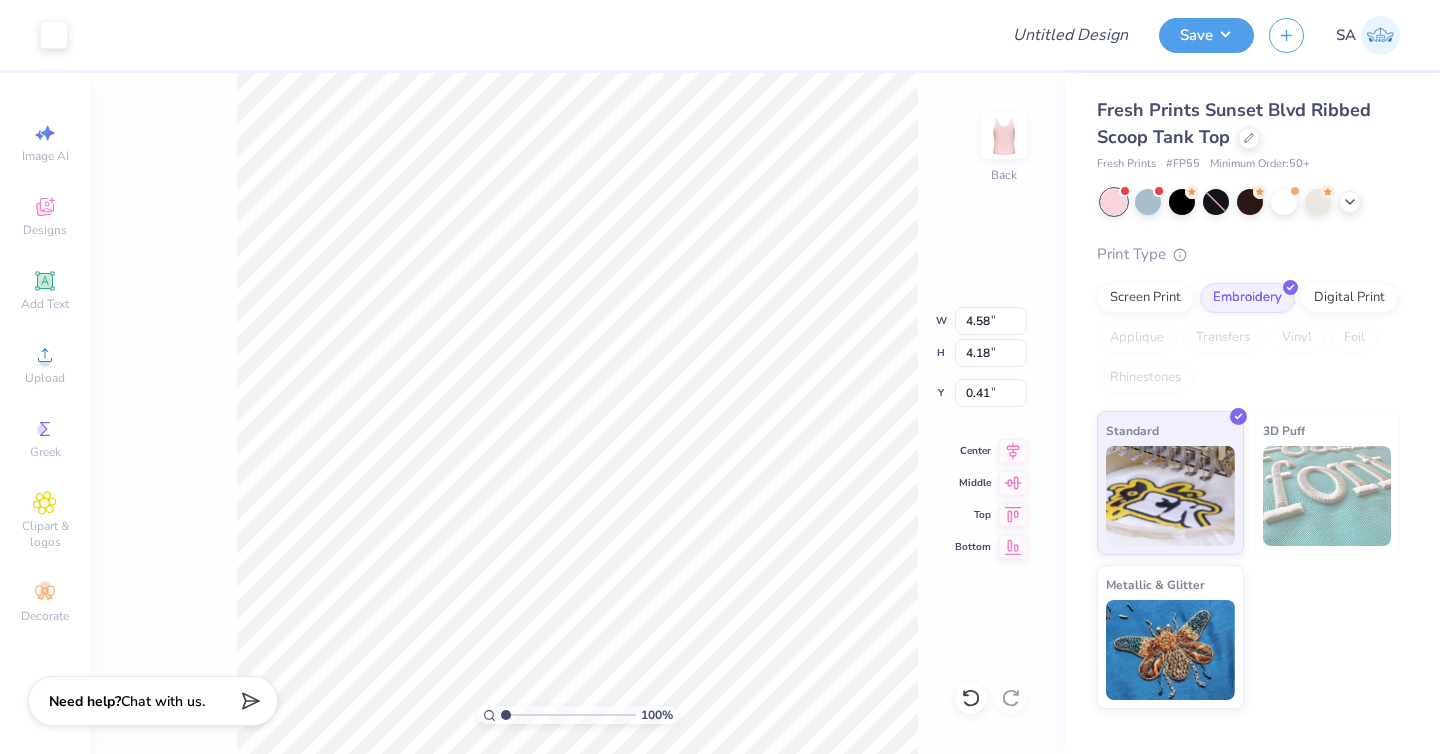 type on "0.25" 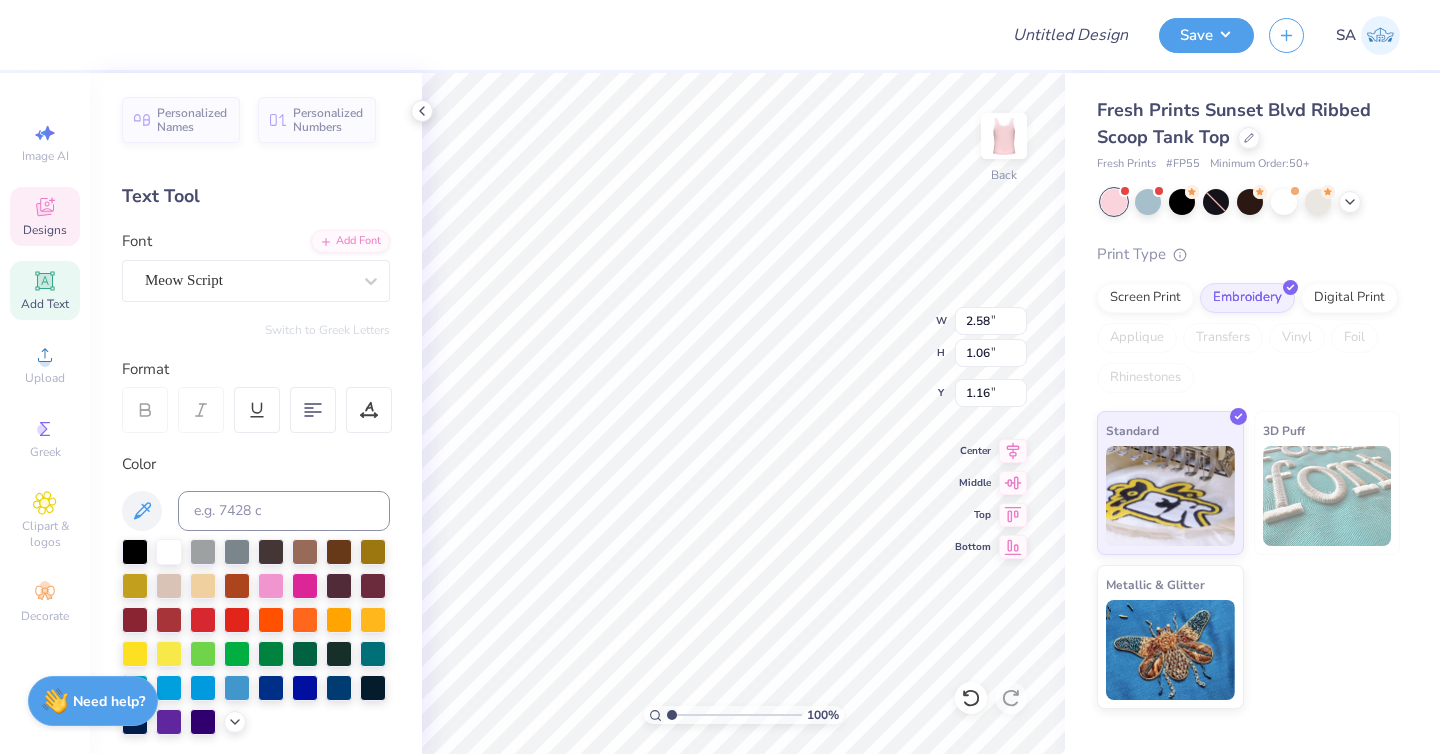 type on "1.16" 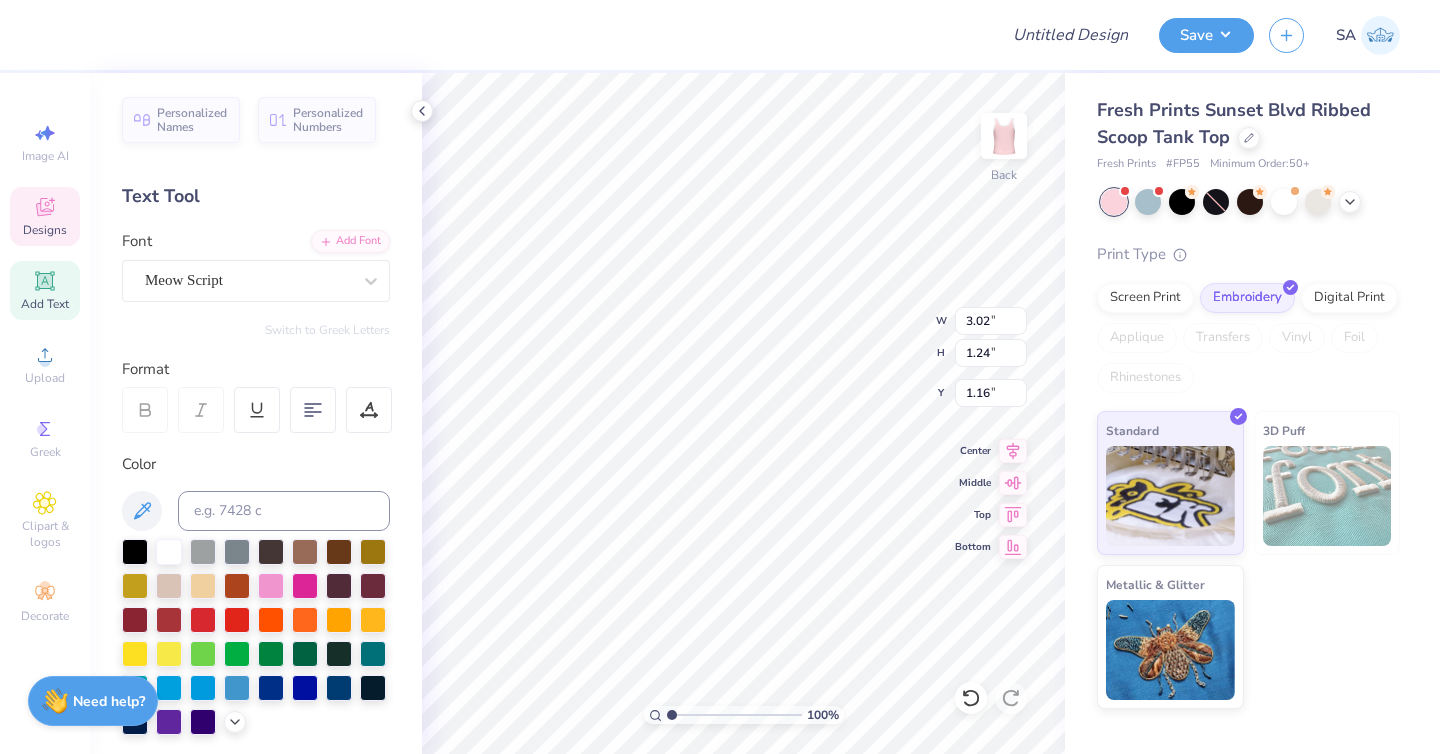 type on "3.02" 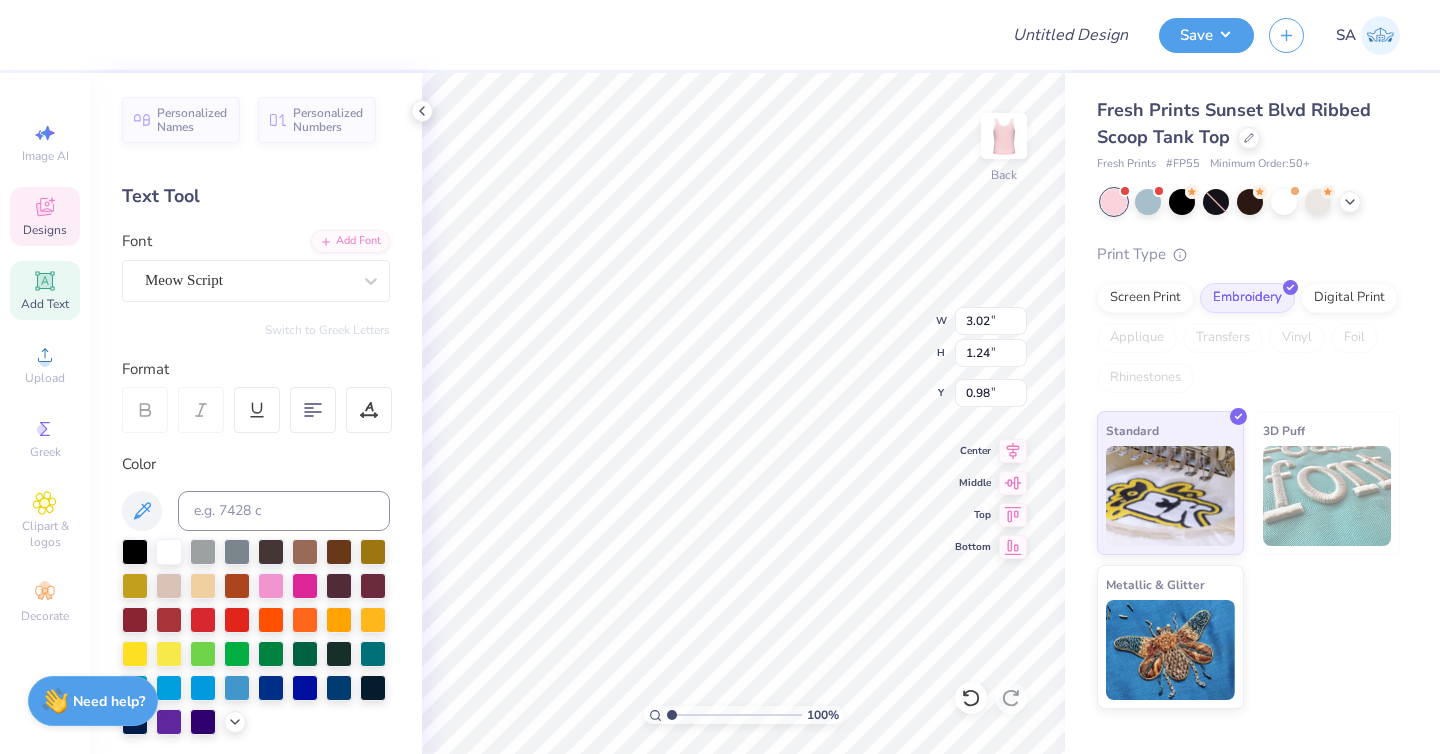 type on "2.55" 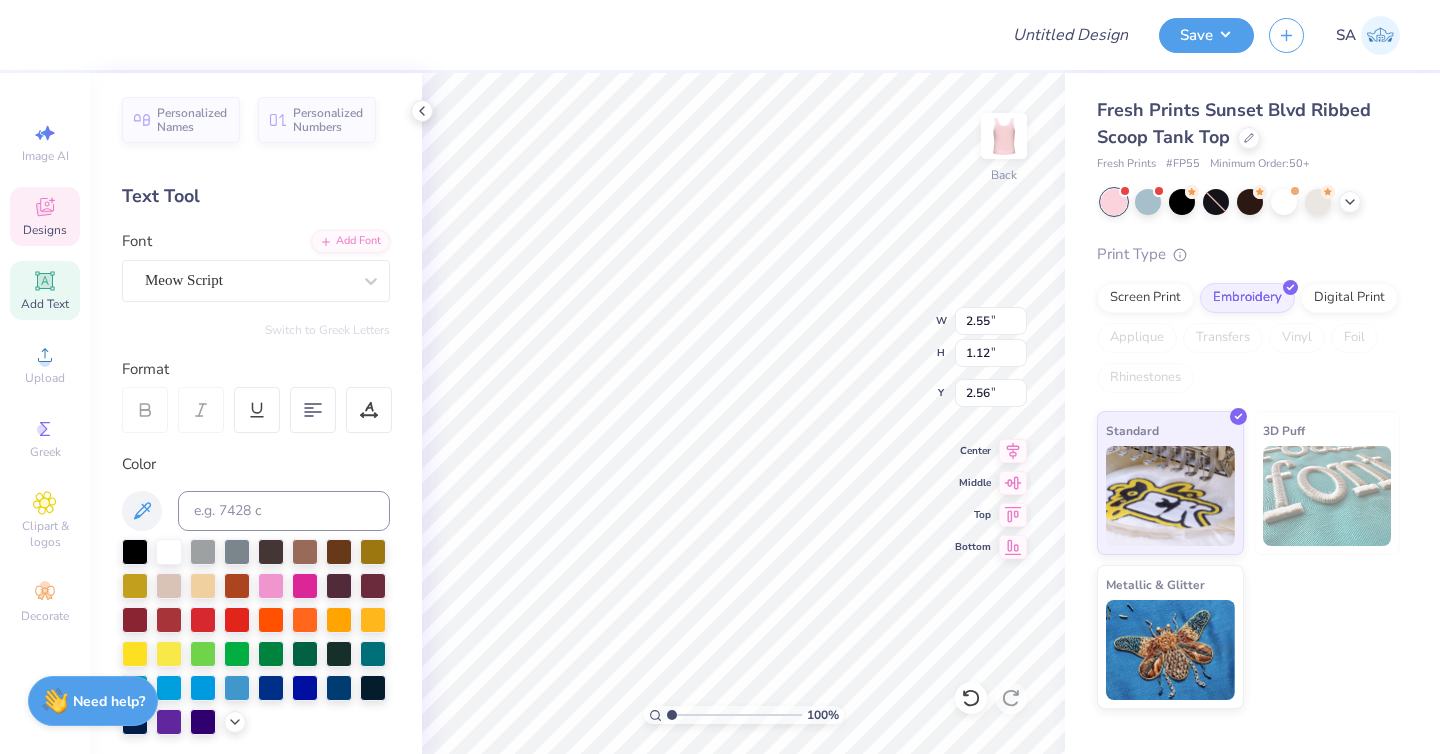 type on "2.09" 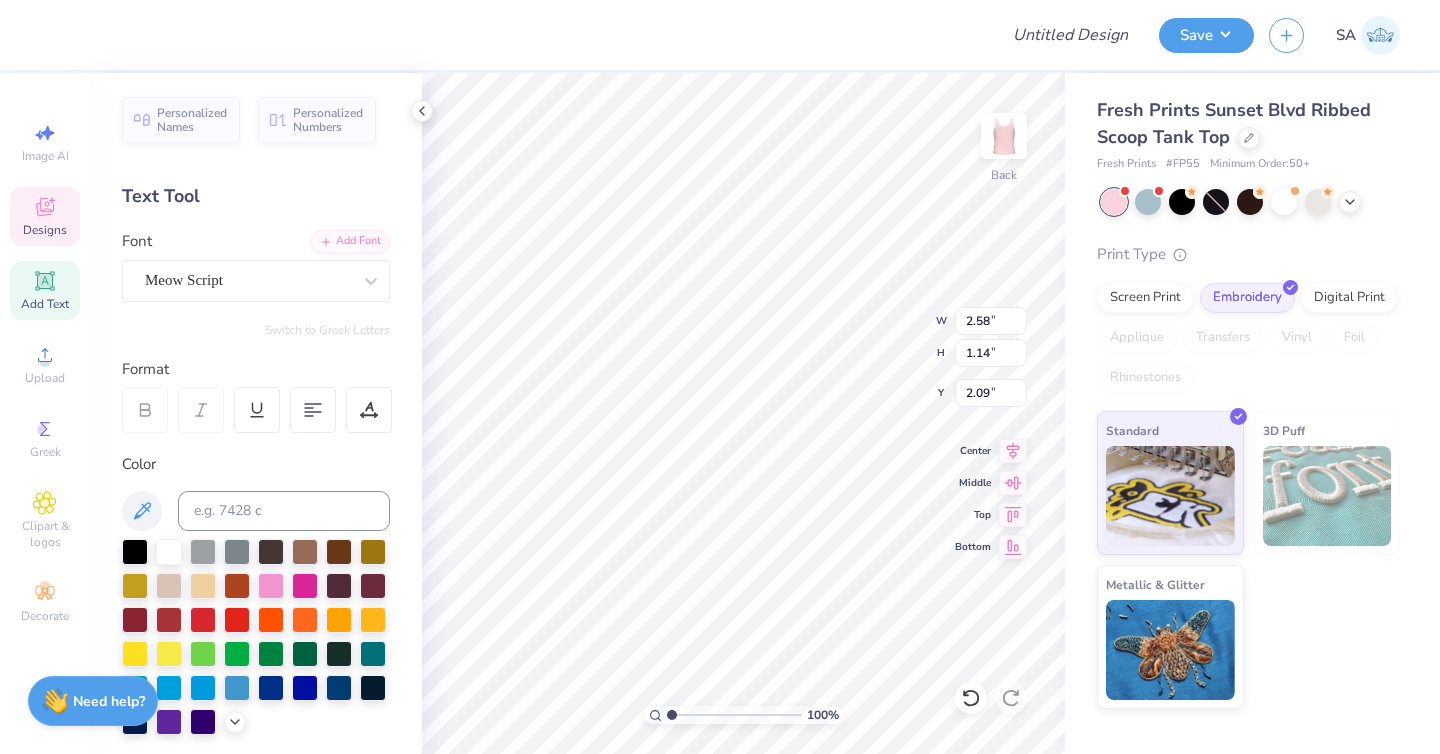 type on "2.58" 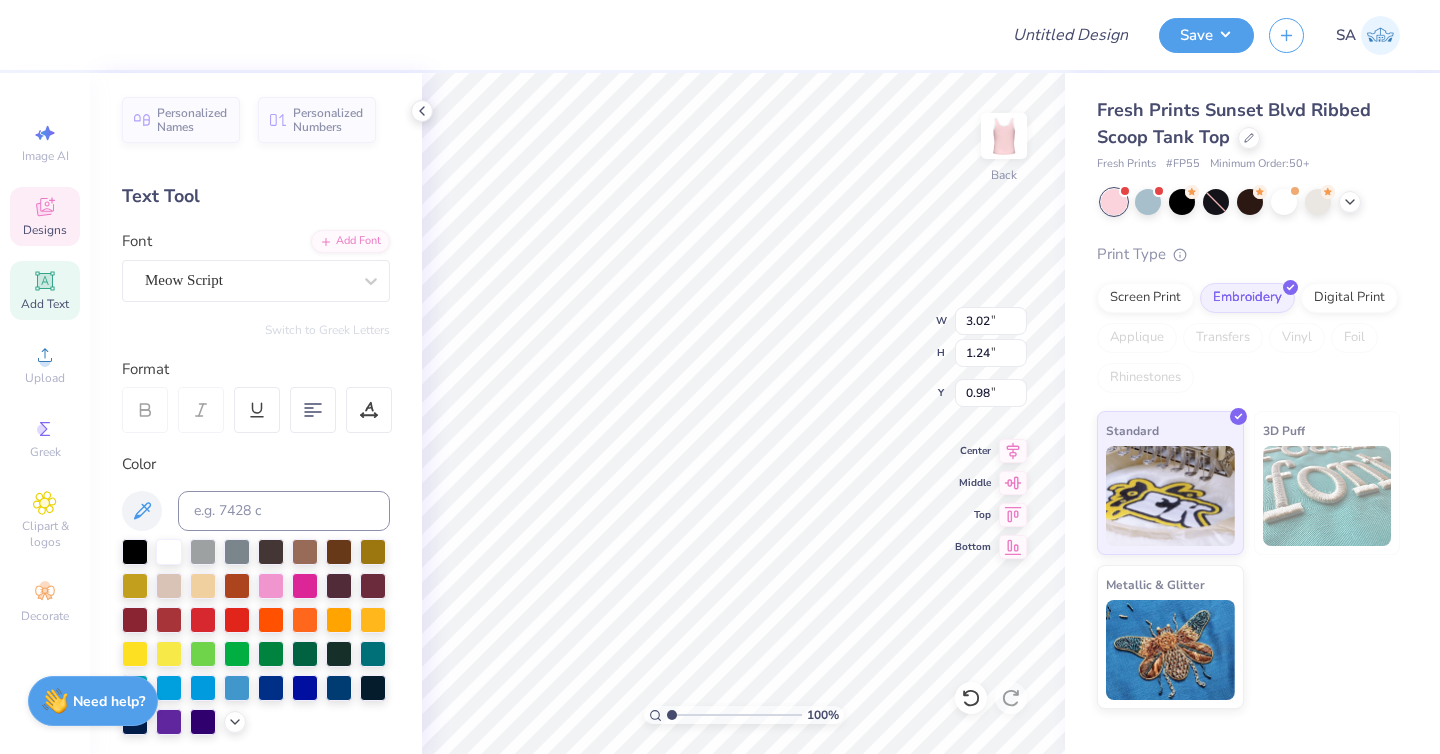 type on "1.97" 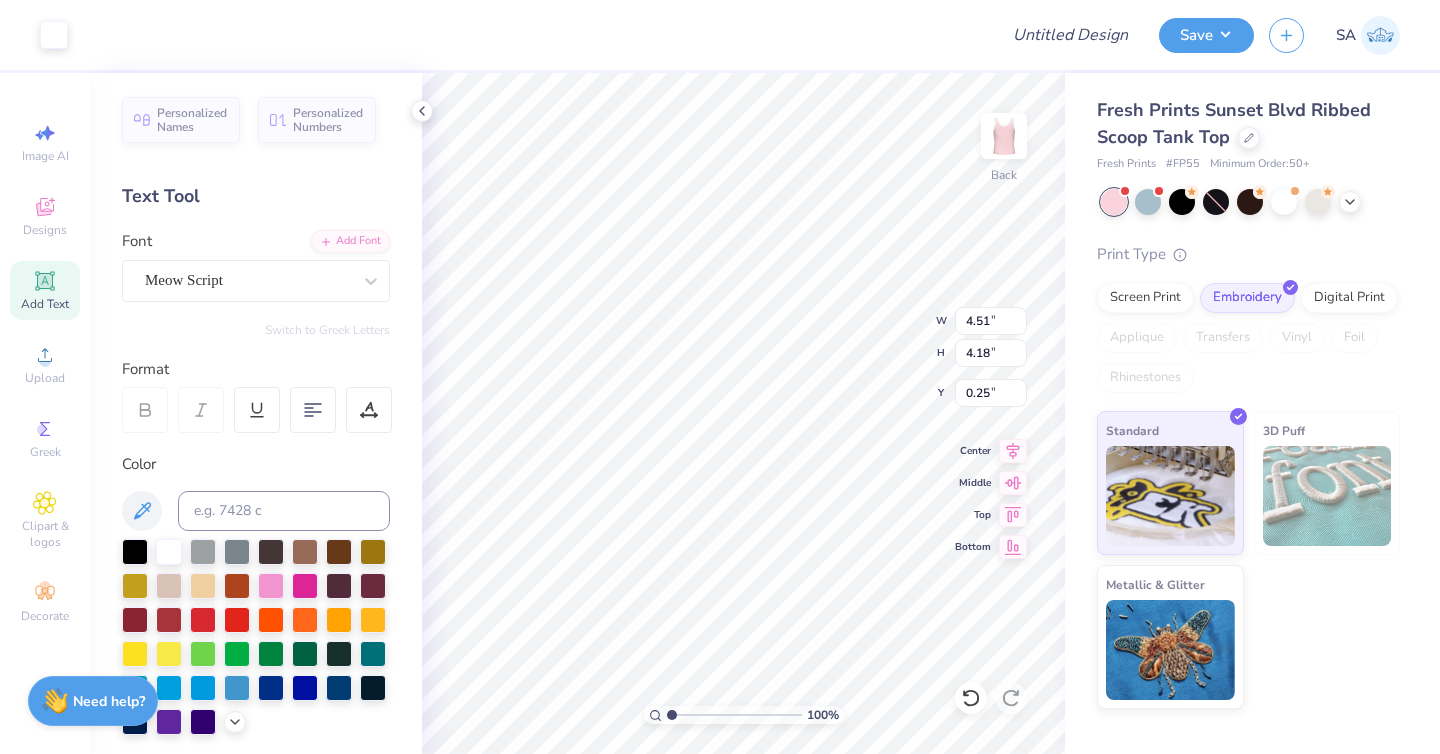 type on "3.58" 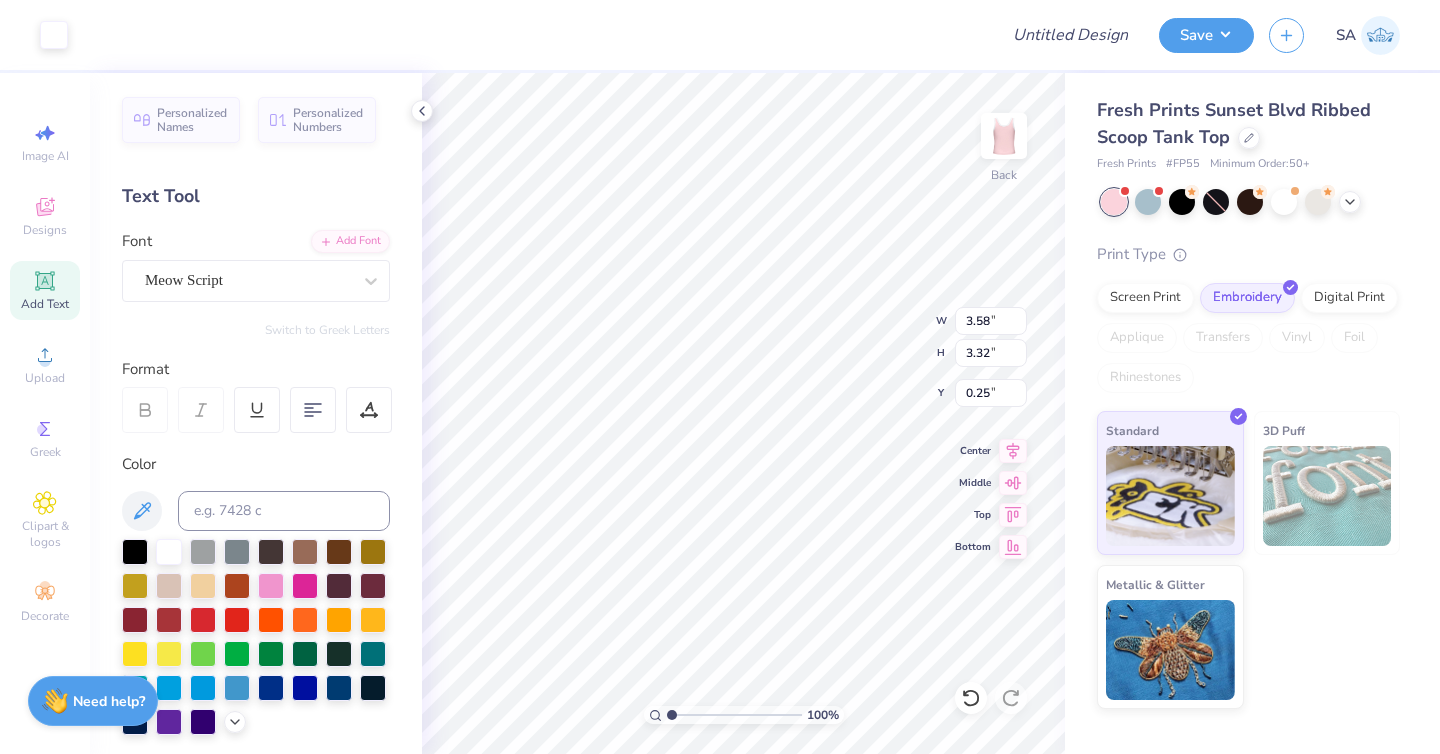 type on "3.45" 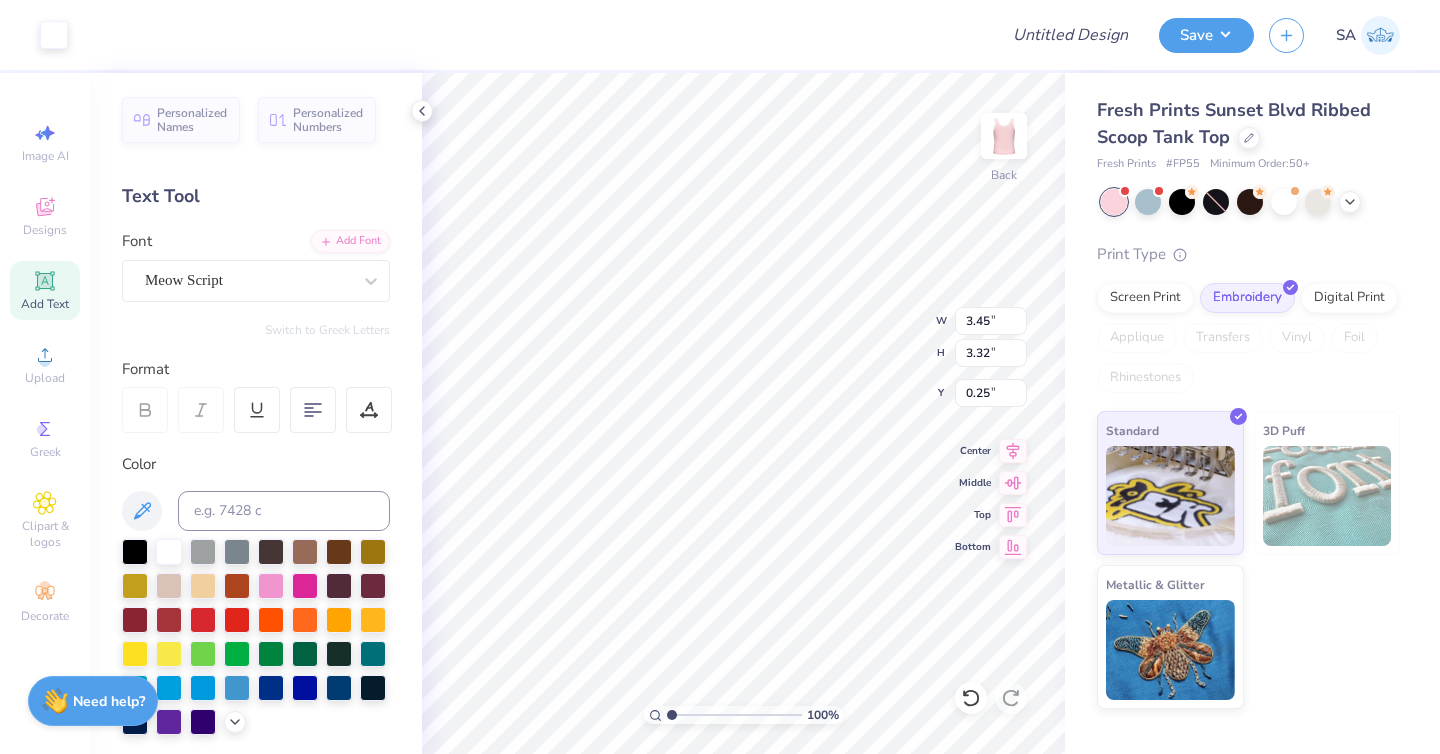 type on "3.20" 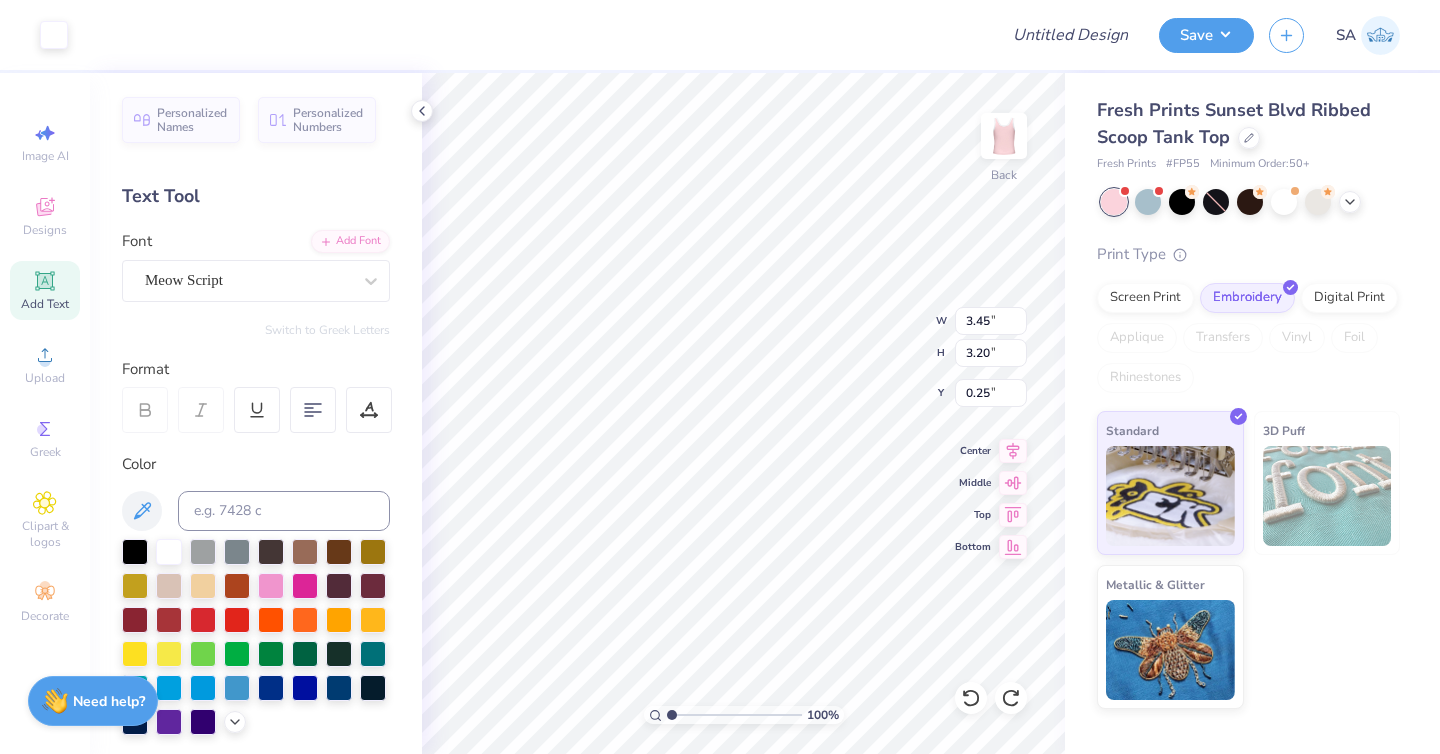 type on "3.58" 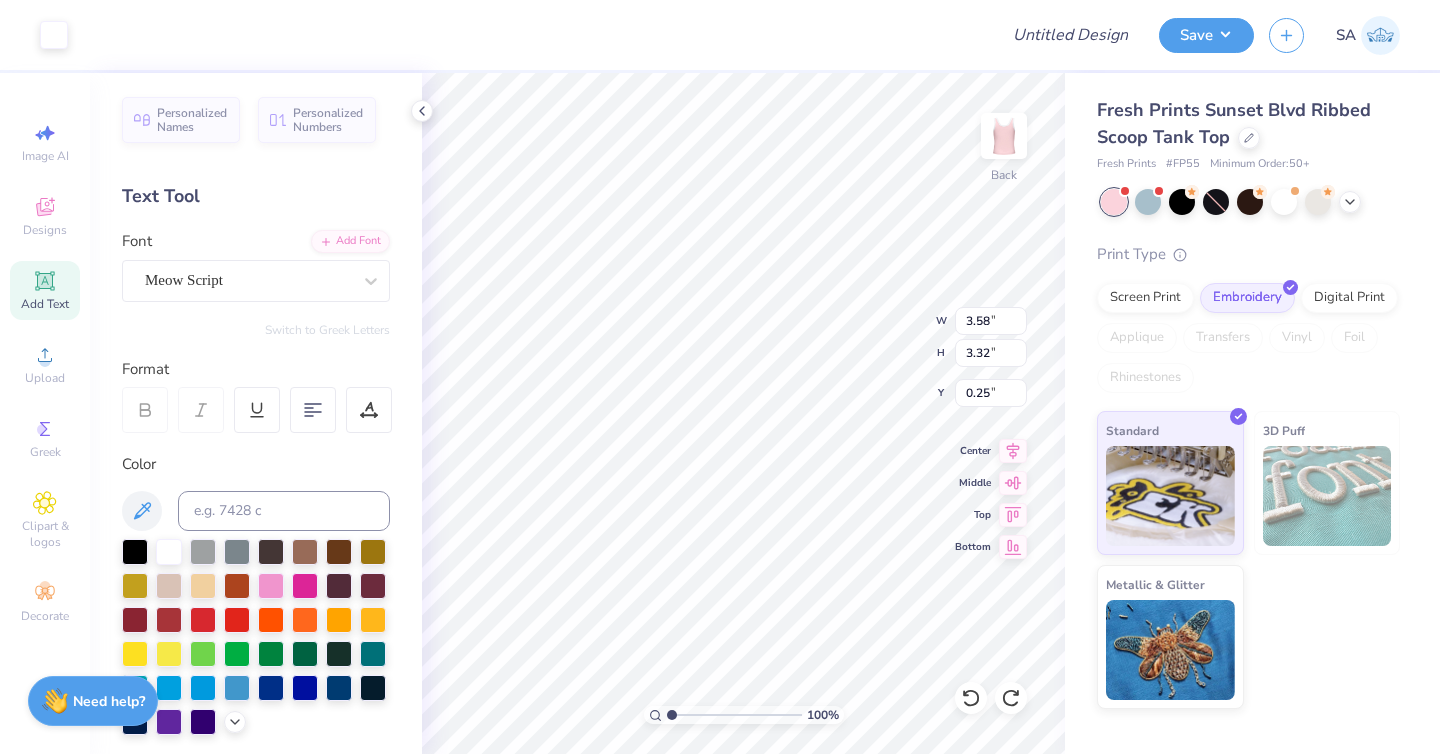 type on "4.51" 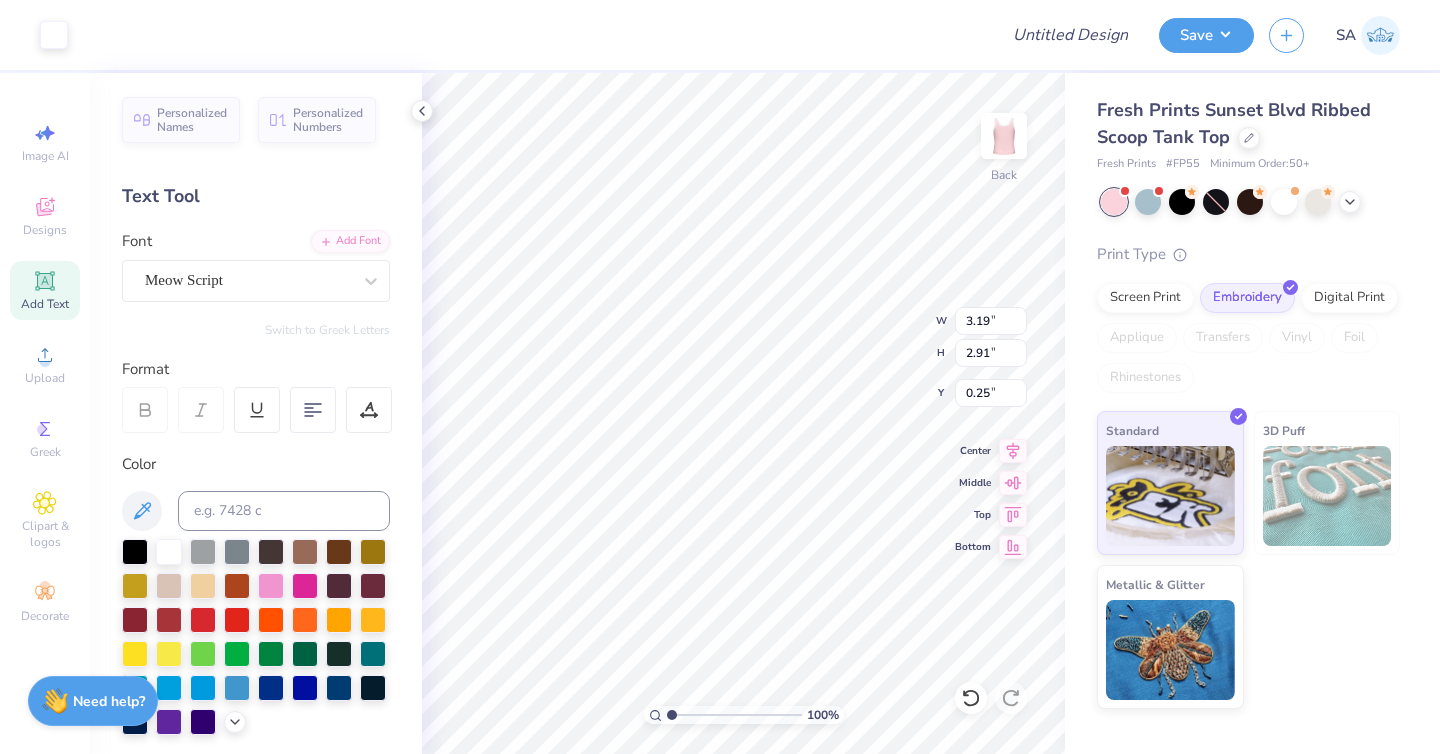 type on "3.19" 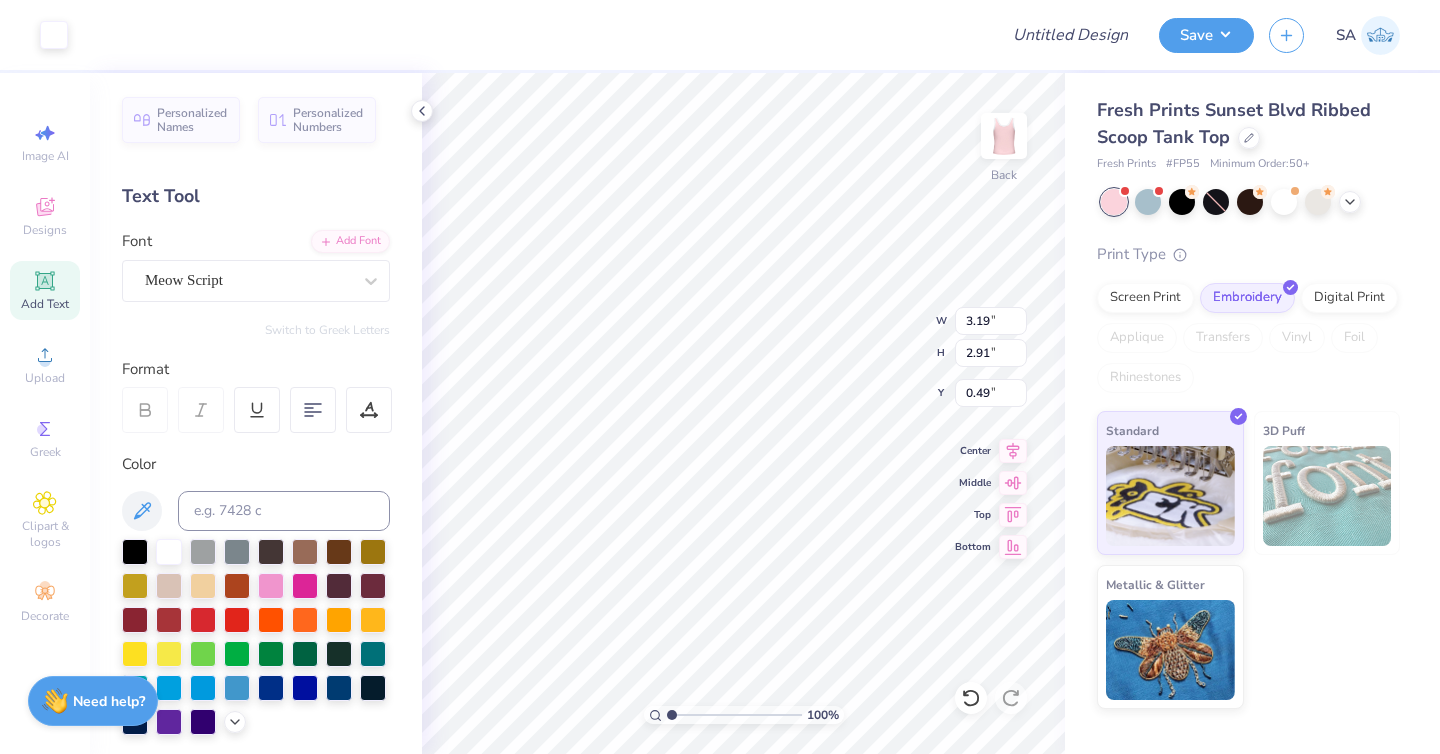 type on "0.62" 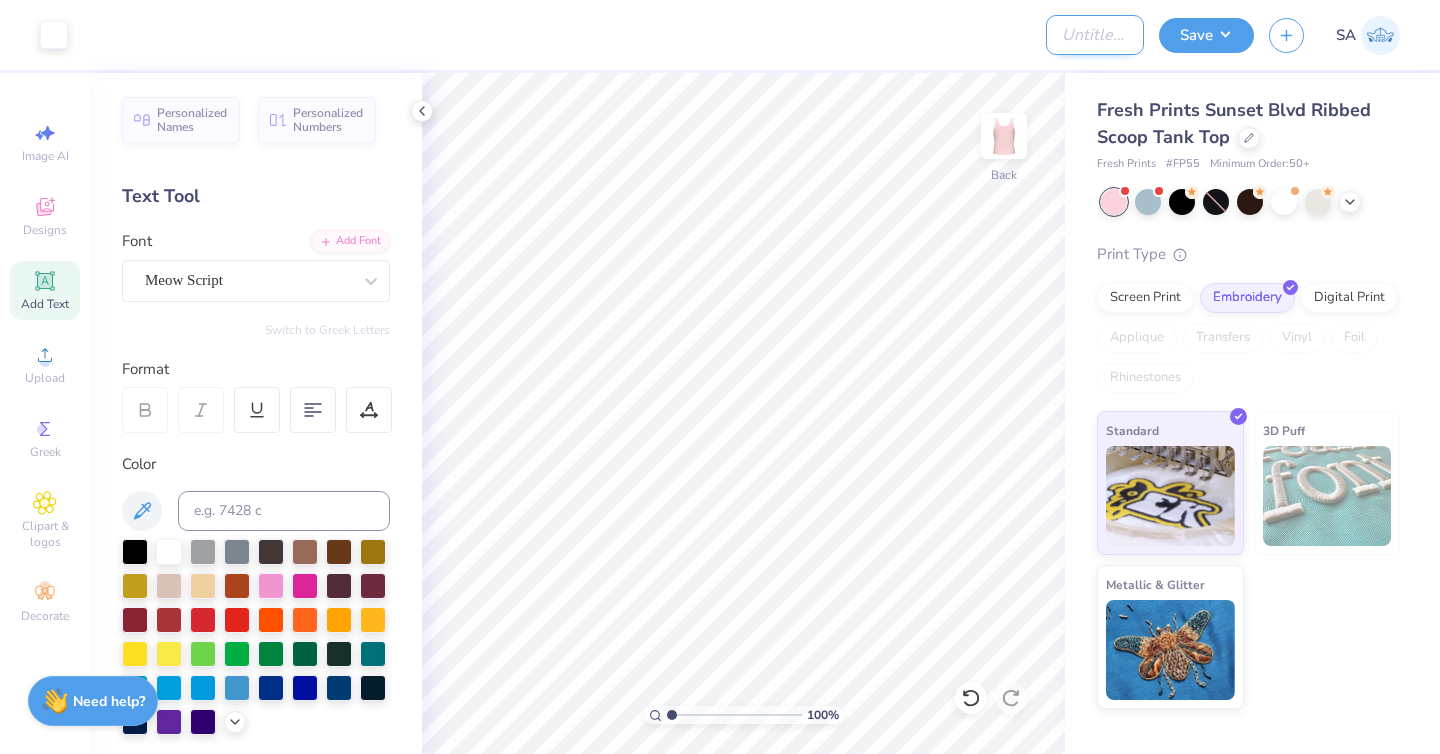 click on "Design Title" at bounding box center (1095, 35) 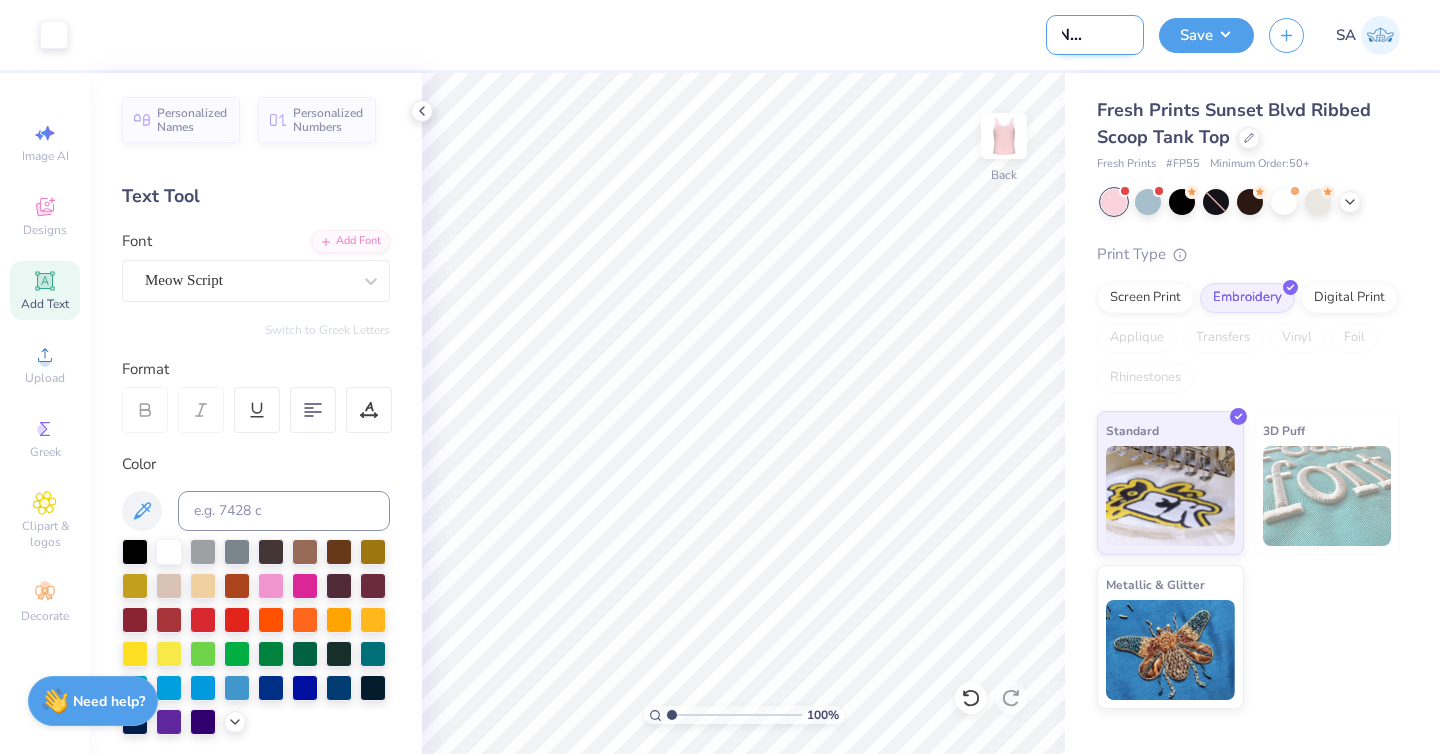 scroll, scrollTop: 0, scrollLeft: 55, axis: horizontal 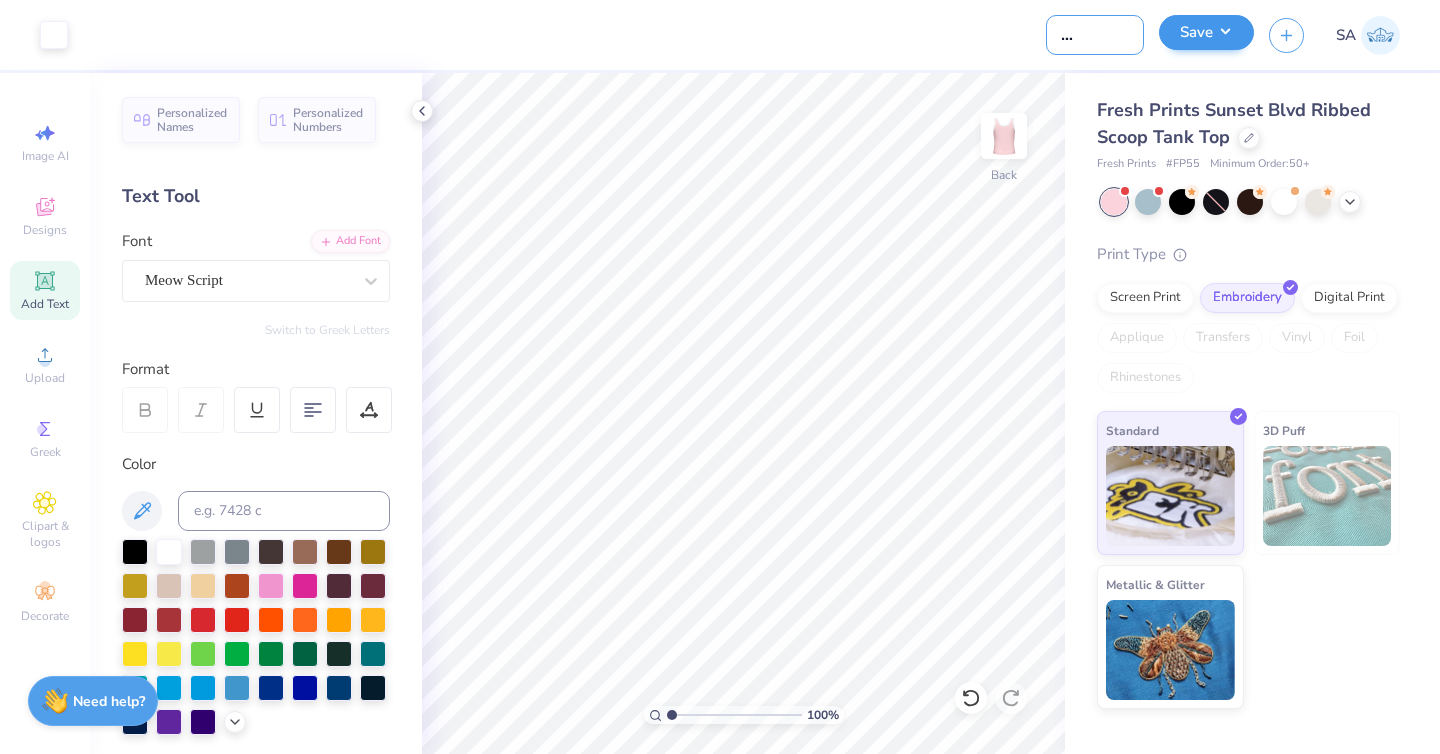 type on "TAKENOTE tank" 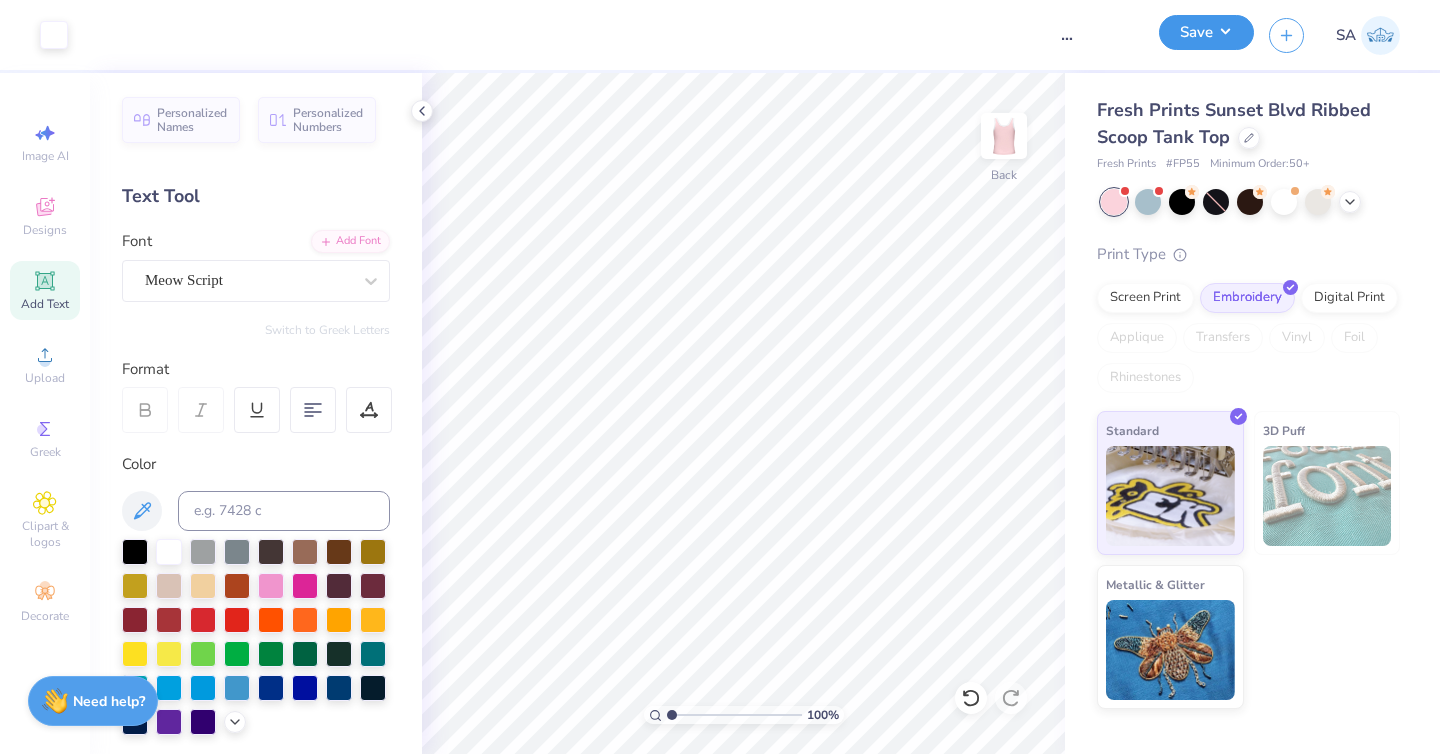 click on "Save" at bounding box center [1206, 32] 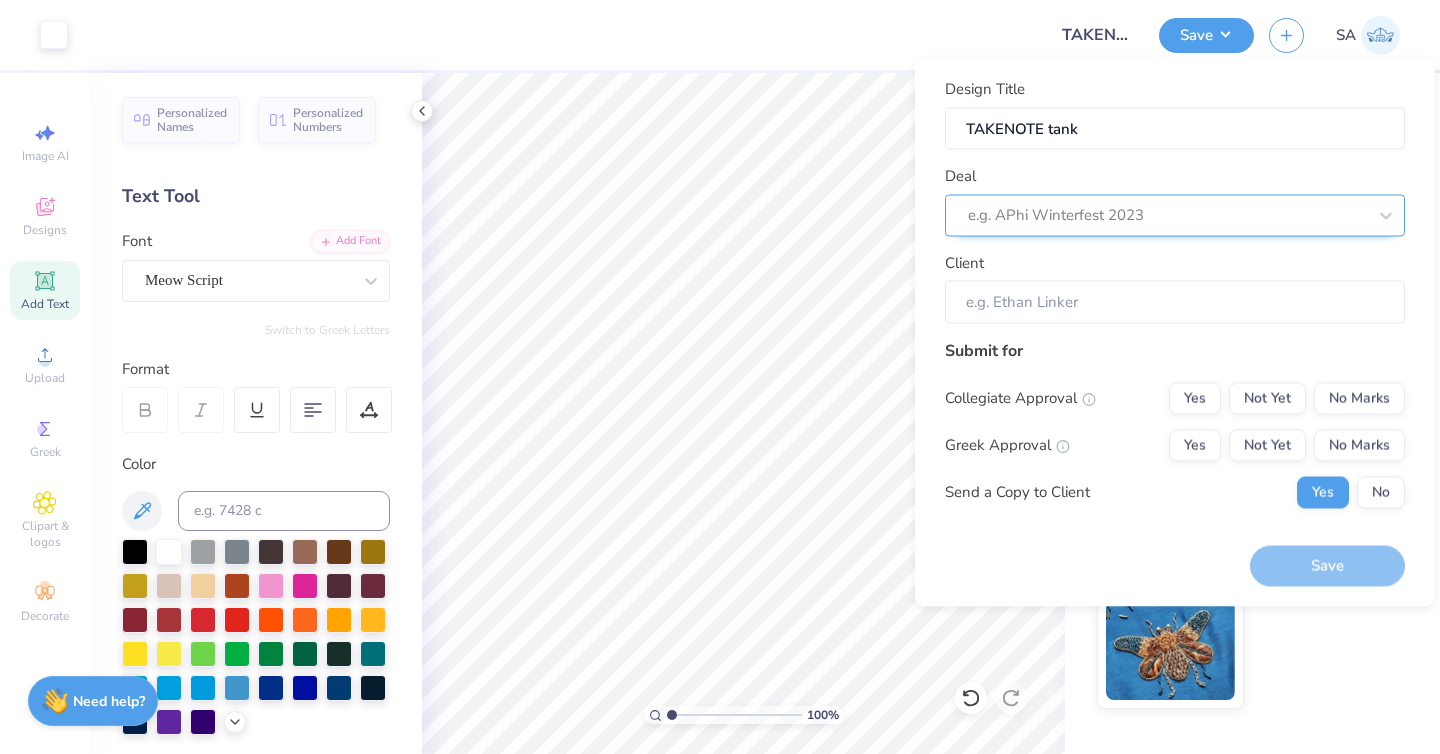 click at bounding box center (1167, 215) 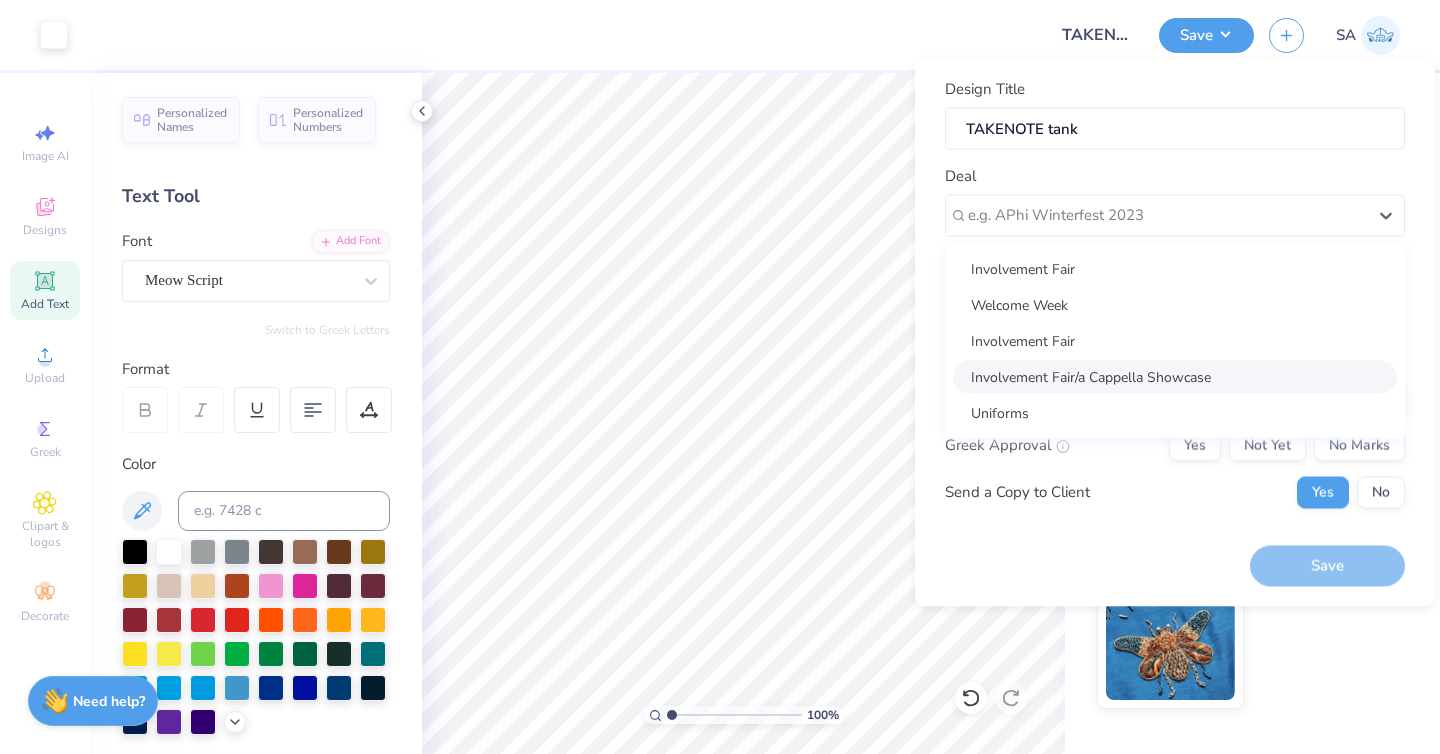 click on "Involvement Fair/a Cappella Showcase" at bounding box center (1175, 376) 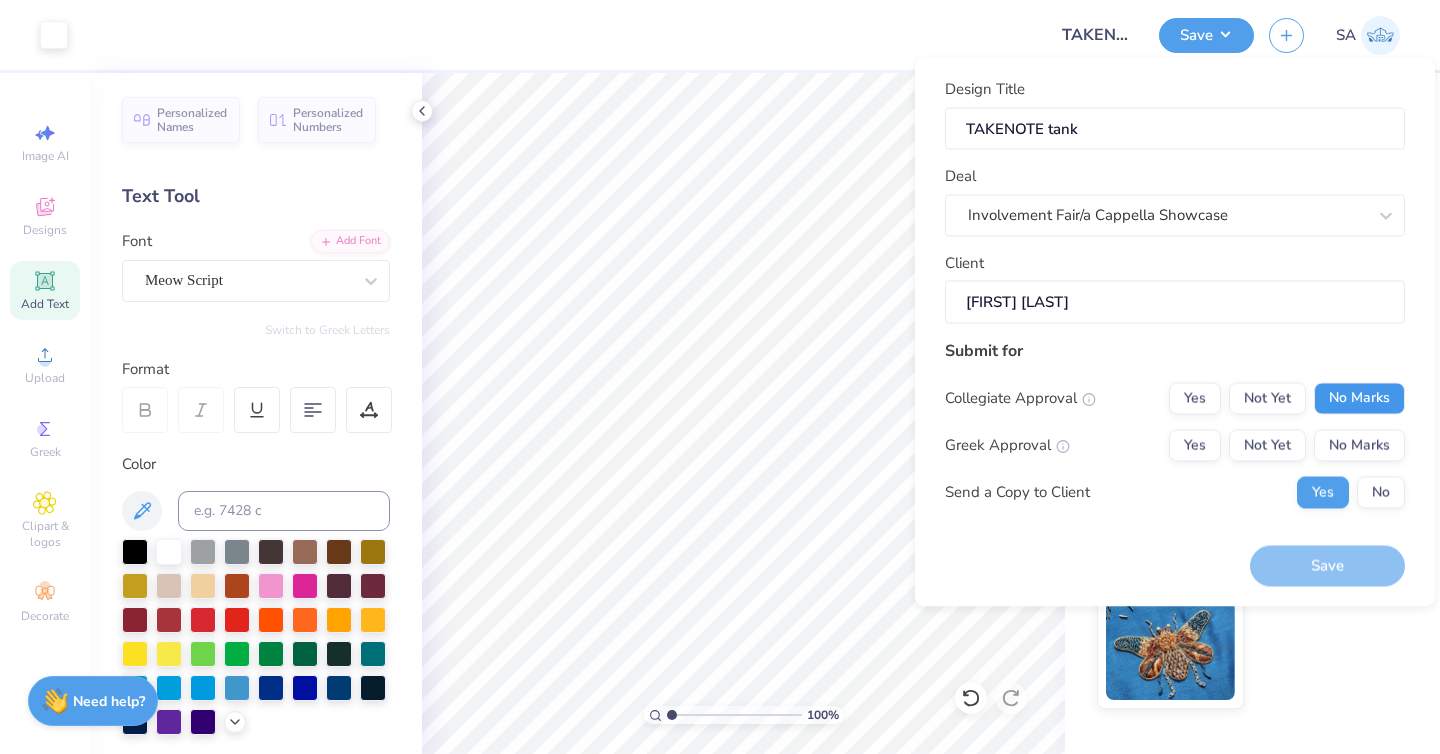 click on "No Marks" at bounding box center (1359, 398) 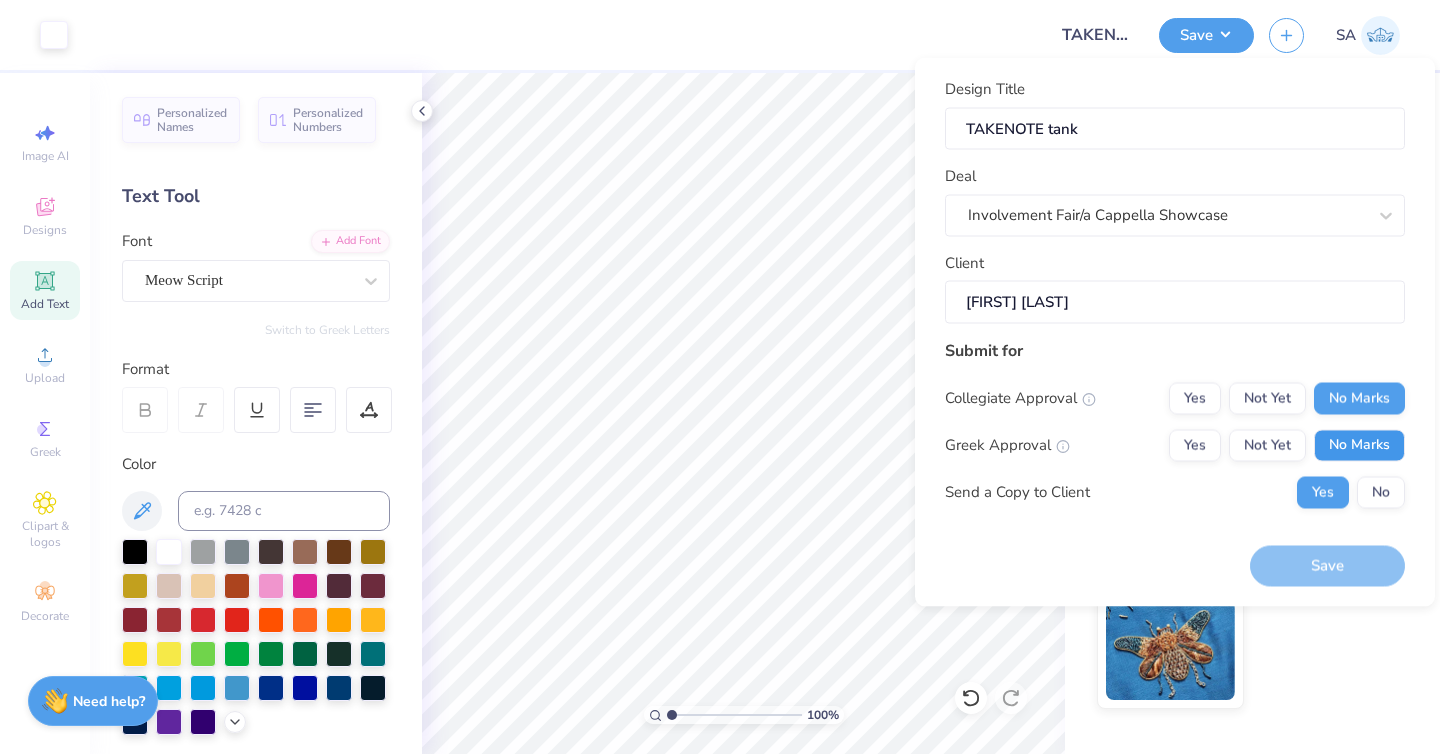 click on "No Marks" at bounding box center (1359, 445) 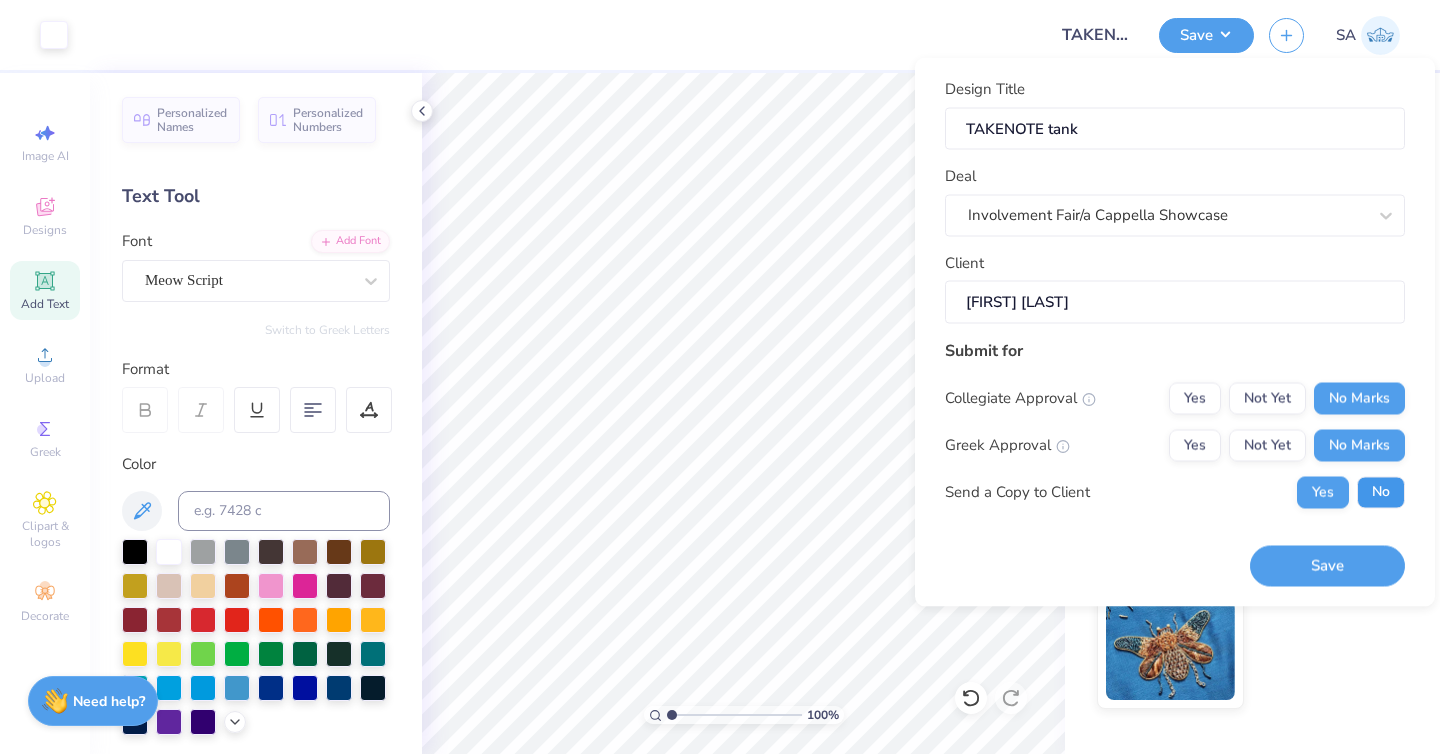 click on "No" at bounding box center (1381, 492) 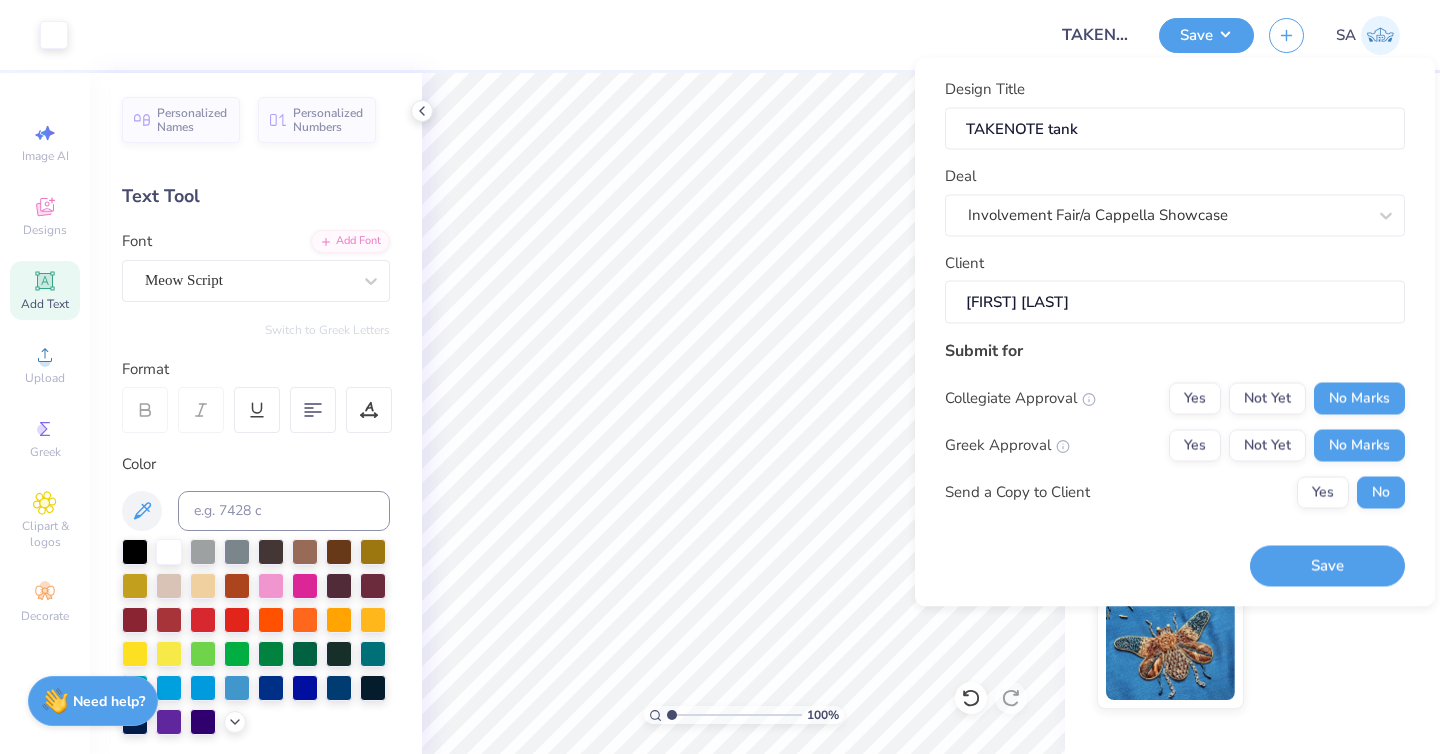 click on "Save" at bounding box center [1327, 566] 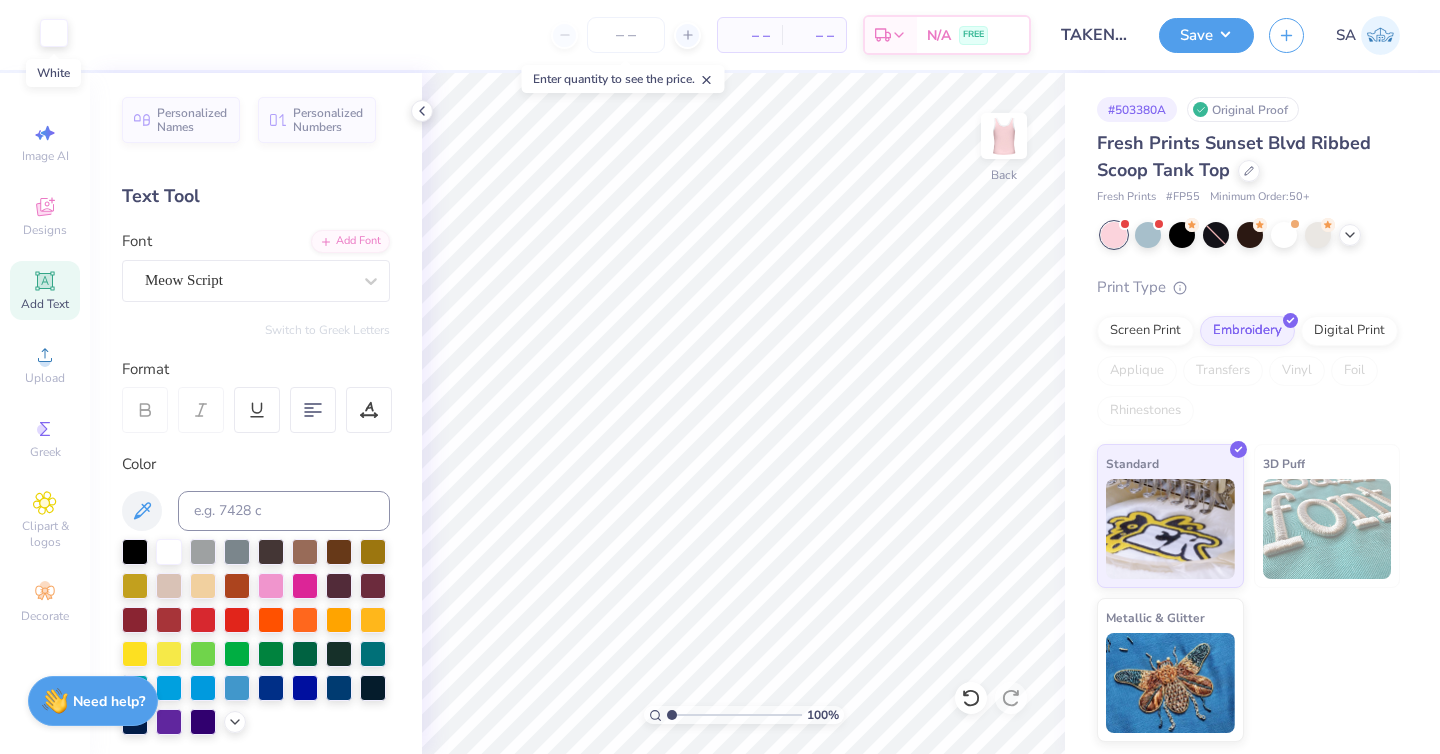 click at bounding box center (54, 33) 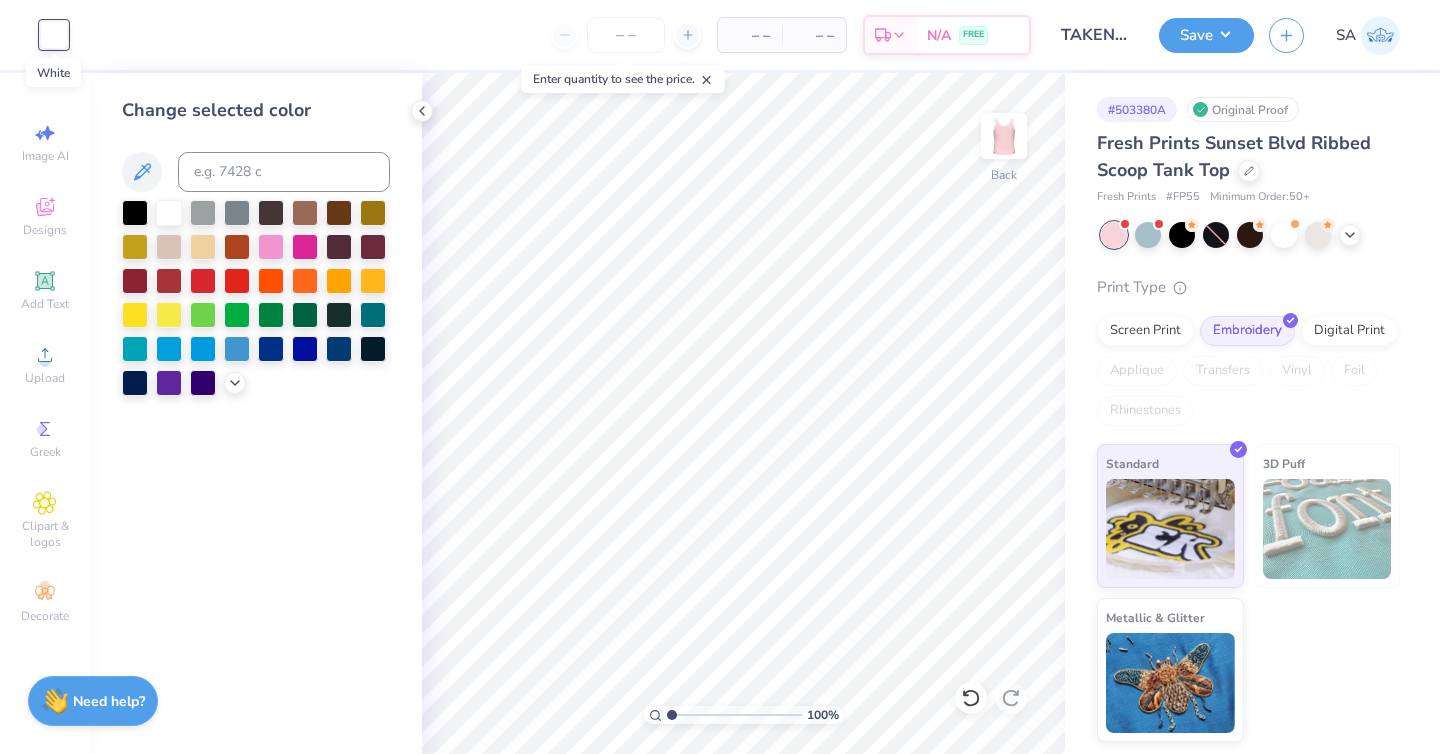 click at bounding box center [54, 35] 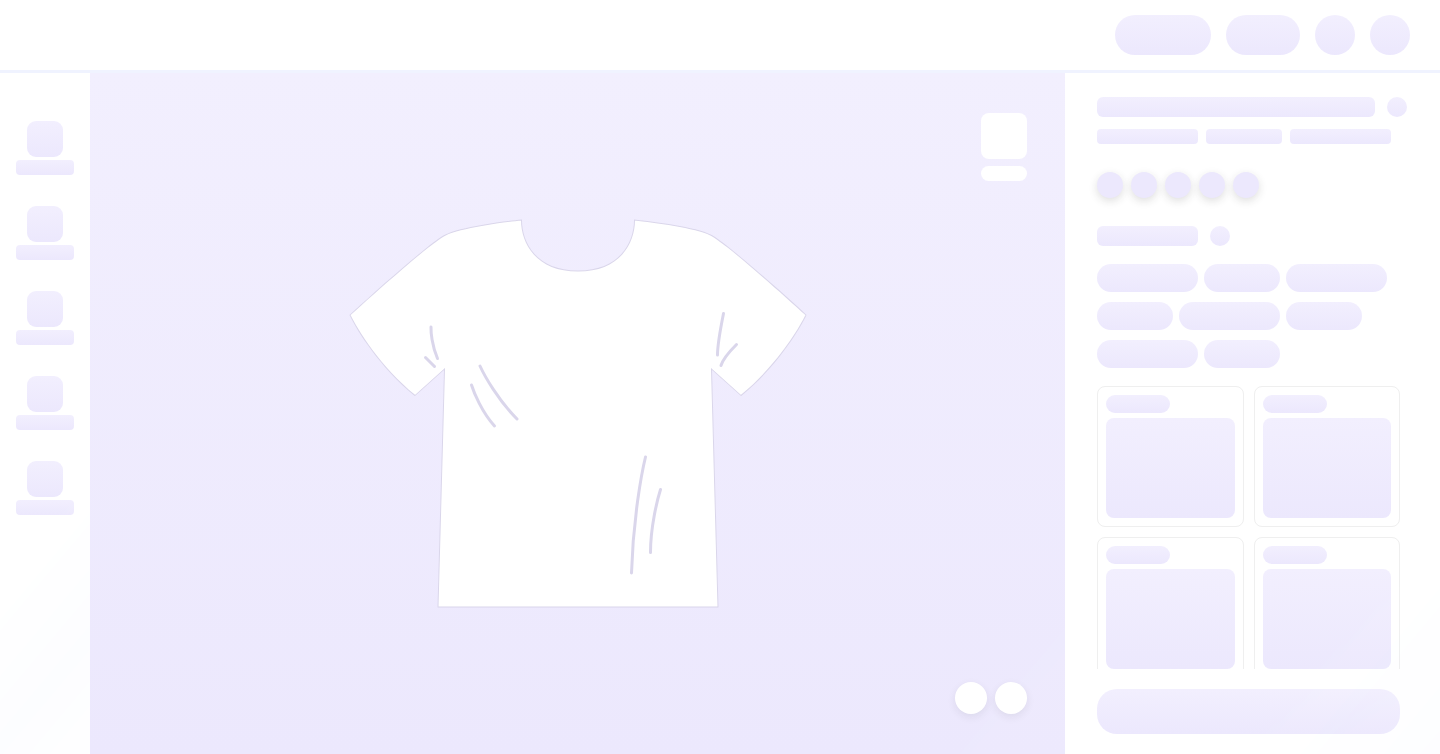 scroll, scrollTop: 0, scrollLeft: 0, axis: both 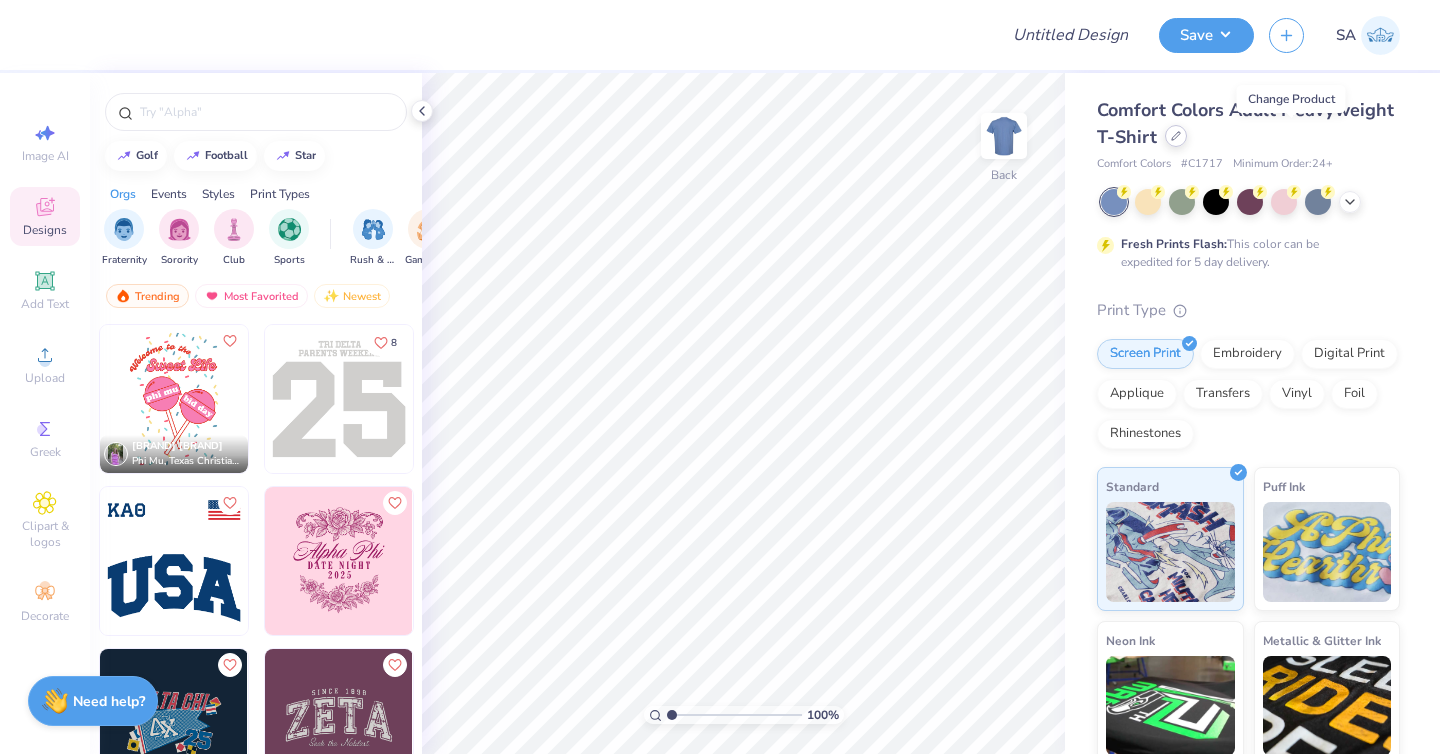 click 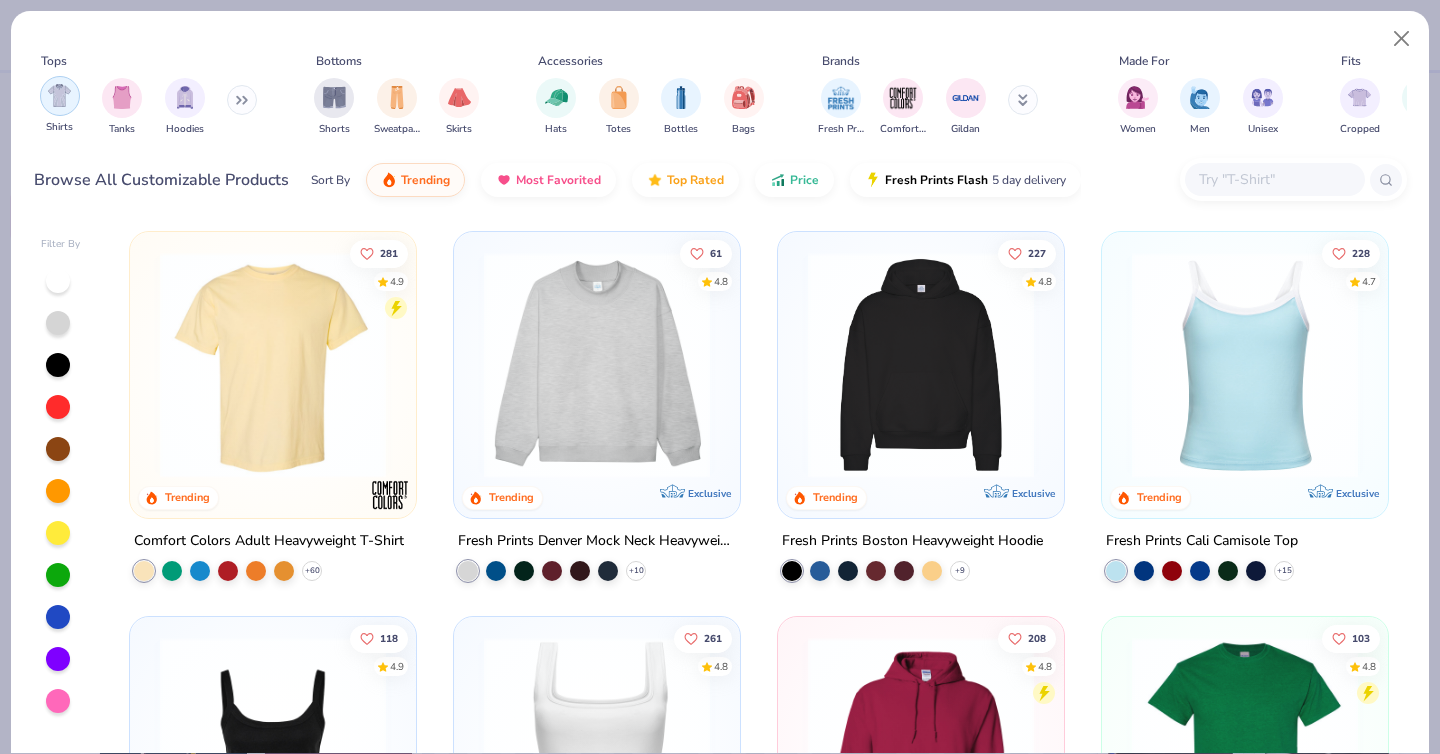 click at bounding box center [59, 95] 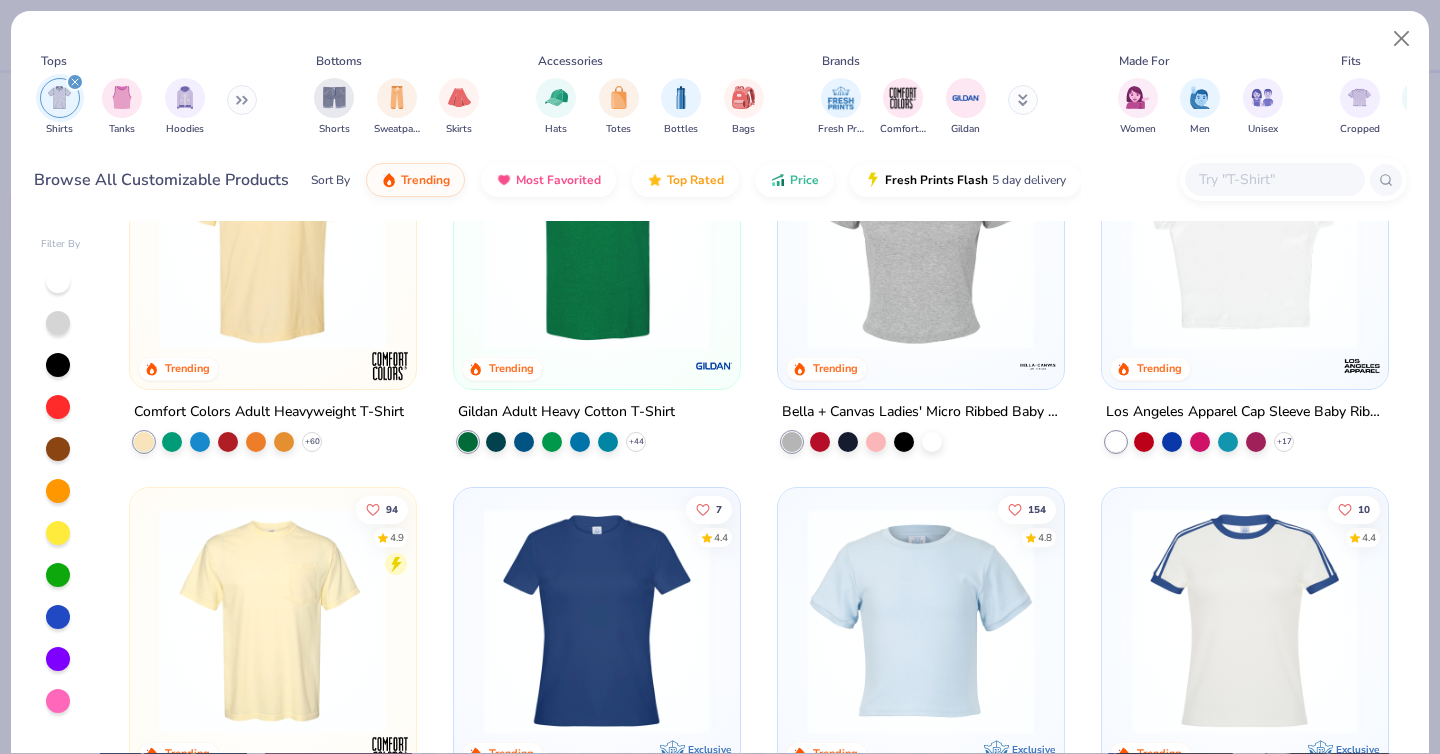 scroll, scrollTop: 0, scrollLeft: 0, axis: both 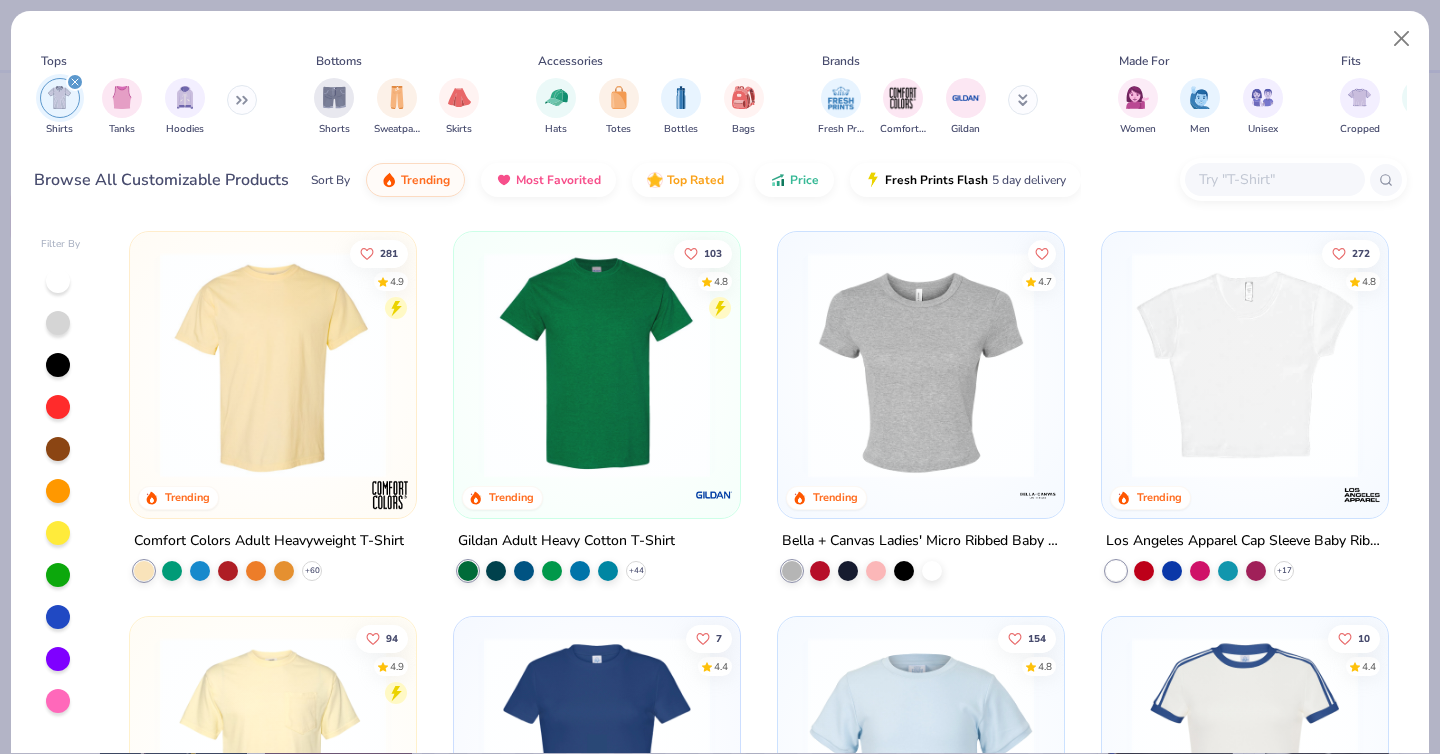 click at bounding box center (1275, 179) 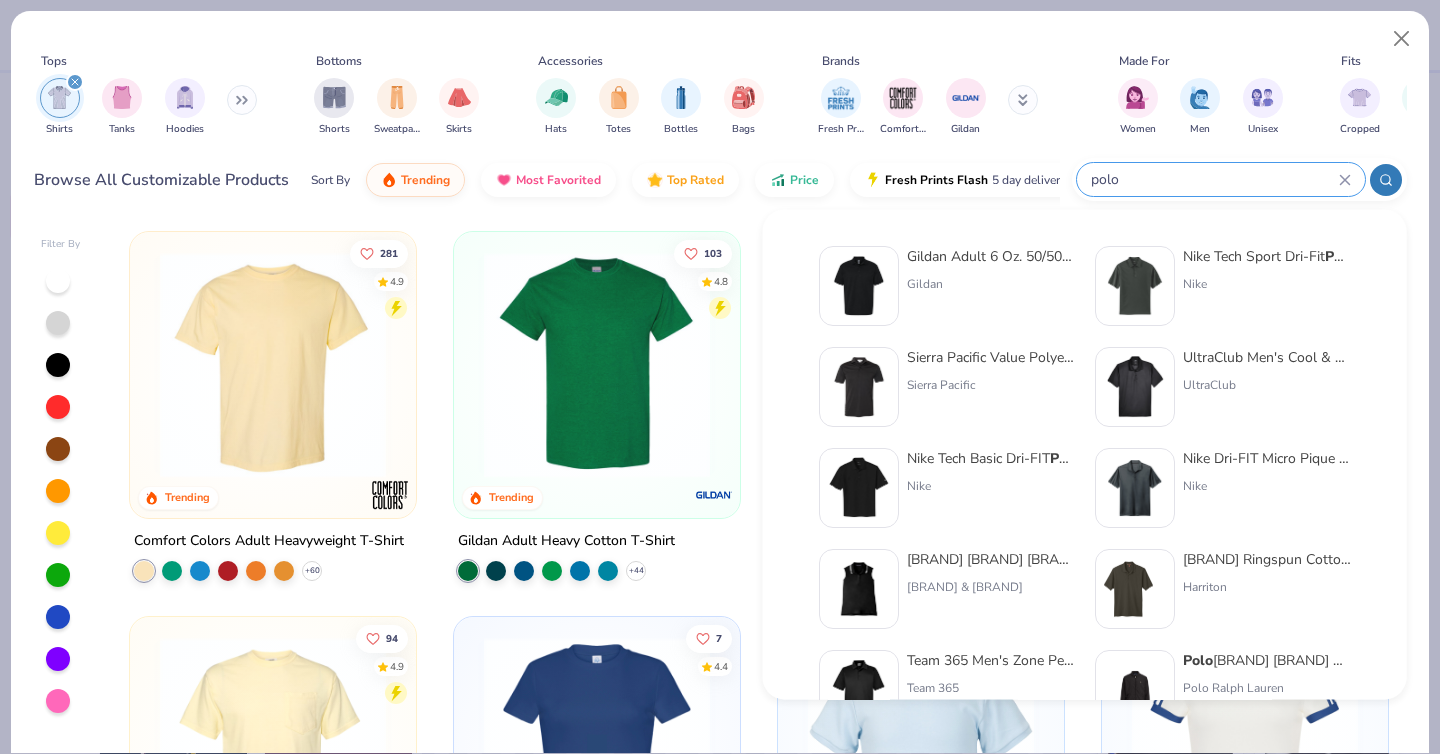 type on "polo" 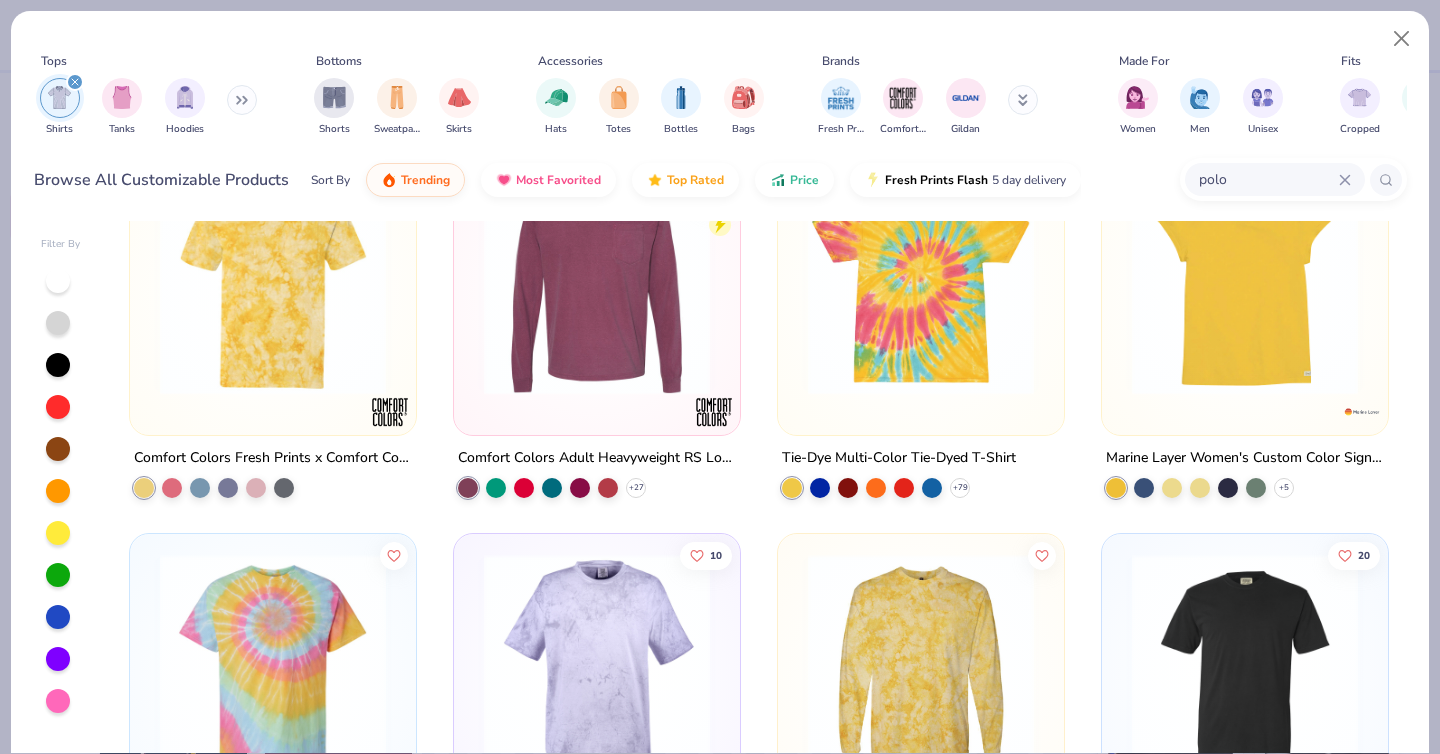 scroll, scrollTop: 918, scrollLeft: 0, axis: vertical 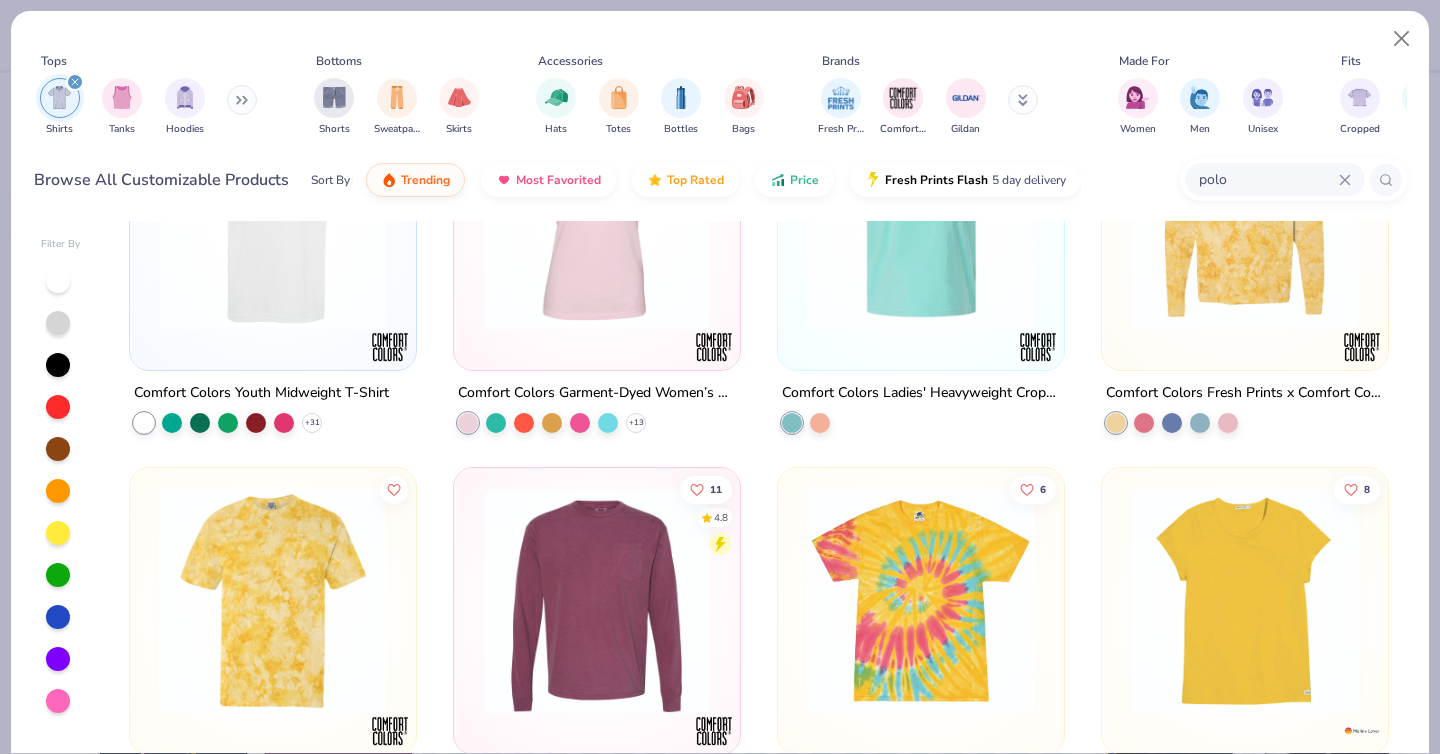 click on "polo" at bounding box center [1275, 179] 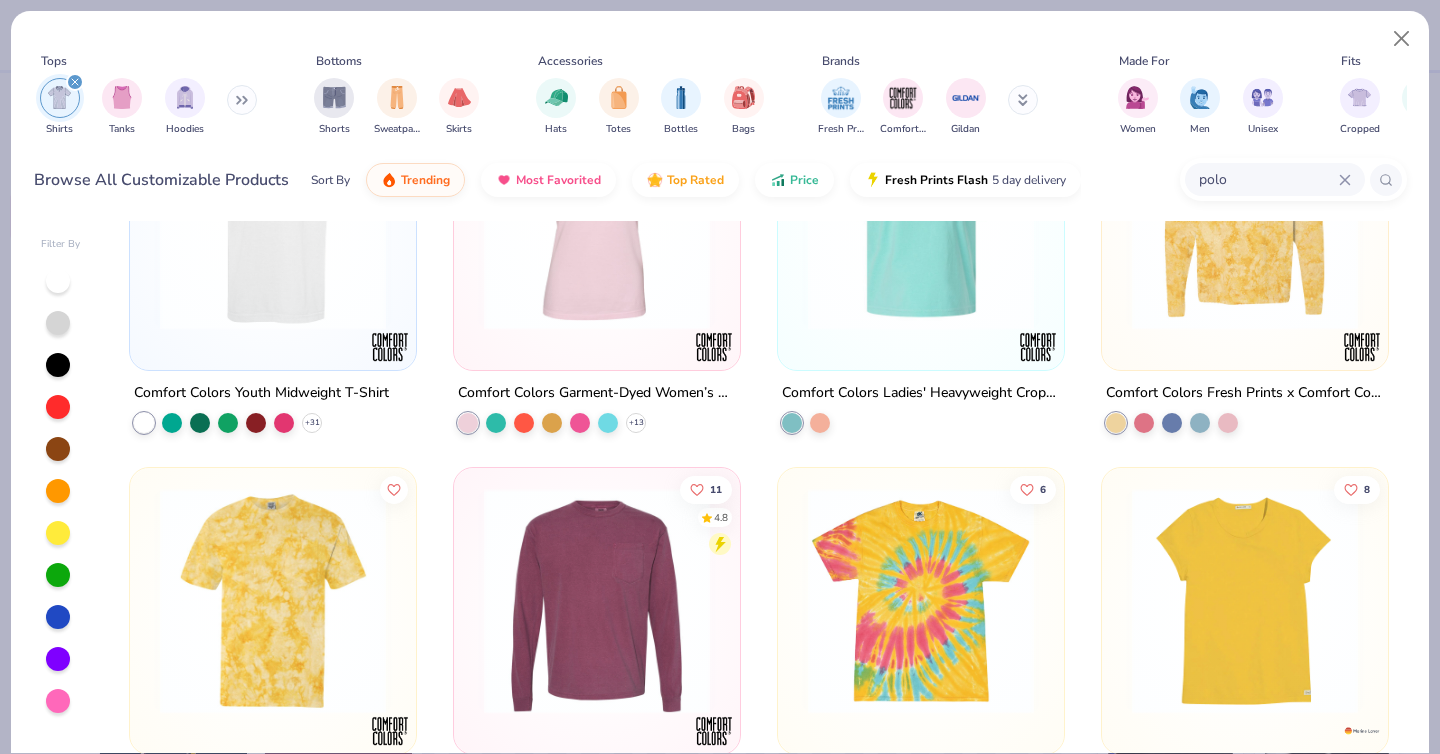 click on "polo" at bounding box center (1268, 179) 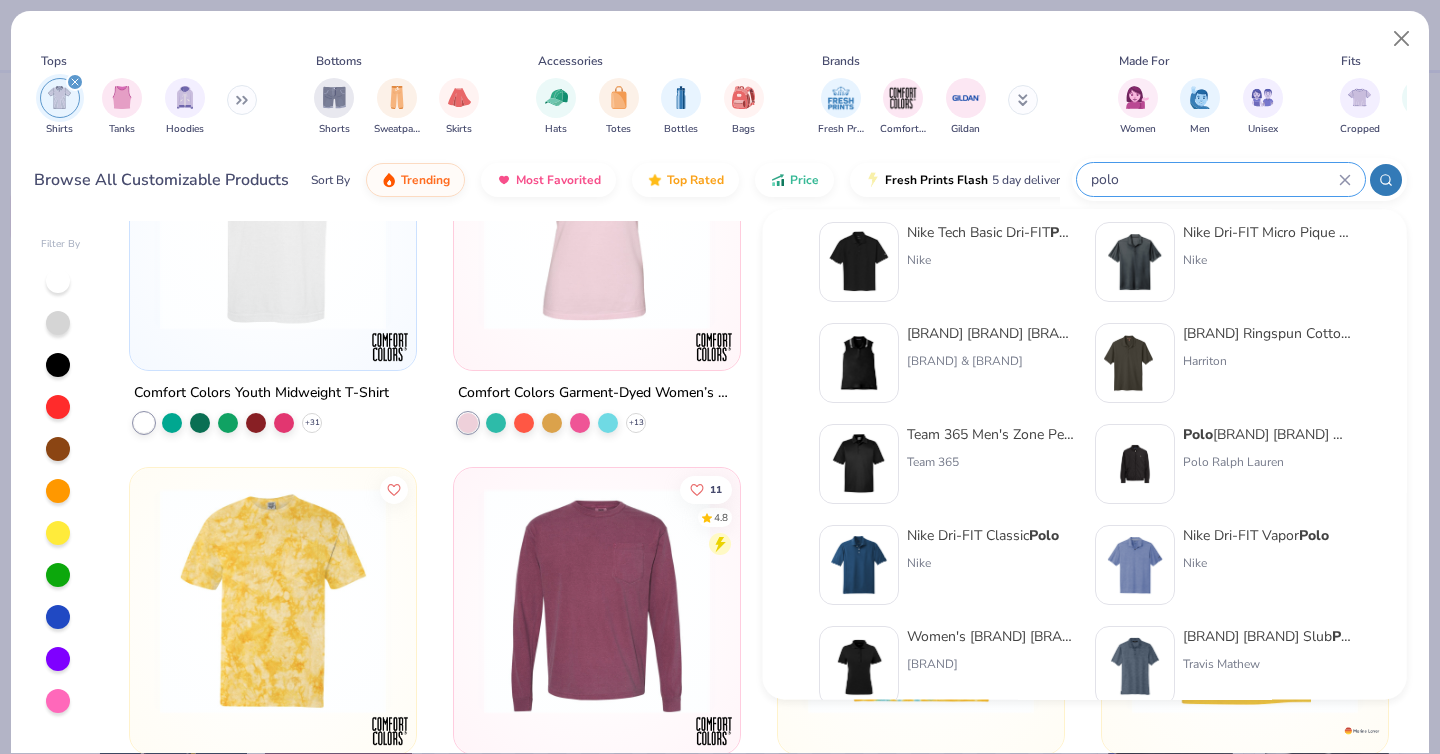scroll, scrollTop: 228, scrollLeft: 0, axis: vertical 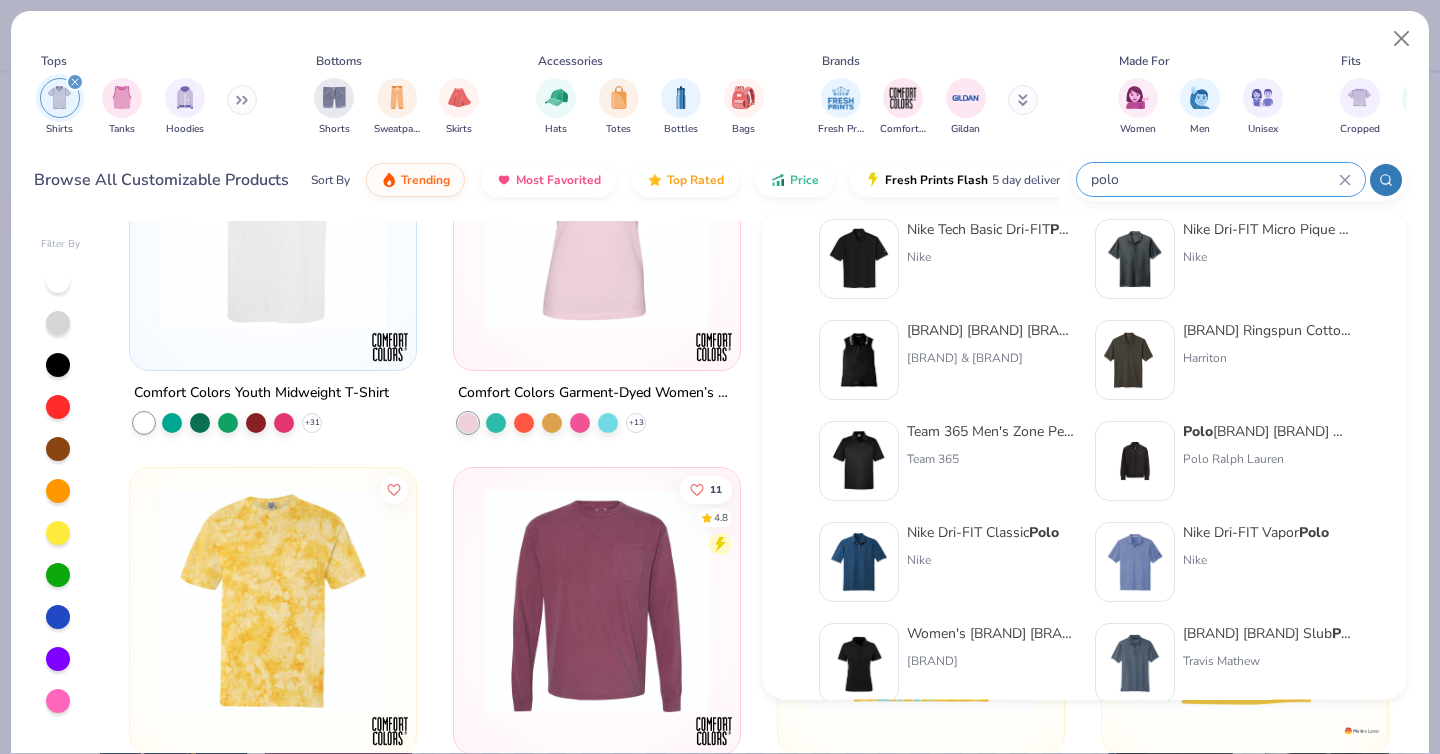 click at bounding box center (75, 82) 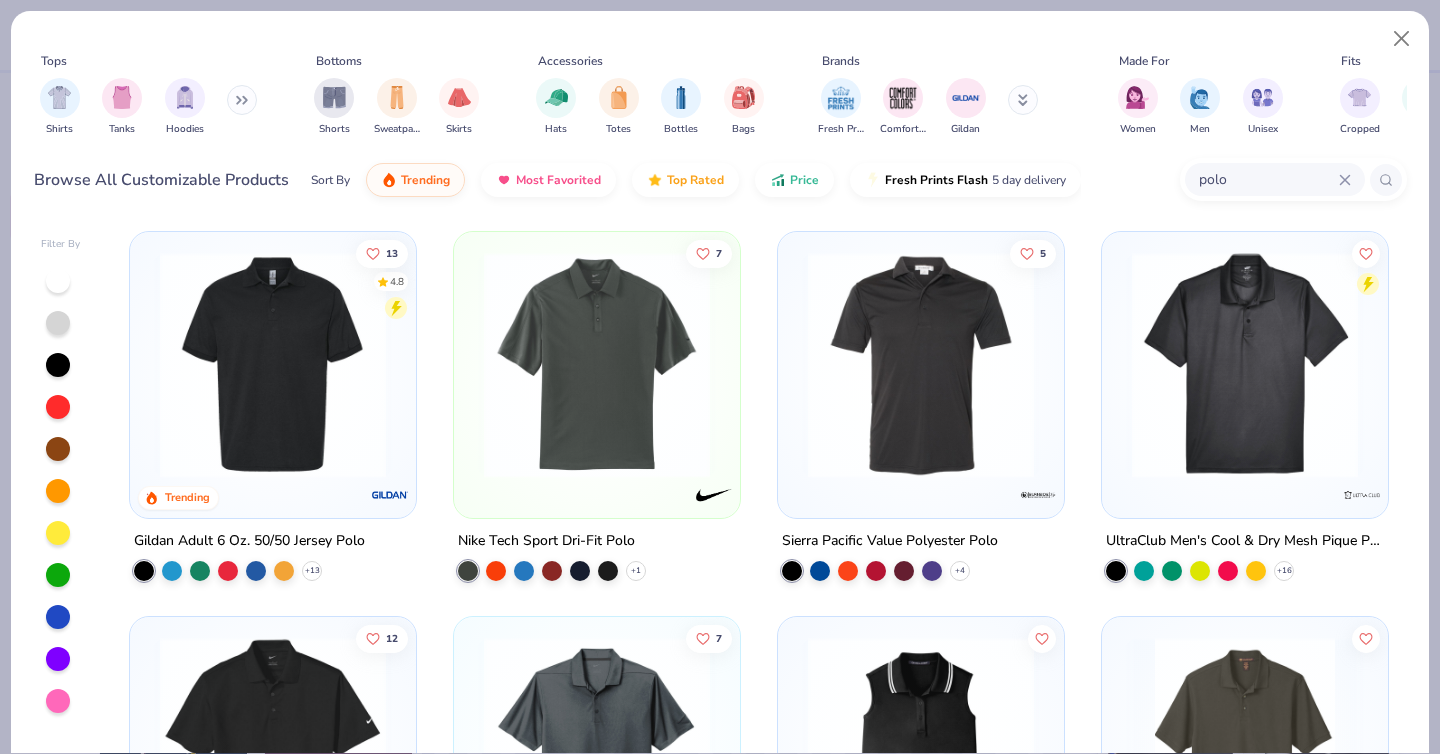 click at bounding box center (242, 100) 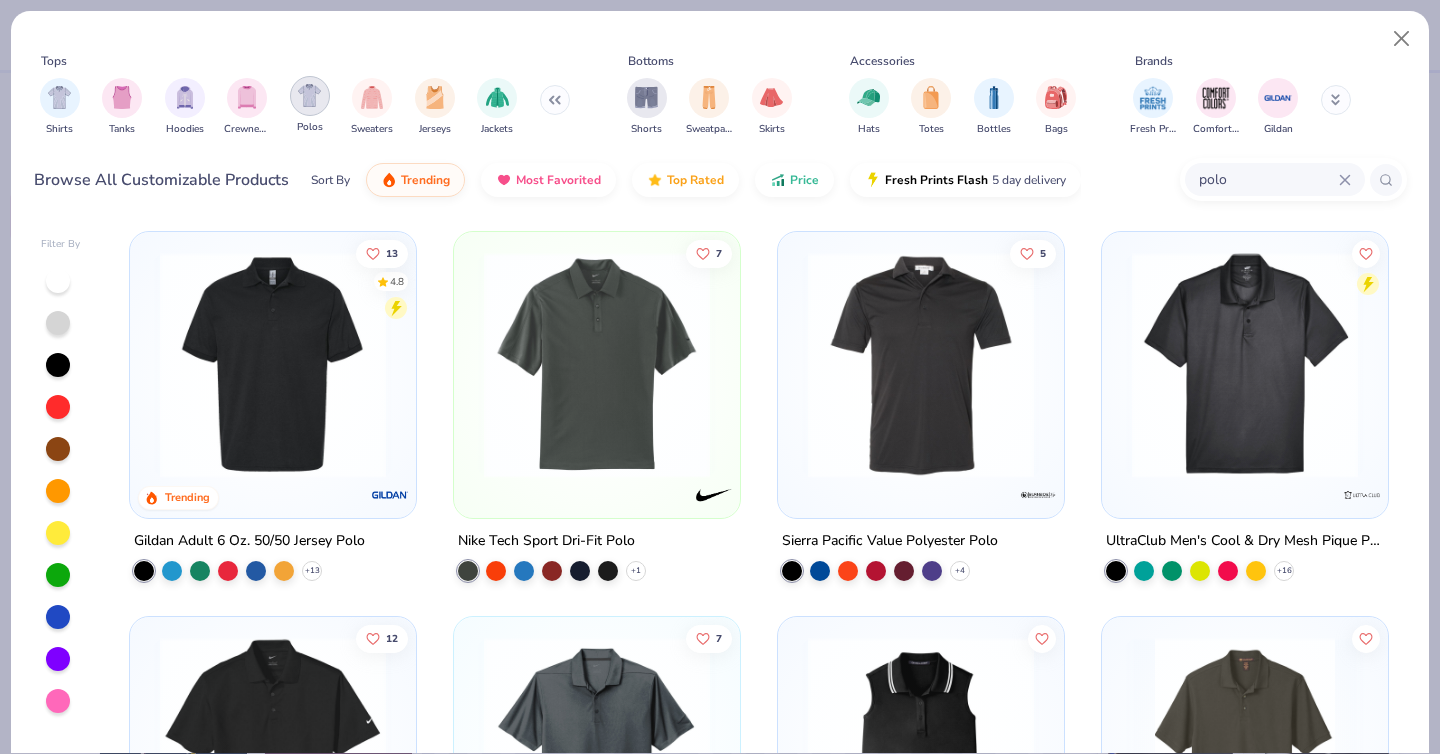 click at bounding box center [309, 95] 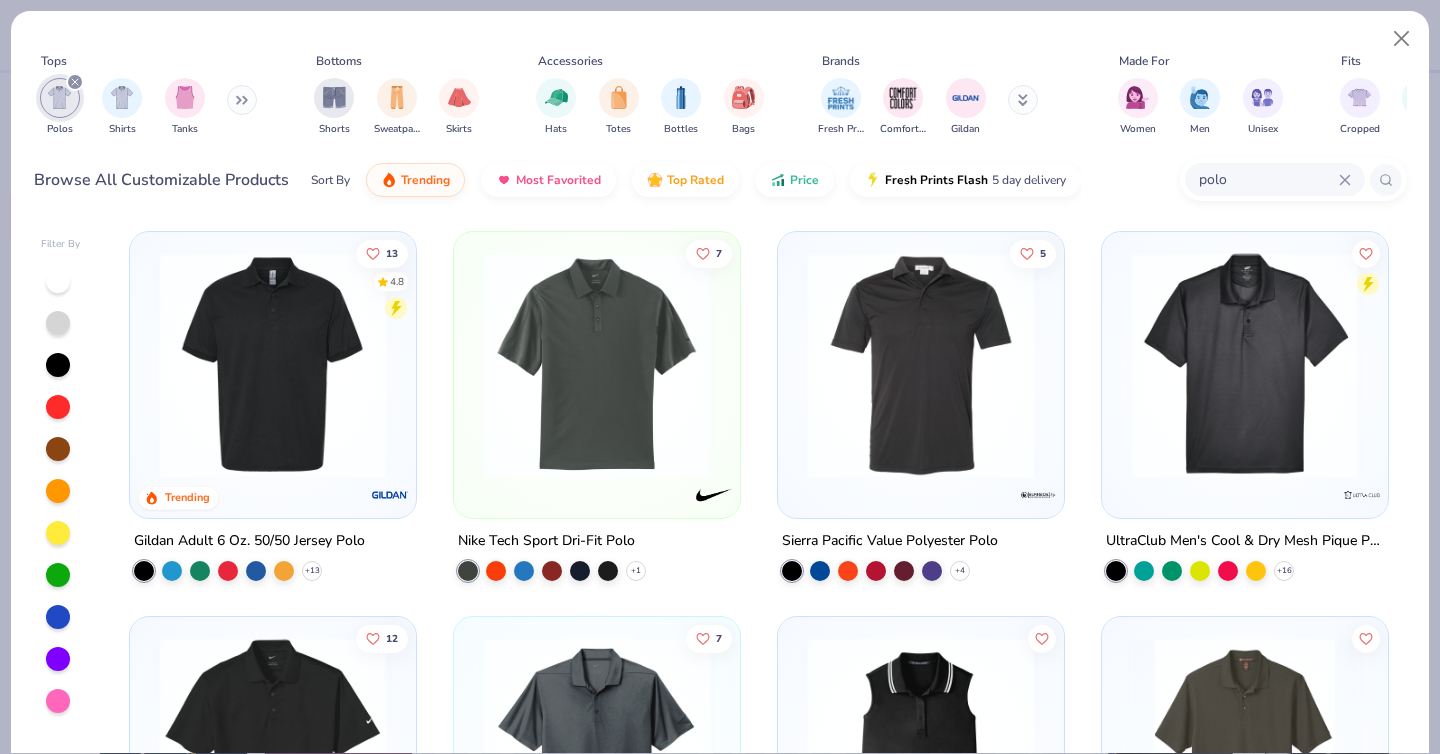 click 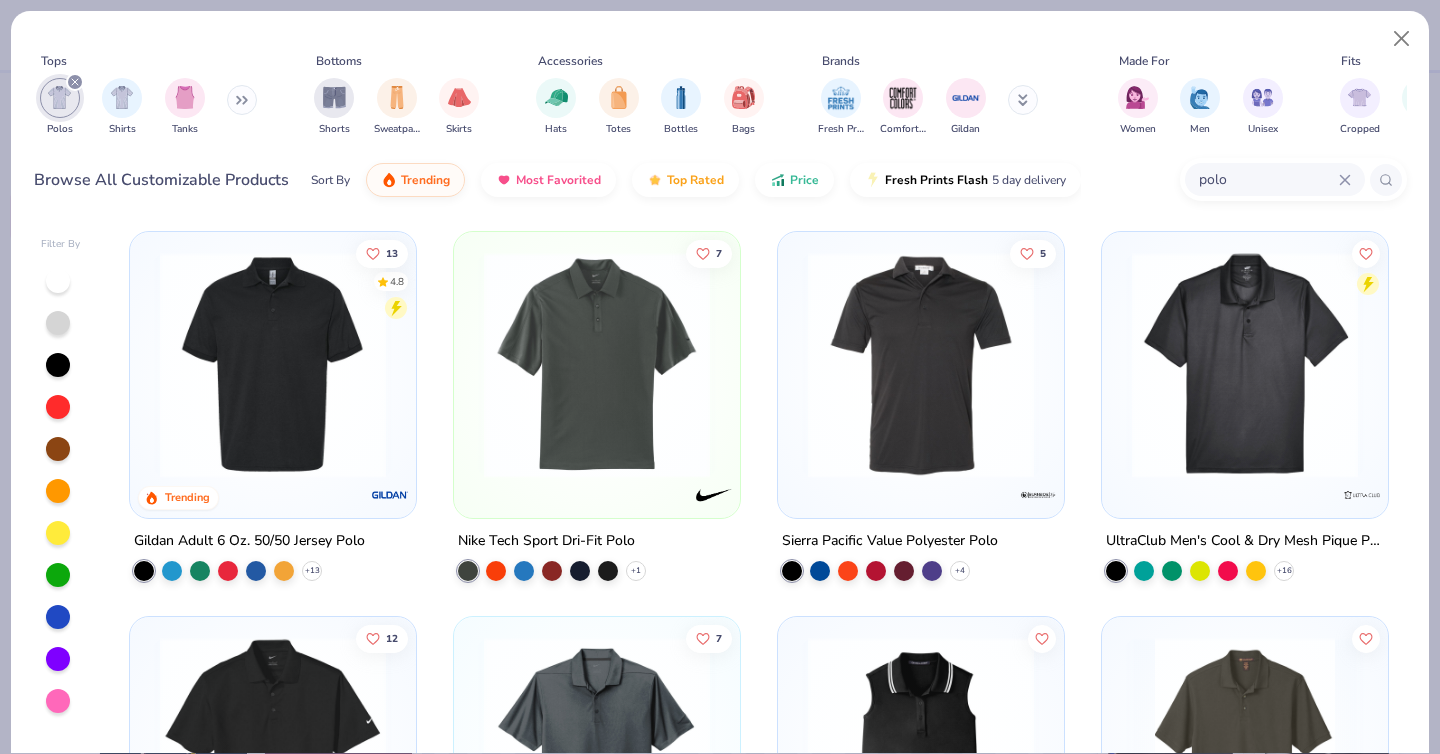 type 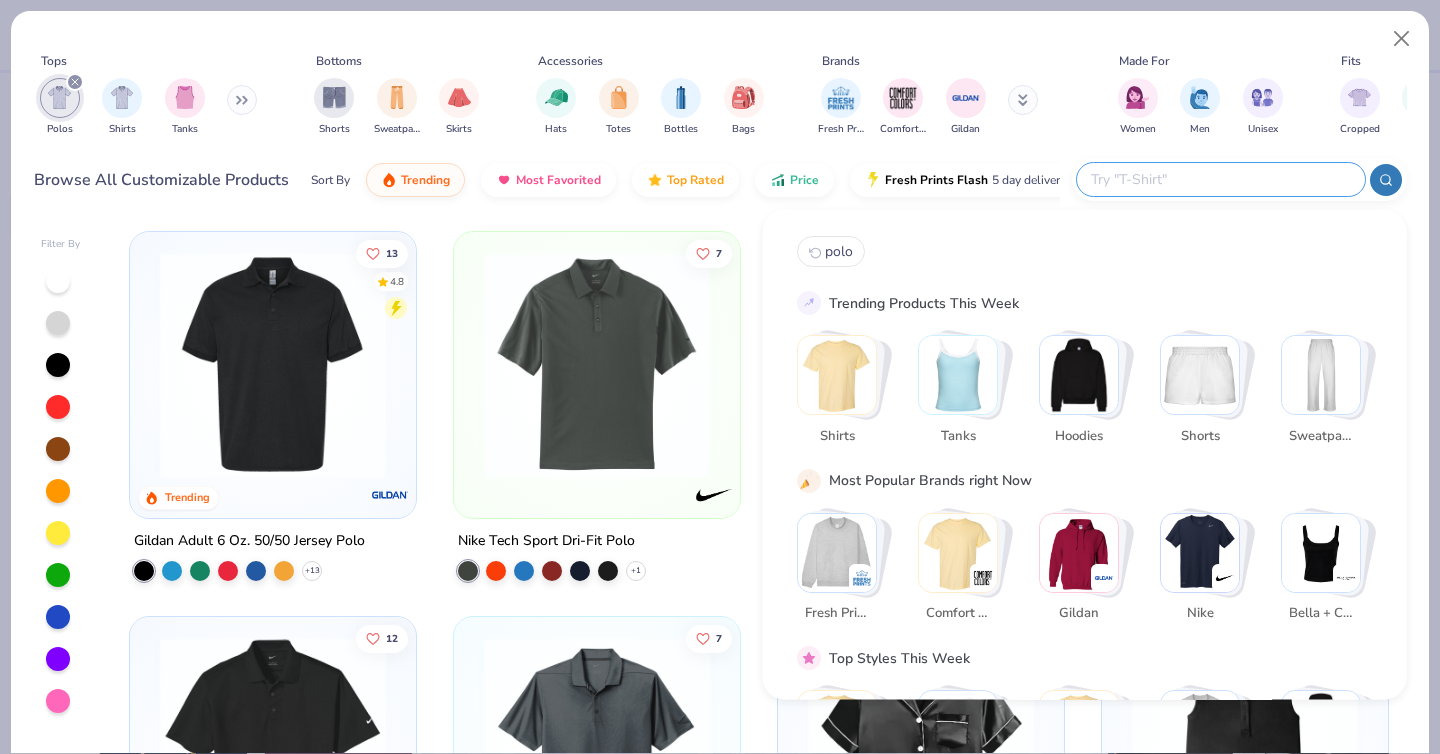 click on "Tops Polos Shirts Tanks Bottoms Shorts Sweatpants Skirts Accessories Hats Totes Bottles Bags Brands Fresh Prints Comfort Colors Gildan Made For Women Men Unisex Fits Cropped Slim Regular Oversized Styles Classic Sportswear Athleisure Minimums 12-17 18-23 24-35 Print Types Guide Embroidery Screen Print Digital Print Browse All Customizable Products Sort By Trending Most Favorited Top Rated Price Fresh Prints Flash 5 day delivery" at bounding box center [720, 113] 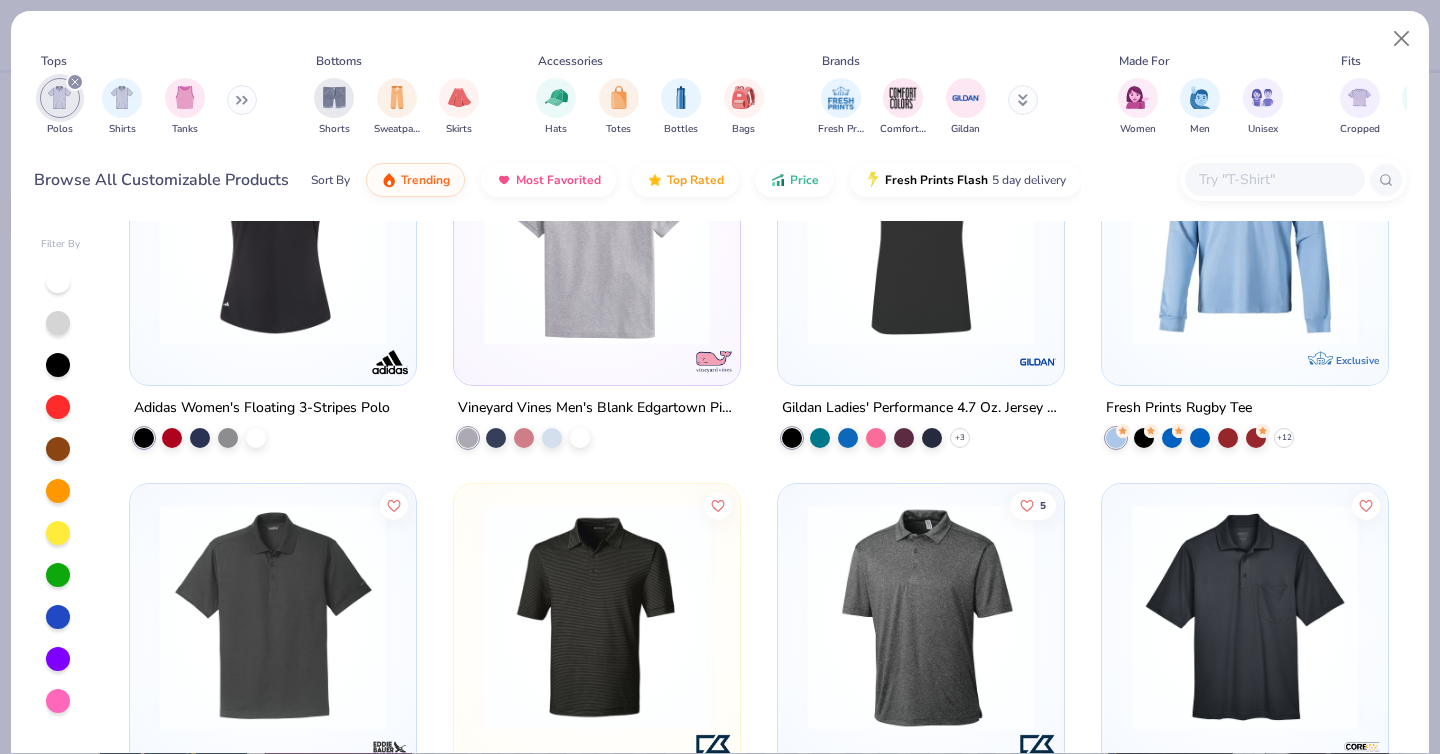 scroll, scrollTop: 0, scrollLeft: 0, axis: both 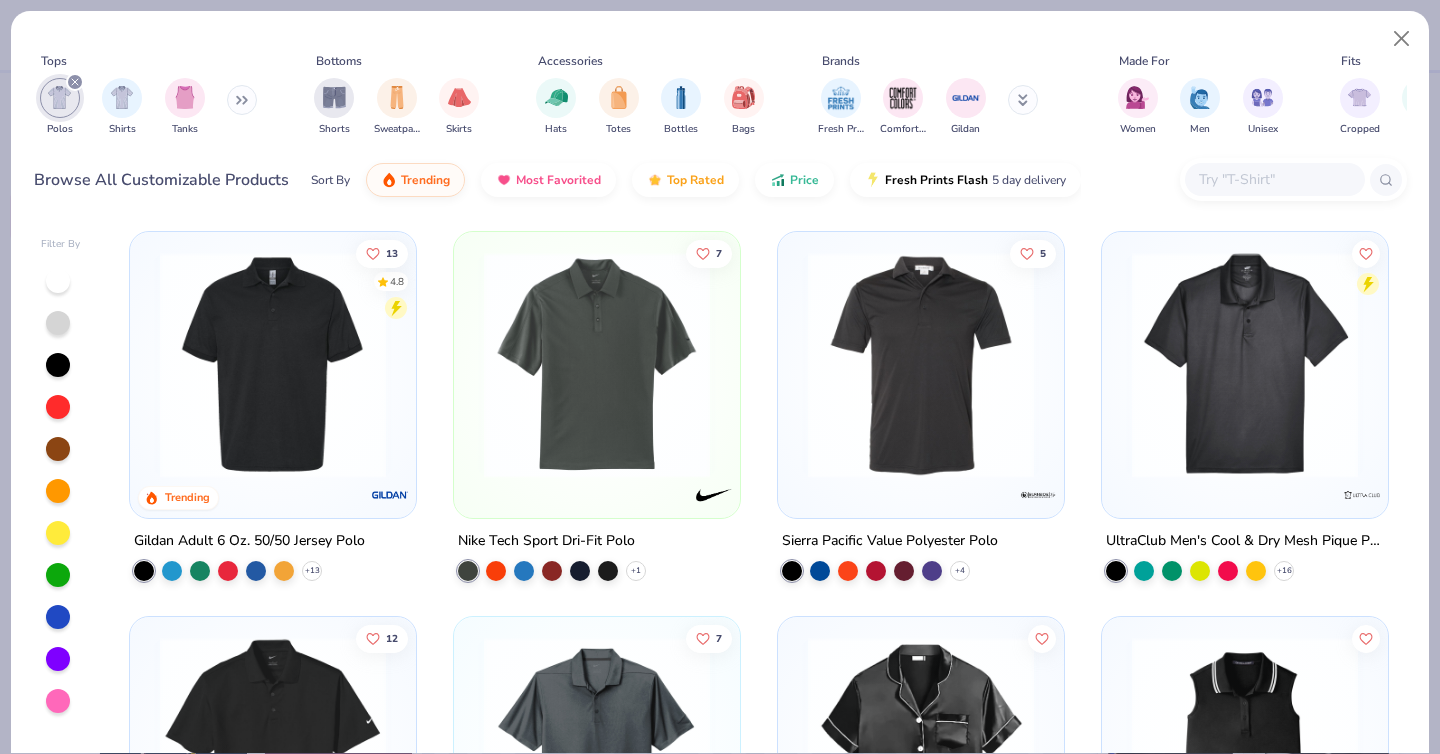 click 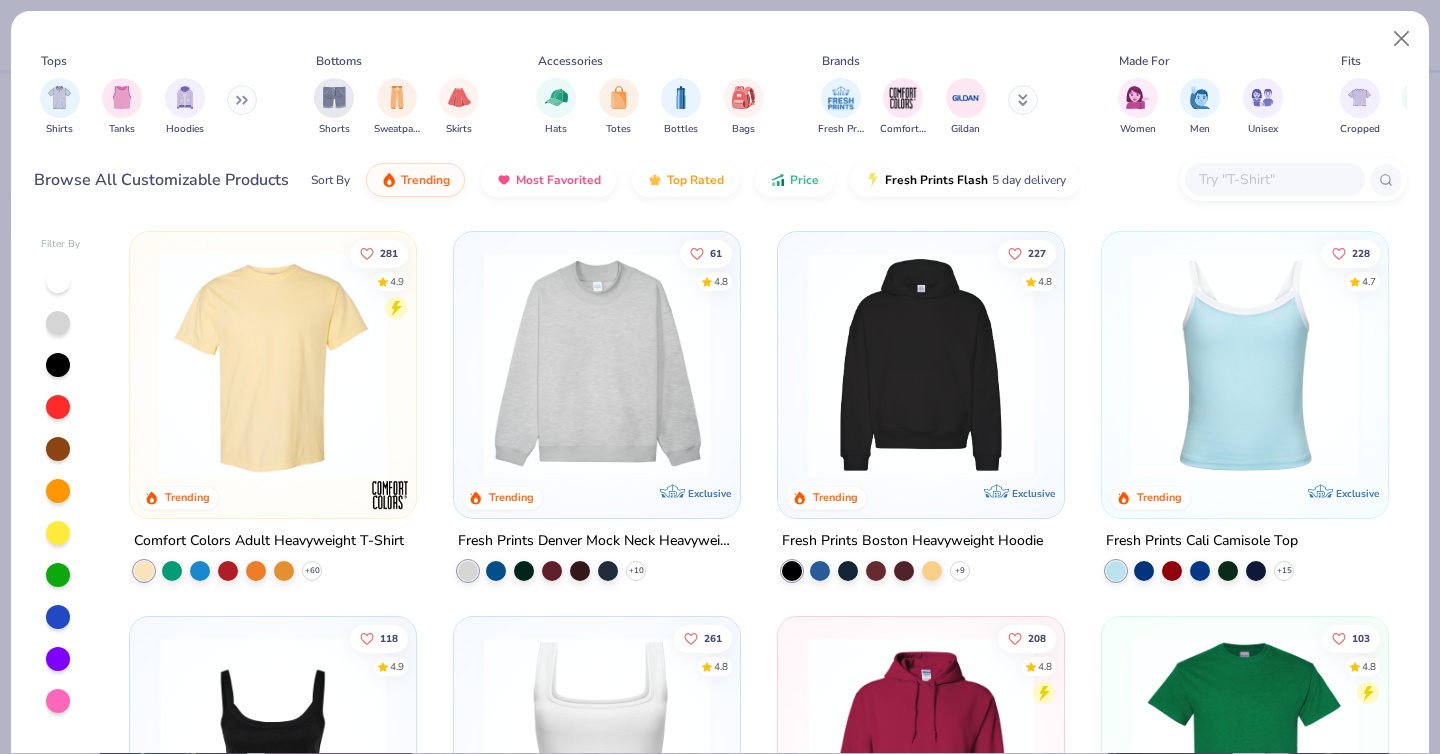 click at bounding box center (242, 100) 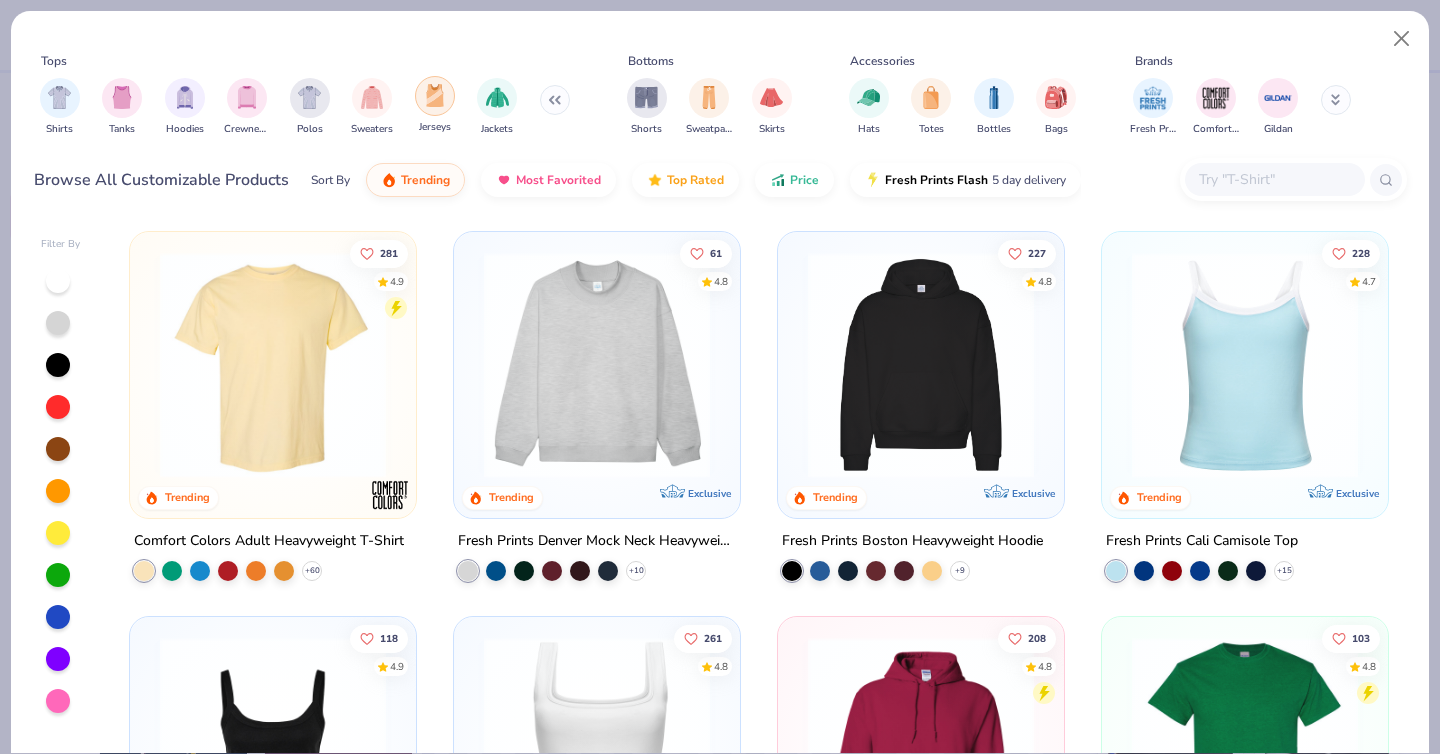 click at bounding box center (435, 96) 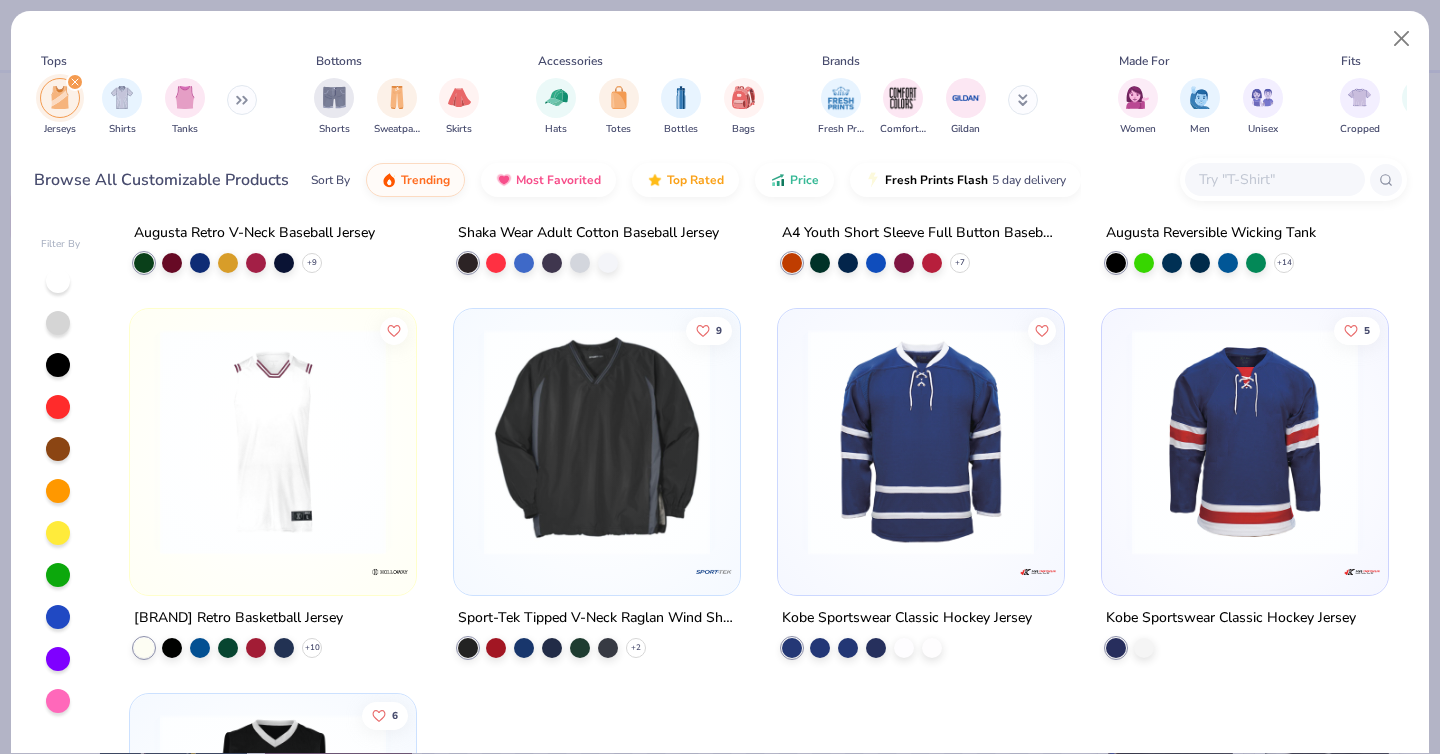 scroll, scrollTop: 0, scrollLeft: 0, axis: both 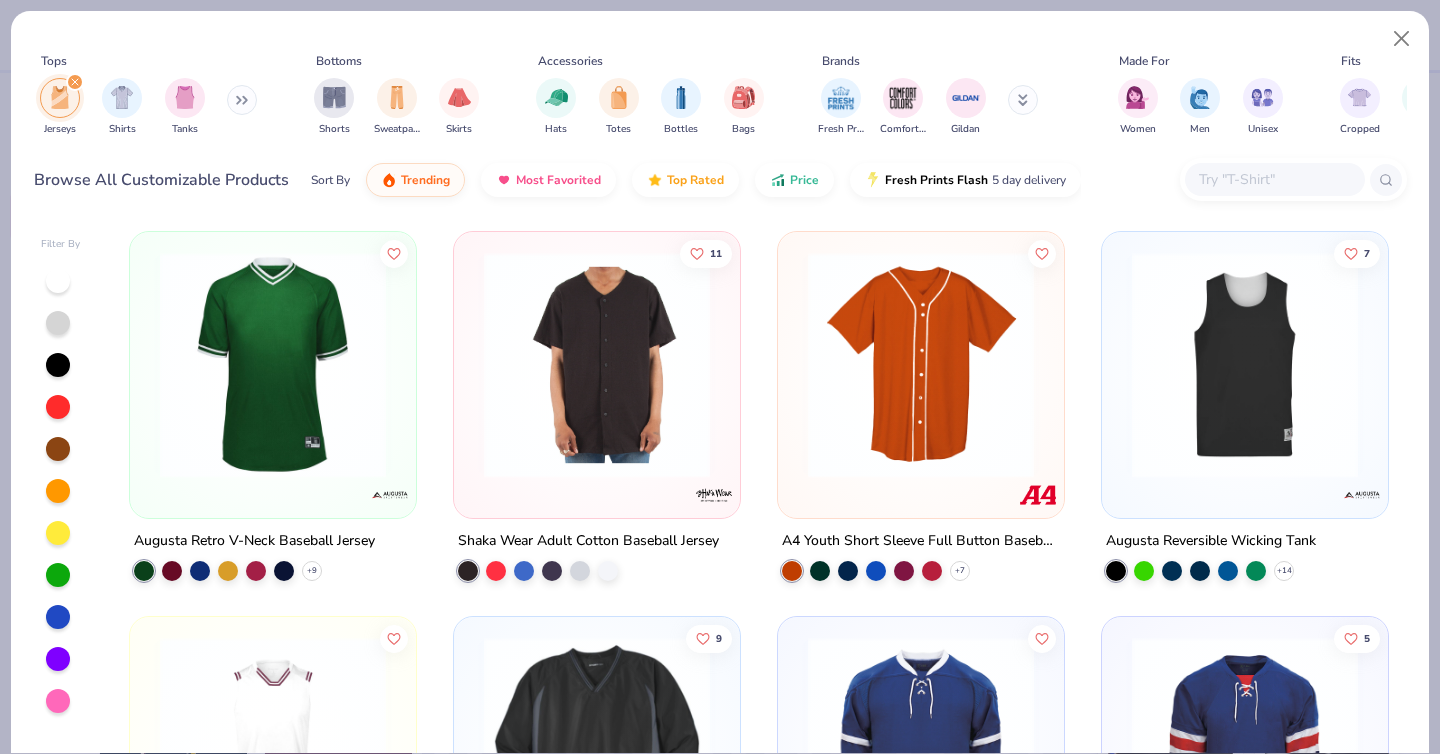 click 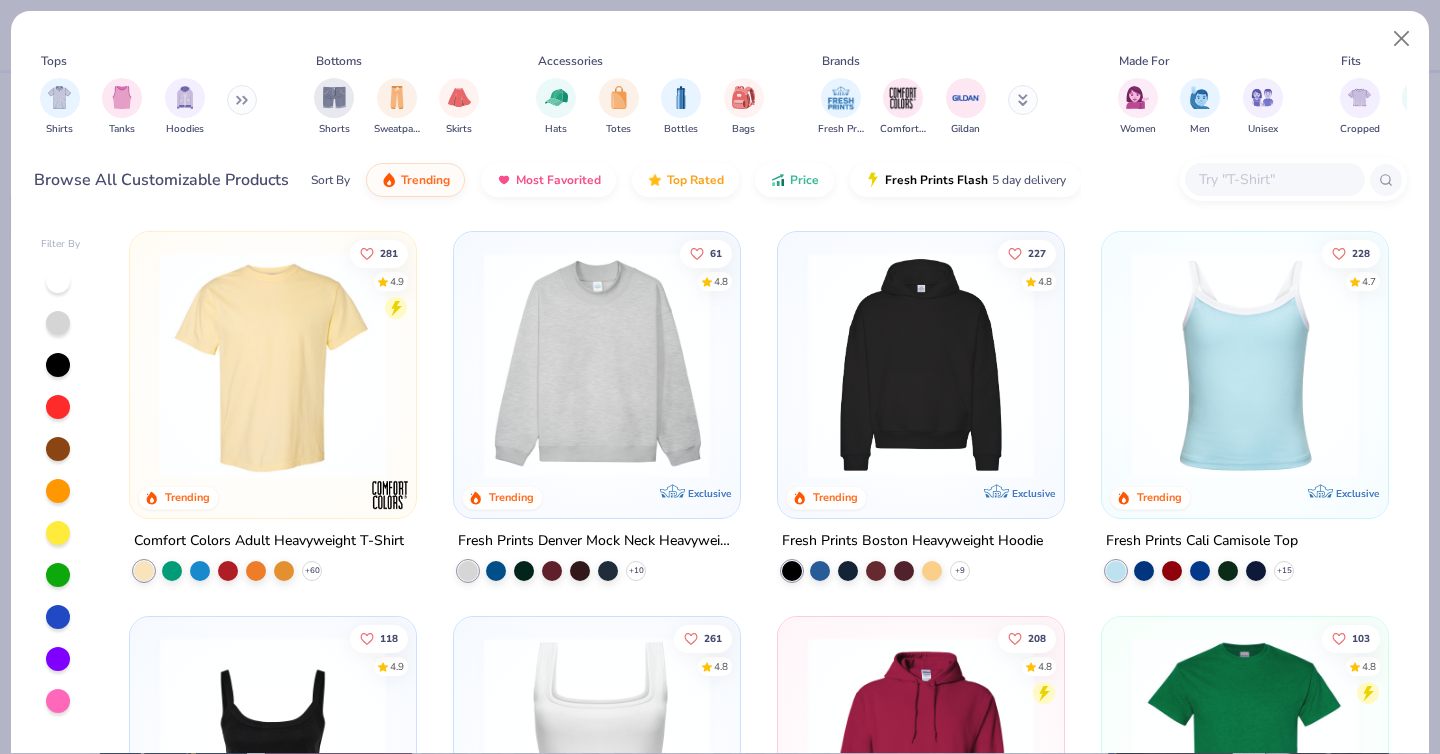 click at bounding box center (242, 100) 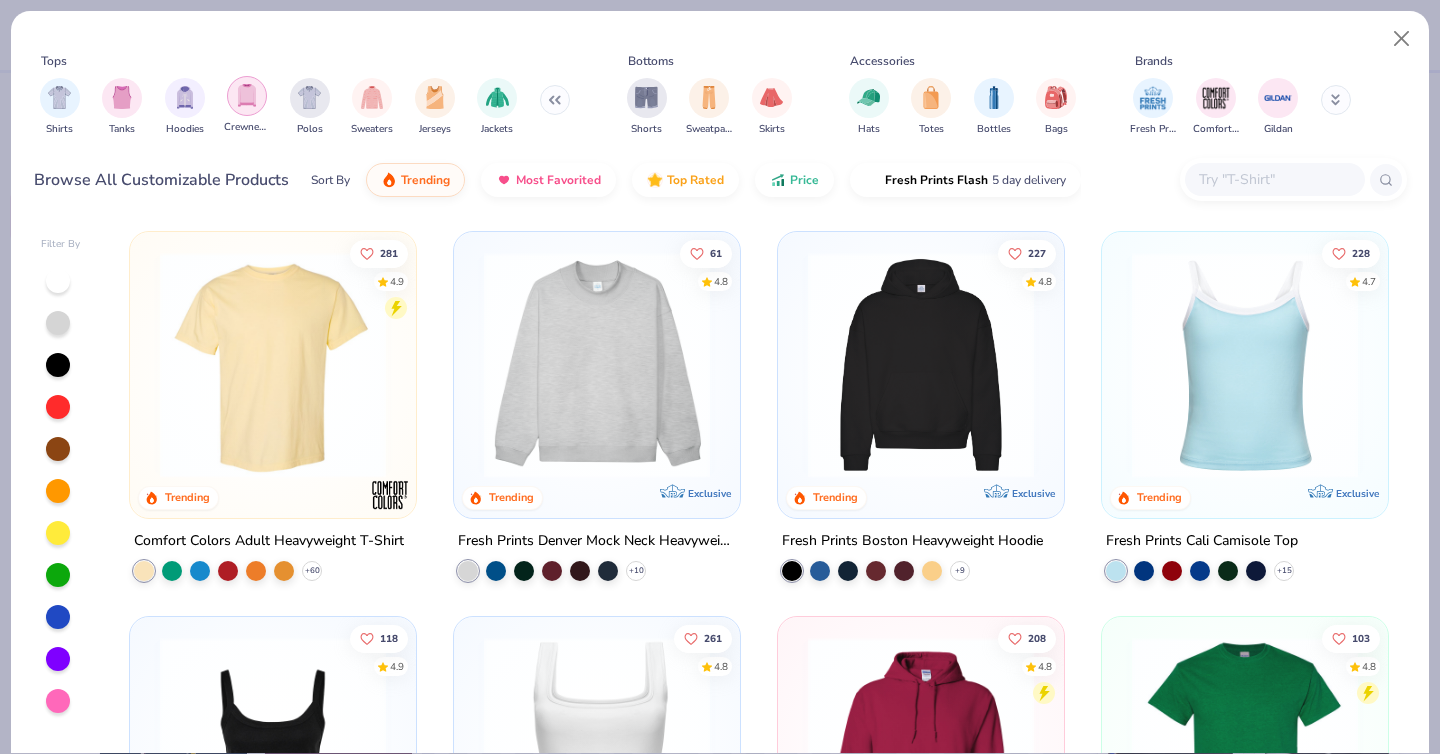 click at bounding box center (247, 95) 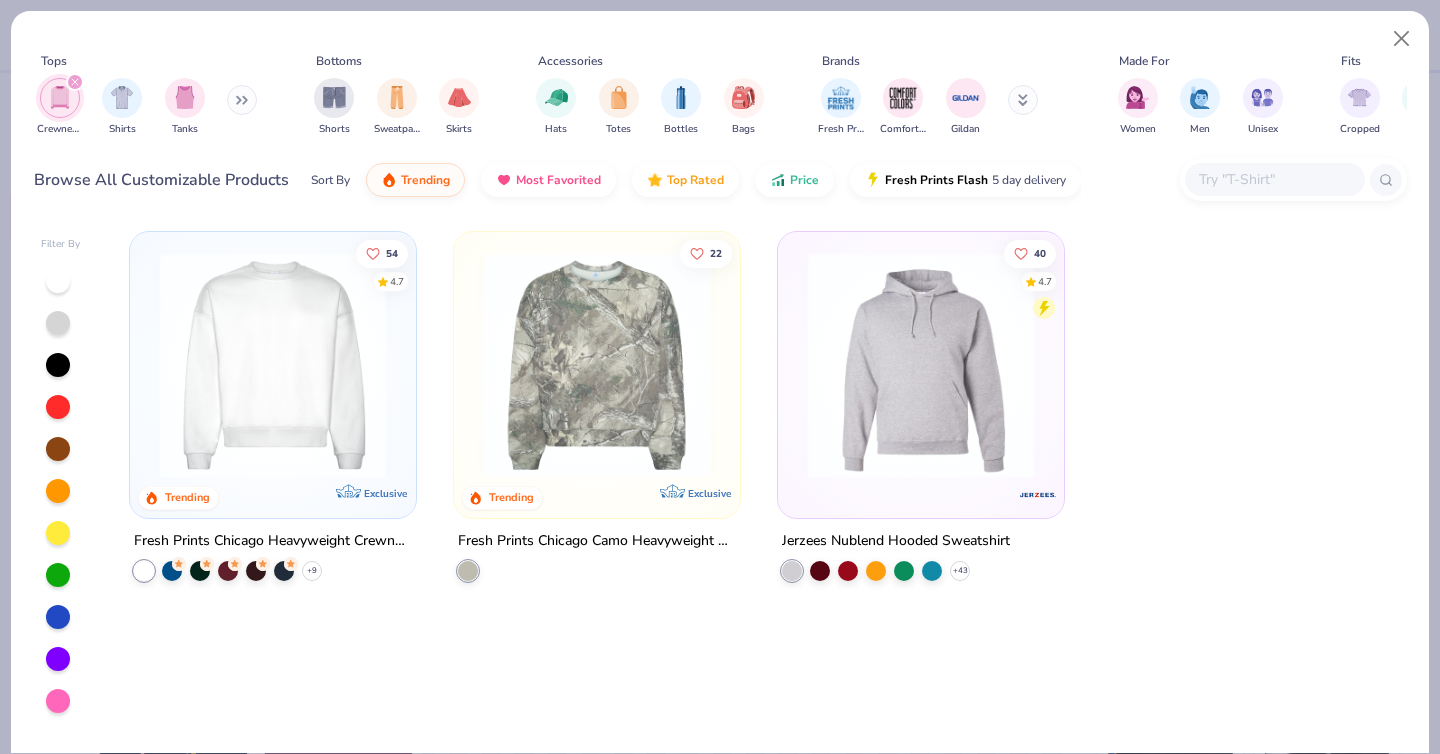 click at bounding box center (273, 365) 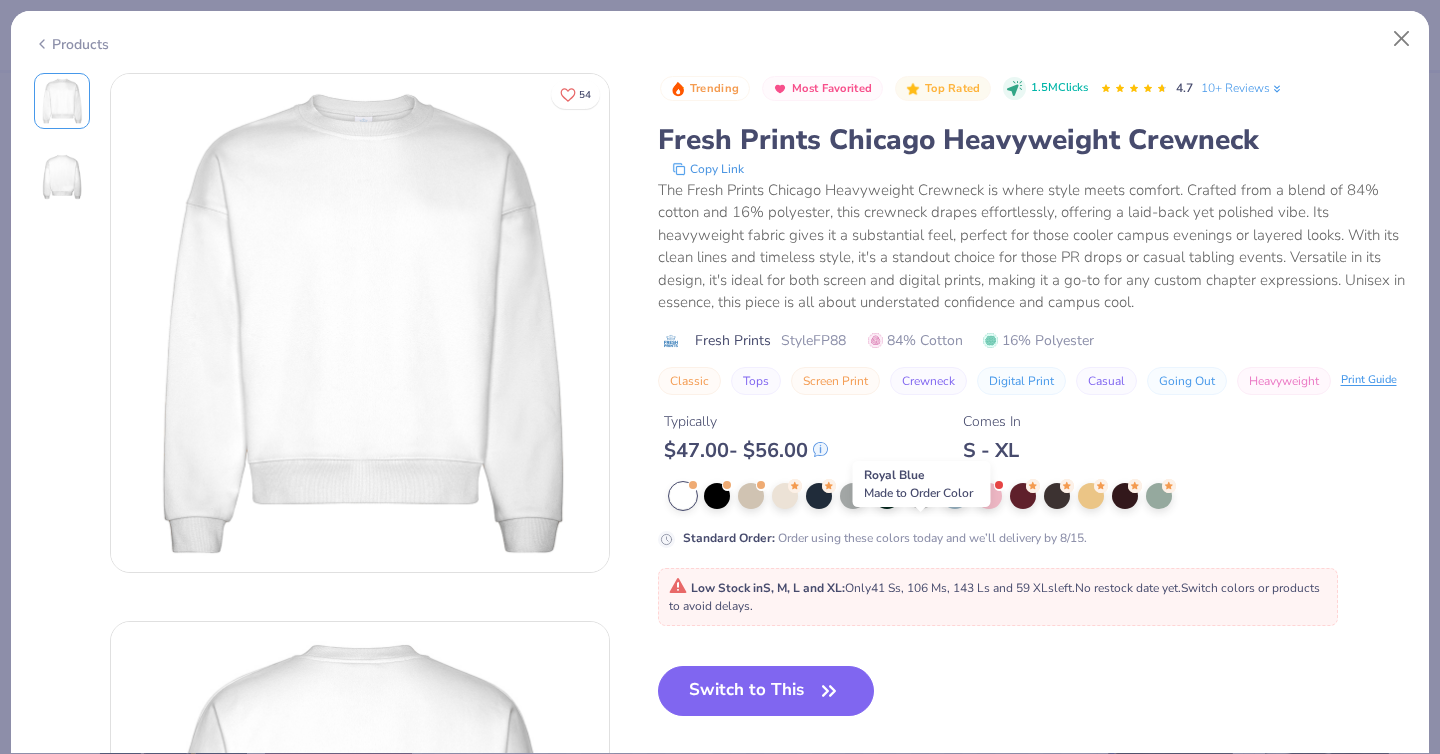 click at bounding box center [921, 494] 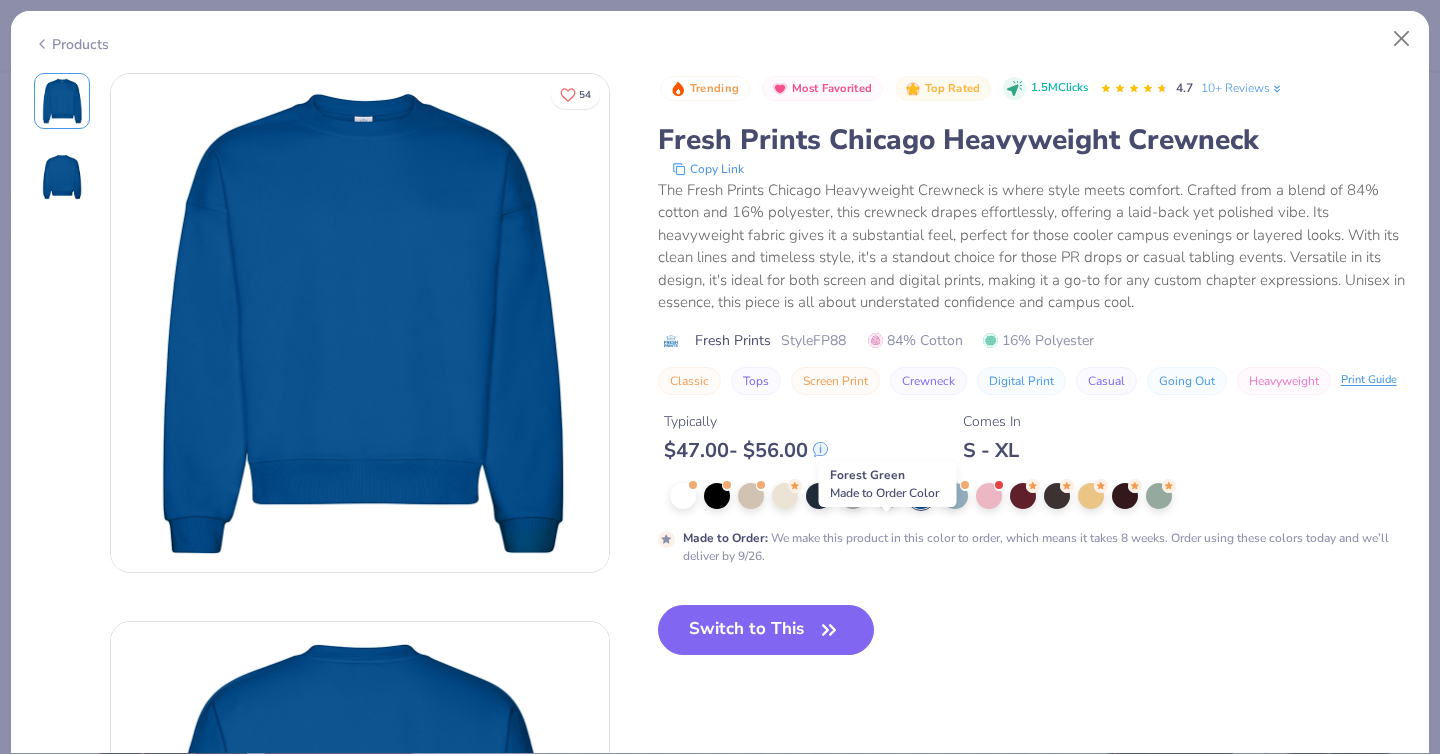 click at bounding box center (887, 494) 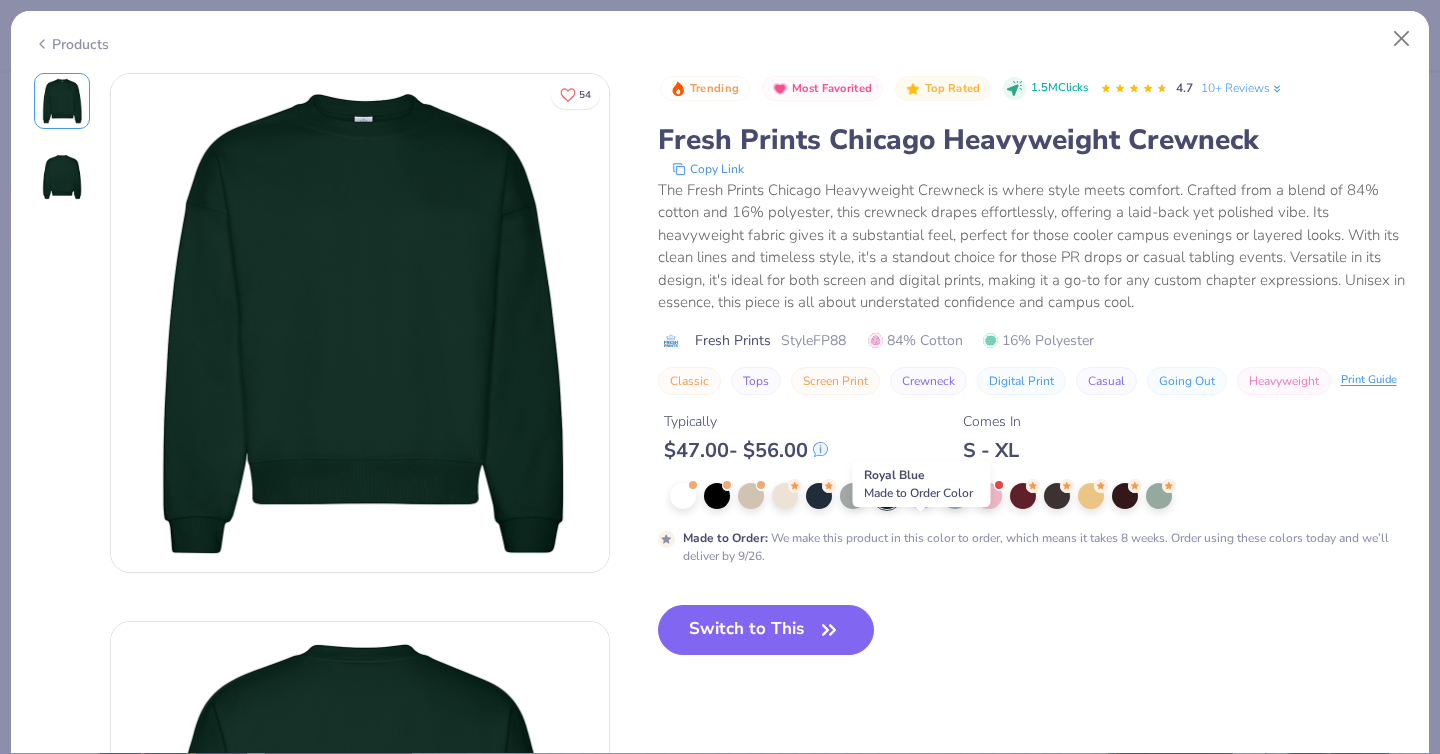 click at bounding box center (921, 494) 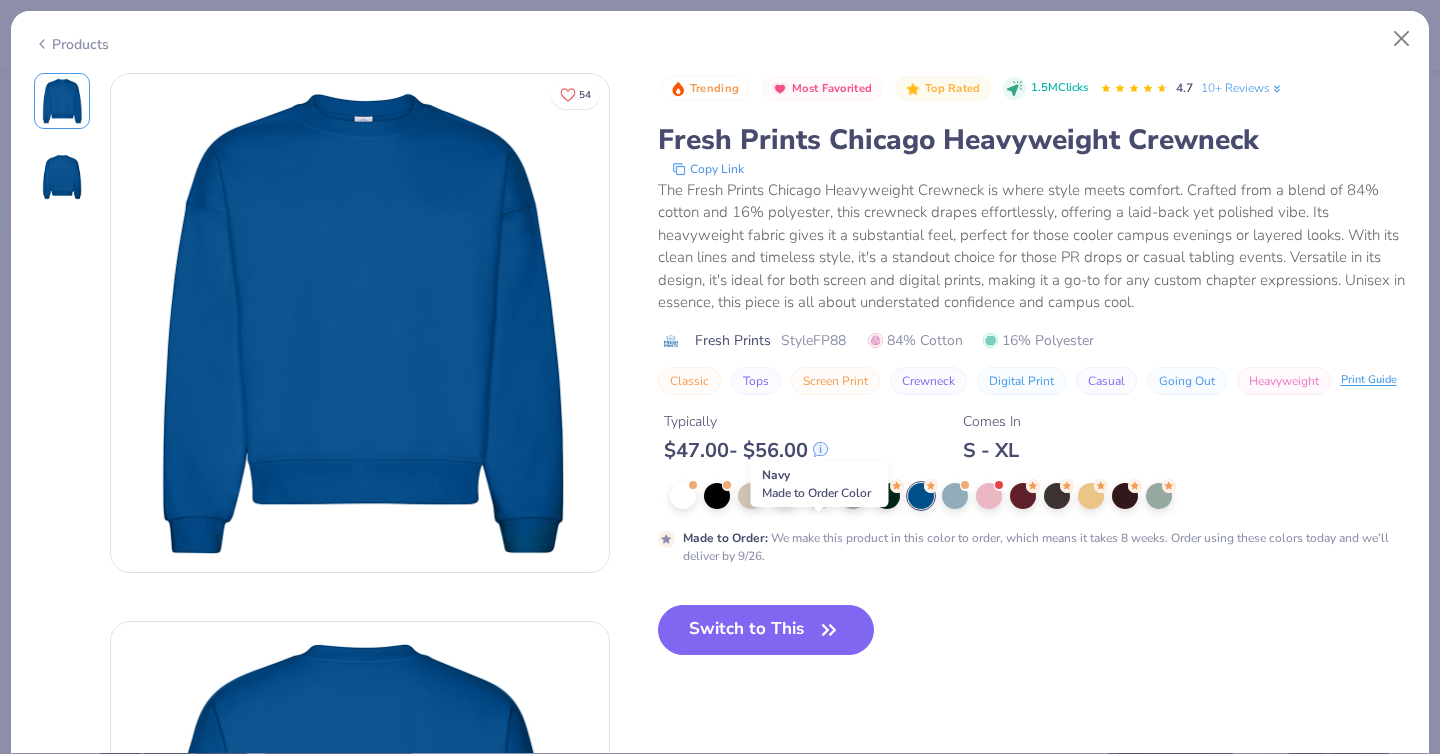 click at bounding box center [819, 494] 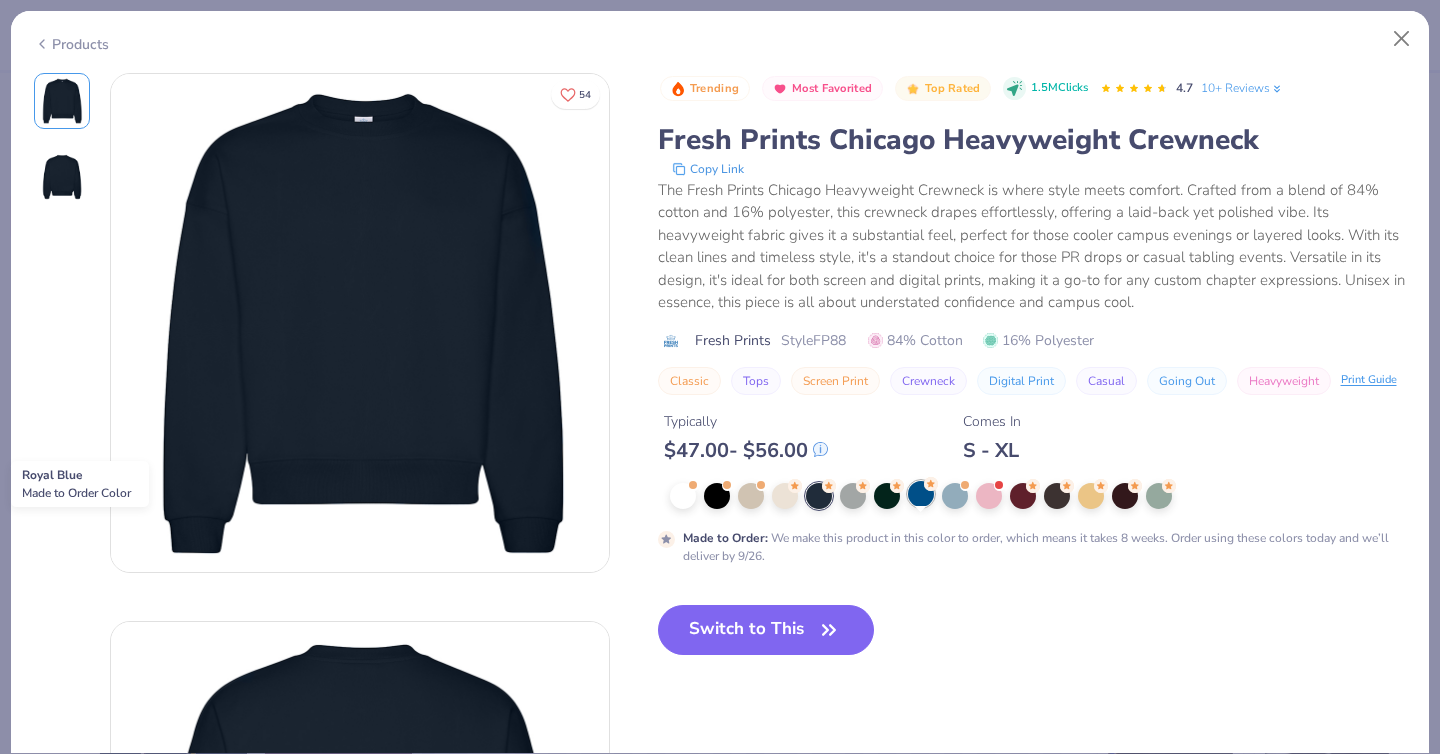 click at bounding box center (921, 494) 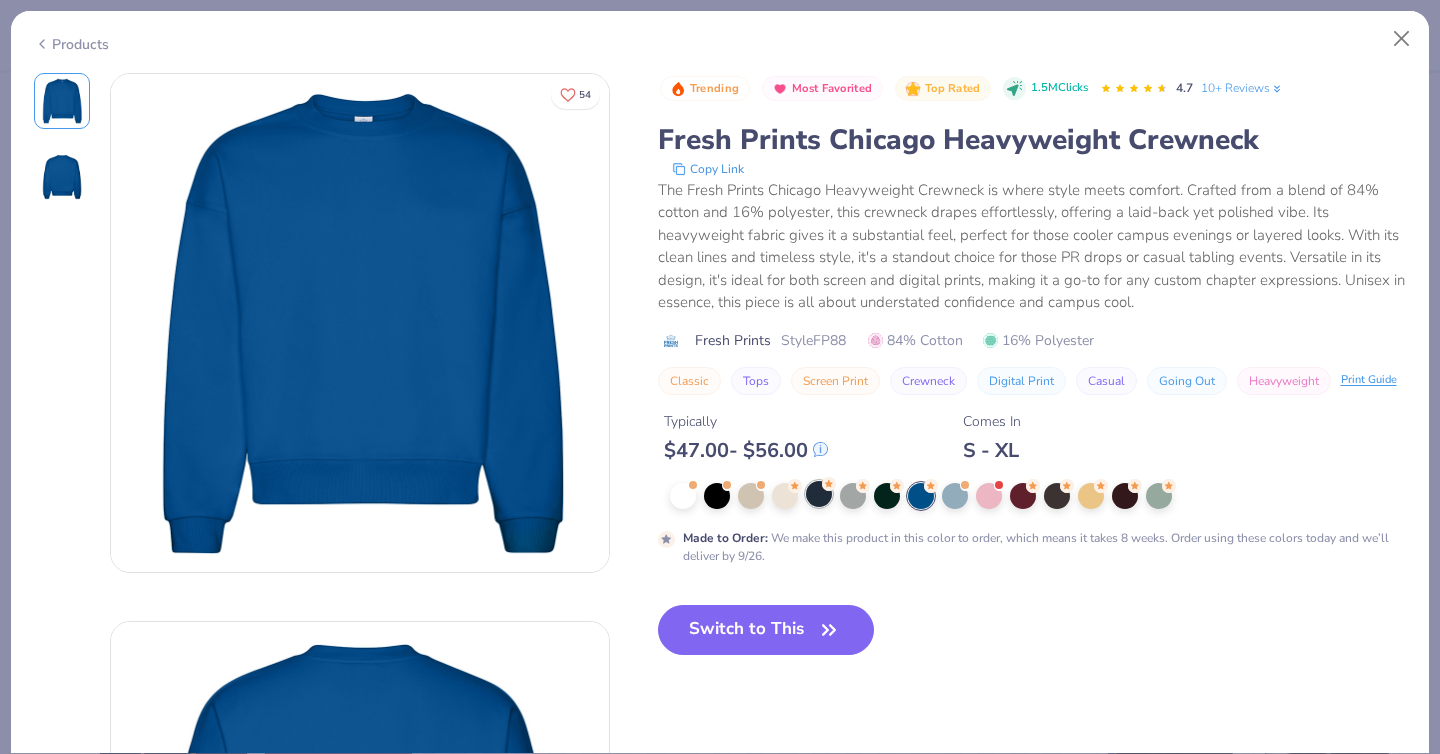 click at bounding box center [819, 494] 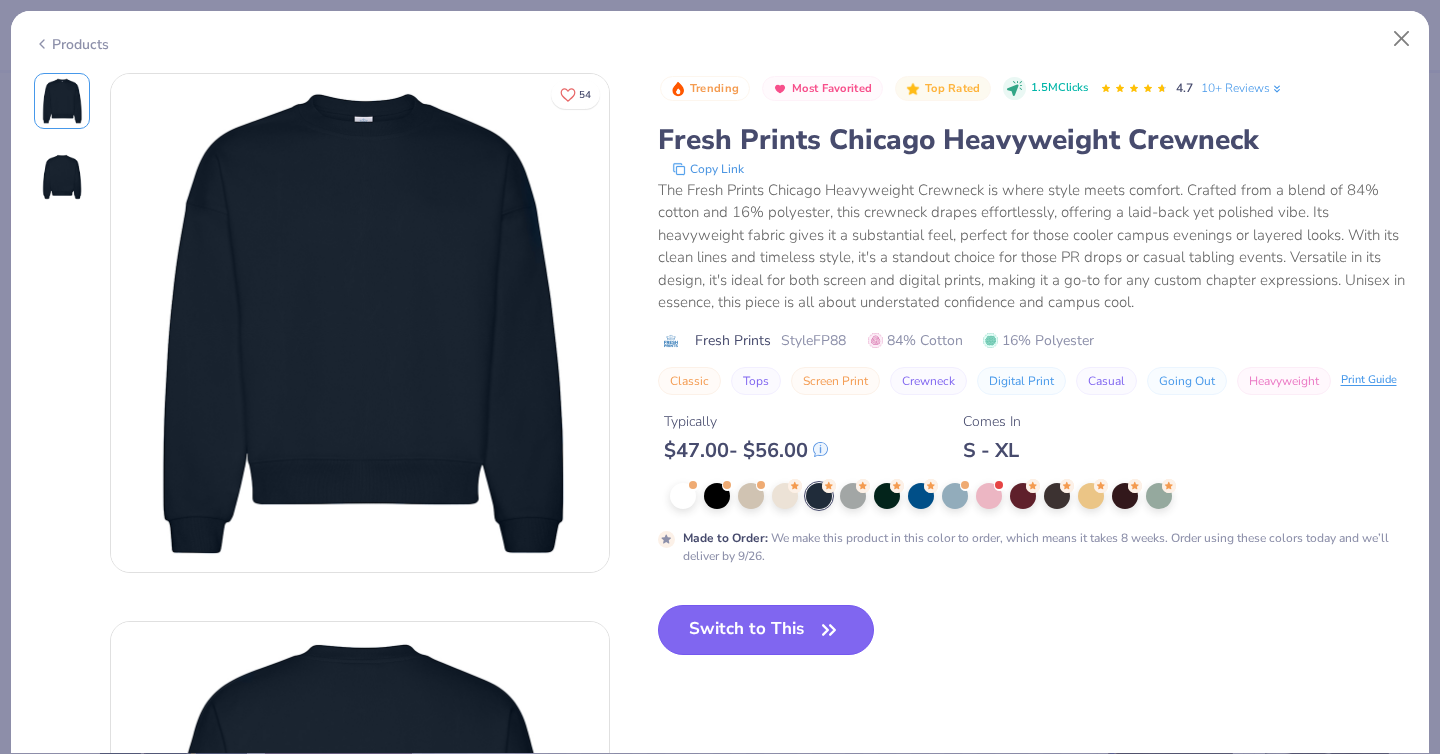 click on "Switch to This" at bounding box center (766, 630) 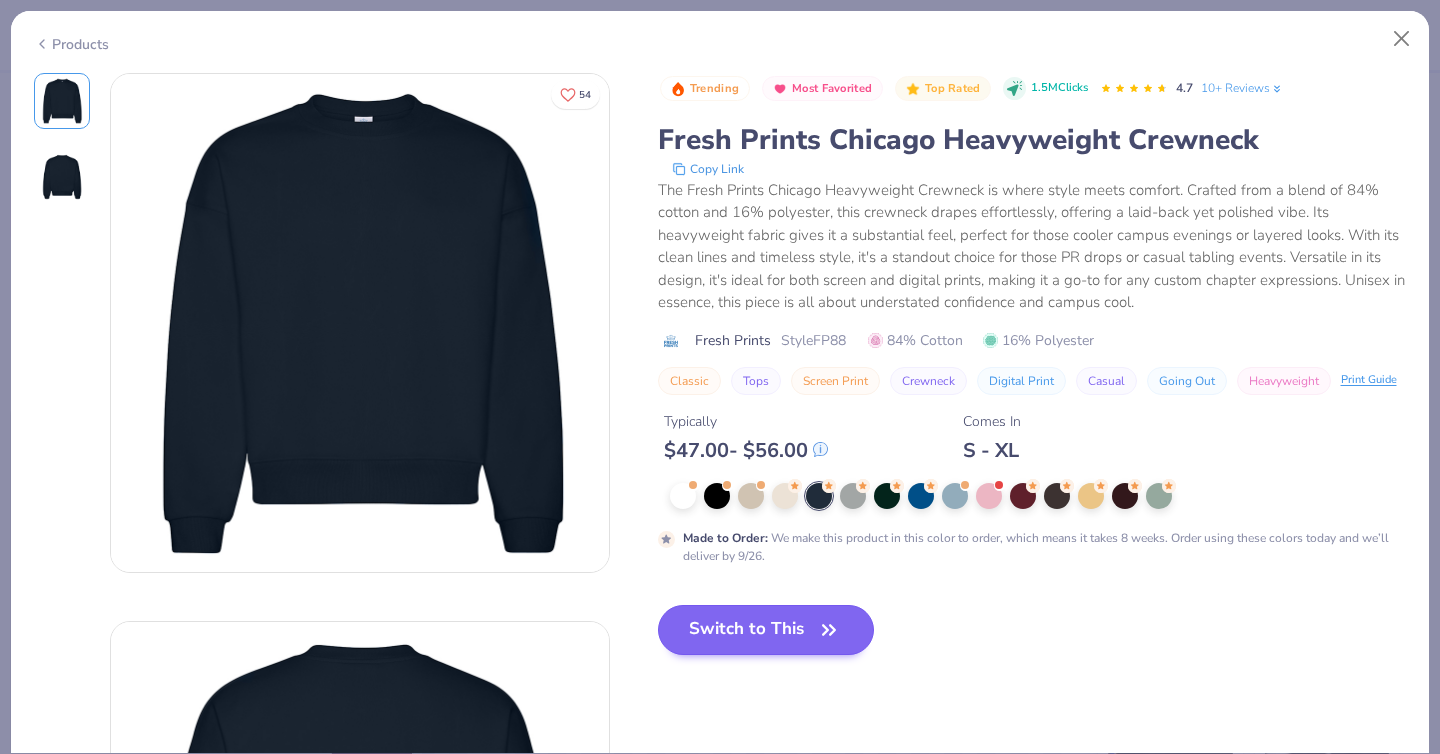 type on "x" 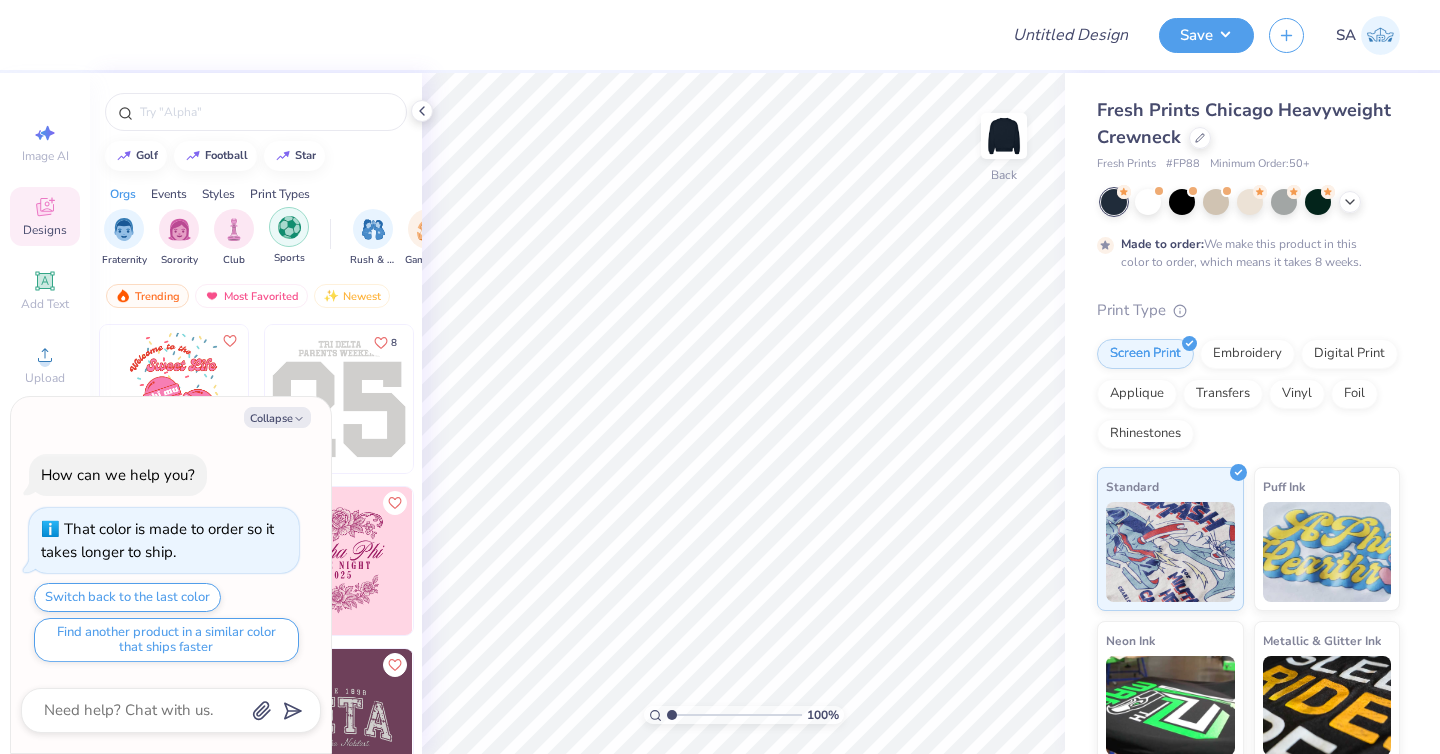 click at bounding box center (289, 227) 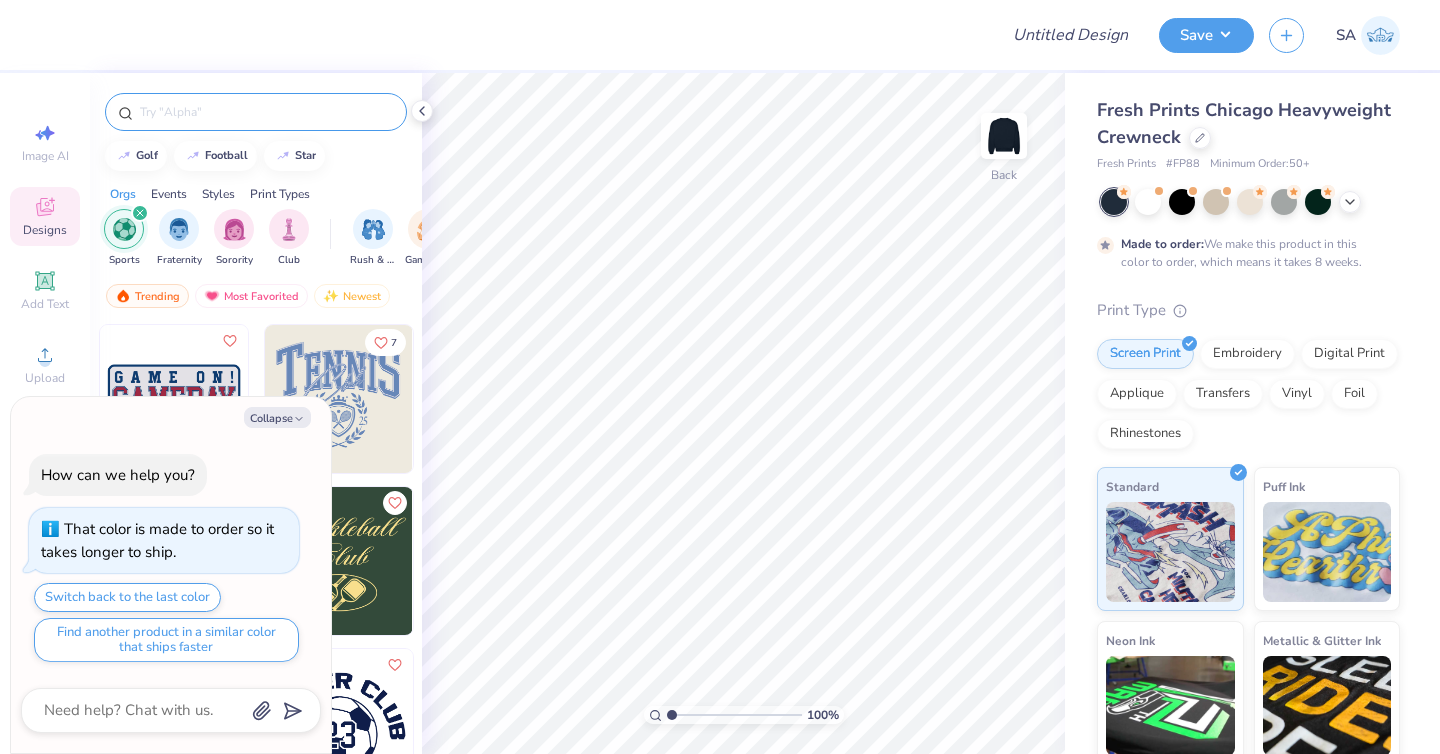 click at bounding box center (266, 112) 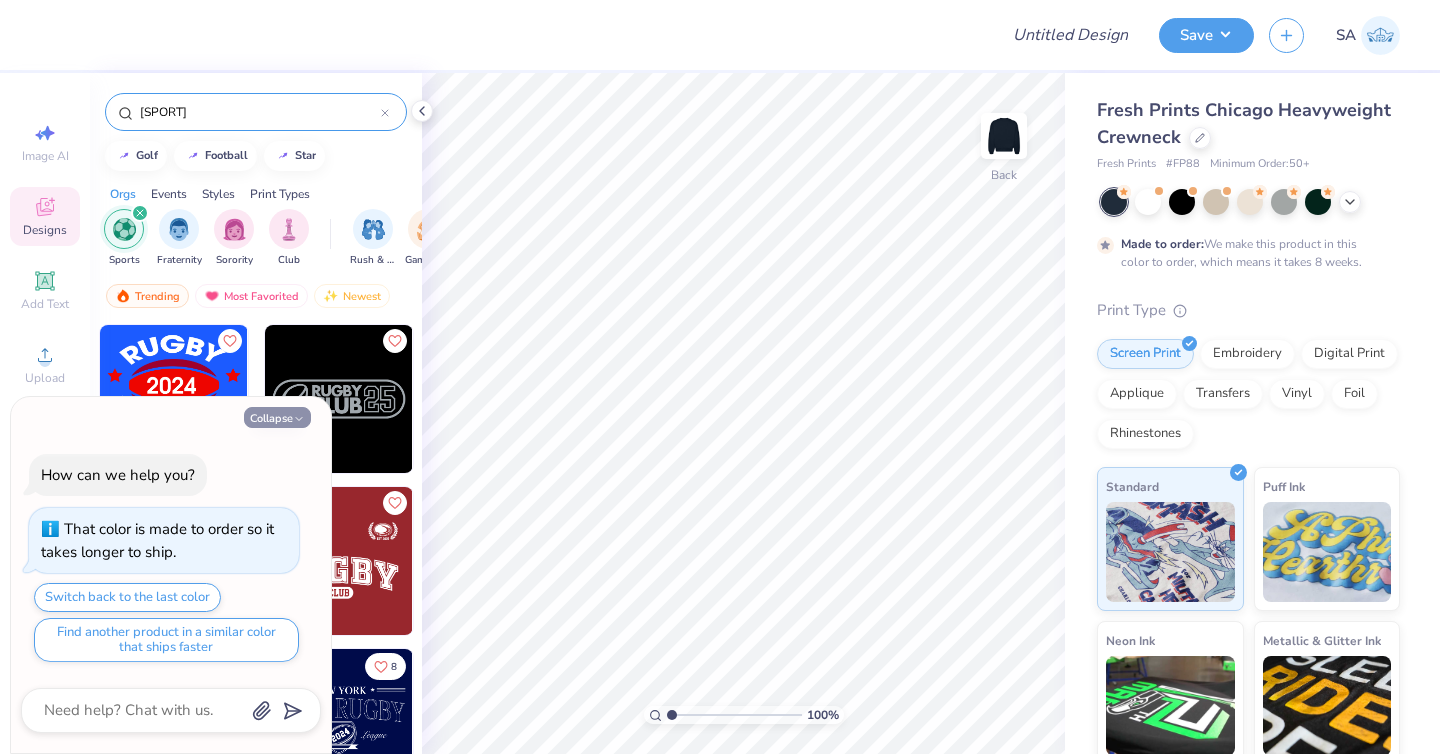 type on "rugby" 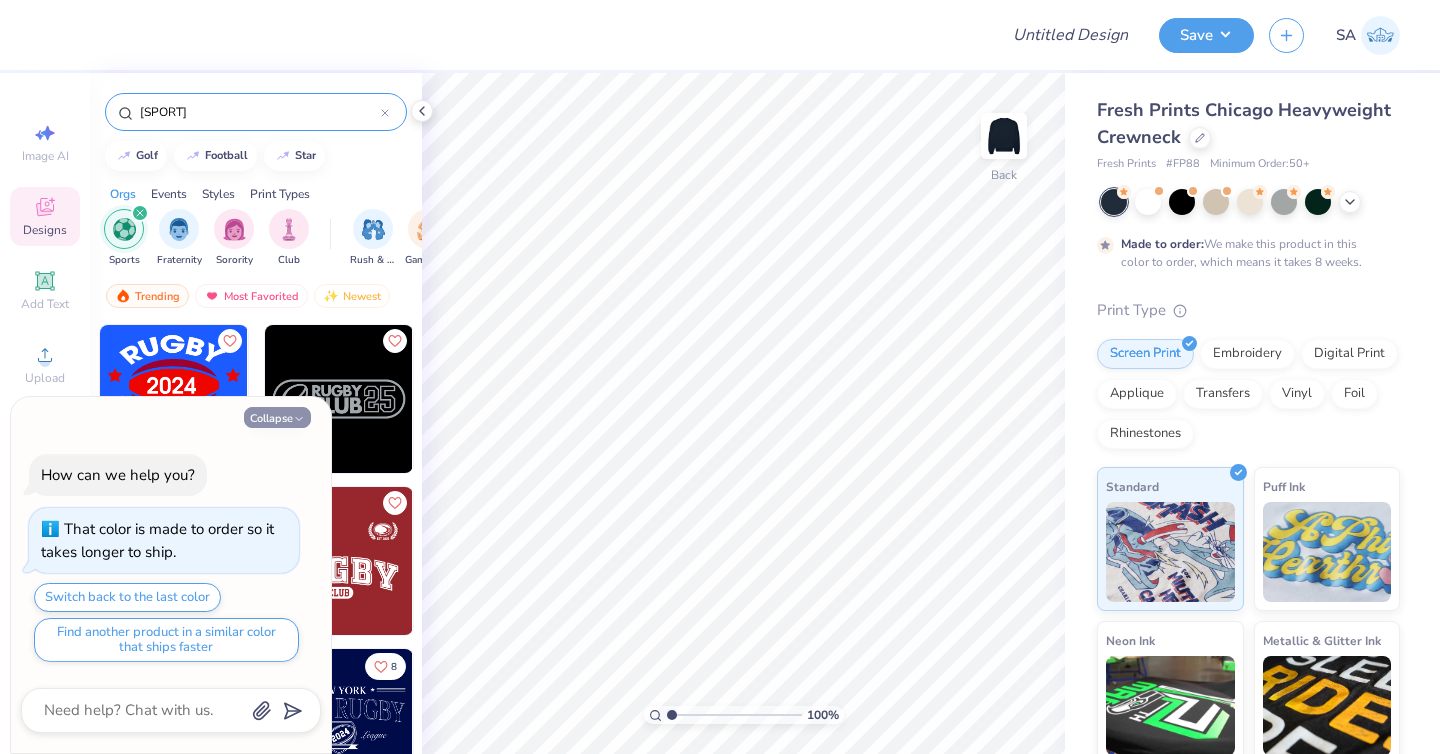 click on "Collapse" at bounding box center [277, 417] 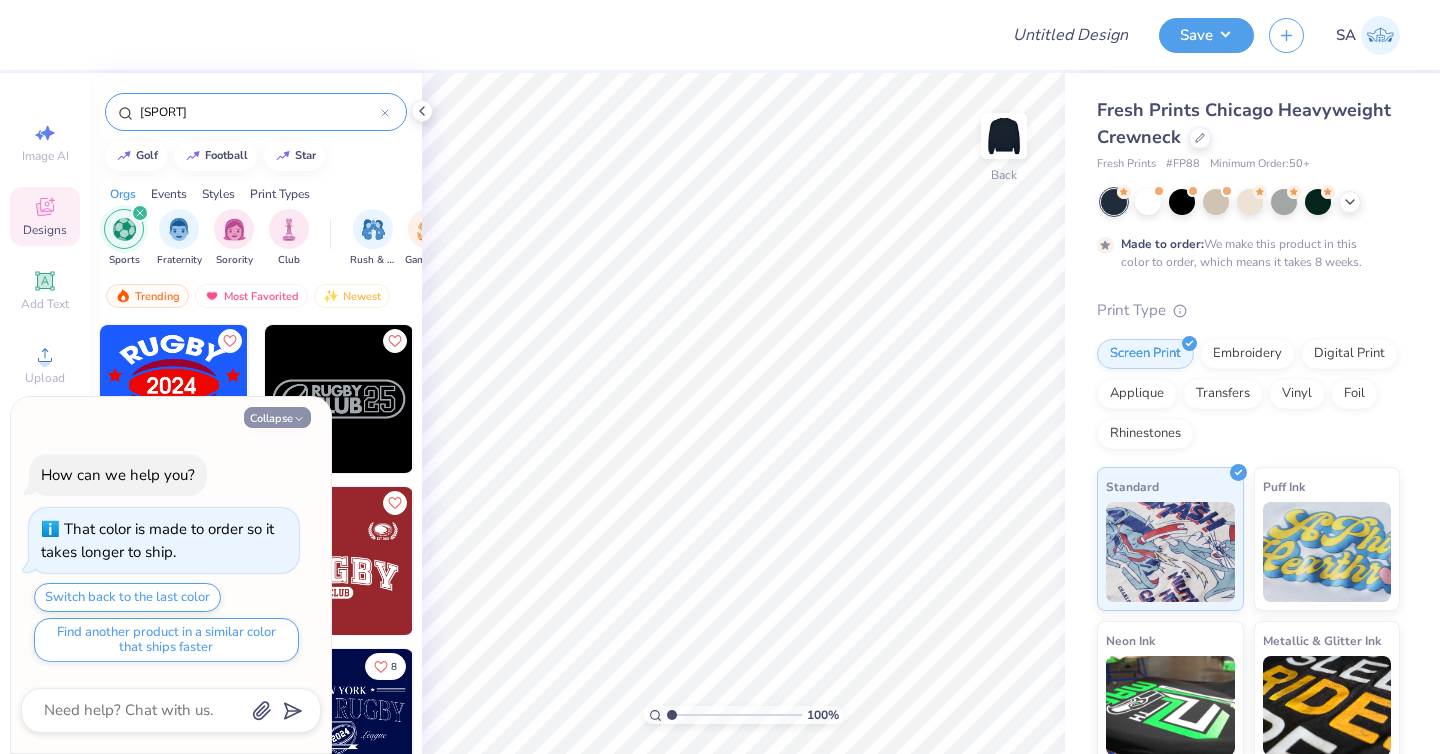 type on "x" 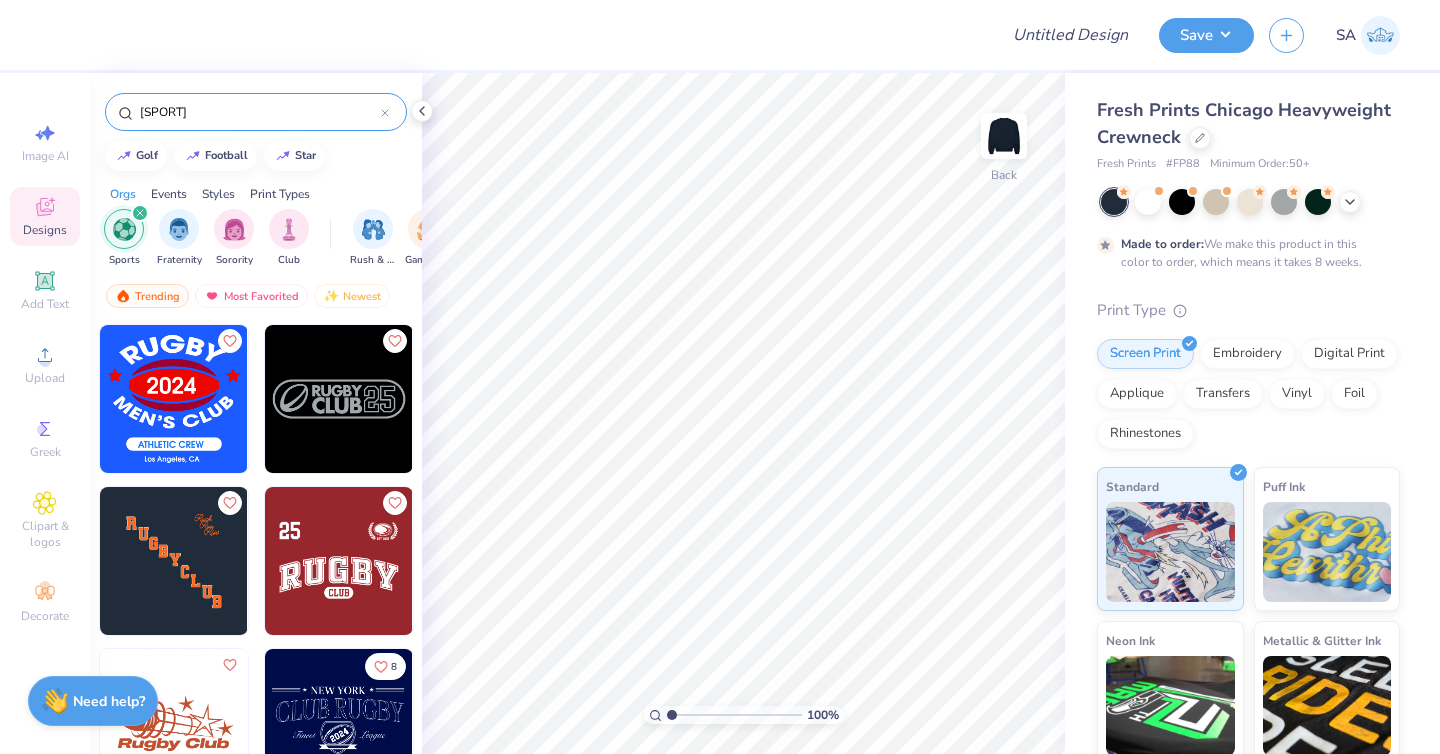 click at bounding box center (190, 723) 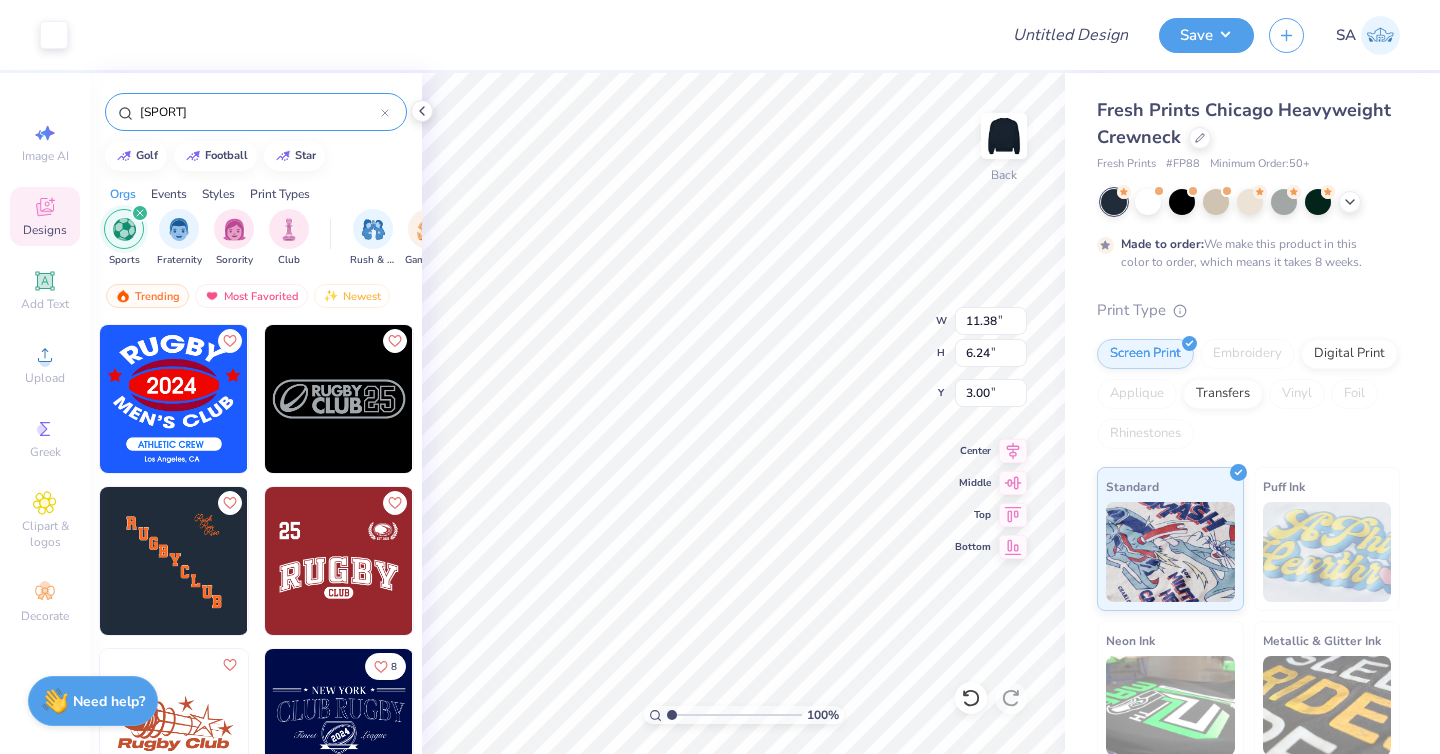 click on "Orgs Events Styles Print Types" at bounding box center [256, 189] 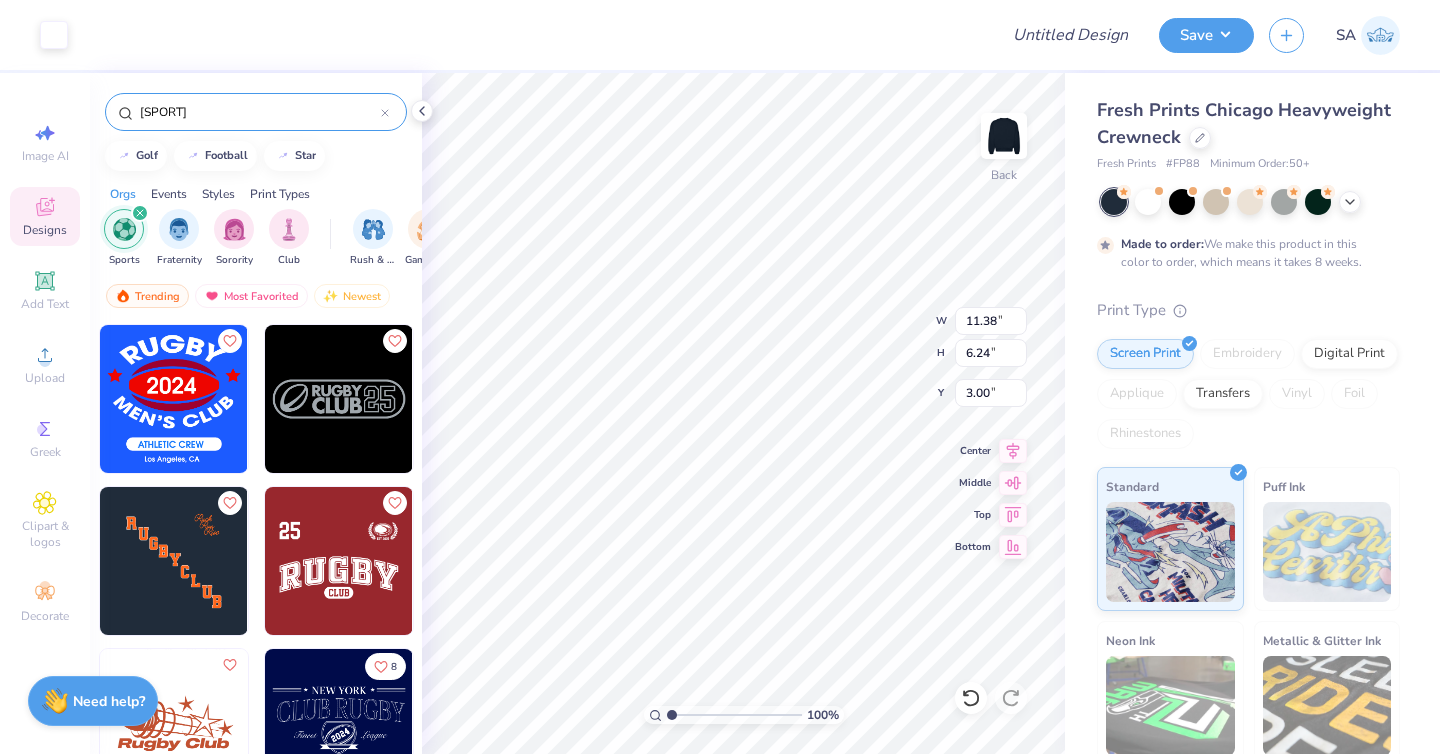 click on "golf football star" at bounding box center (256, 156) 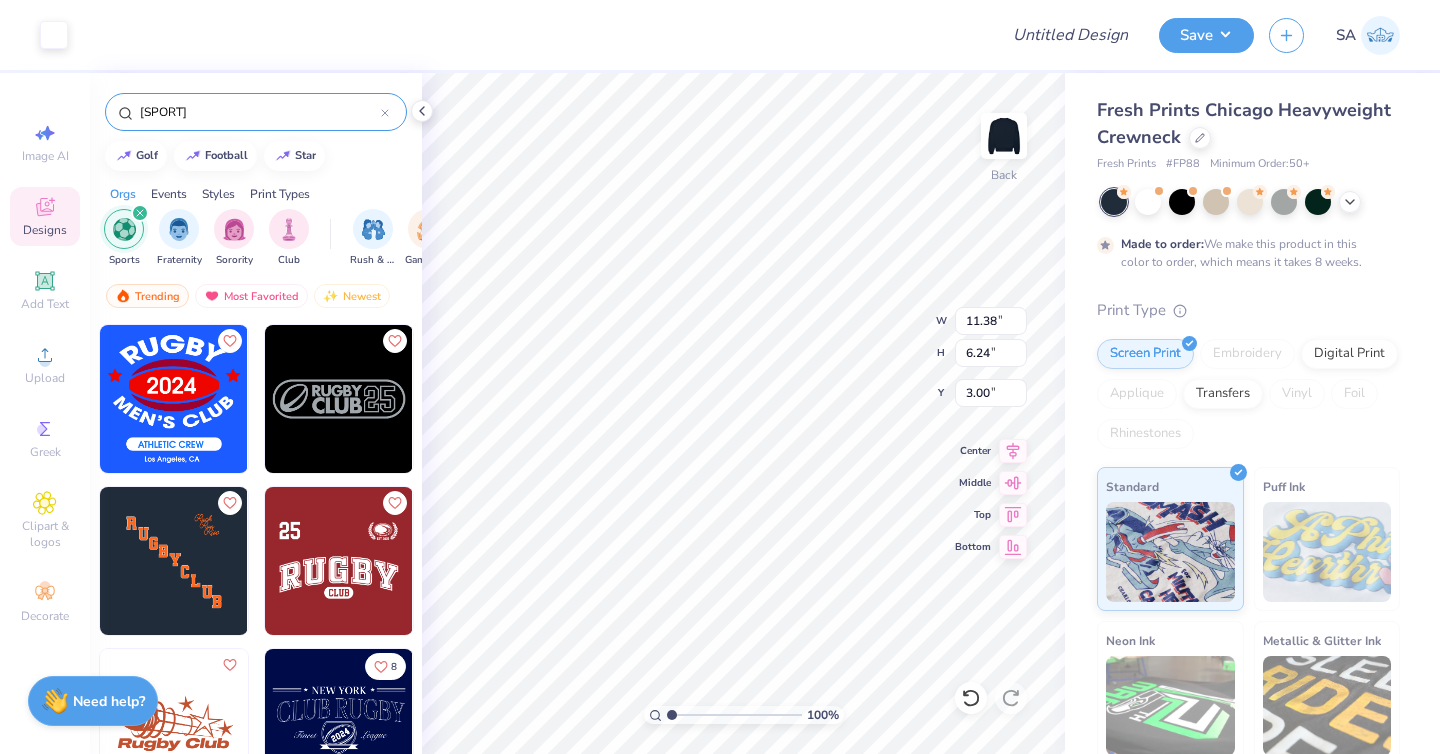 click on "rugby golf football star Orgs Events Styles Print Types Sports Fraternity Sorority Club Rush & Bid Game Day Parent's Weekend PR & General Big Little Reveal Philanthropy Date Parties & Socials Holidays Greek Week Retreat Formal & Semi Spring Break Founder’s Day Graduation Classic Minimalist Y2K Varsity Typography Cartoons Handdrawn 80s & 90s Grunge 60s & 70s Embroidery Screen Print Digital Print Patches Transfers Vinyl Applique Trending Most Favorited Newest 8" at bounding box center (256, 450) 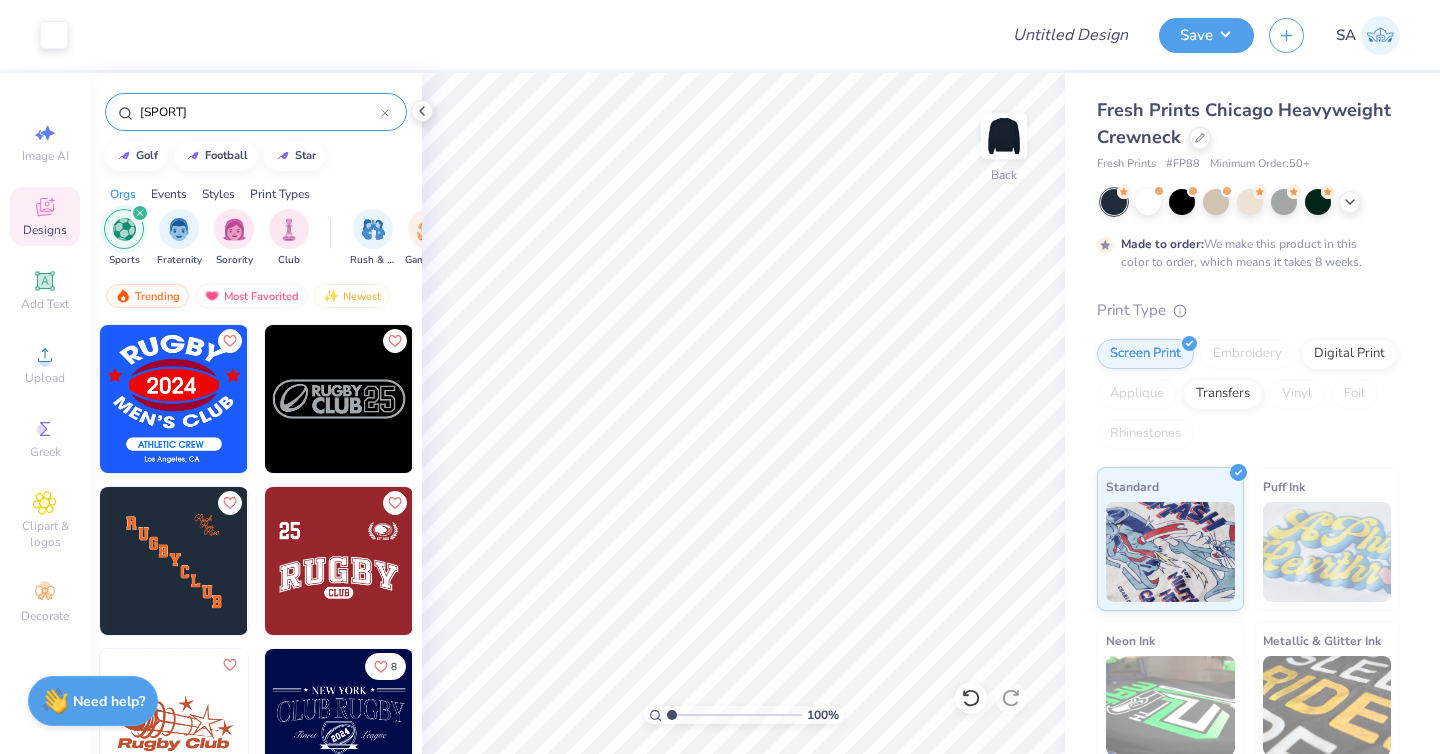 click at bounding box center [385, 112] 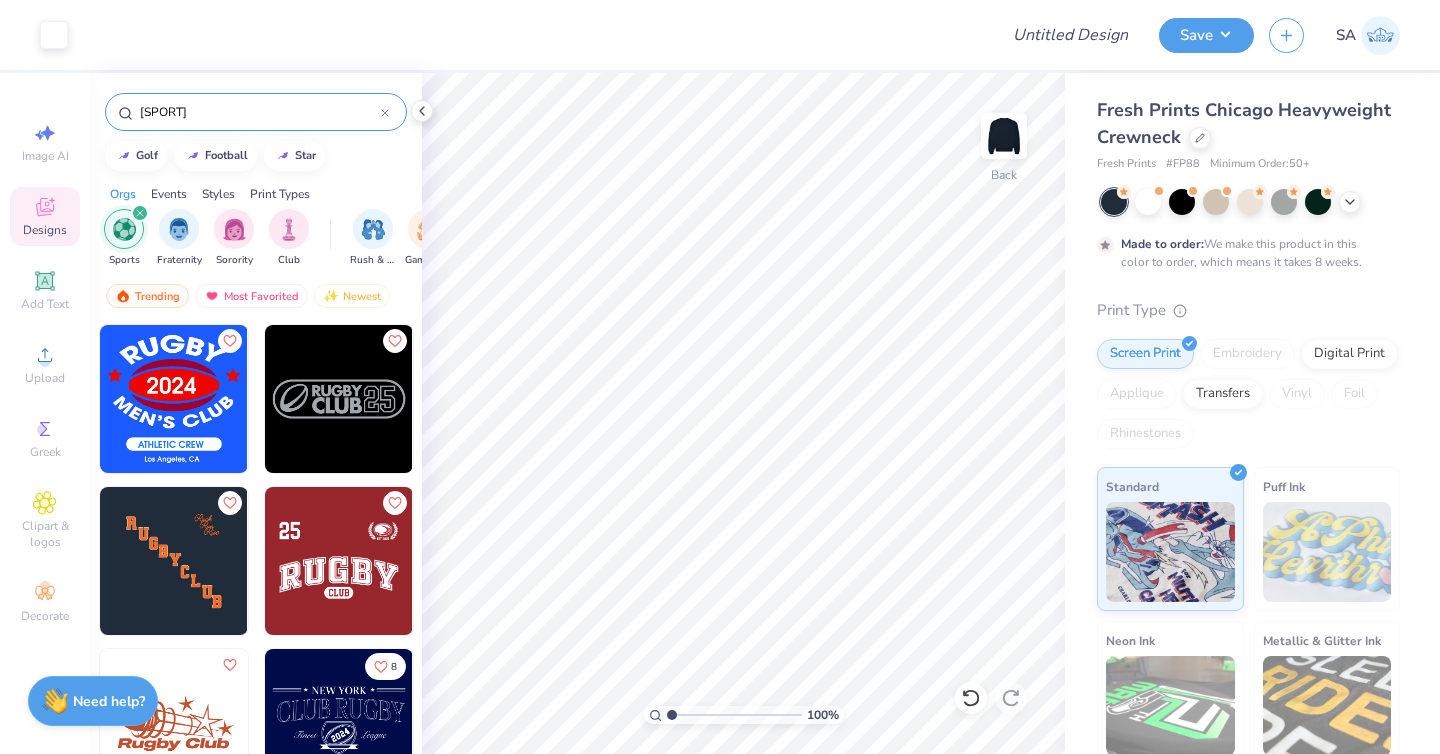 type 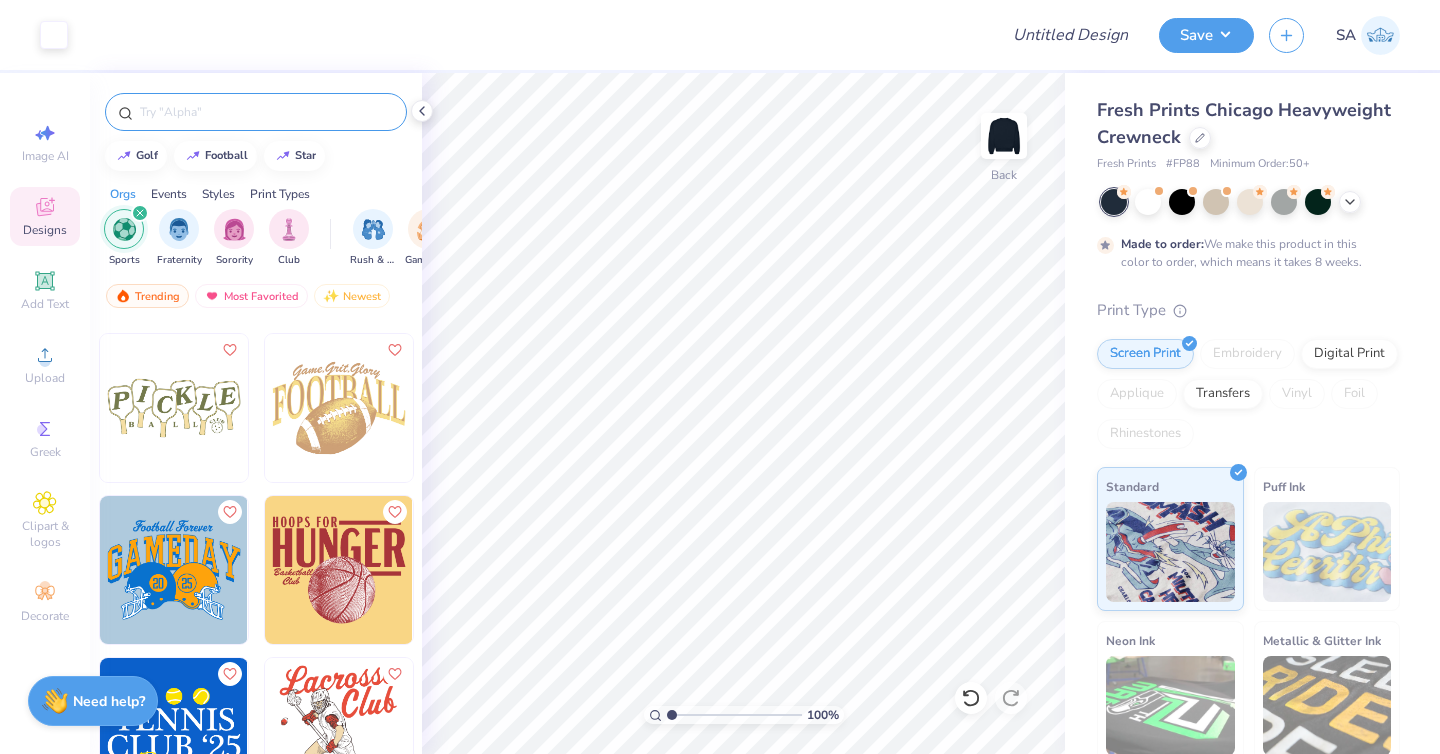 scroll, scrollTop: 2579, scrollLeft: 0, axis: vertical 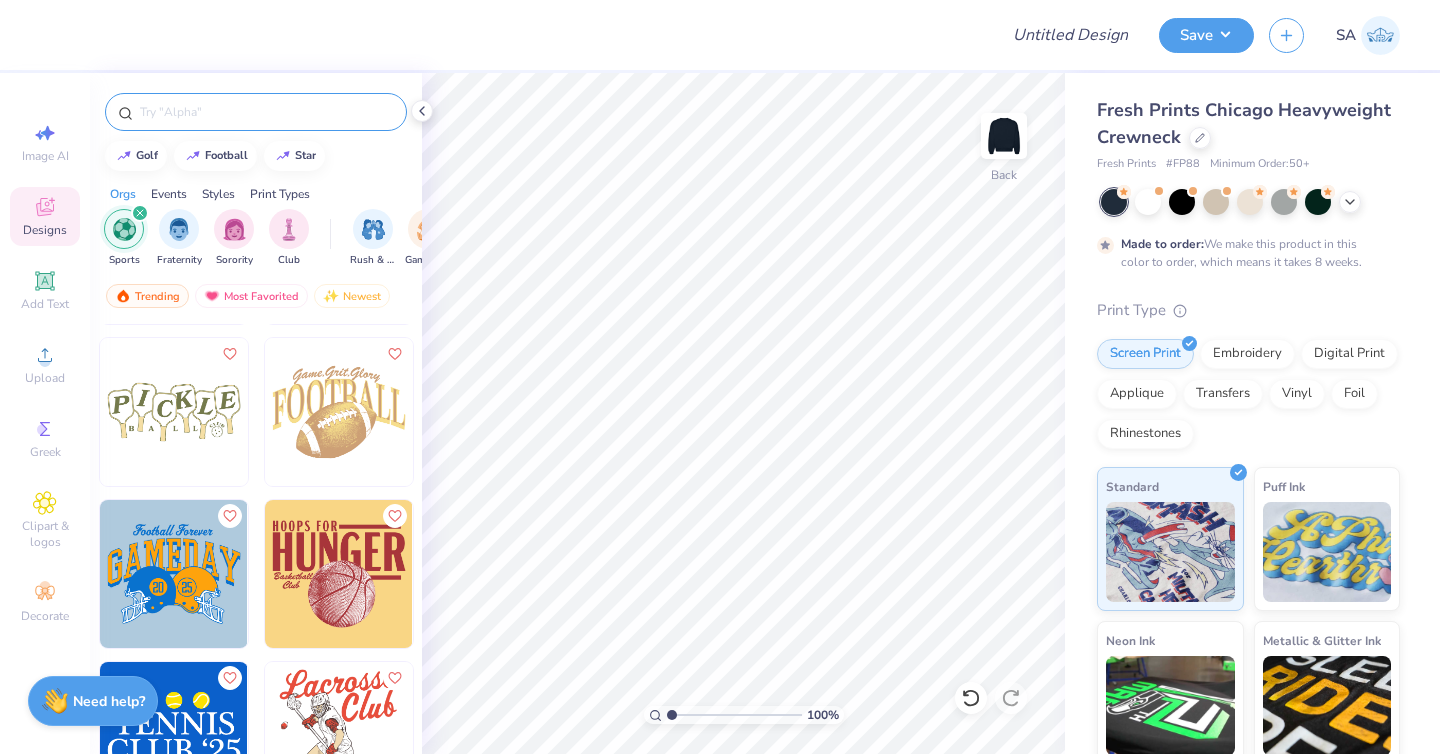 click at bounding box center [339, 412] 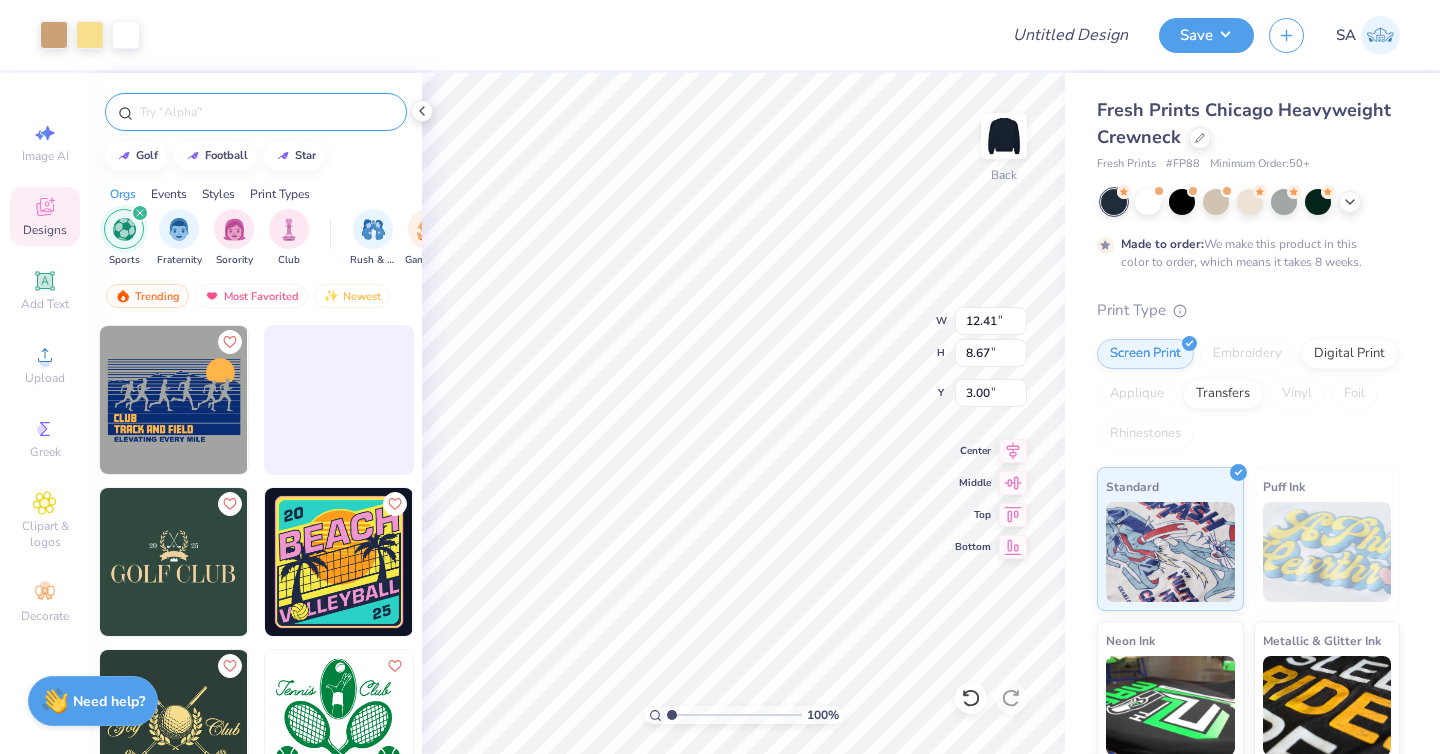 scroll, scrollTop: 3398, scrollLeft: 0, axis: vertical 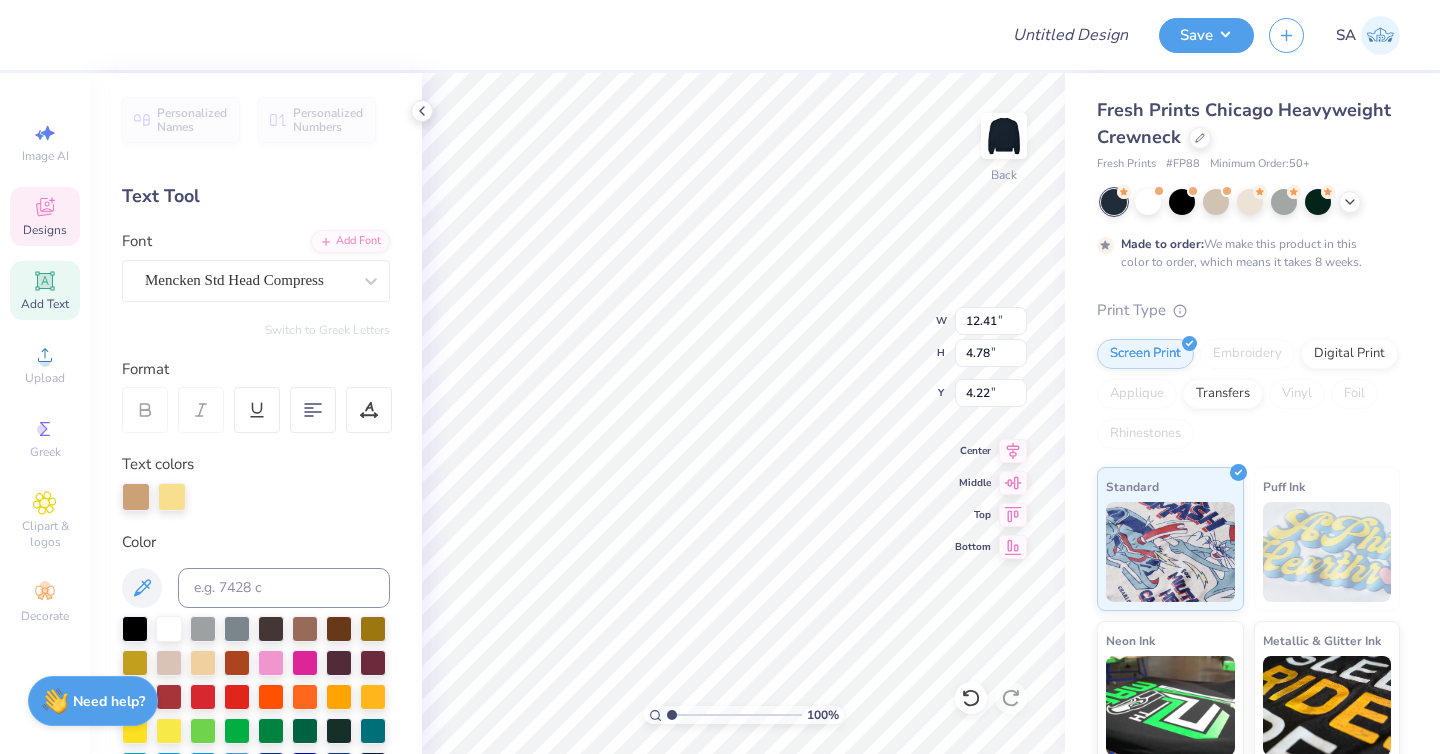 type on "RUGBY" 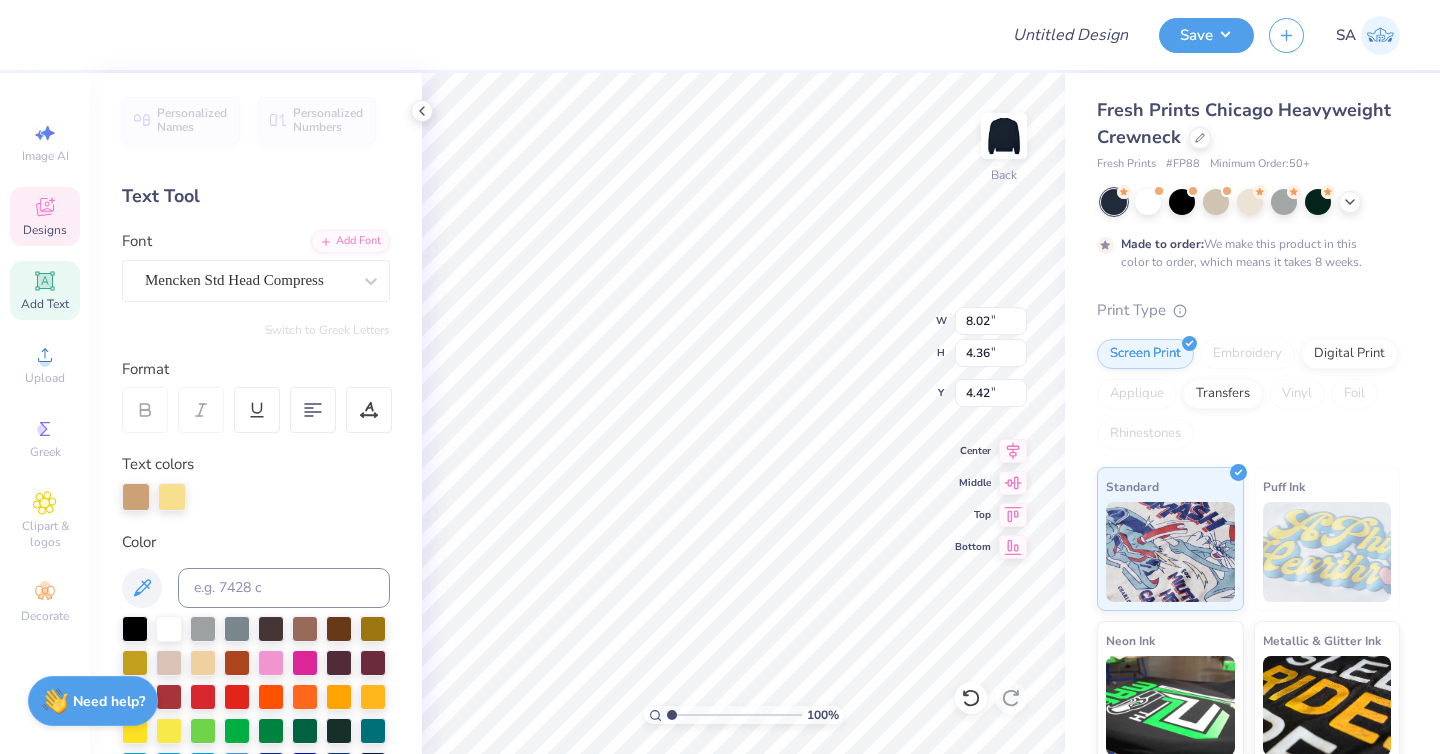 type on "8.02" 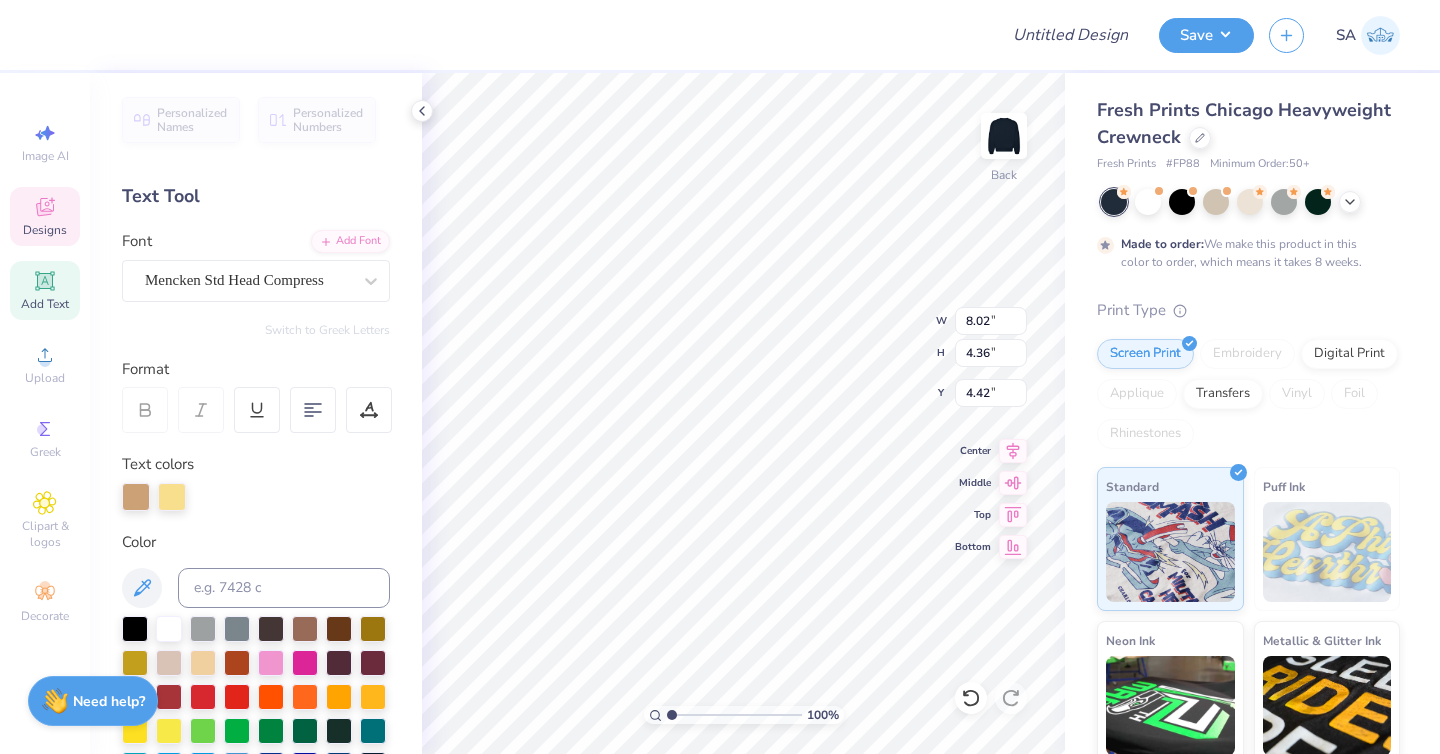 type on "4.65" 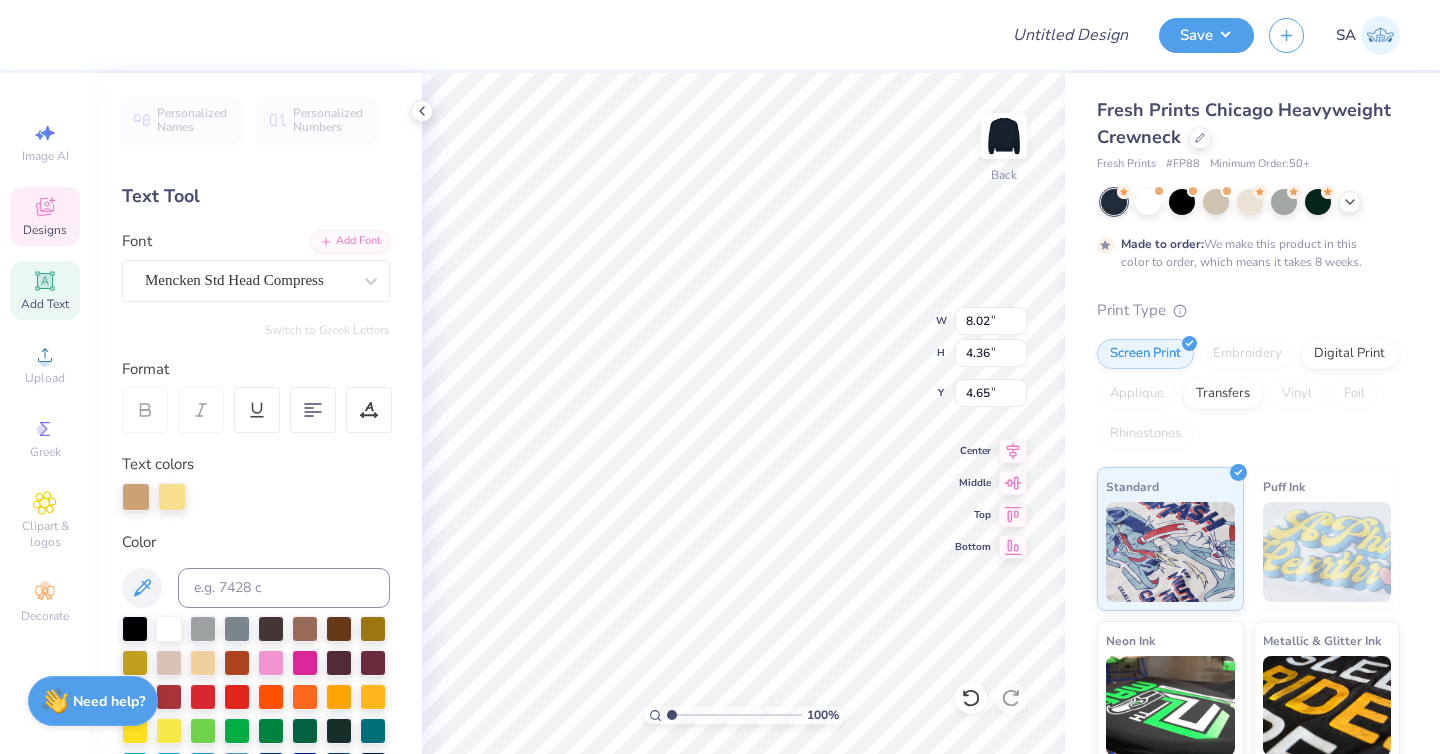 scroll, scrollTop: 16, scrollLeft: 2, axis: both 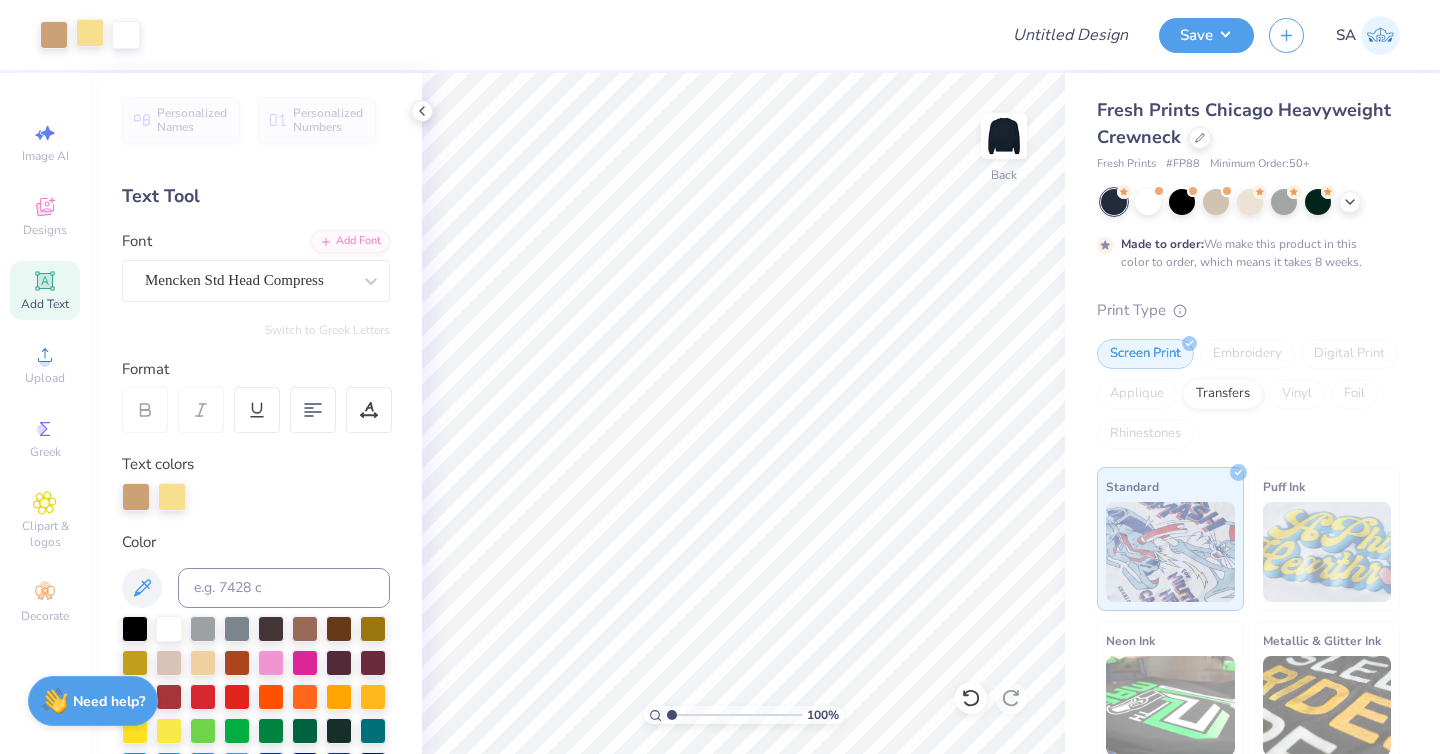 click at bounding box center [90, 33] 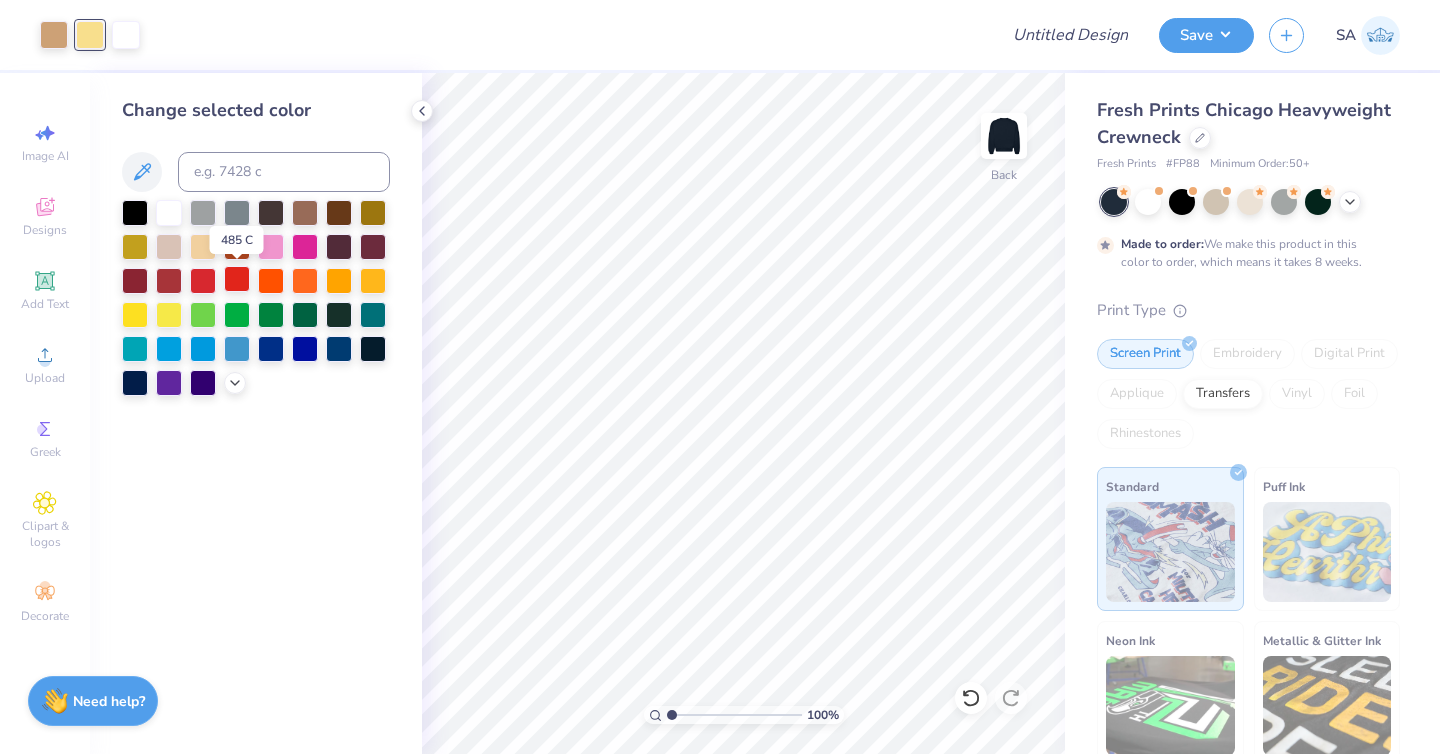 click at bounding box center (237, 279) 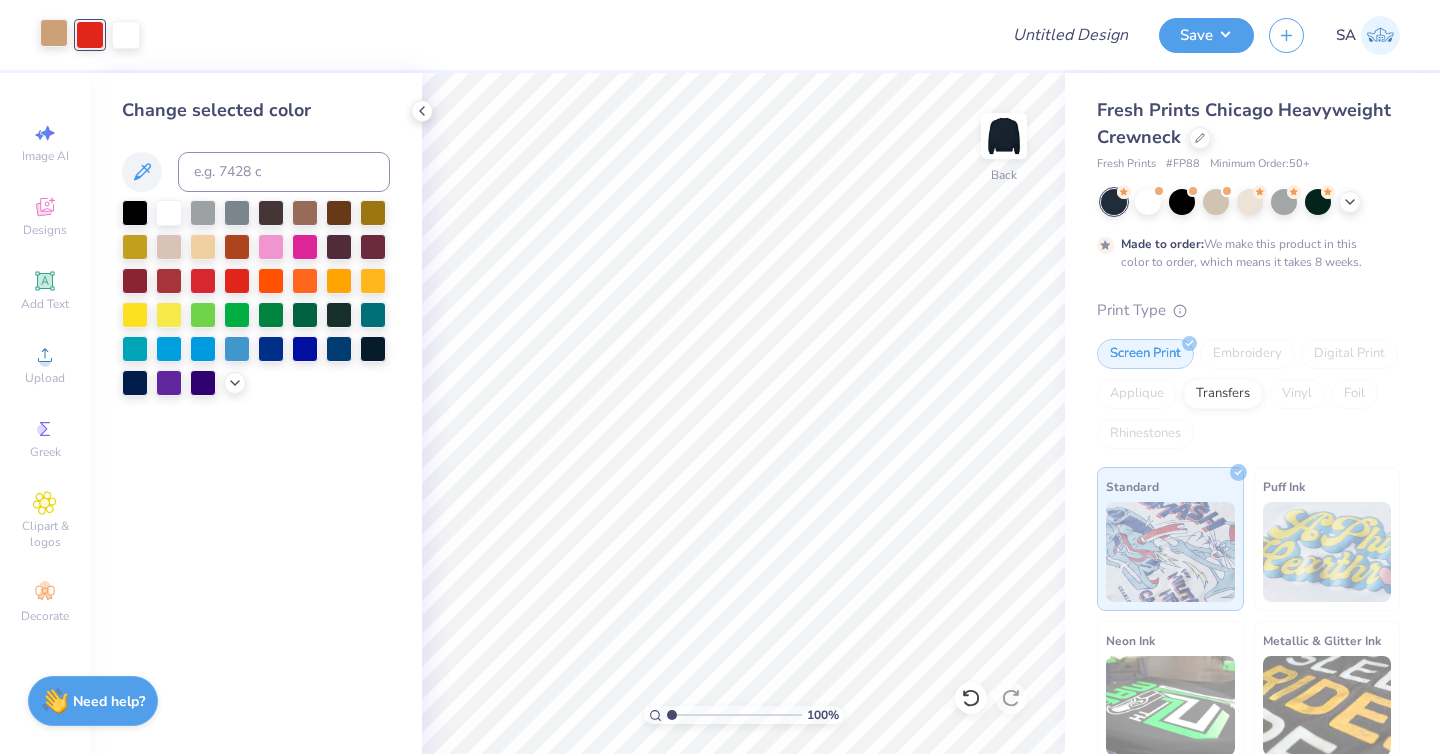 click at bounding box center [169, 281] 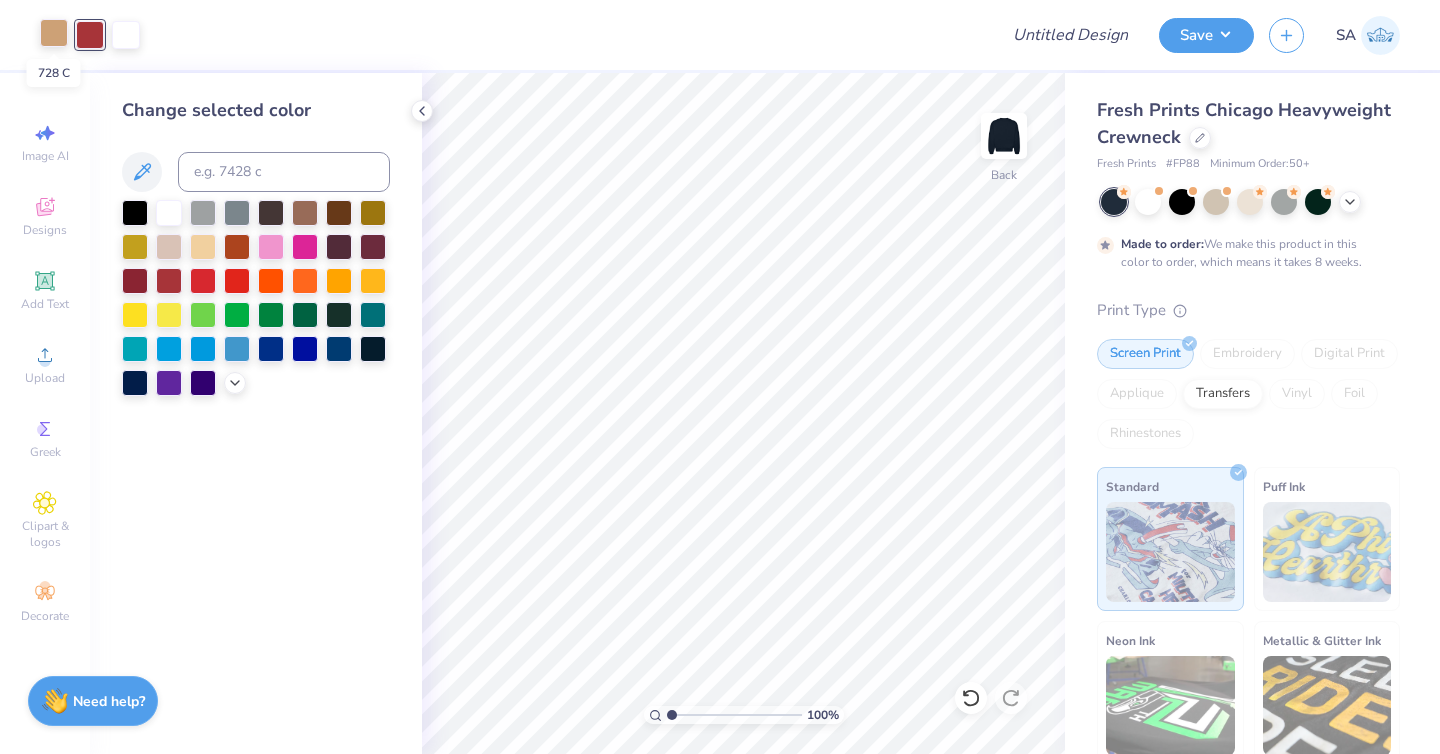 click at bounding box center (54, 33) 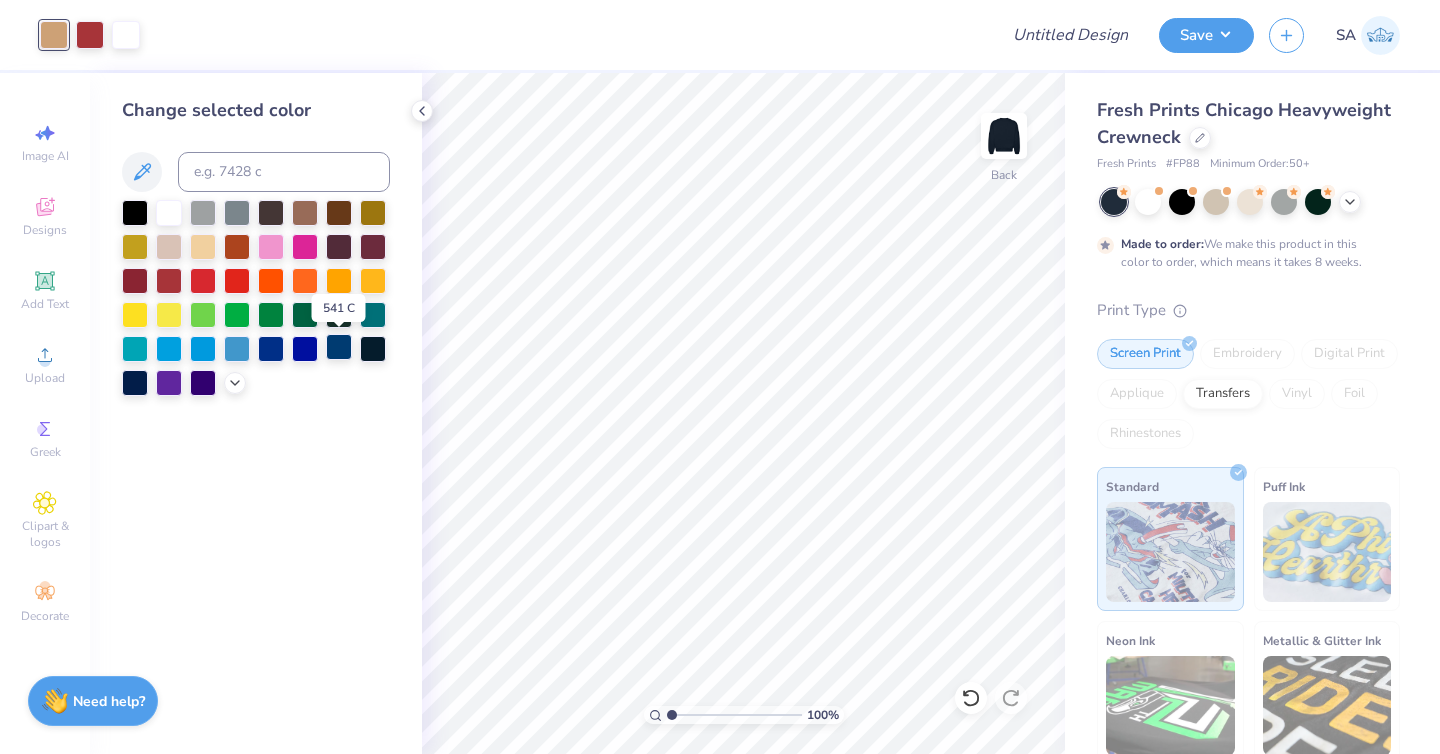 click at bounding box center (339, 347) 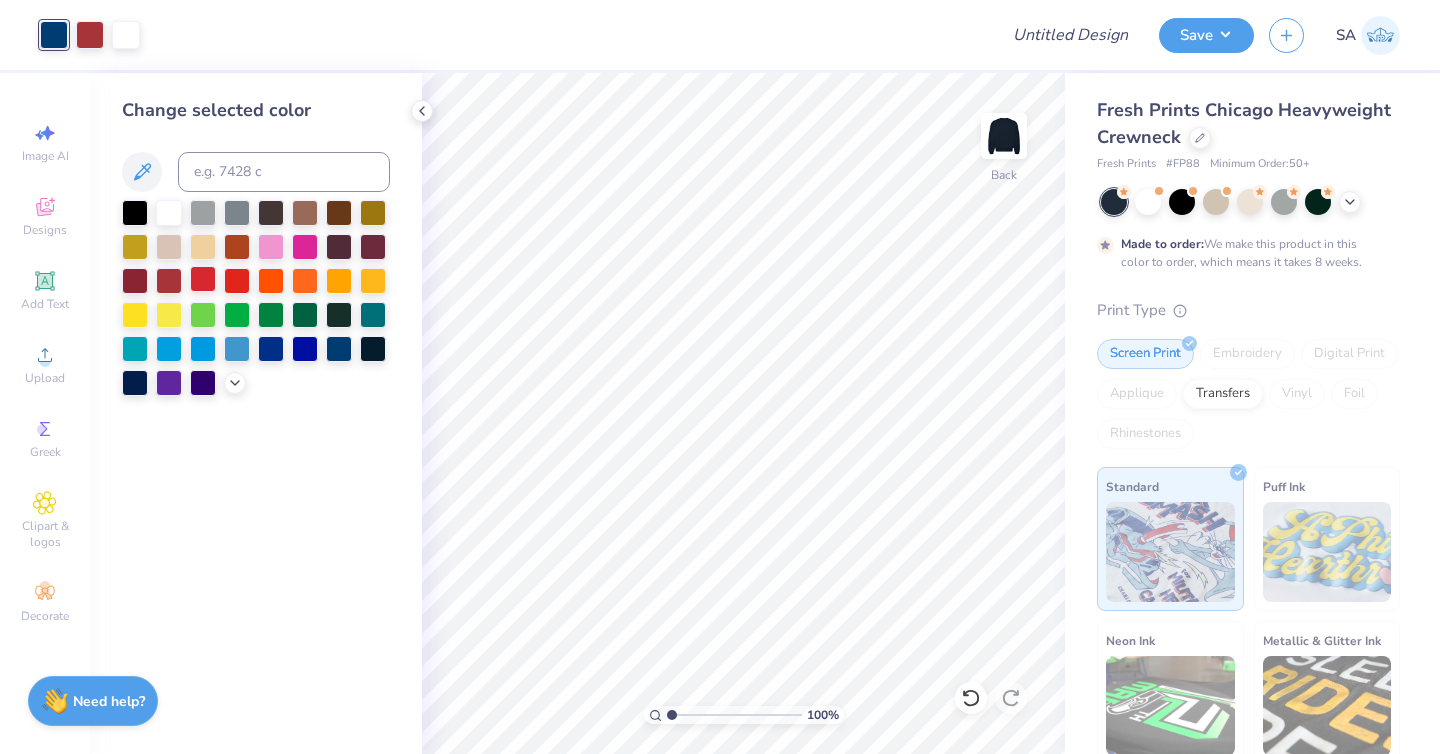 click at bounding box center [203, 279] 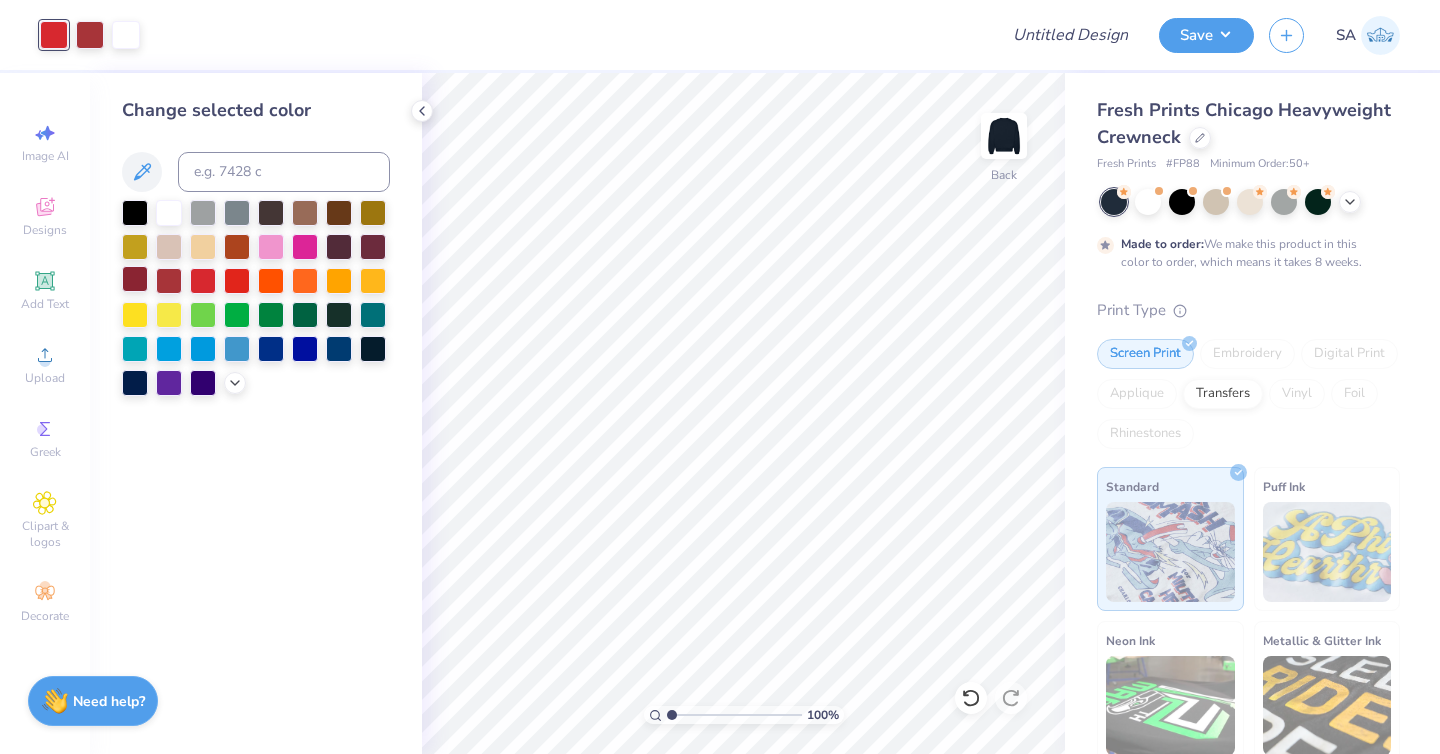 click at bounding box center [135, 279] 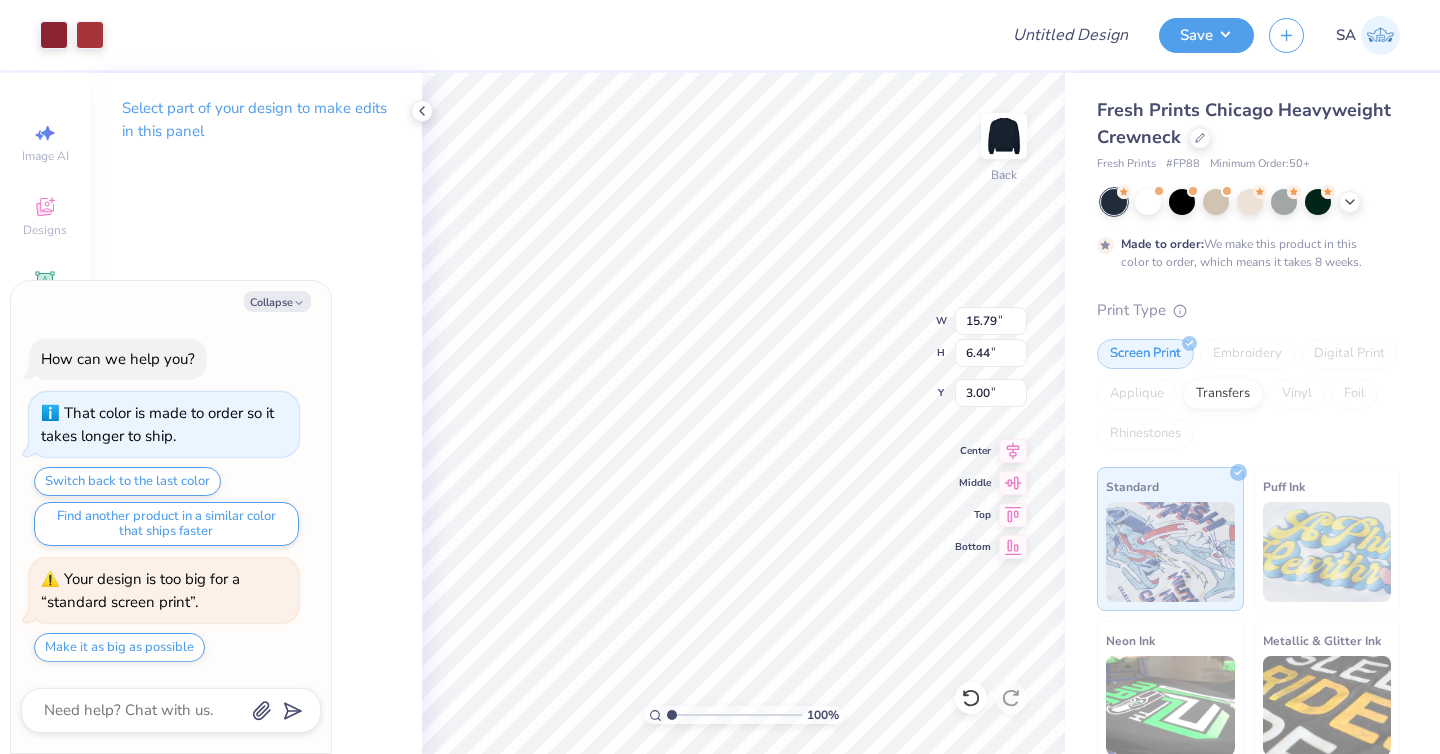 click at bounding box center (1350, 202) 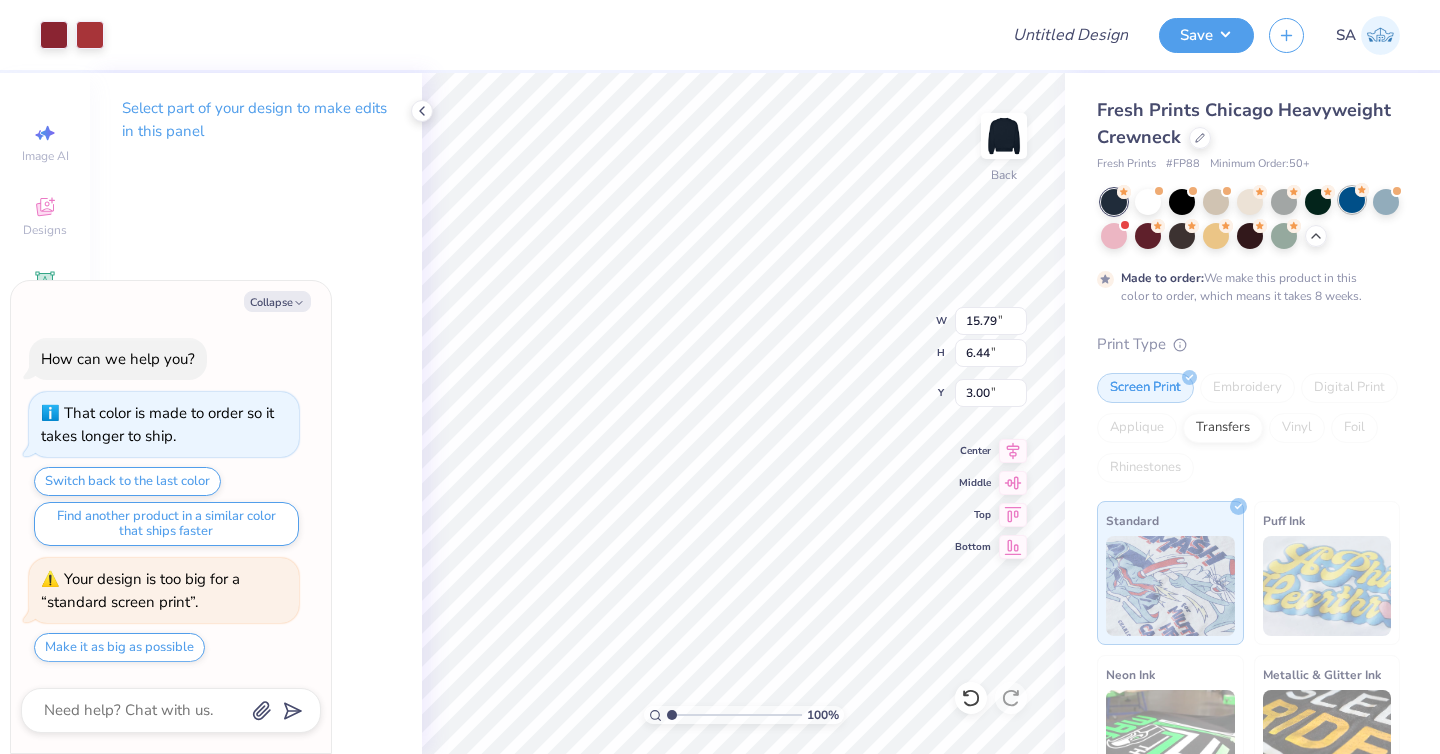 click at bounding box center (1352, 200) 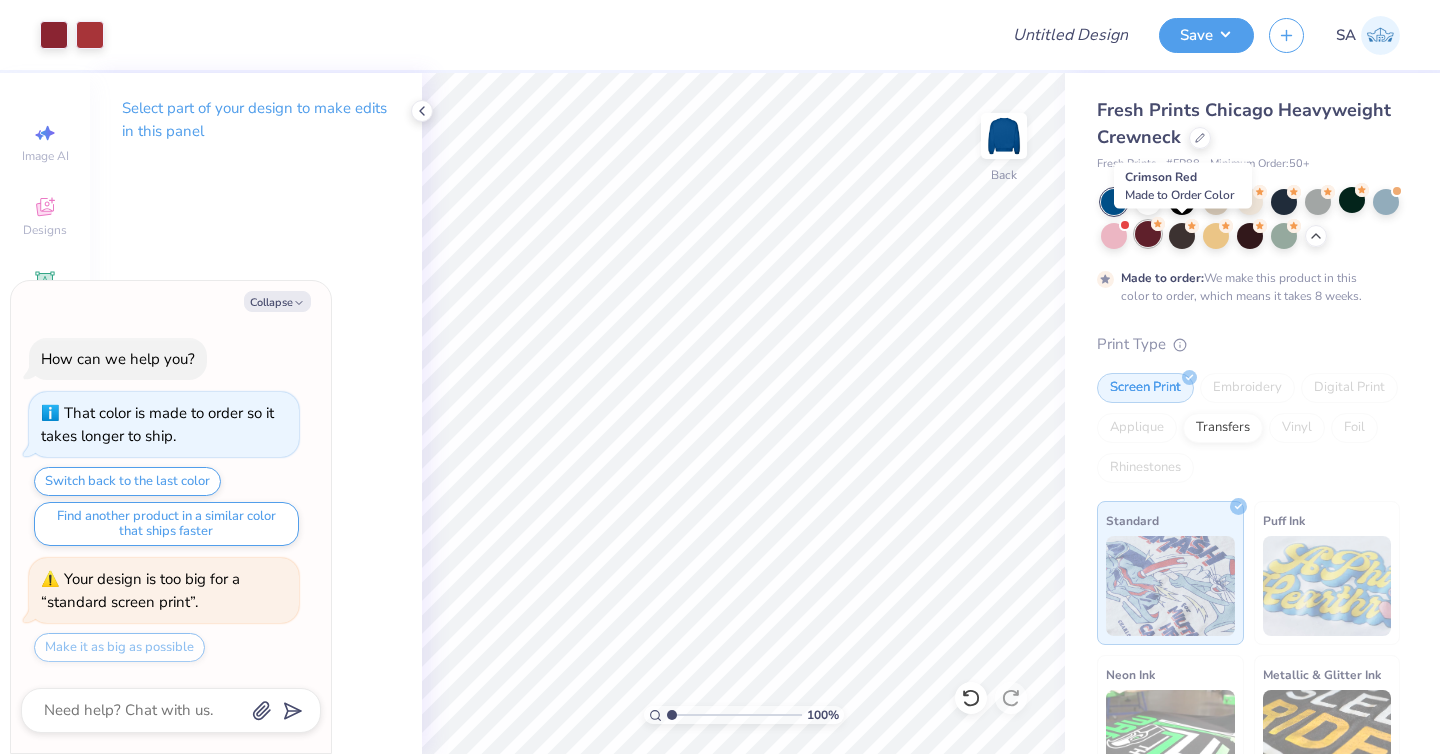 click at bounding box center [1148, 234] 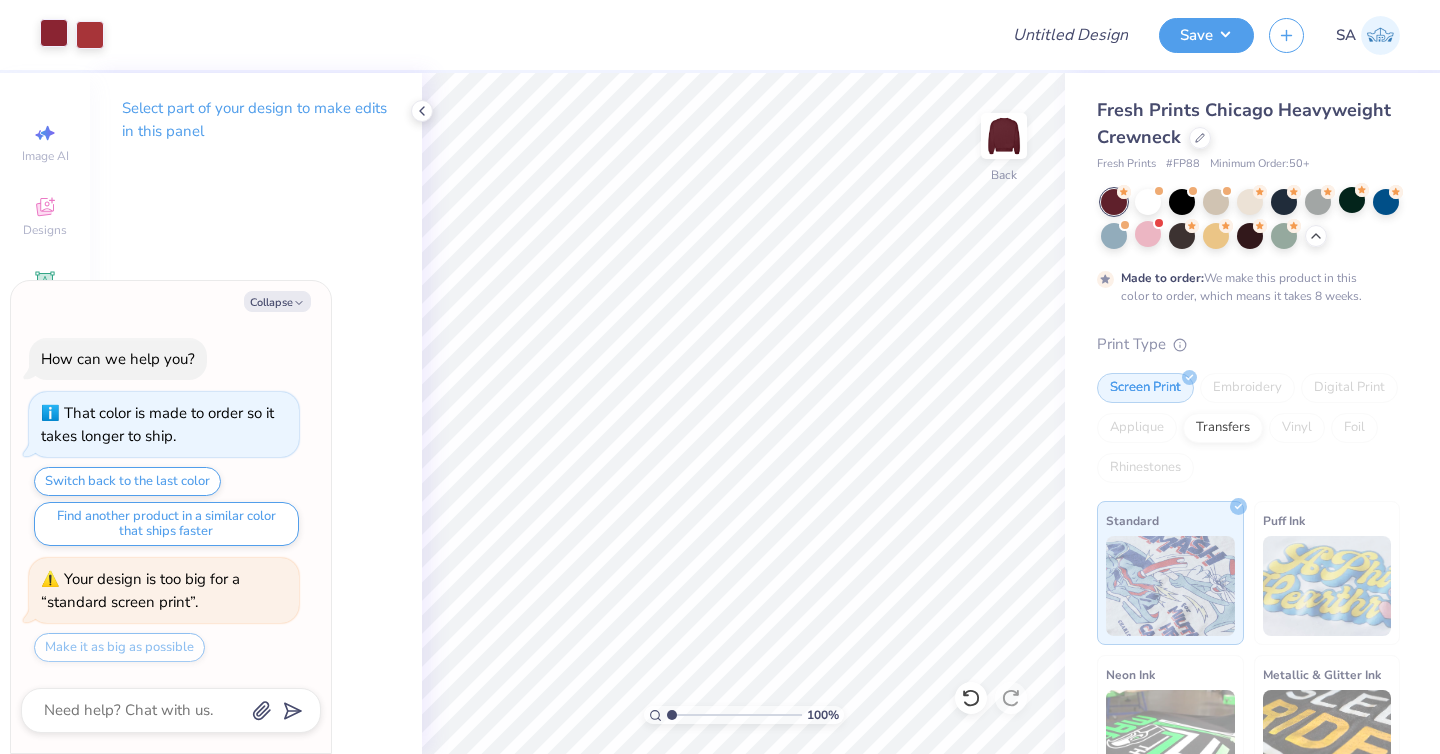 click at bounding box center [54, 33] 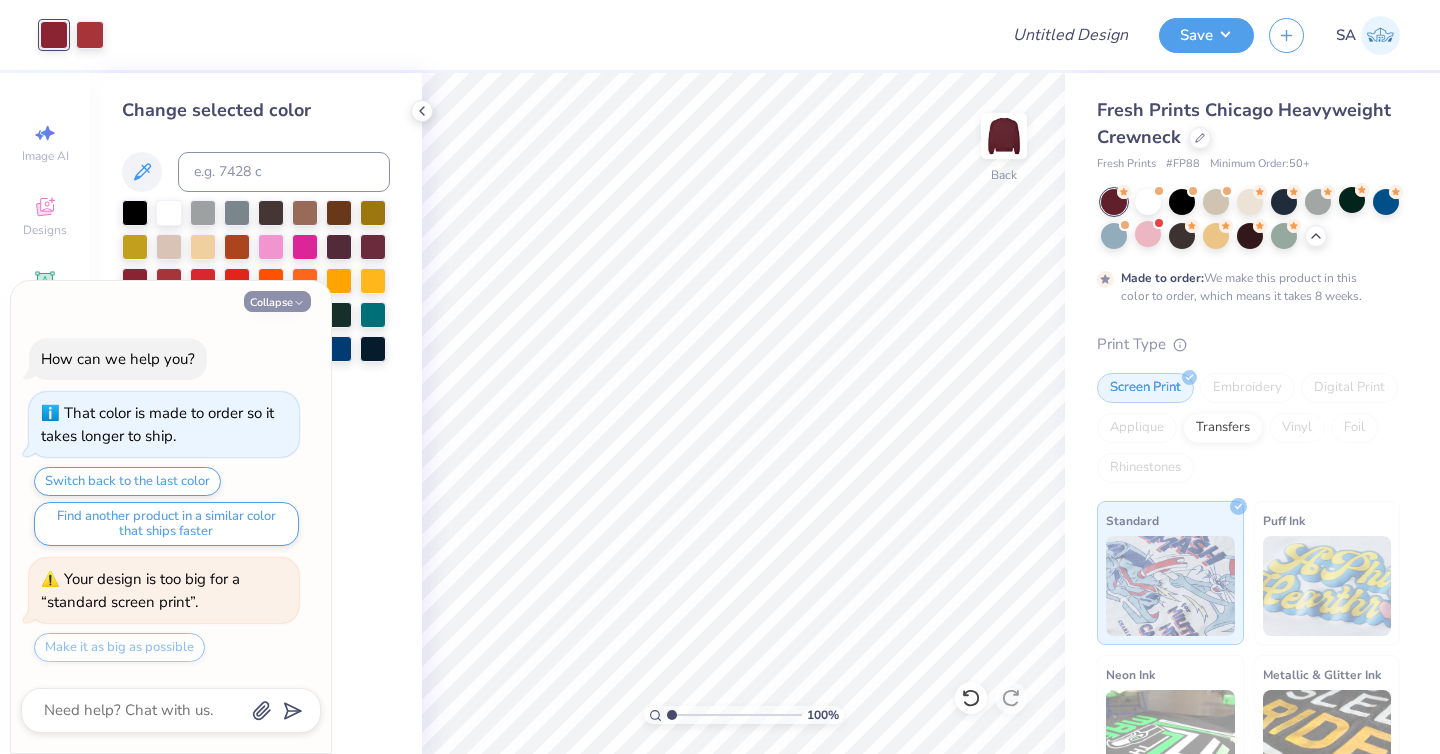 click on "Collapse" at bounding box center (277, 301) 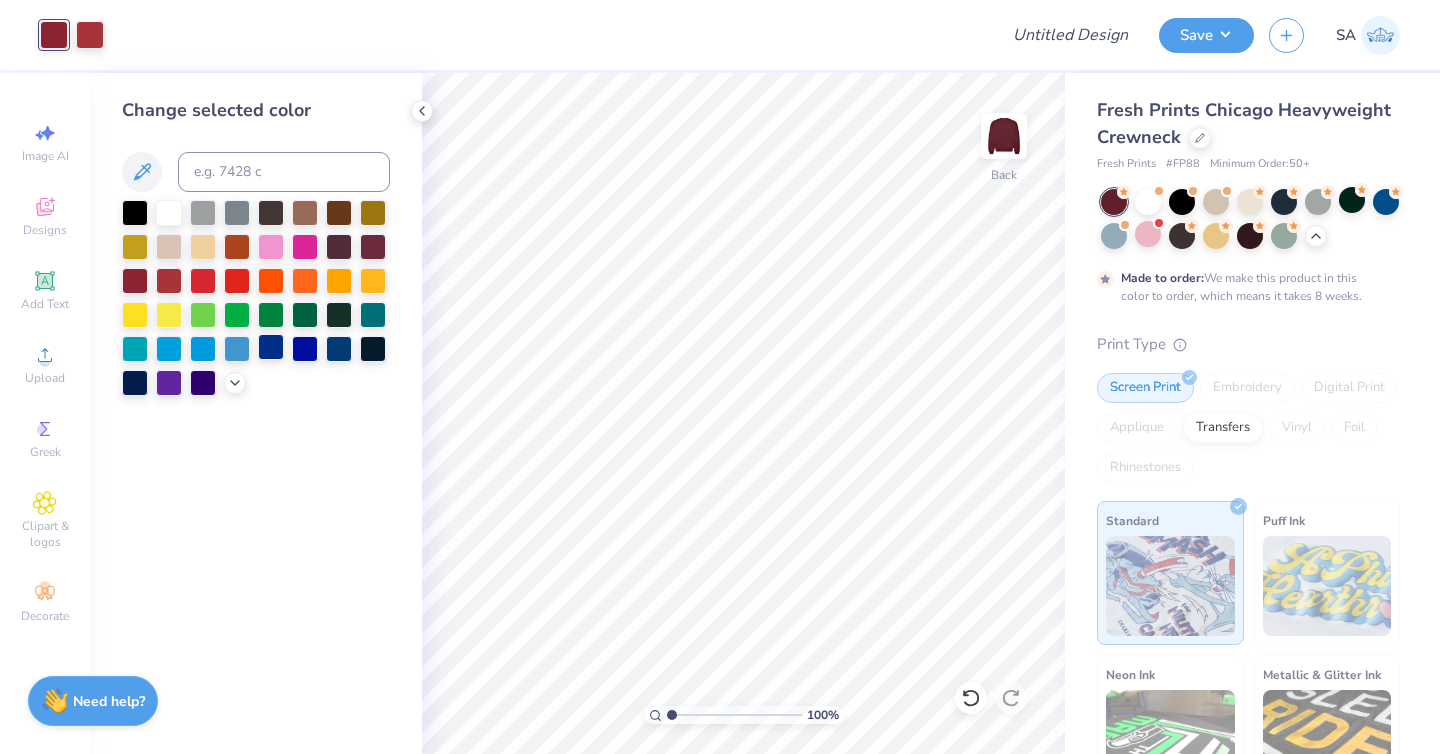 click at bounding box center (271, 347) 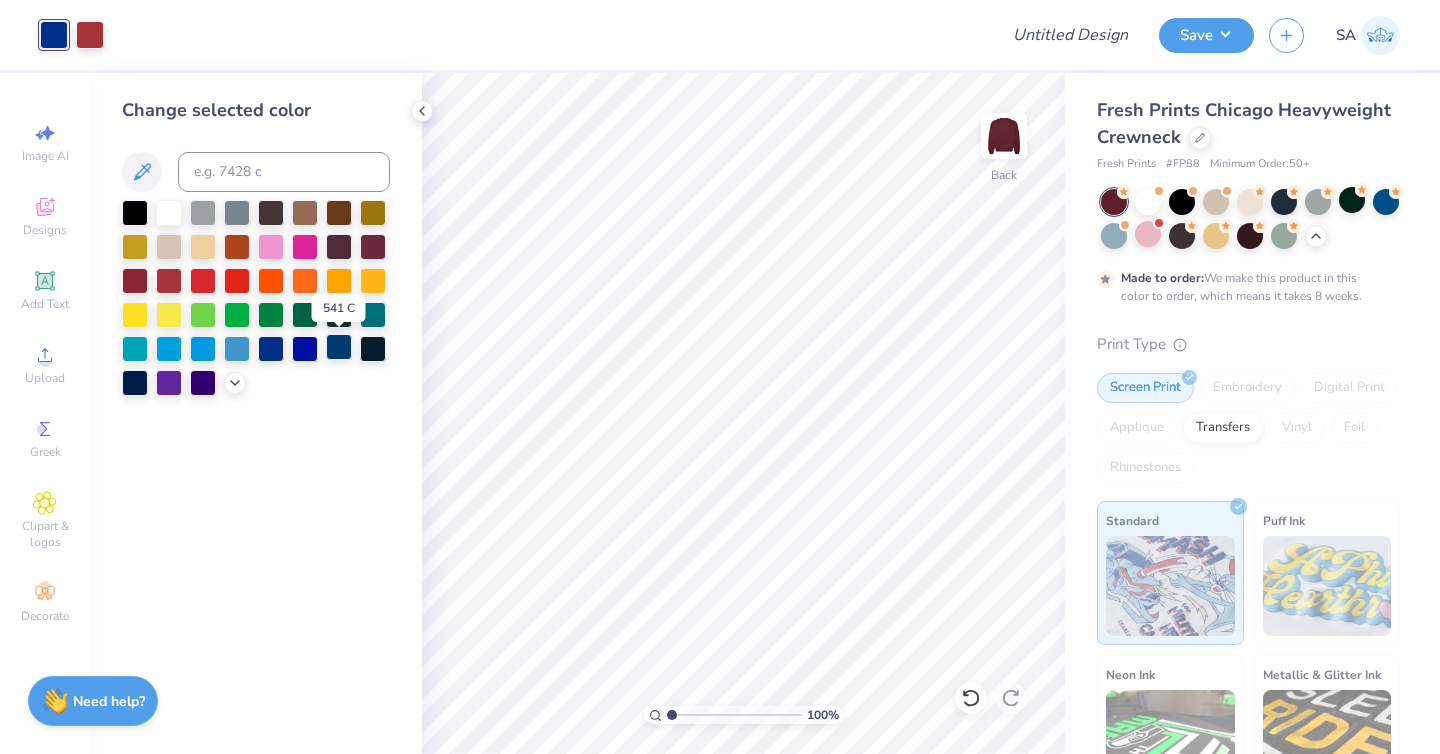 click at bounding box center (339, 347) 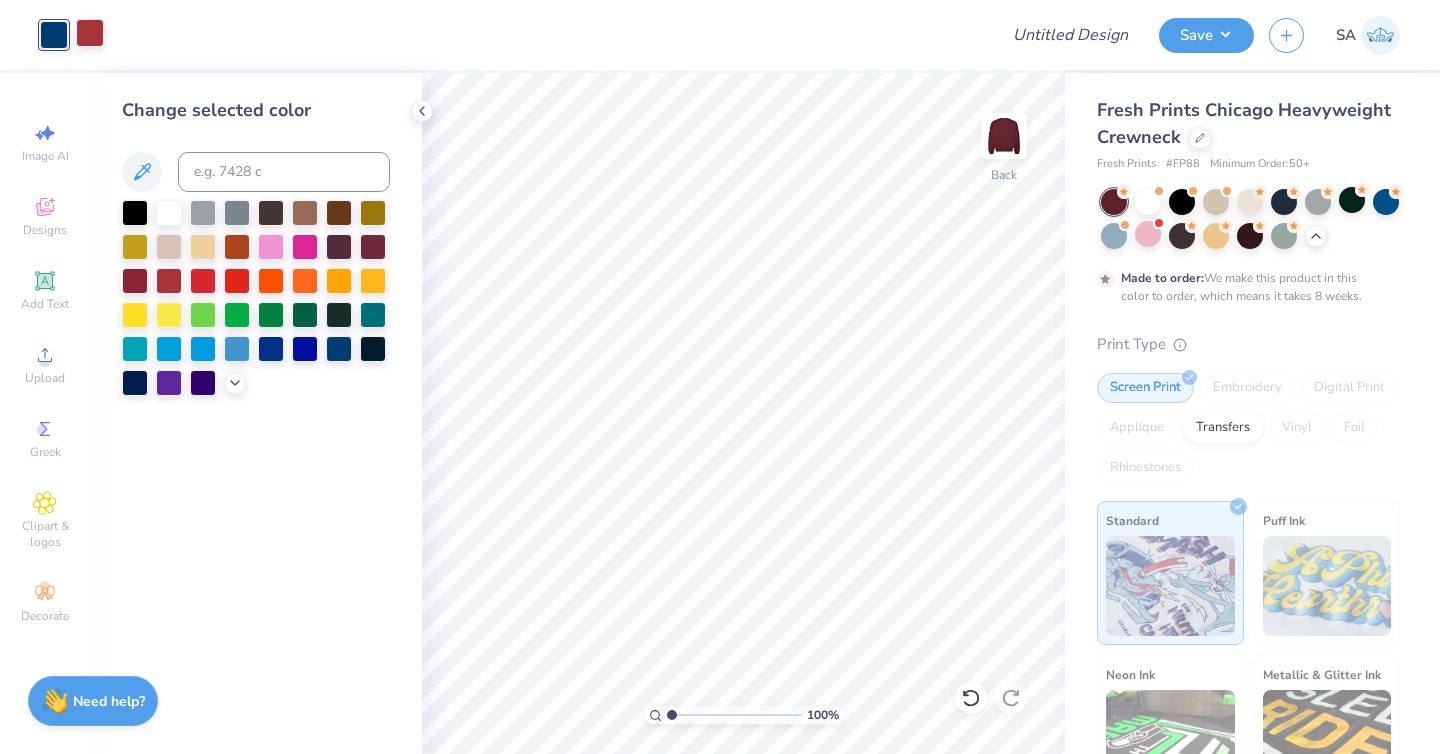 click at bounding box center [90, 33] 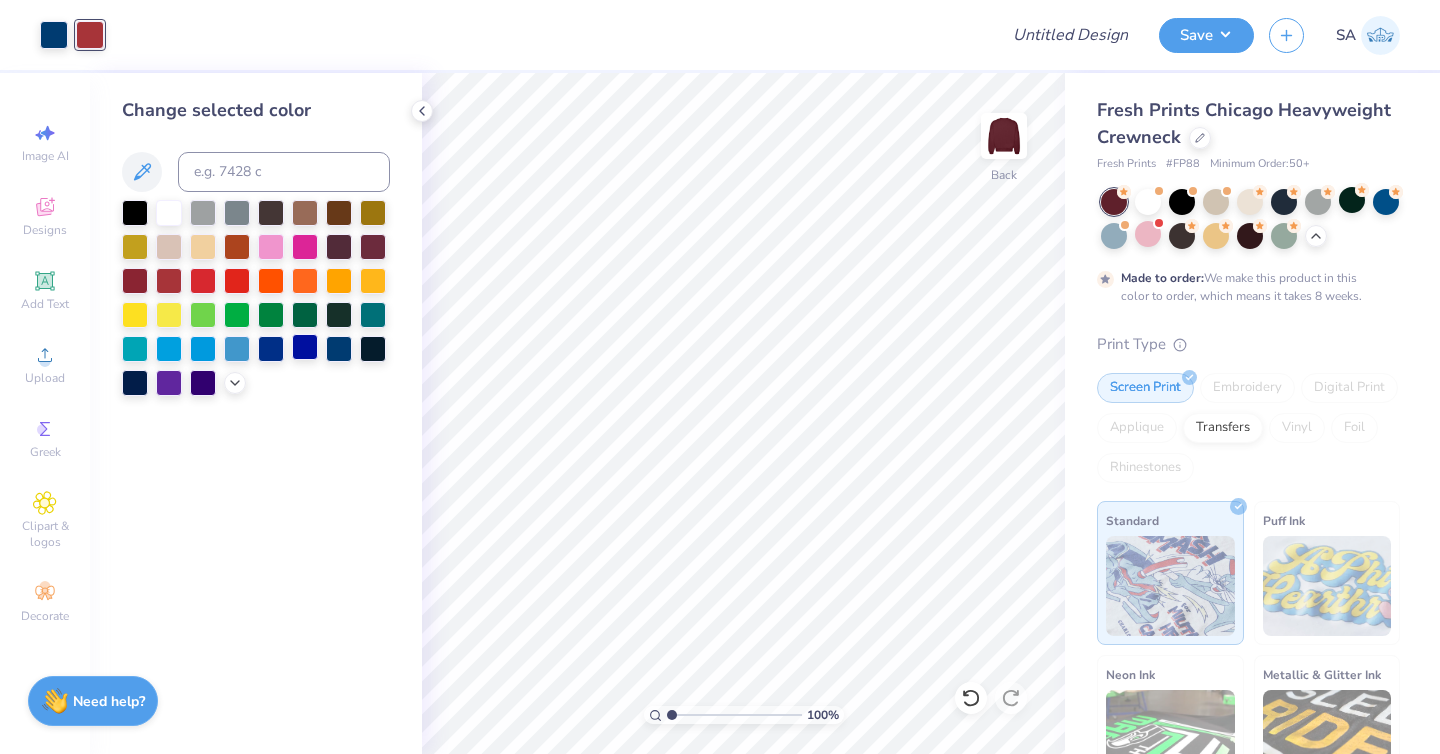 click at bounding box center (305, 347) 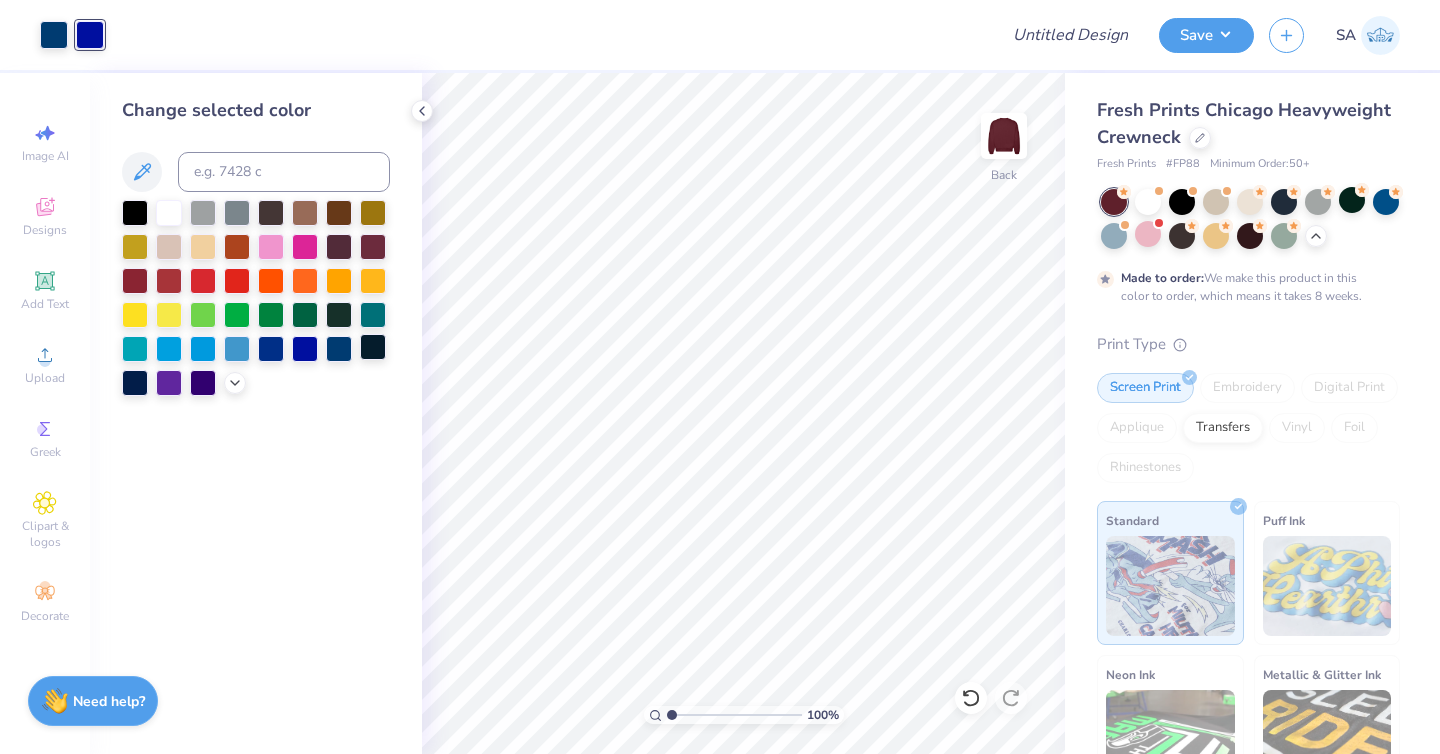 click at bounding box center [373, 347] 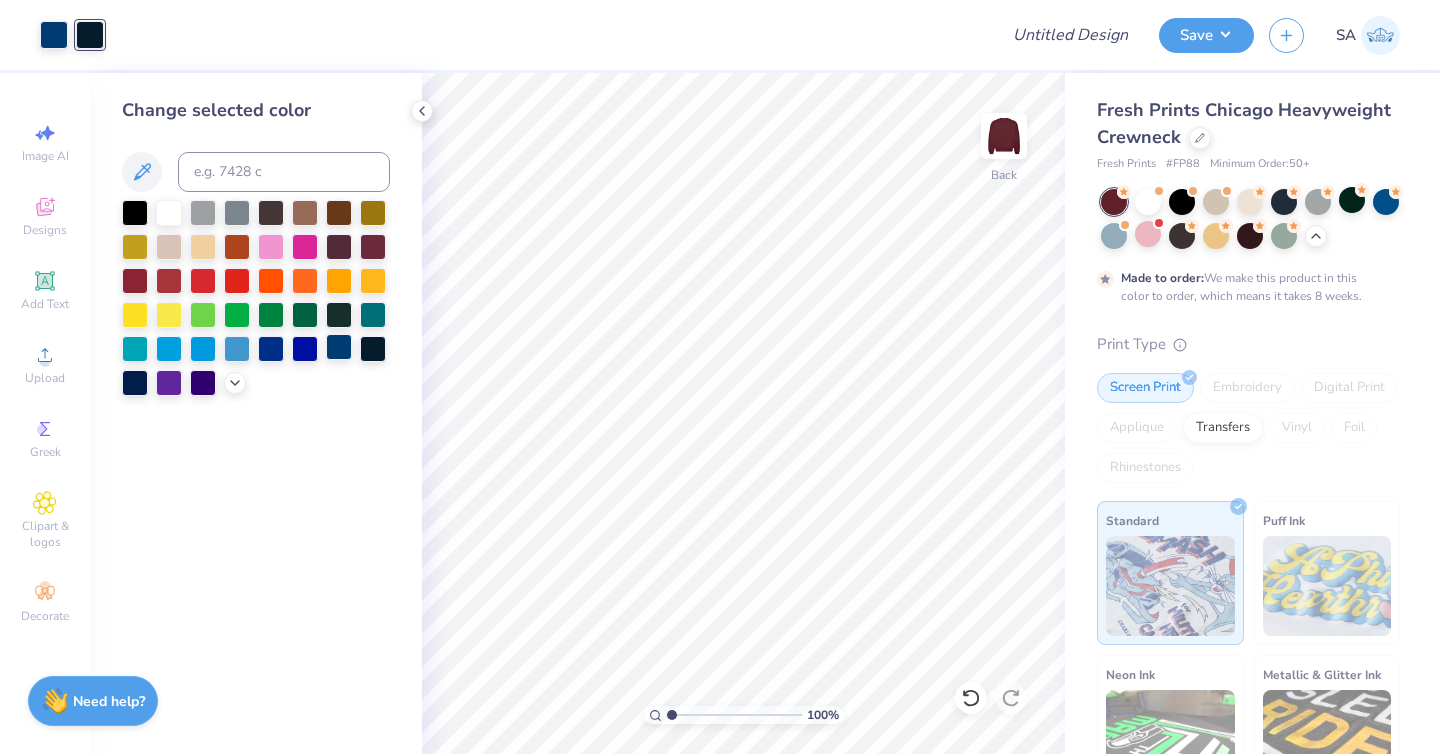 click at bounding box center (339, 347) 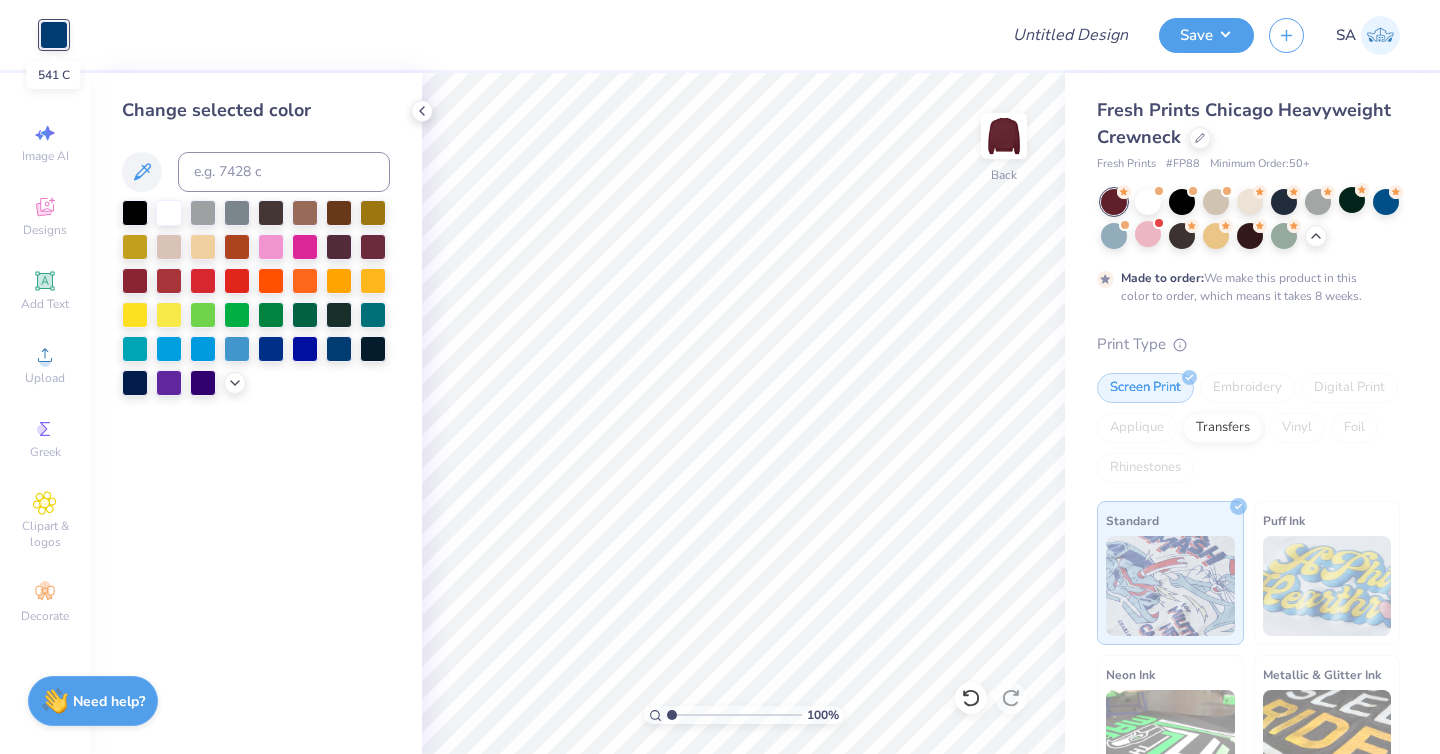 click at bounding box center [54, 35] 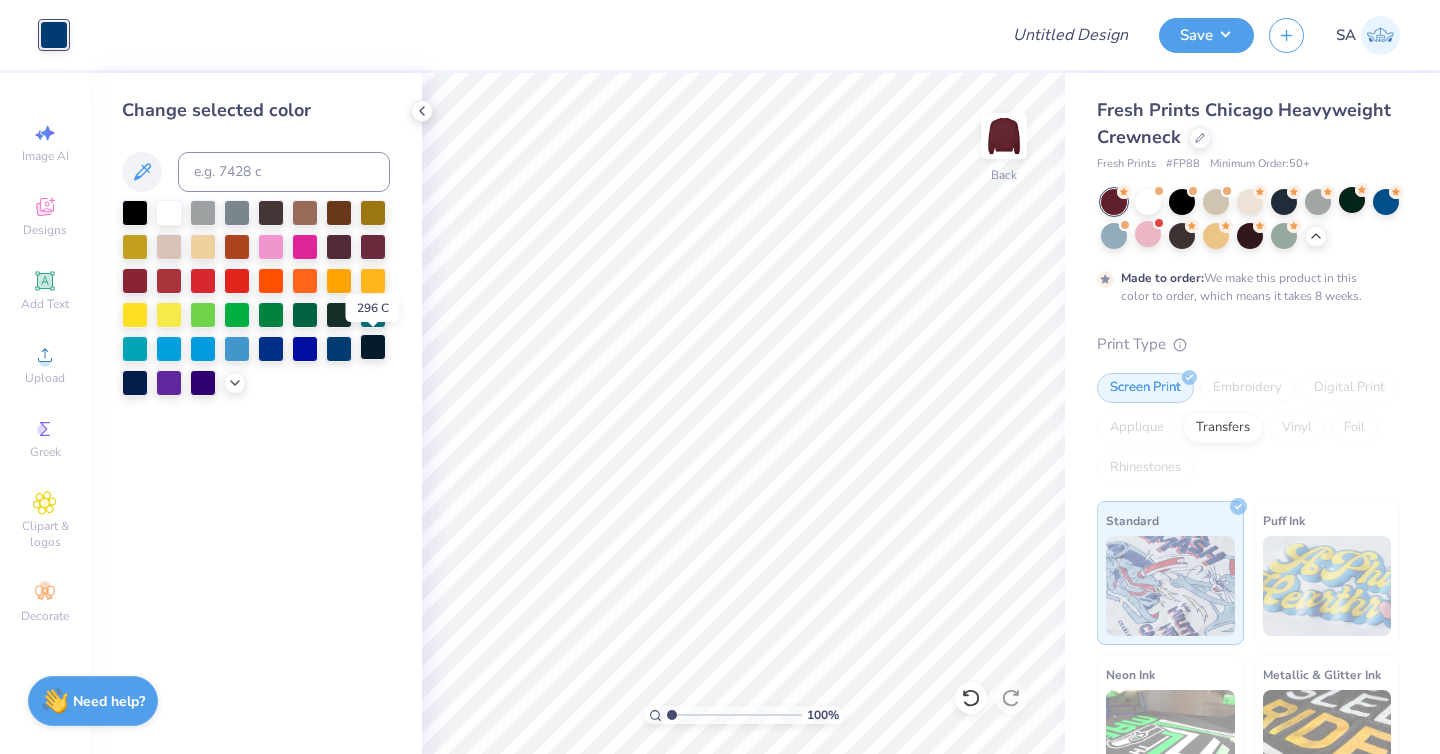 click at bounding box center [373, 347] 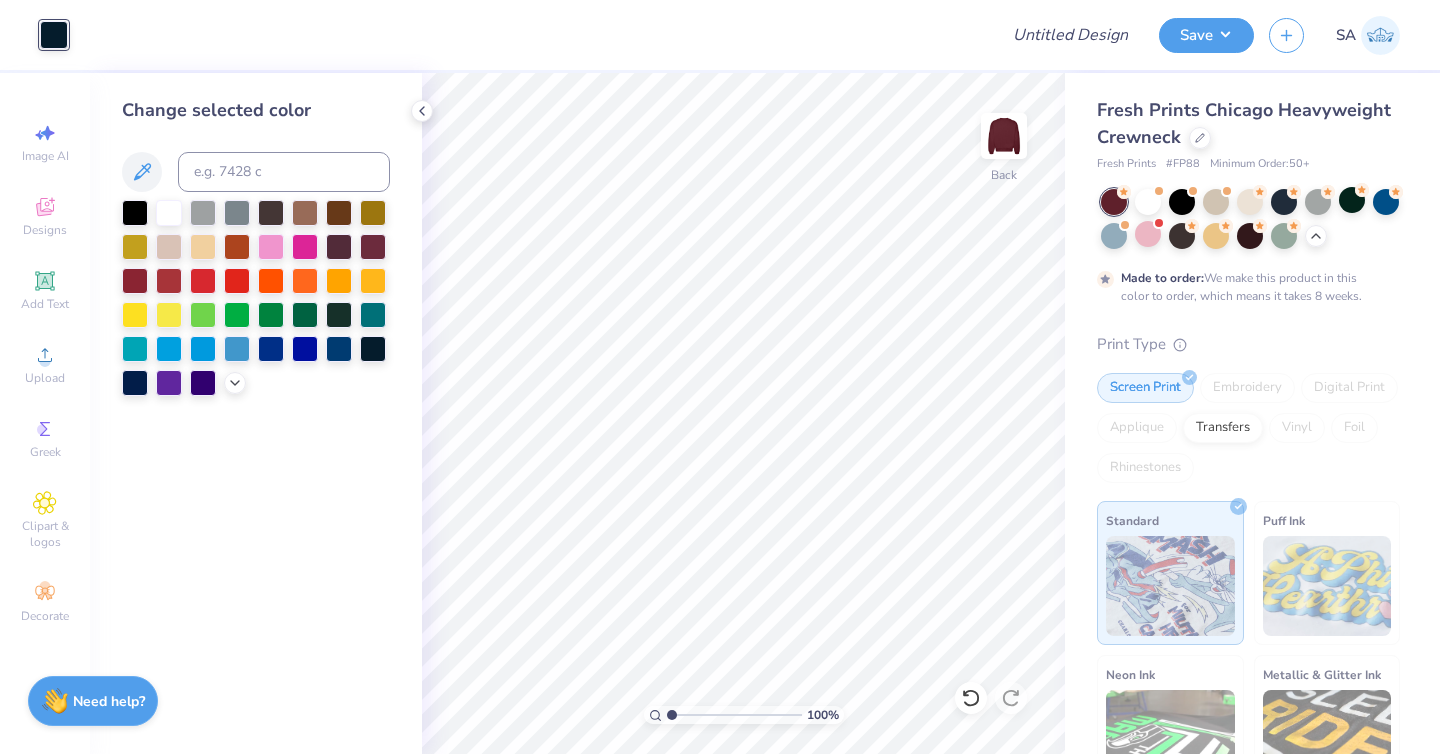 click 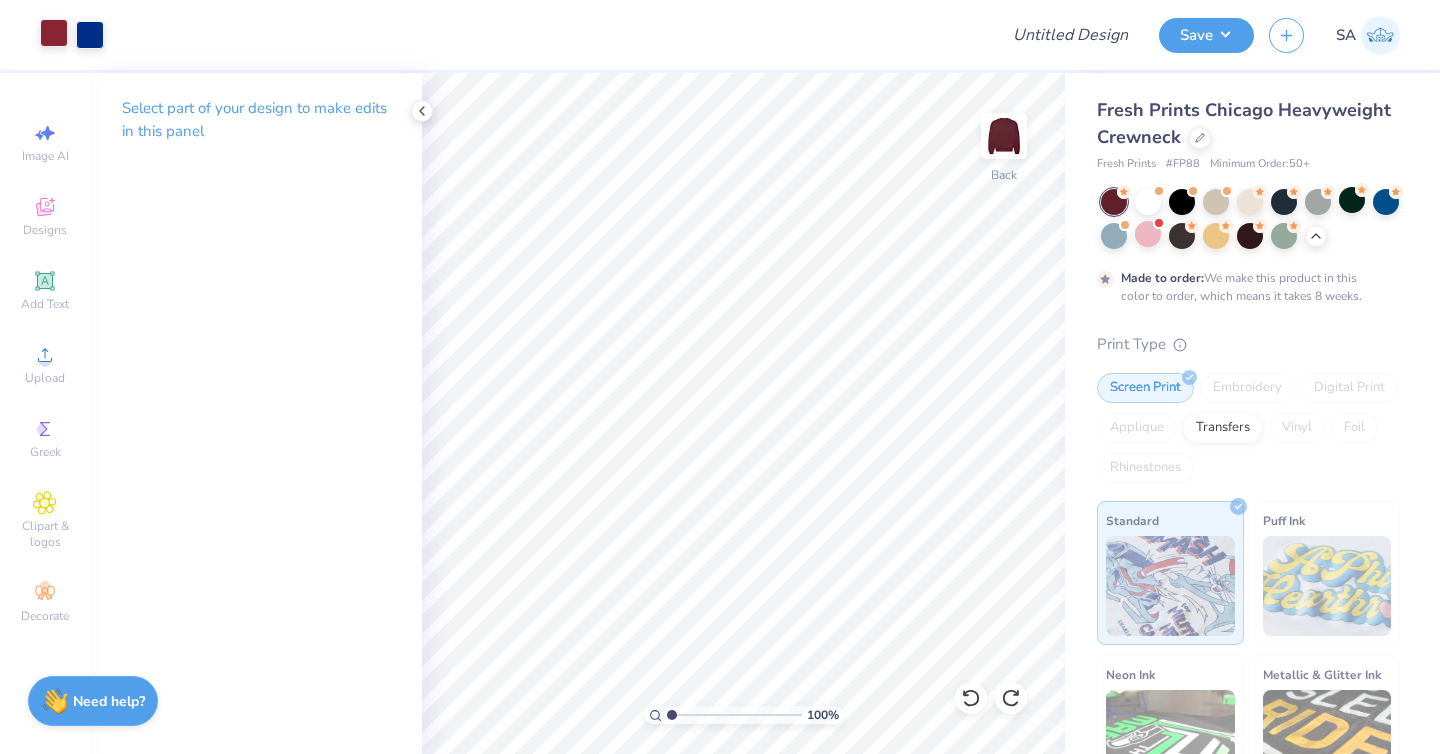 click at bounding box center [54, 33] 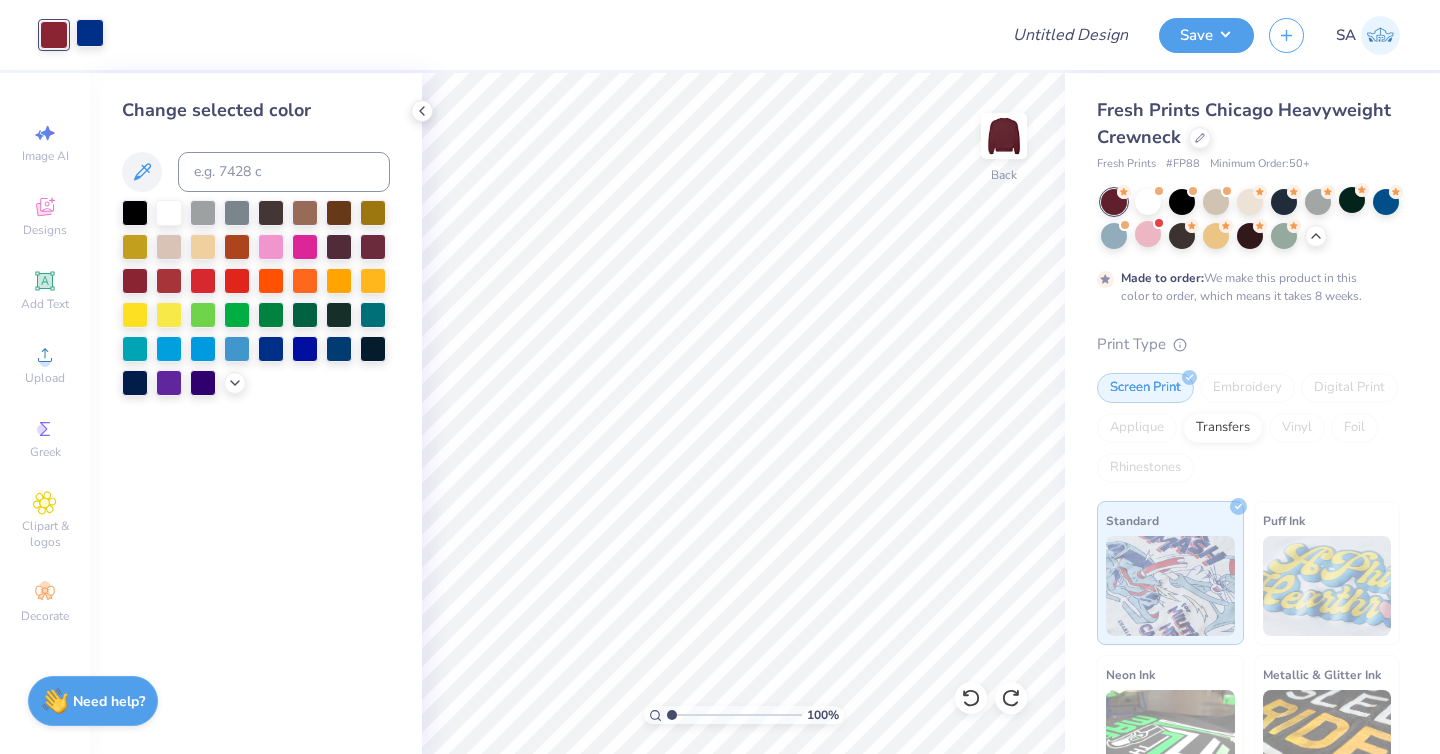 click at bounding box center (373, 349) 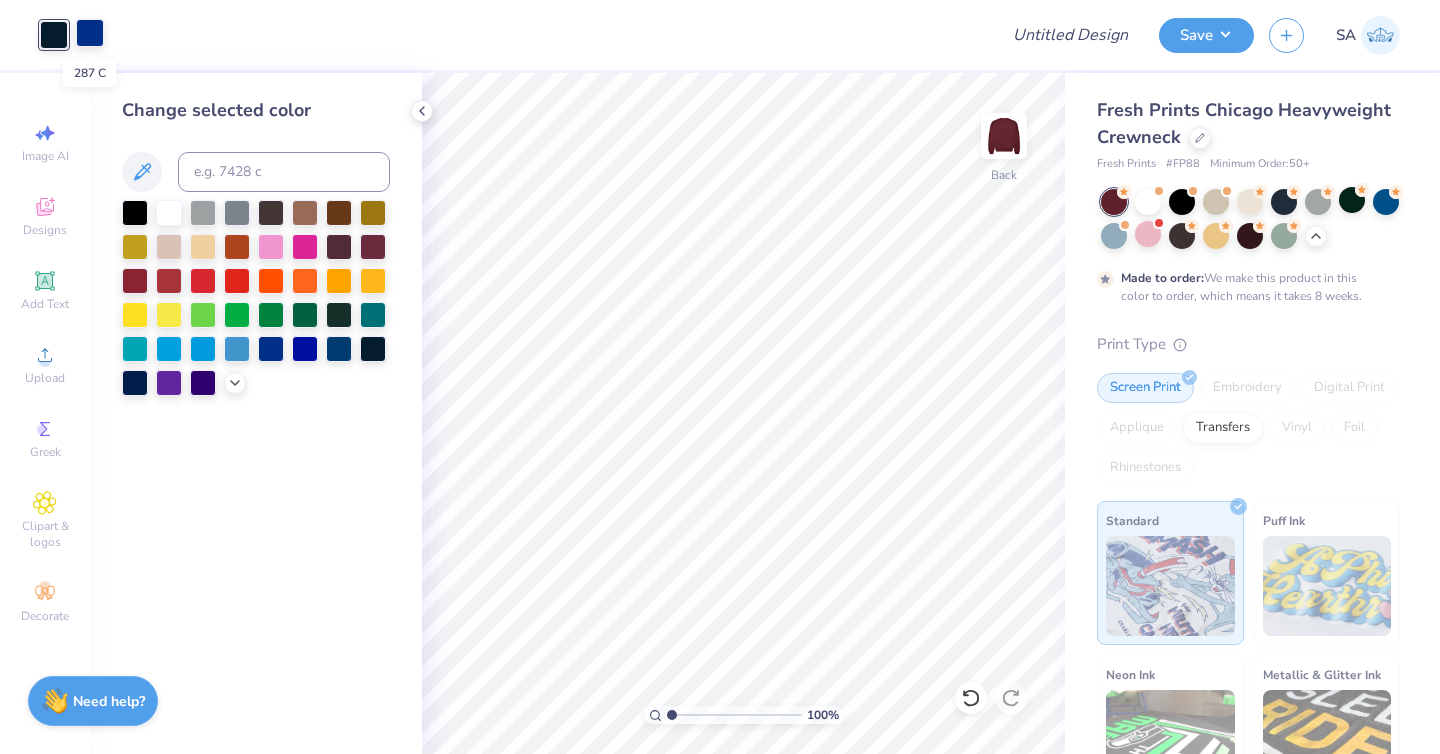 click at bounding box center (90, 33) 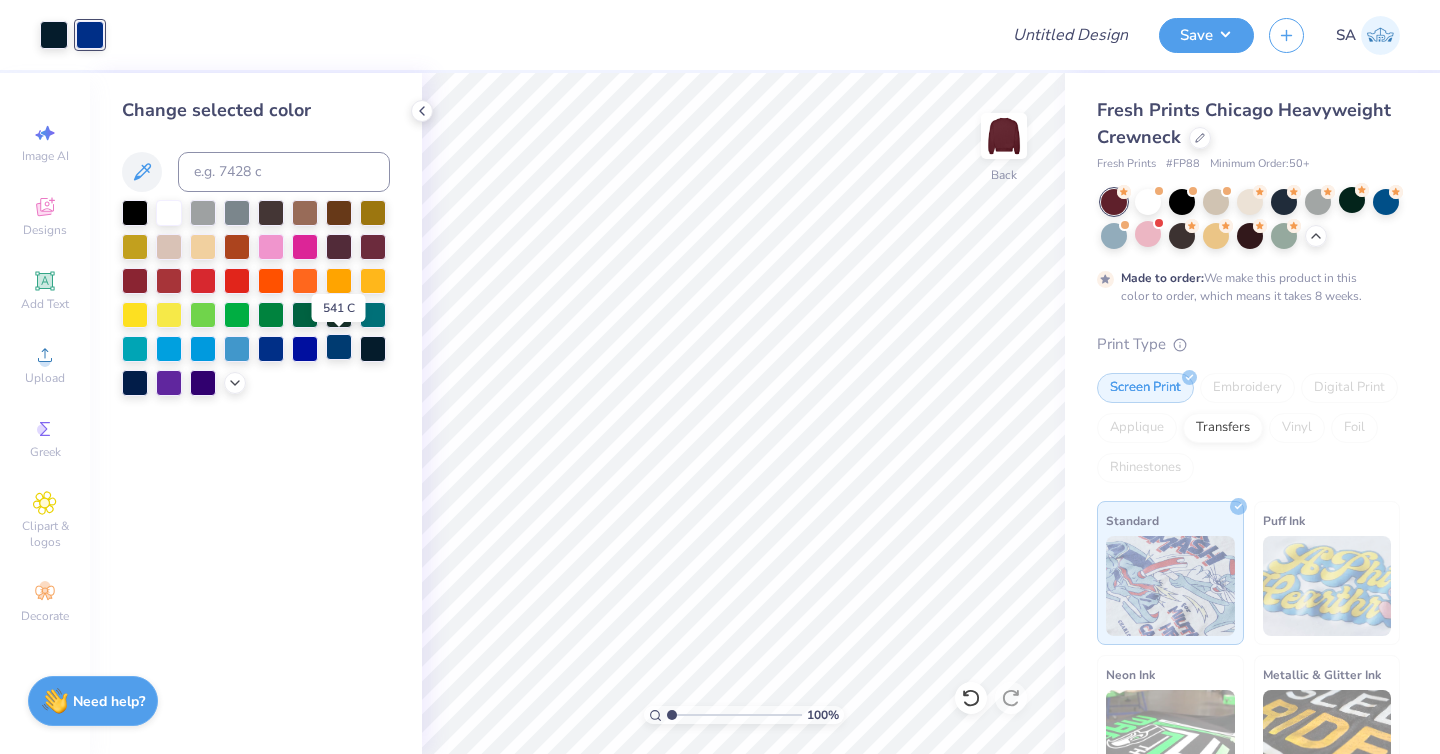 click at bounding box center (339, 347) 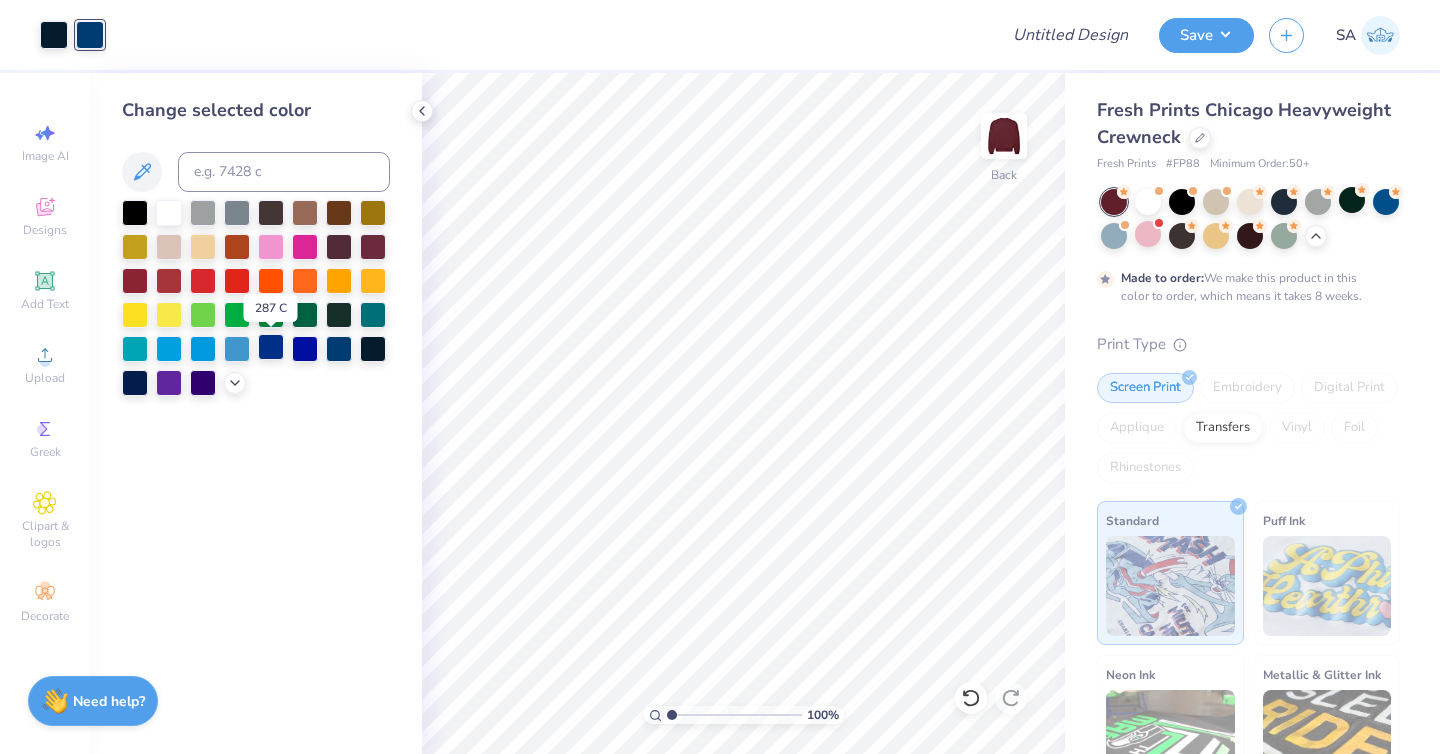 click at bounding box center (271, 347) 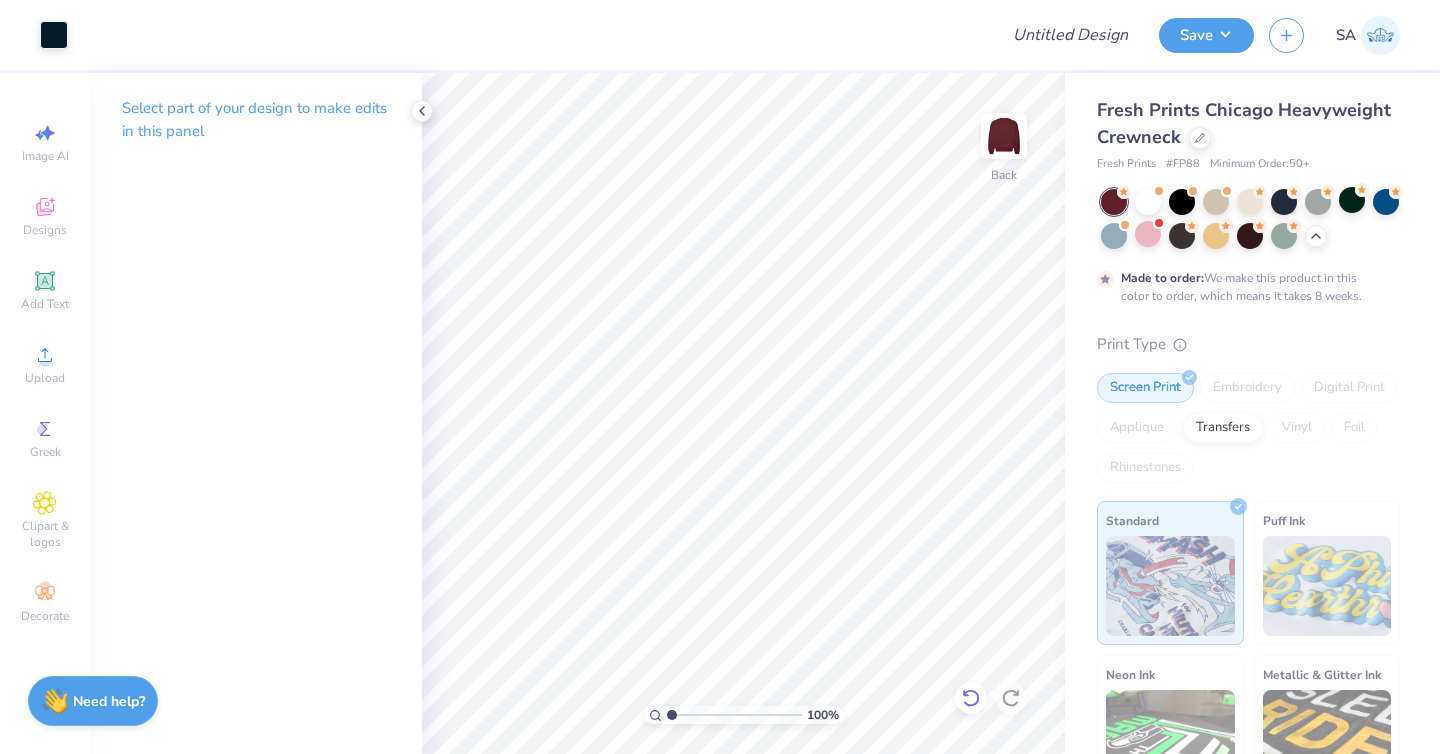 click 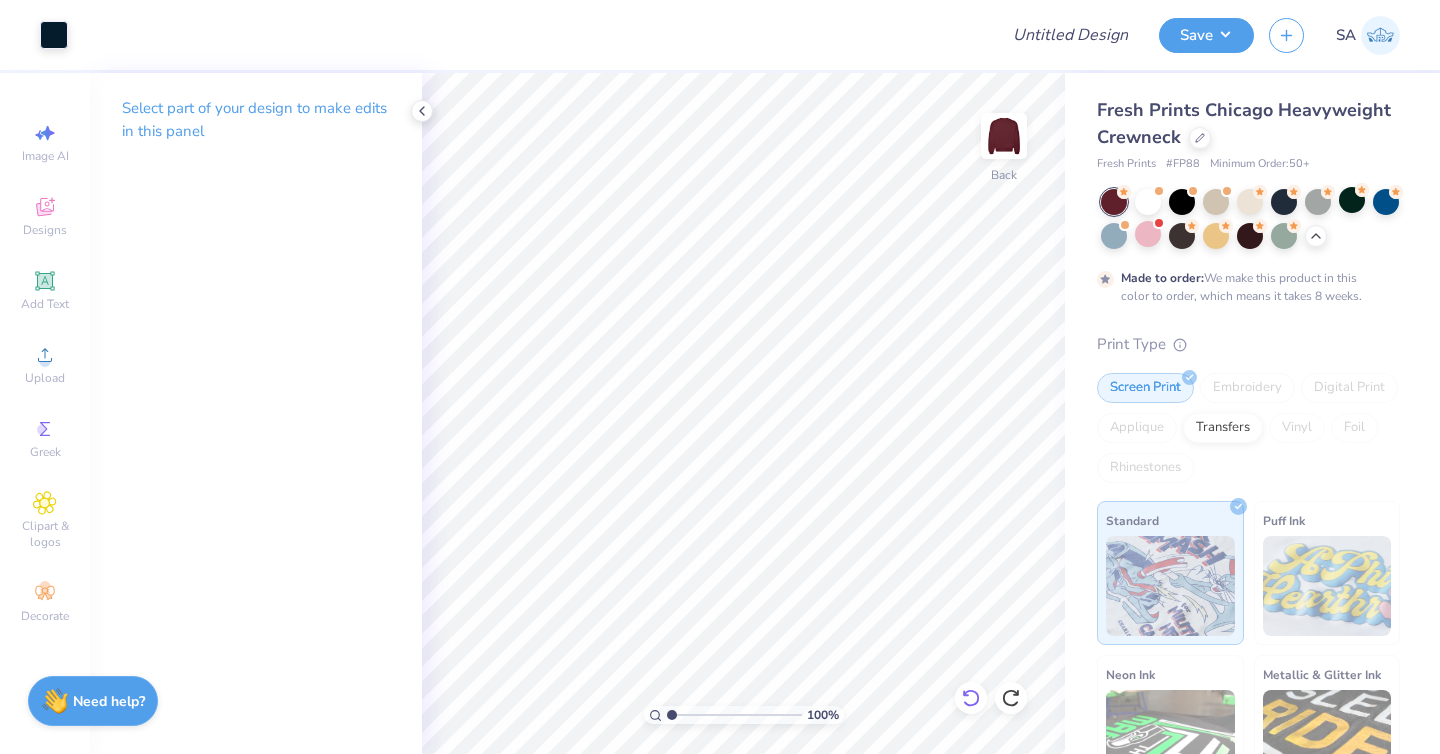 click 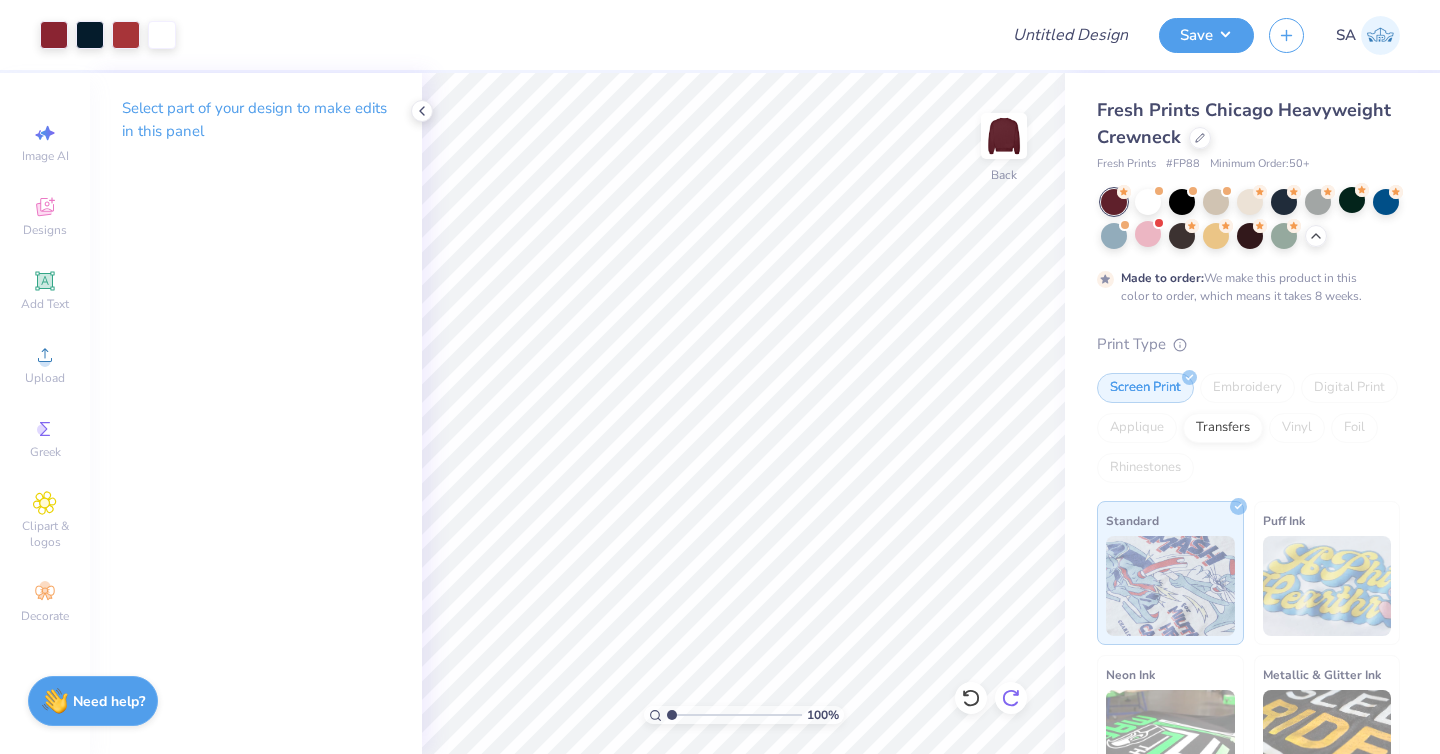 click 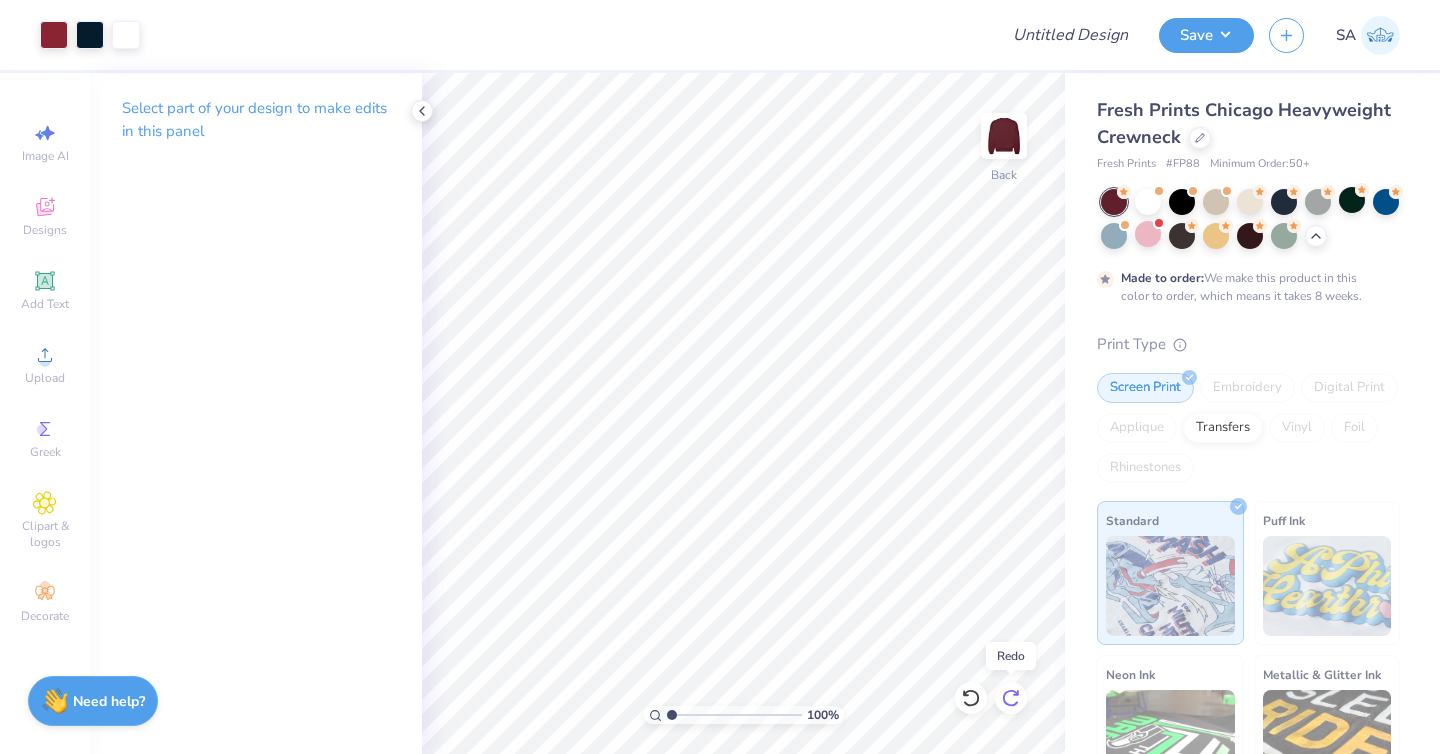 click 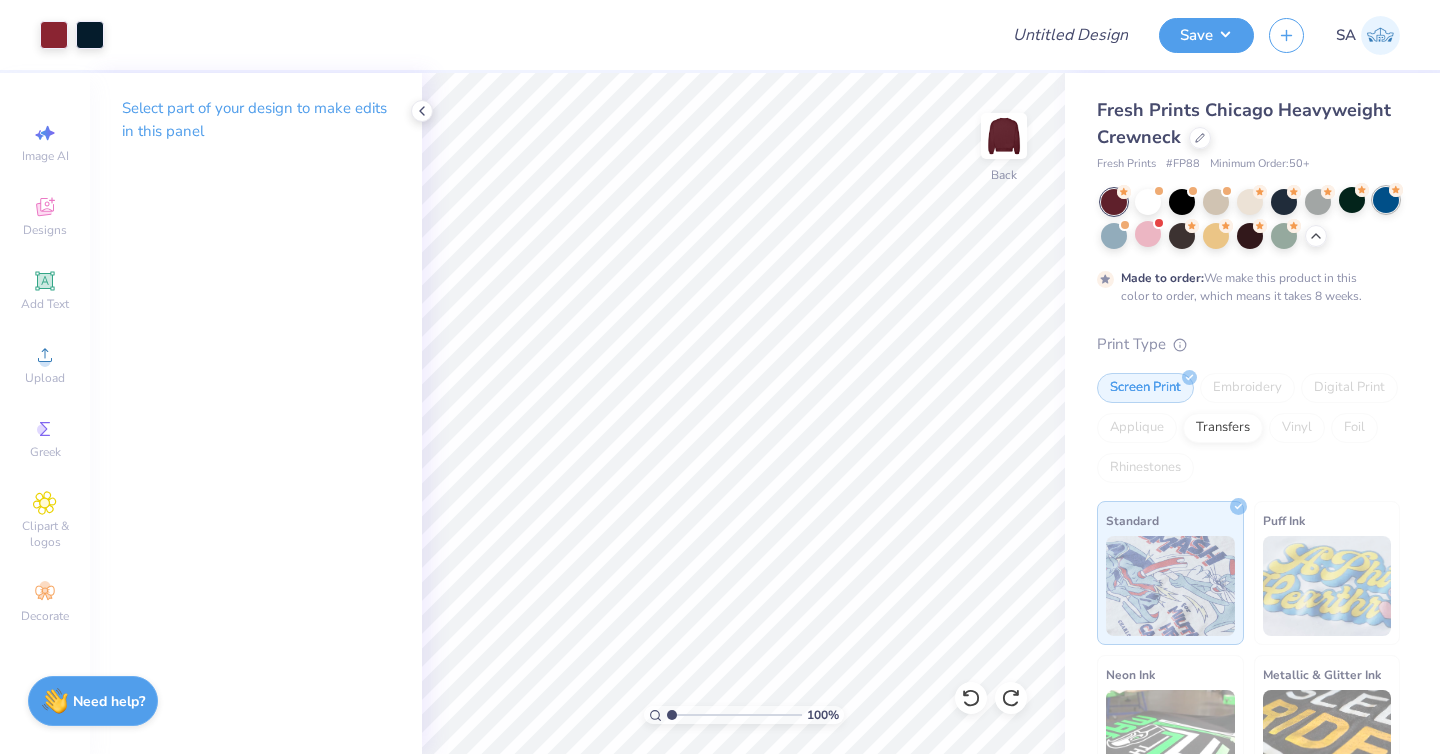 click at bounding box center [1386, 200] 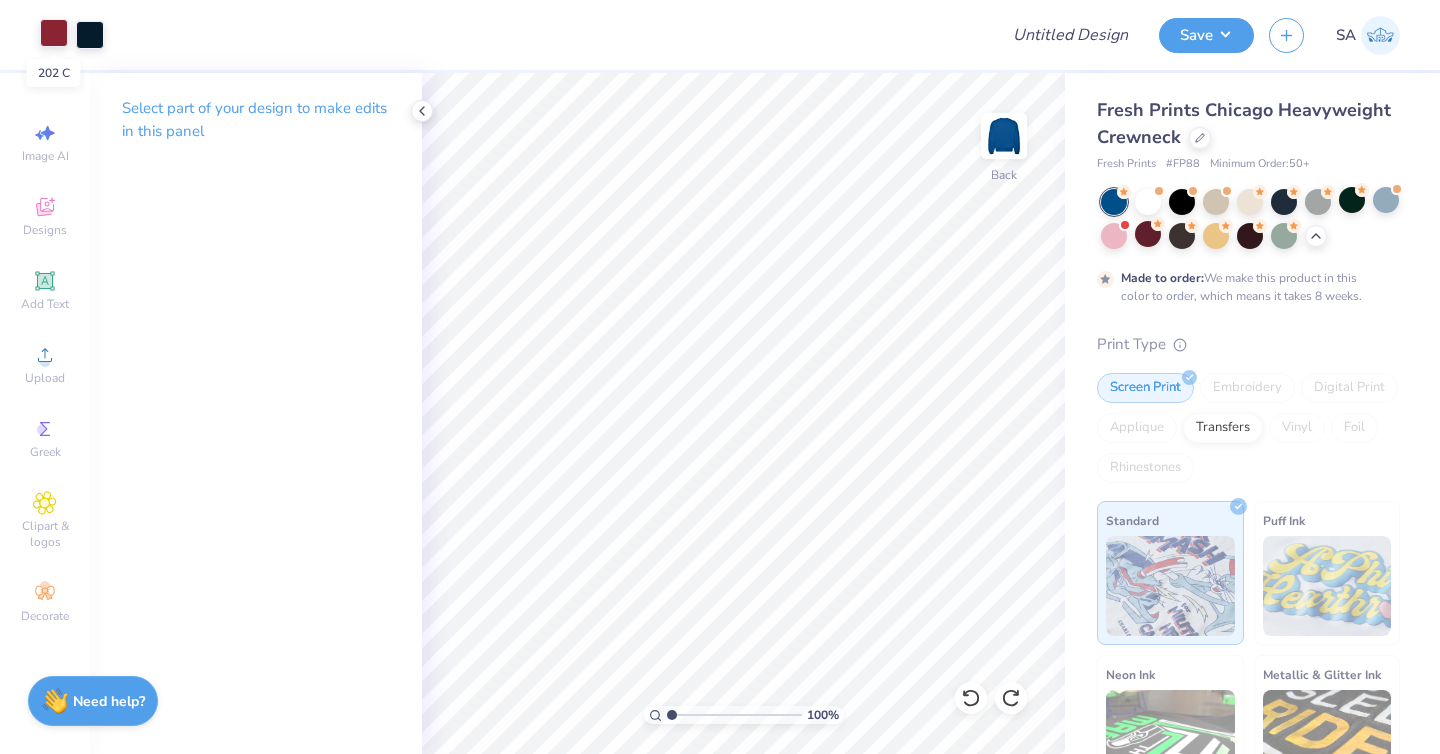 click at bounding box center [54, 33] 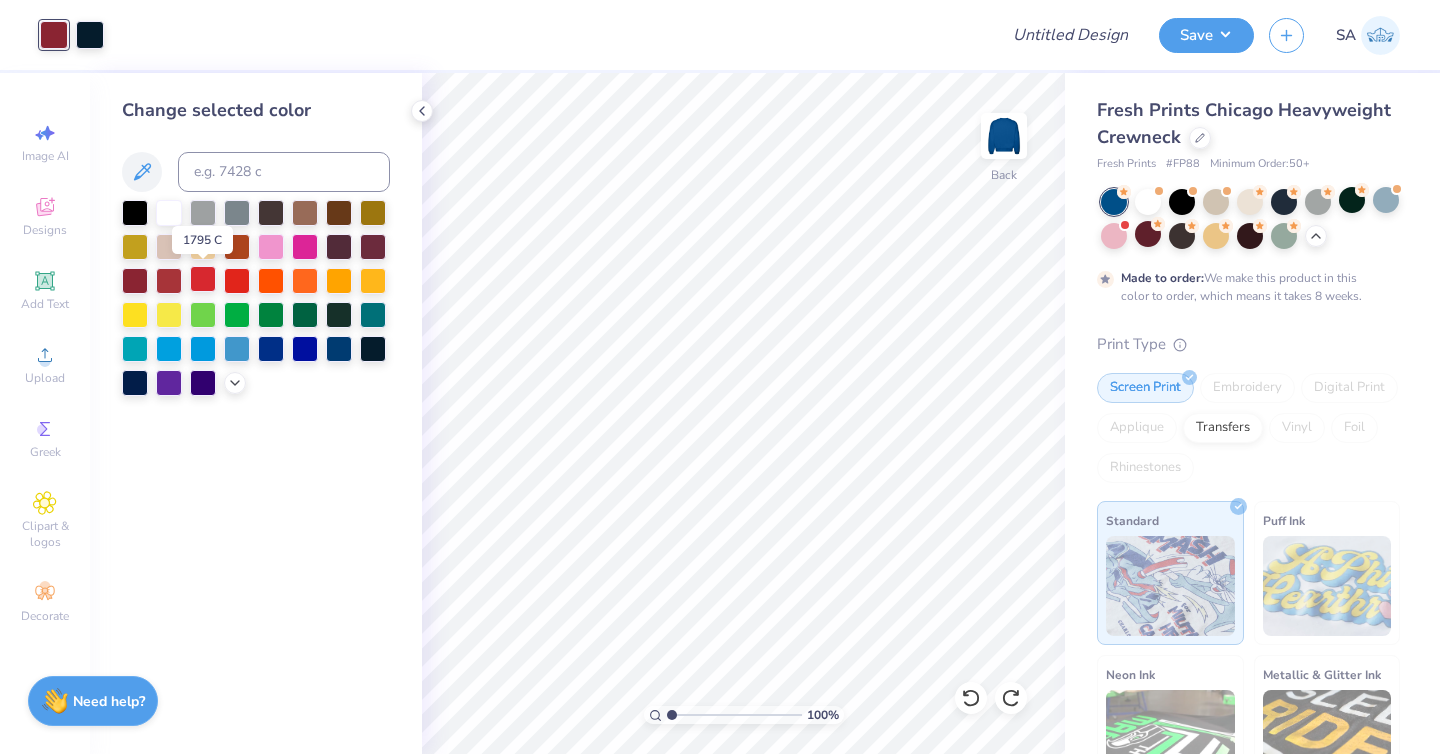 click at bounding box center [203, 279] 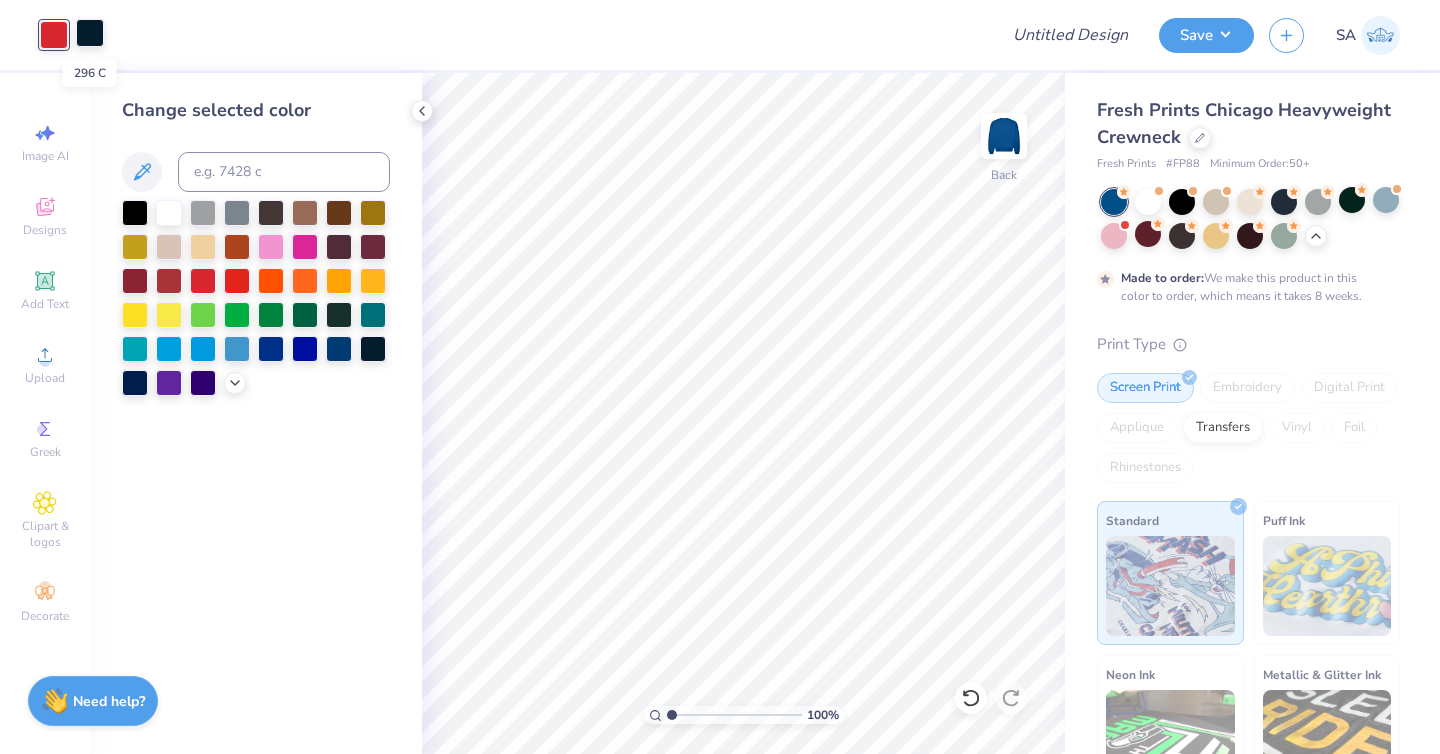 click at bounding box center [90, 33] 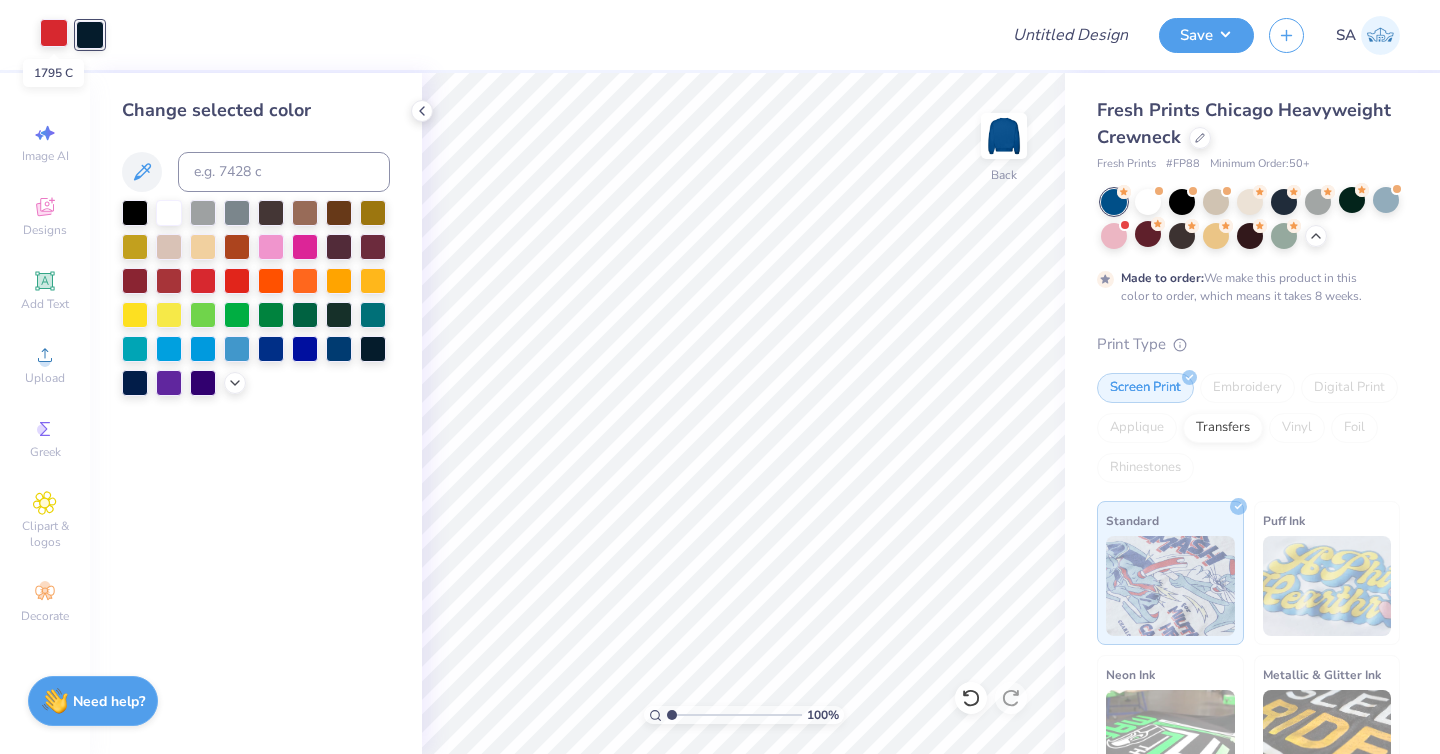 click at bounding box center (54, 33) 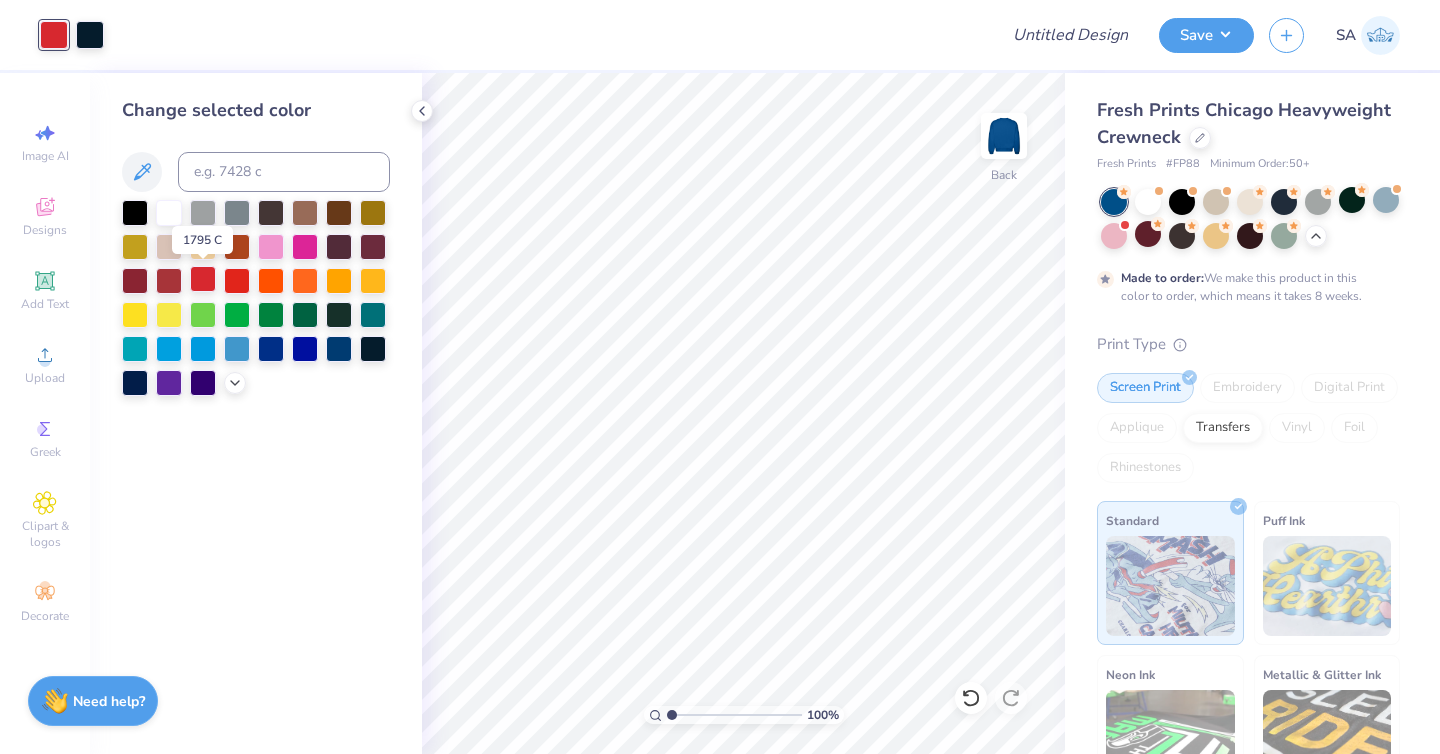 click at bounding box center (203, 279) 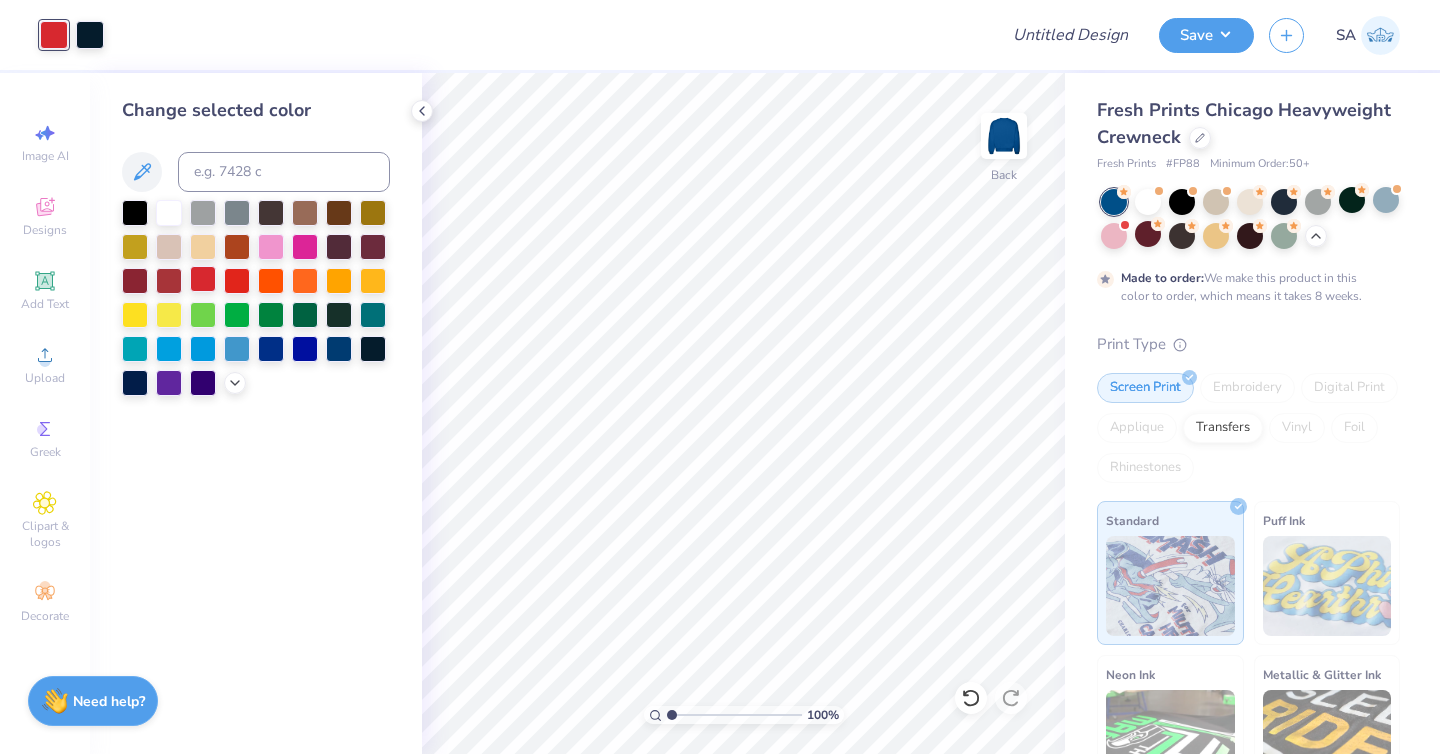 click at bounding box center (203, 279) 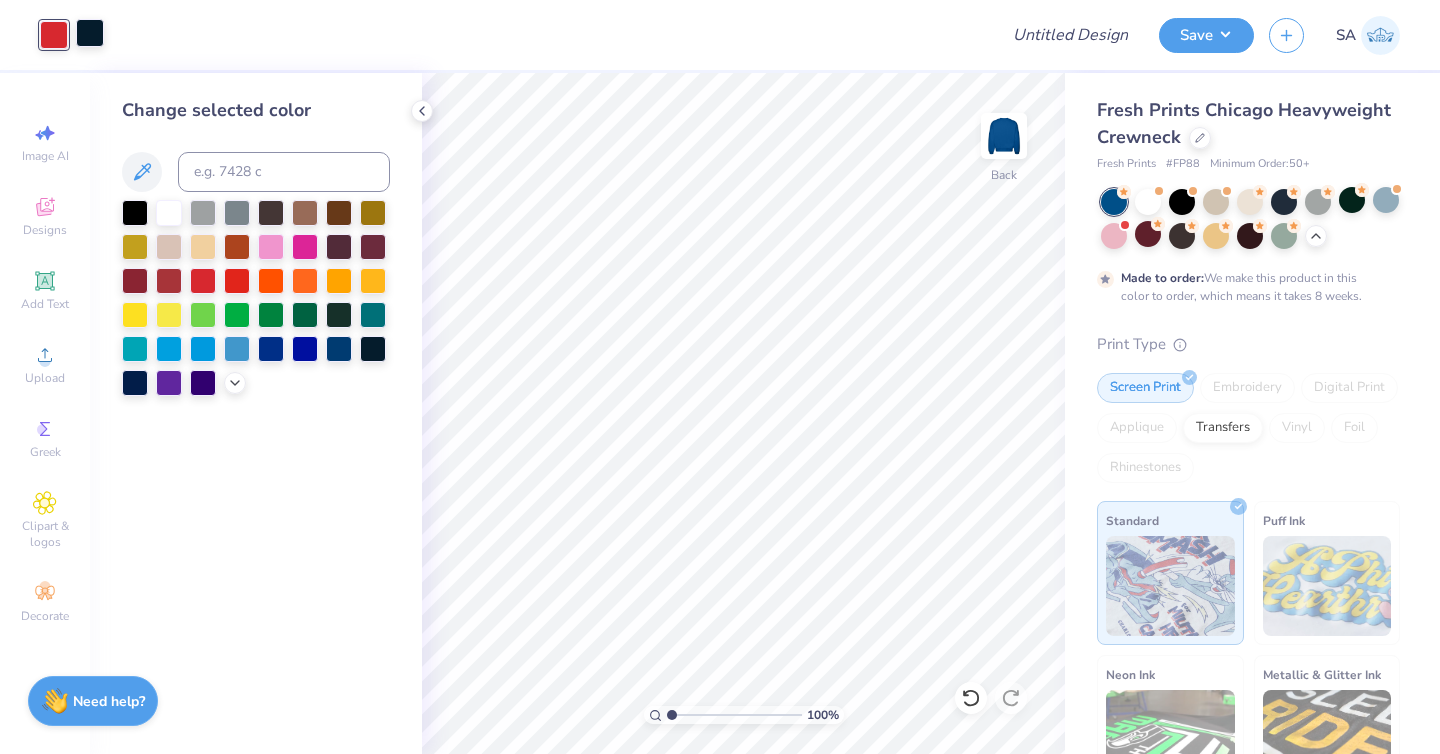 click at bounding box center (90, 33) 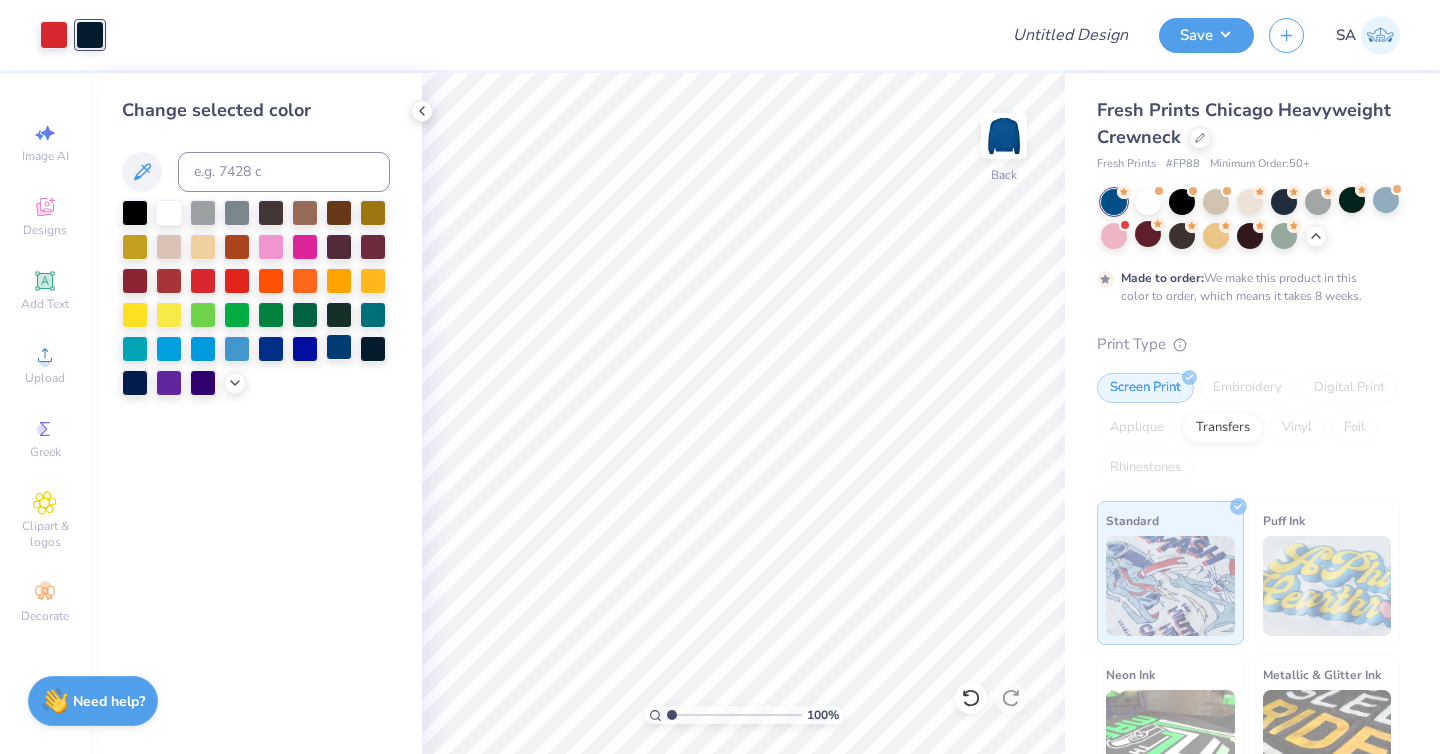 click at bounding box center [339, 347] 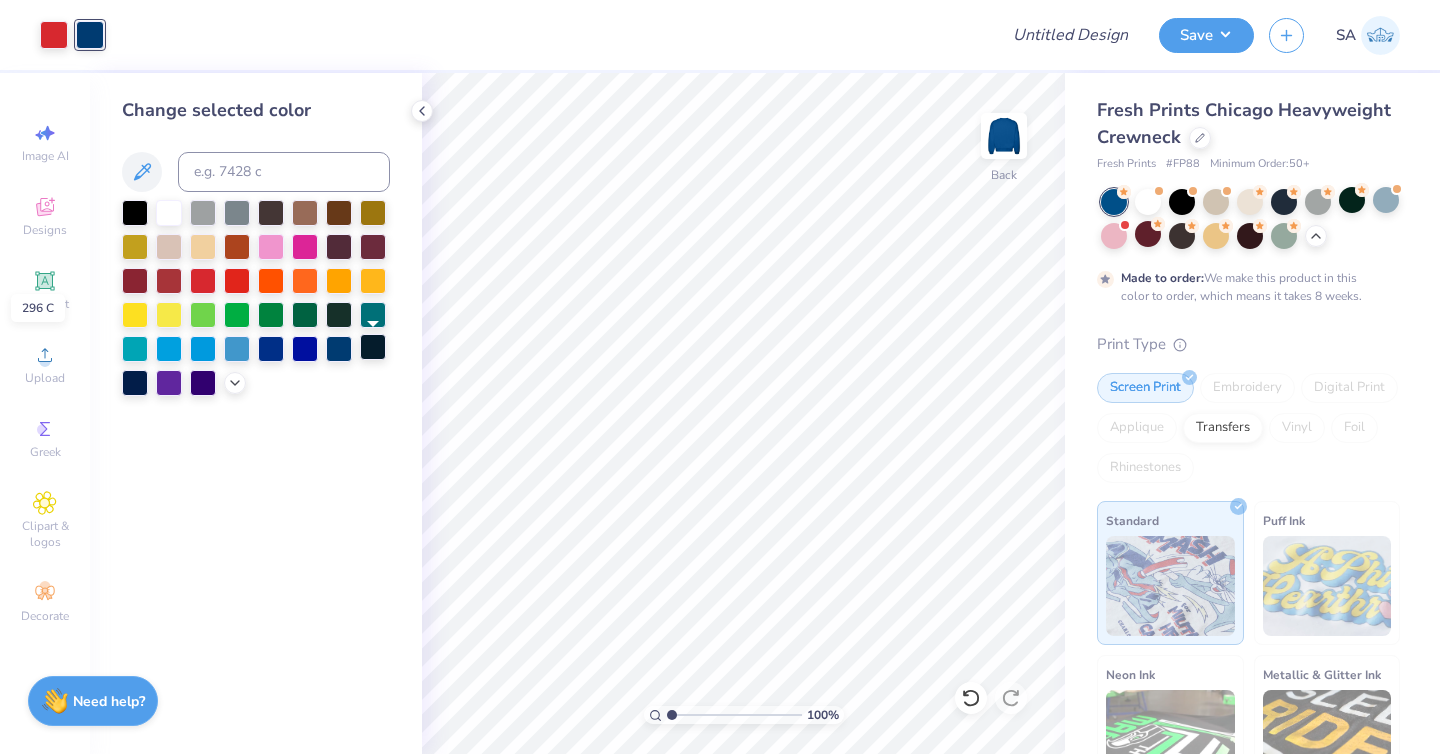 click at bounding box center (373, 347) 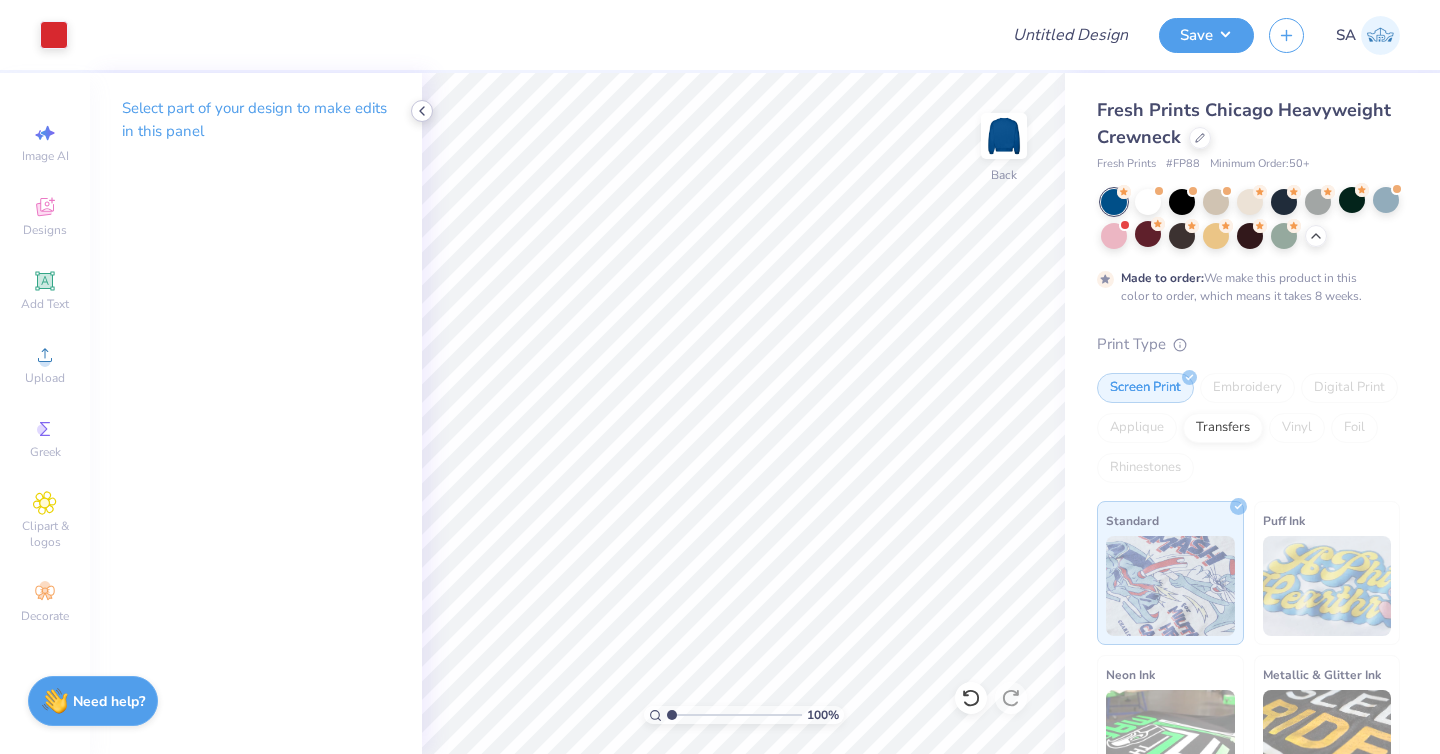 click 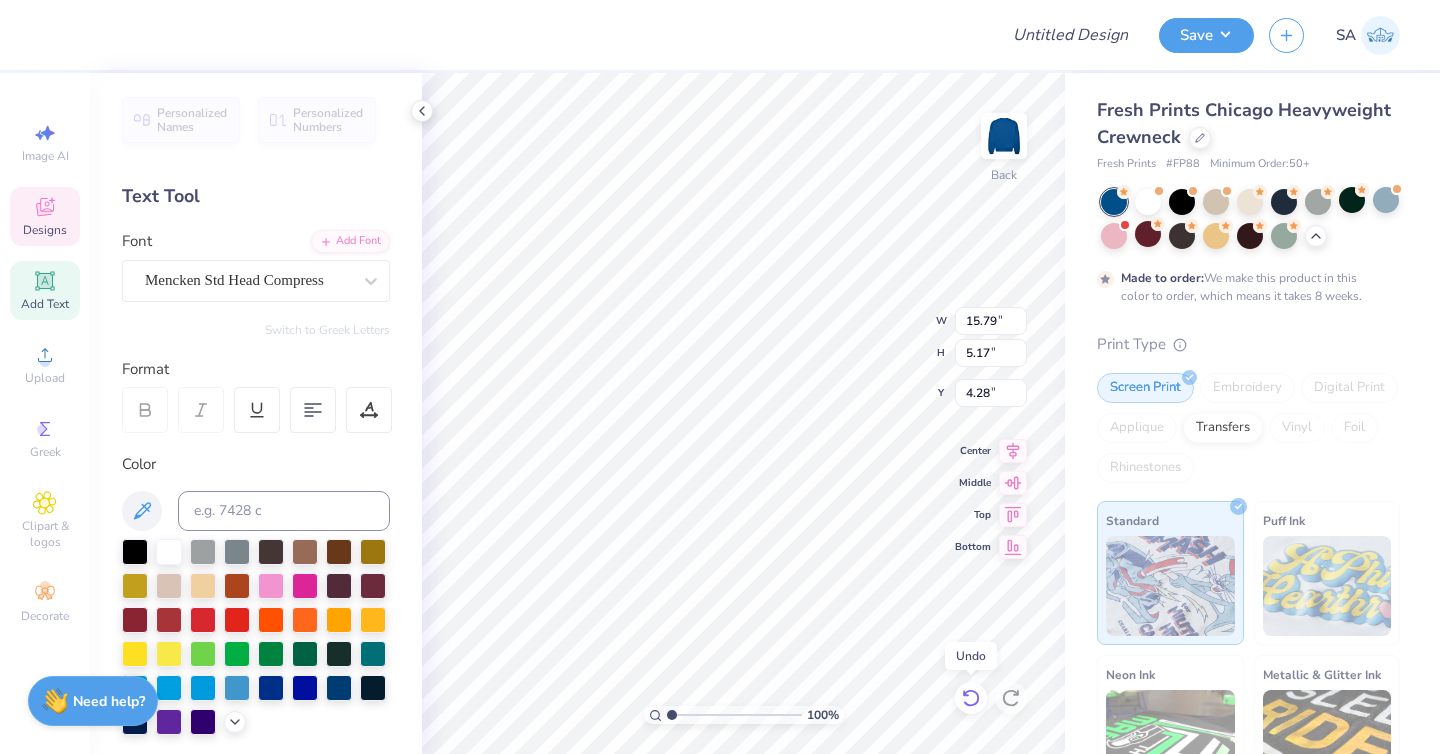 click 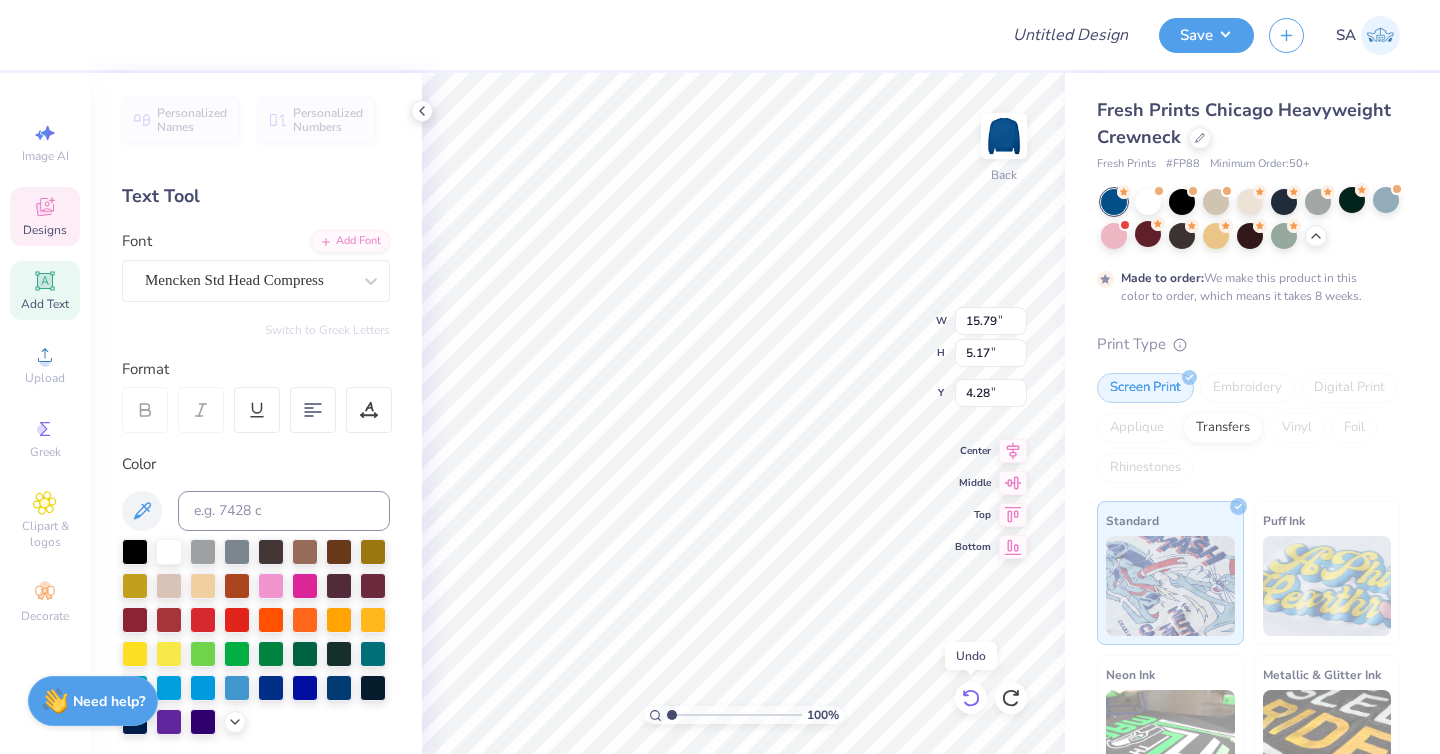 click 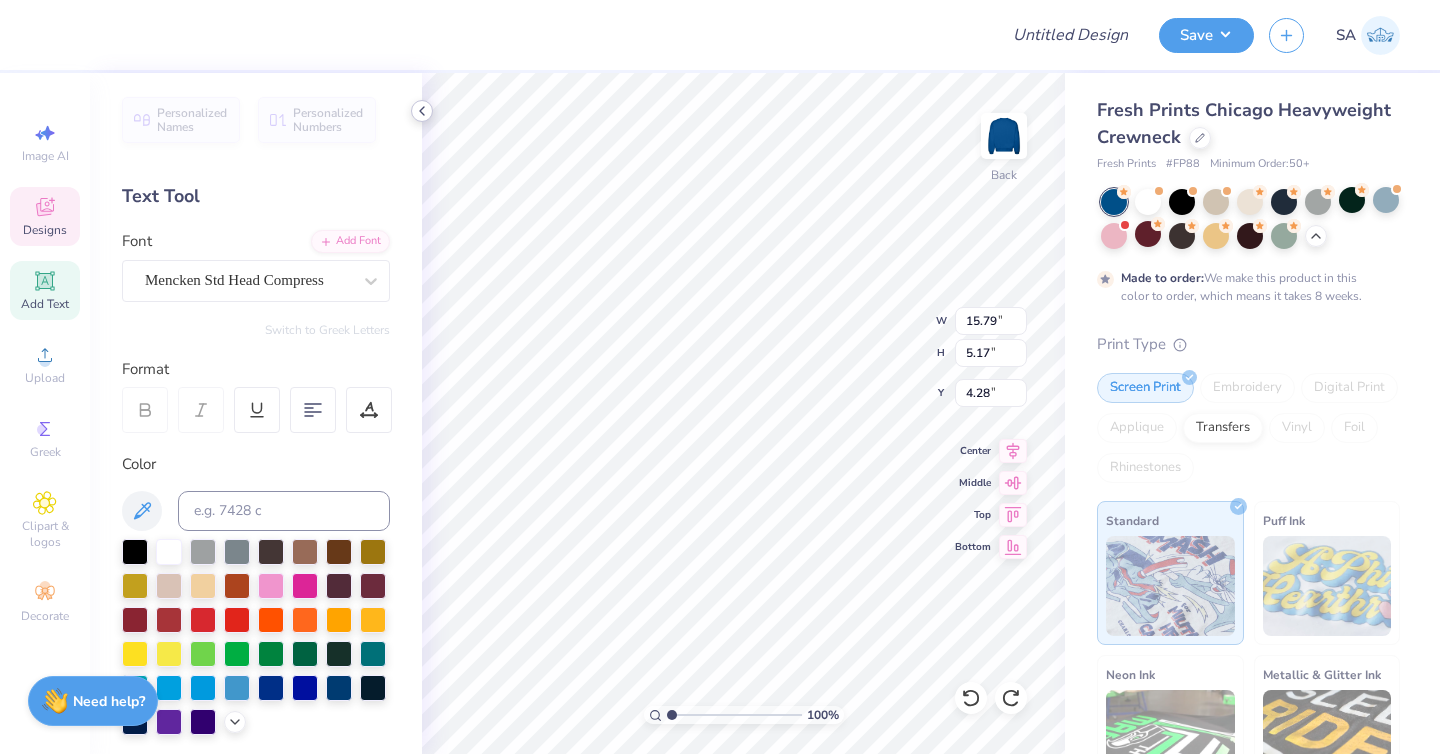click 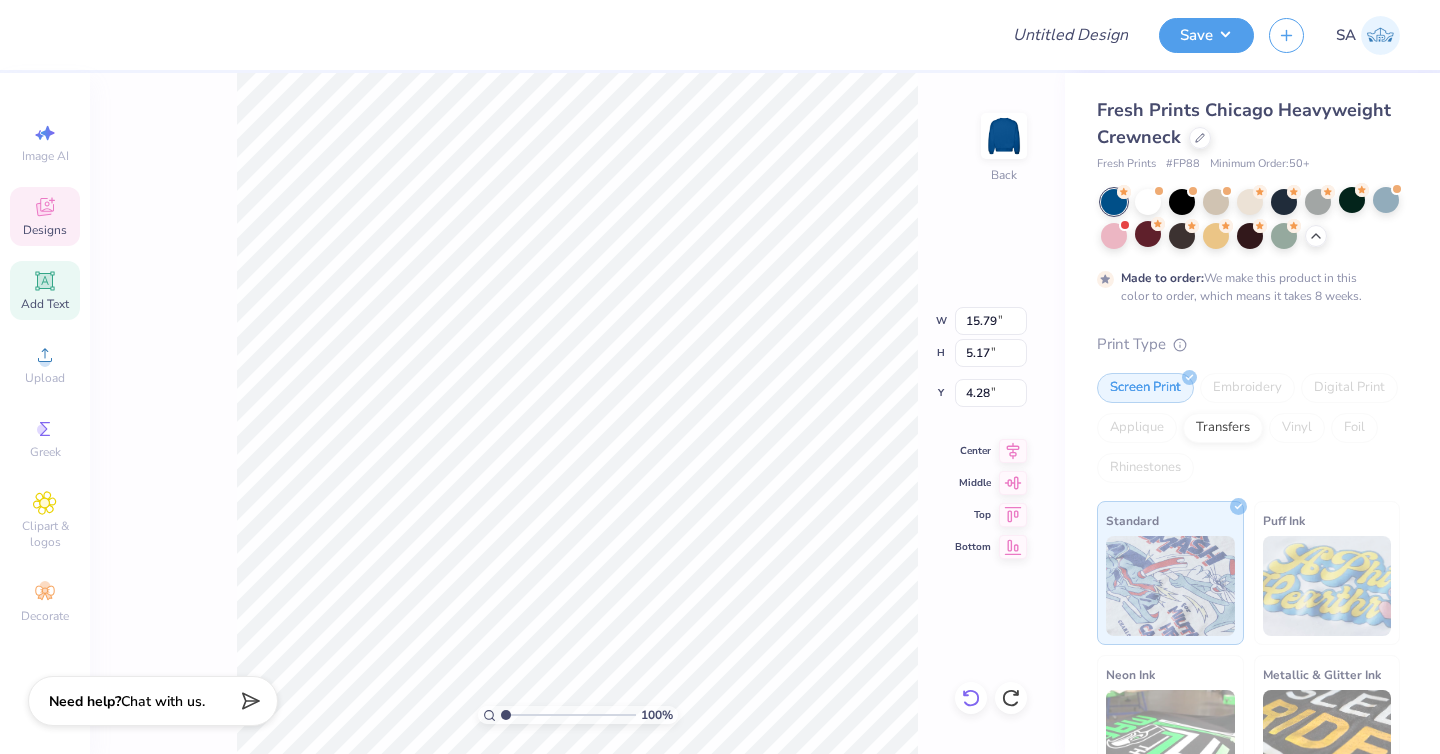 click 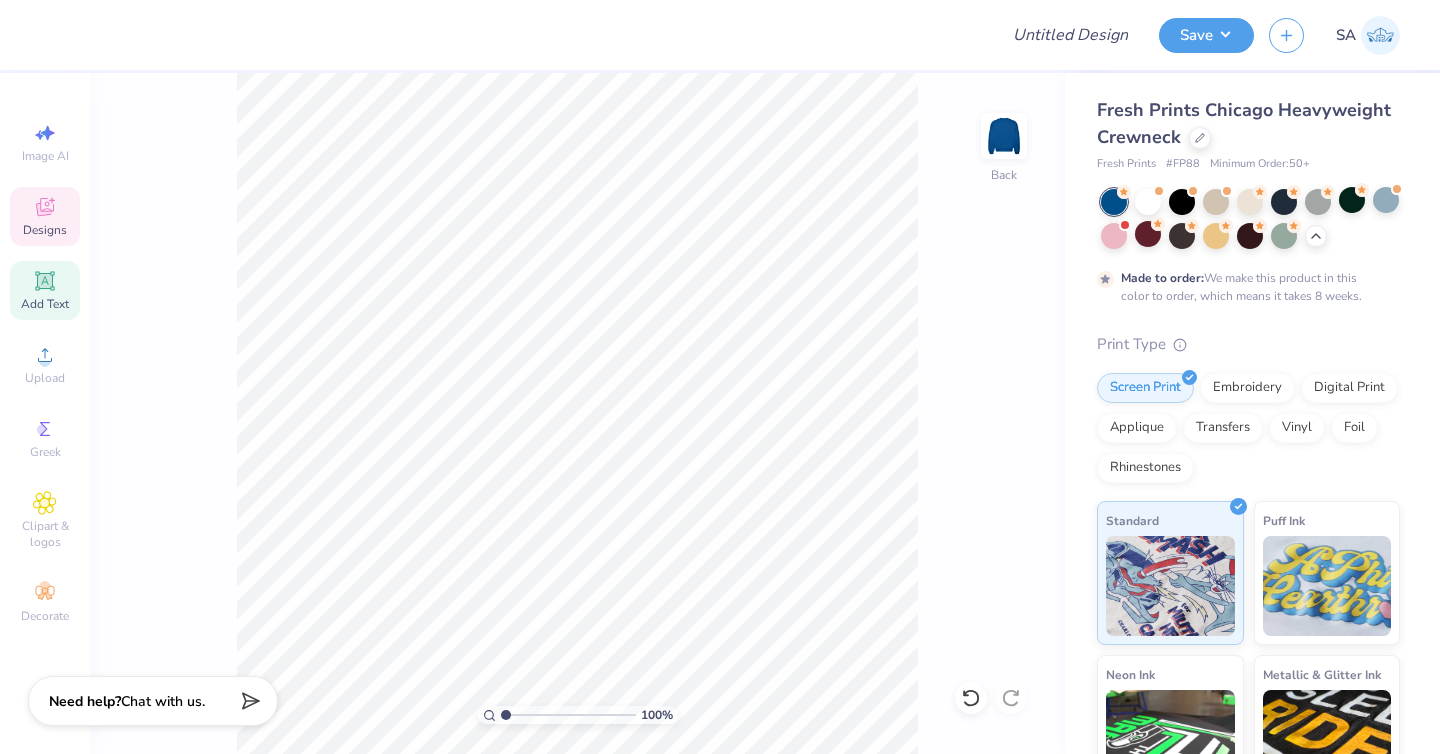 click 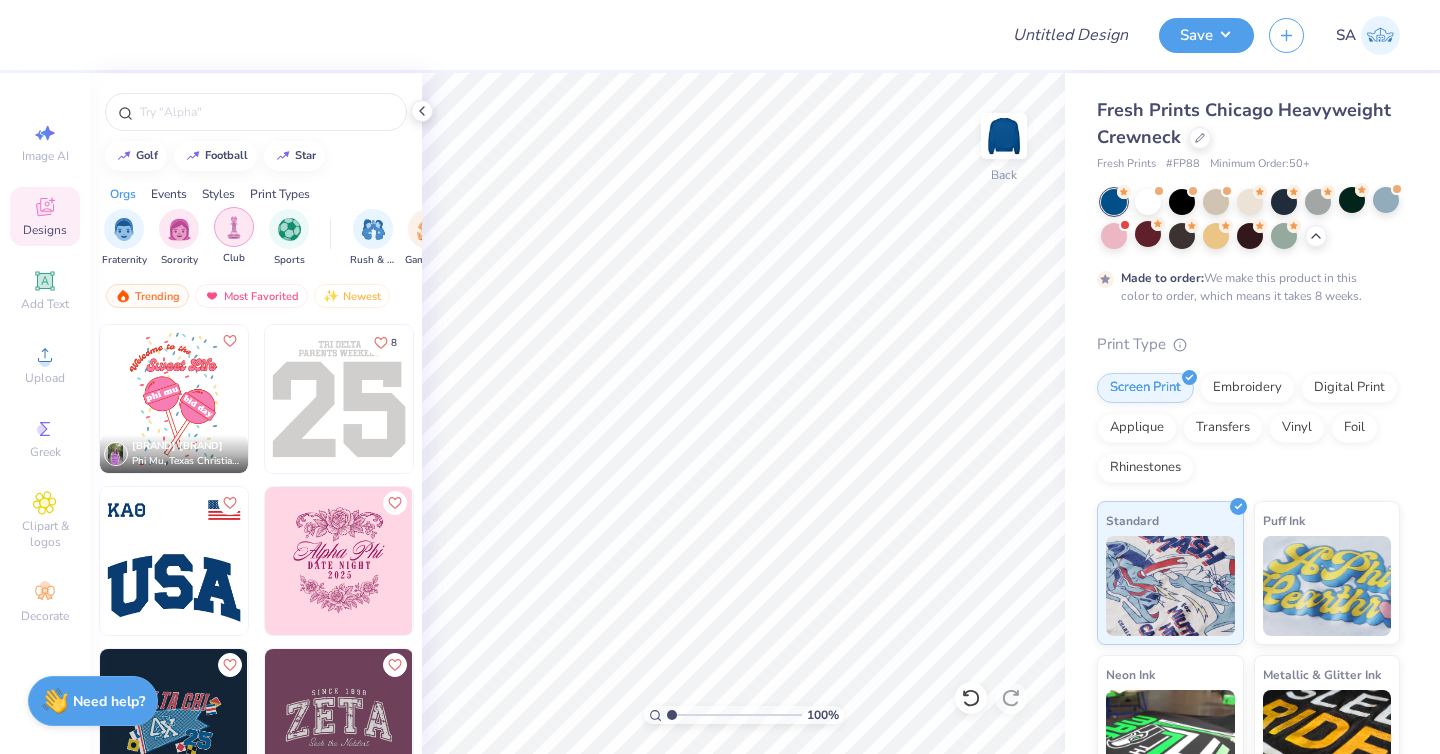 click at bounding box center [289, 229] 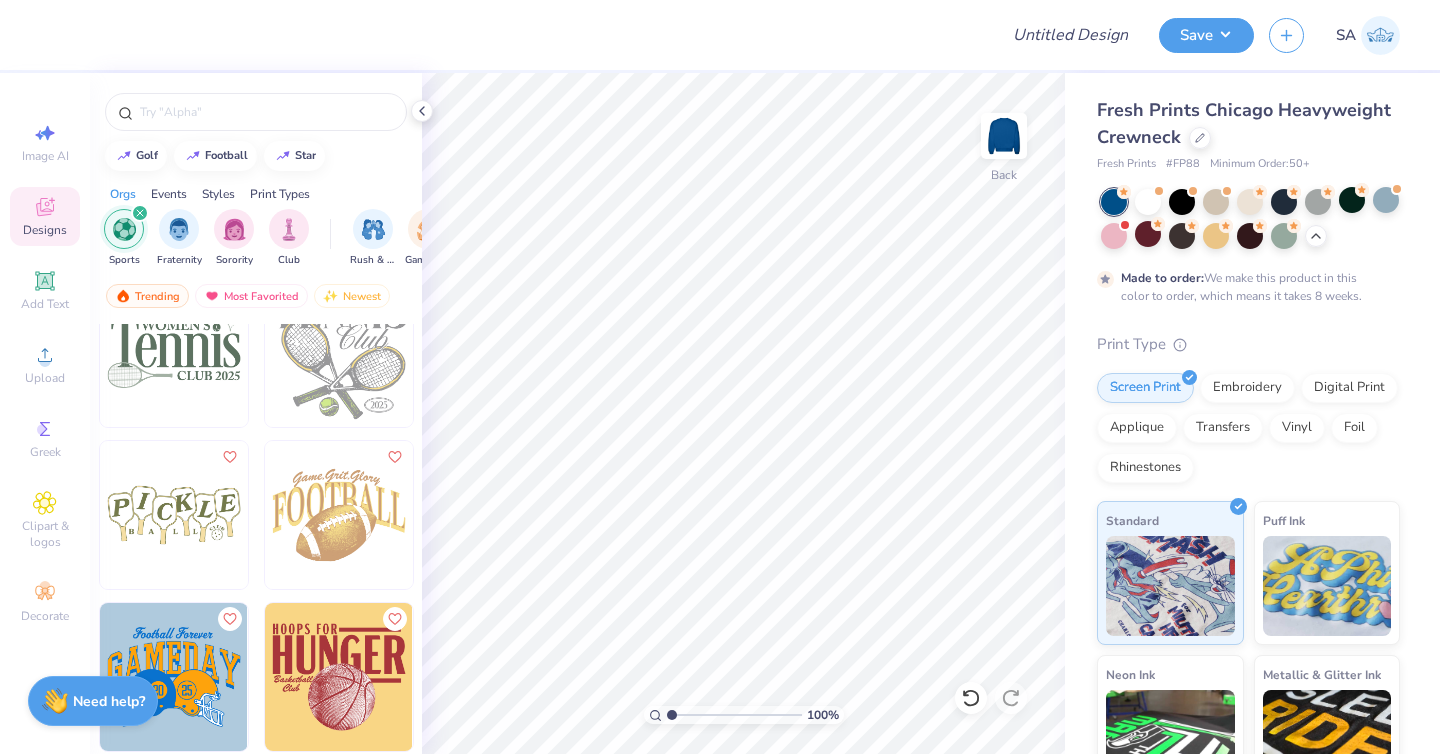 scroll, scrollTop: 2471, scrollLeft: 0, axis: vertical 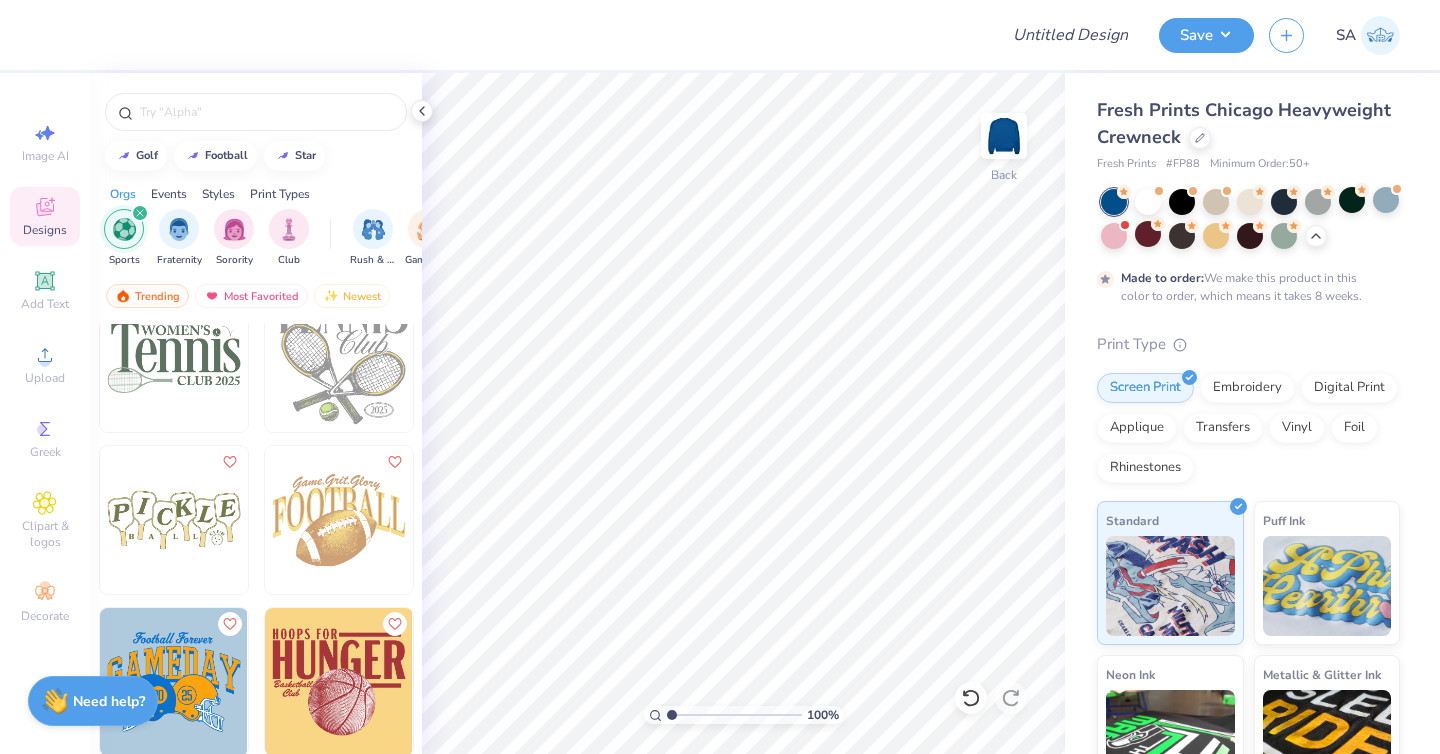 click at bounding box center [339, 520] 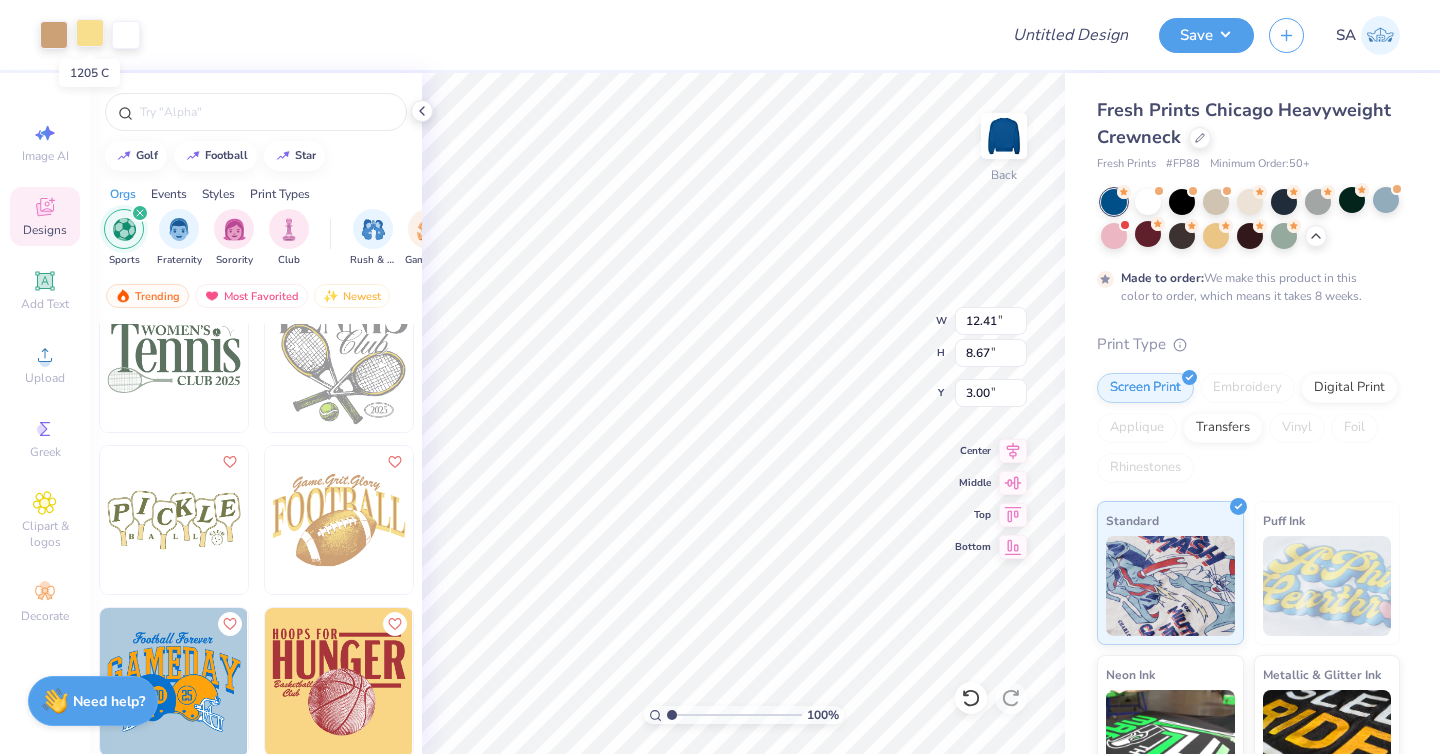 click at bounding box center (90, 33) 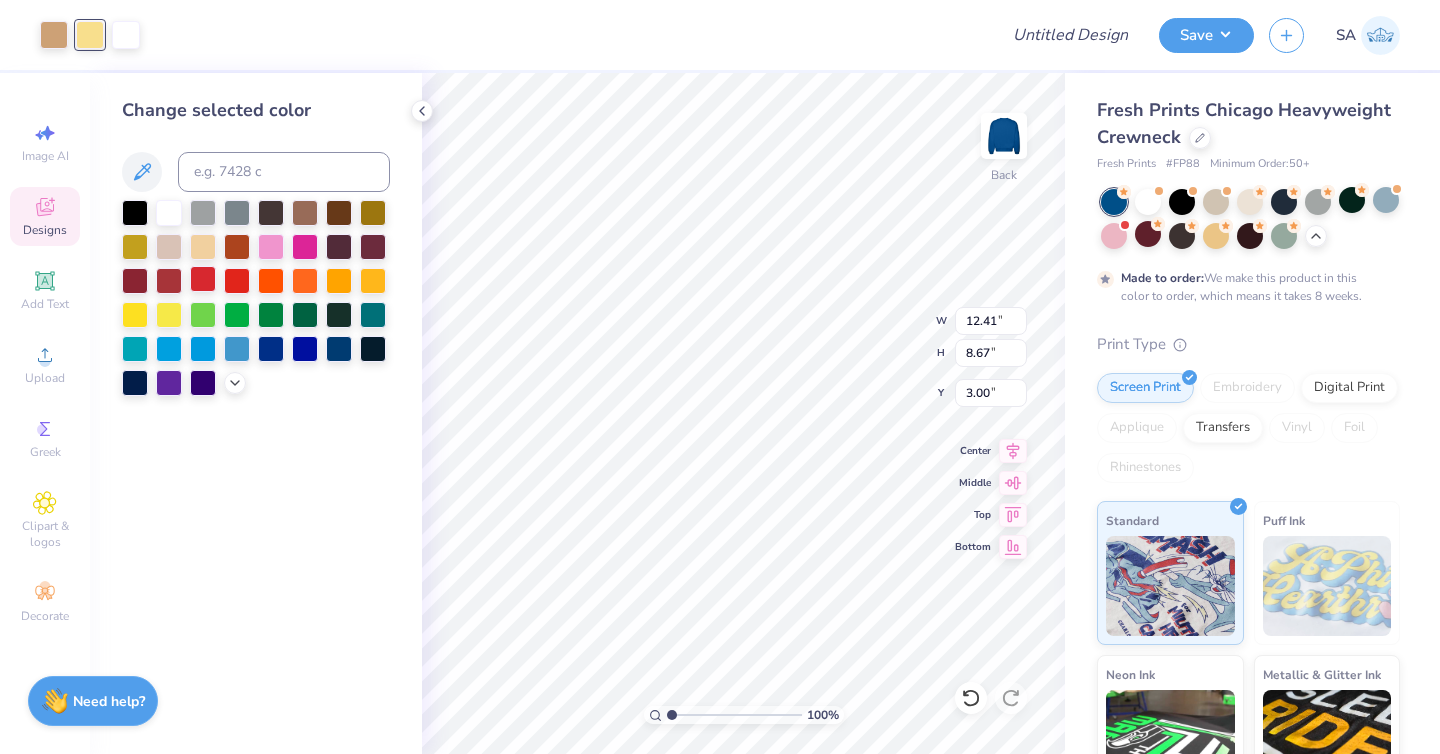 click at bounding box center (203, 279) 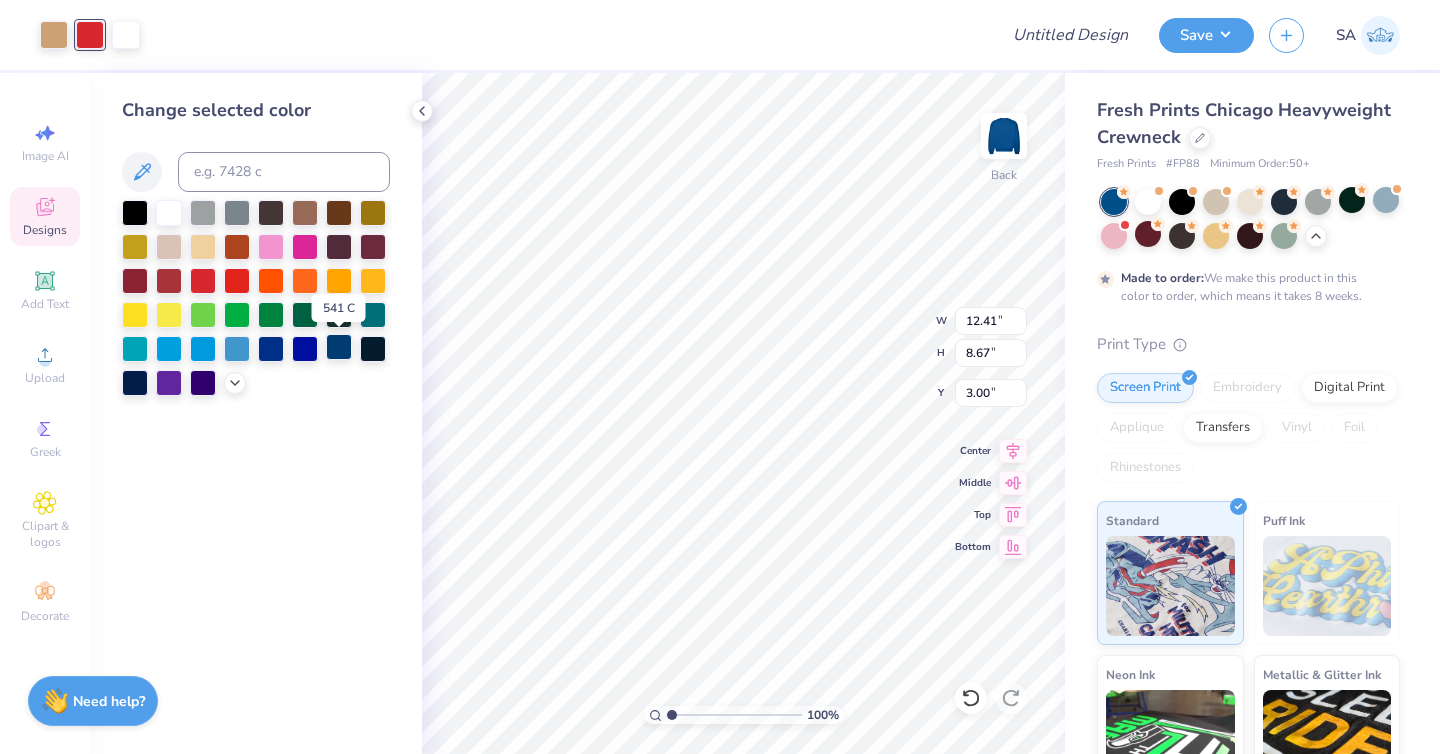 click at bounding box center (339, 347) 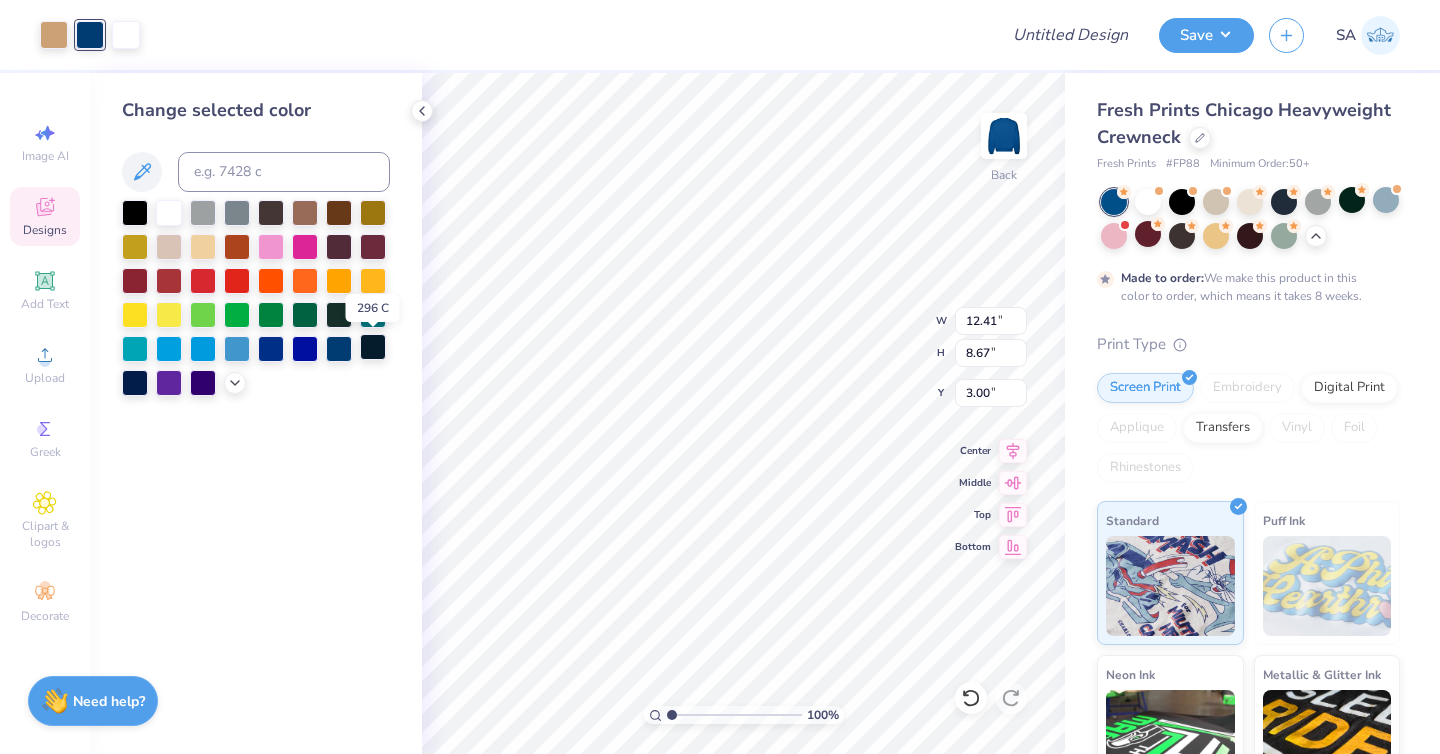 click at bounding box center (373, 347) 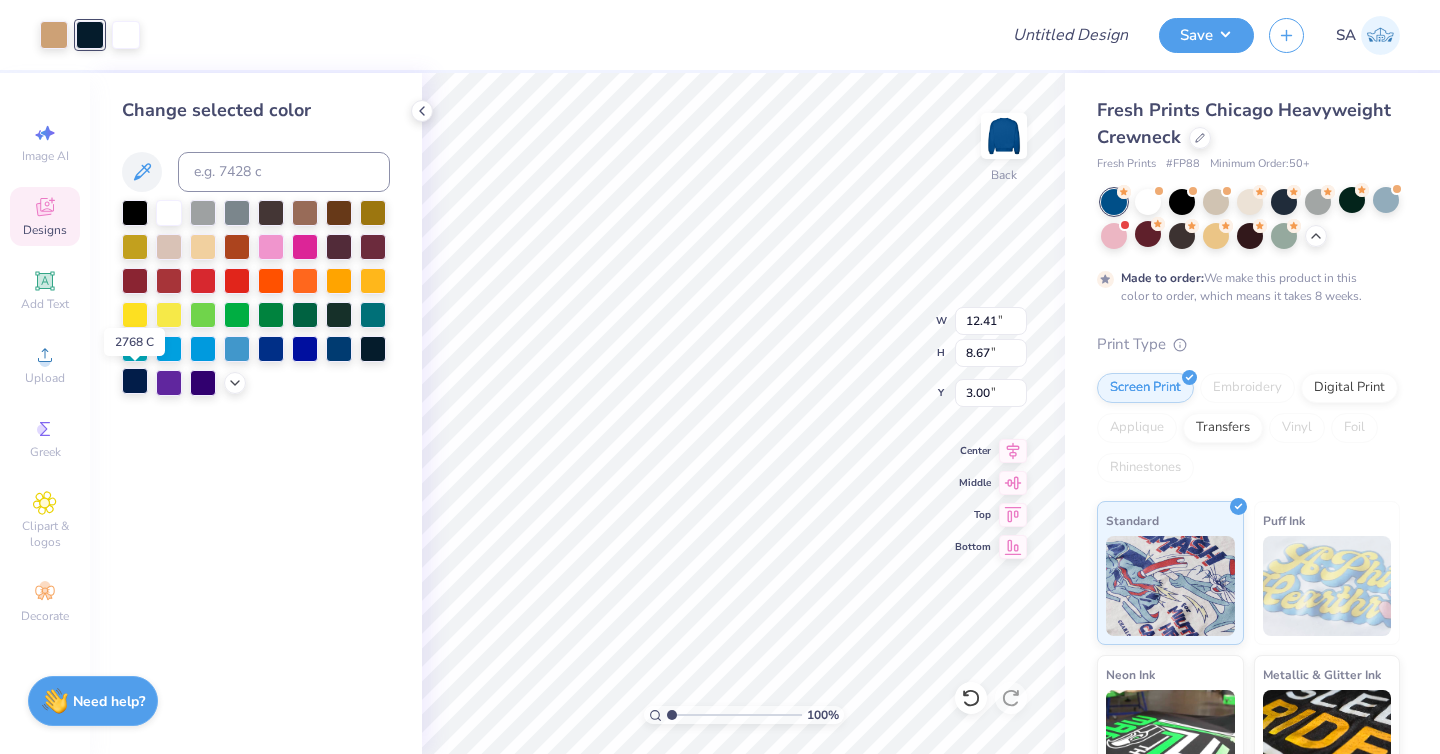 click at bounding box center (135, 381) 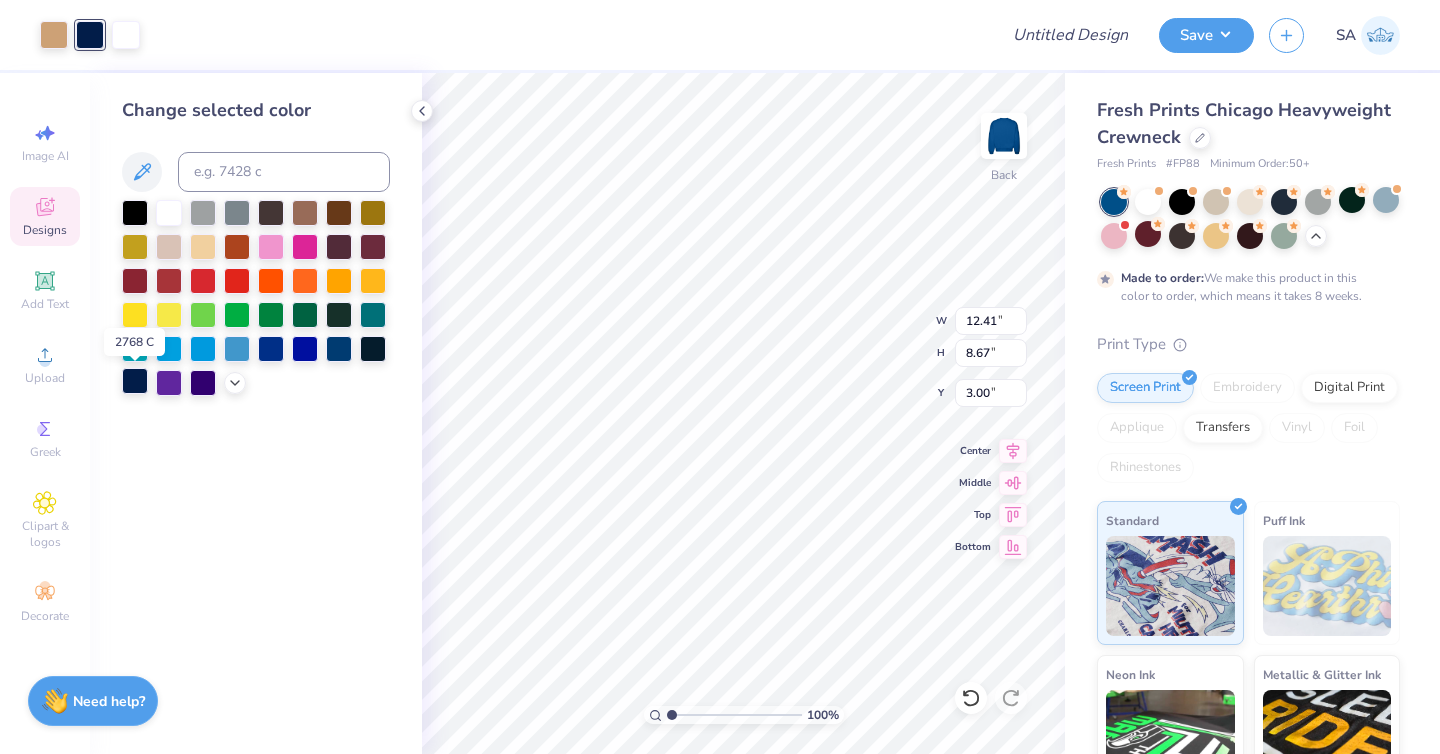 click at bounding box center [135, 381] 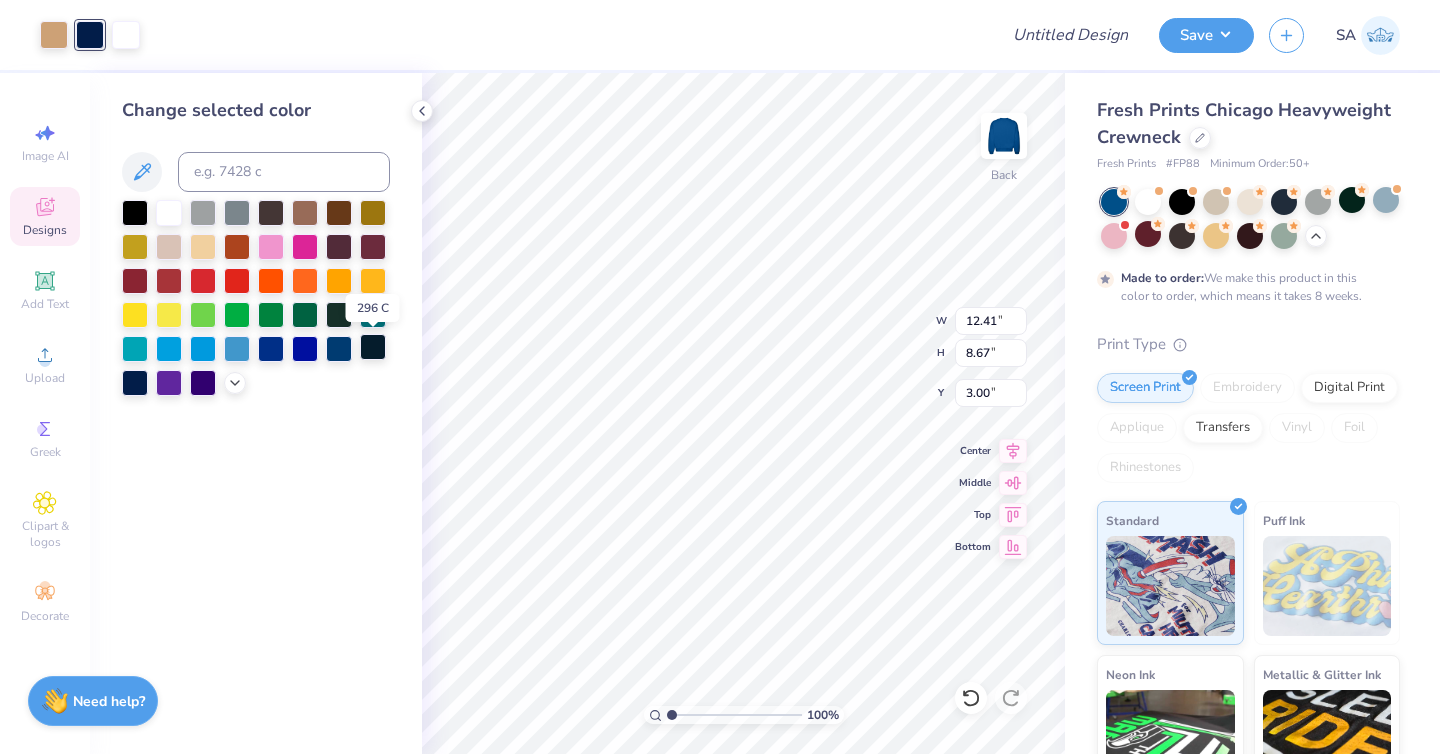 click at bounding box center [373, 347] 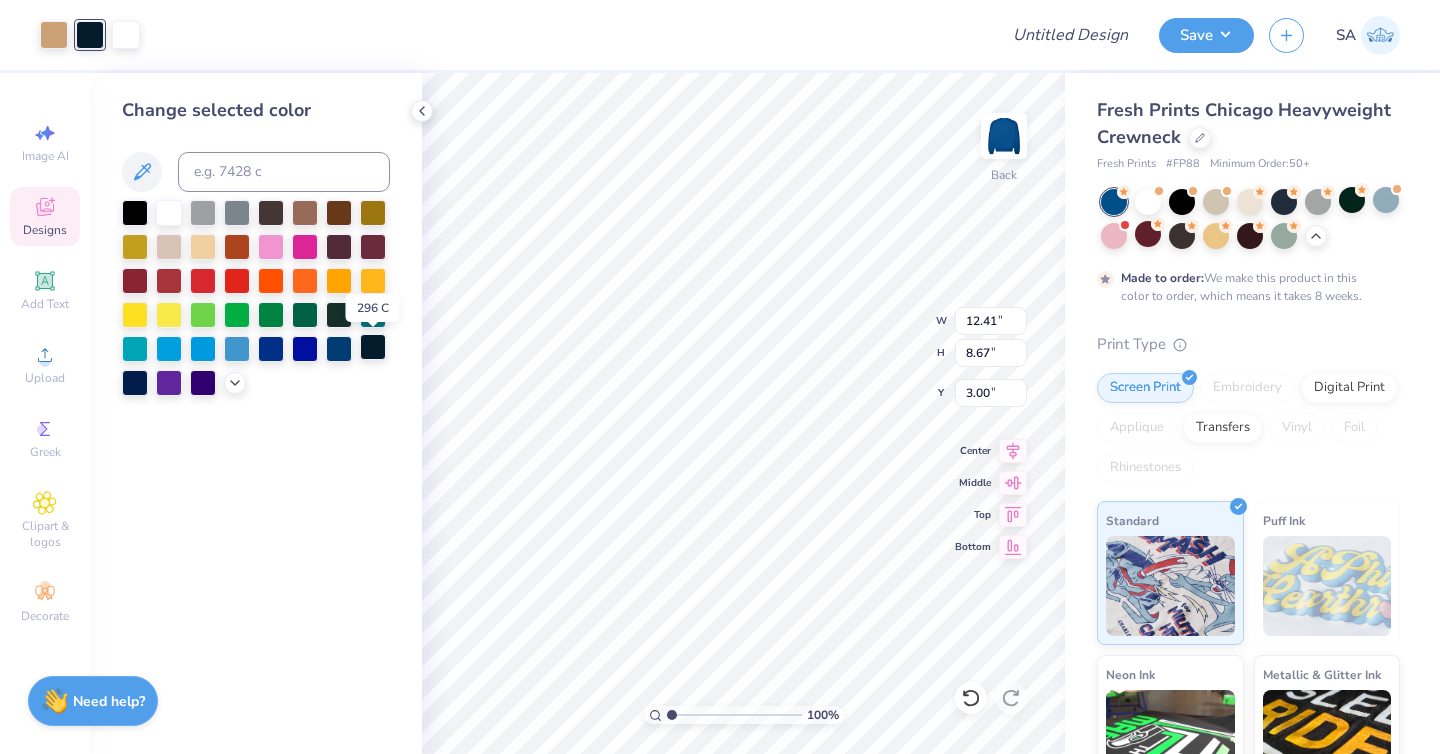 click at bounding box center [373, 347] 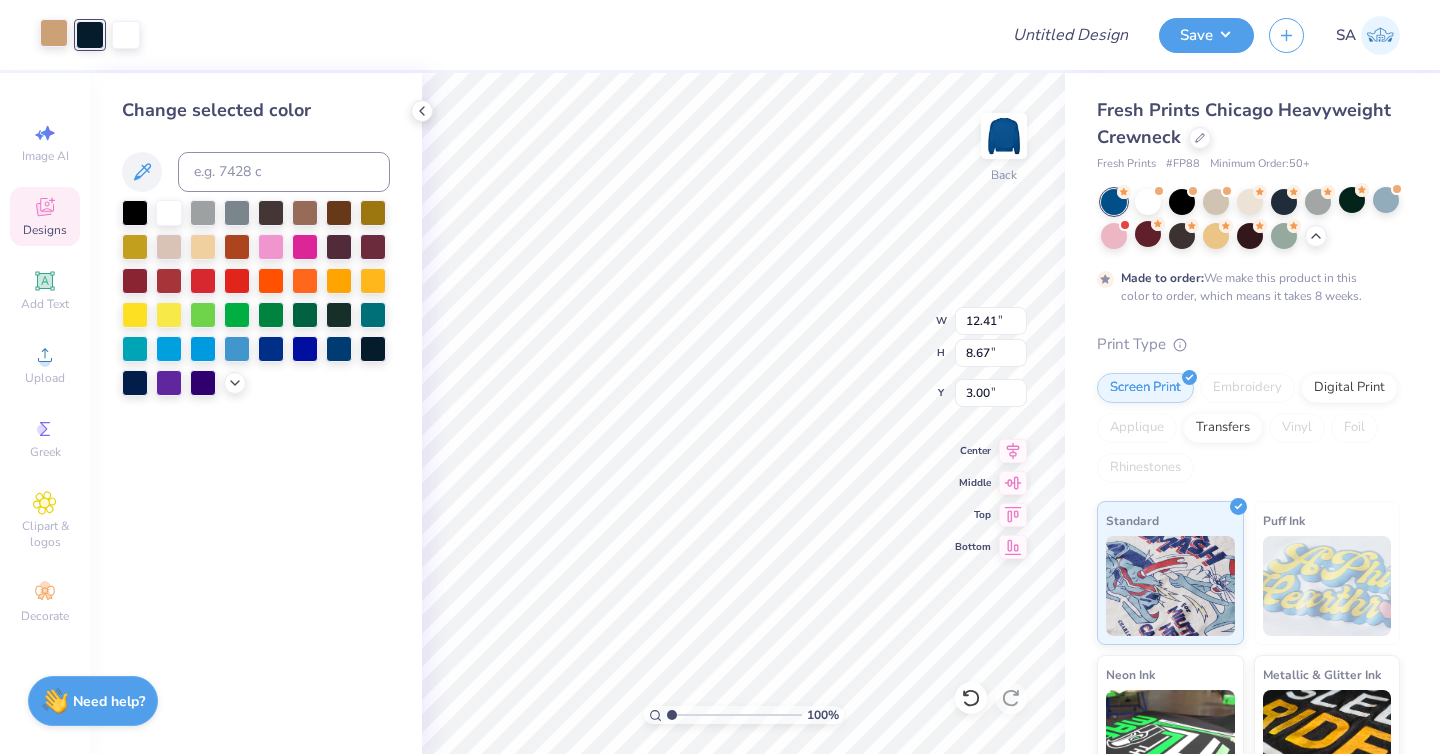 click at bounding box center (54, 33) 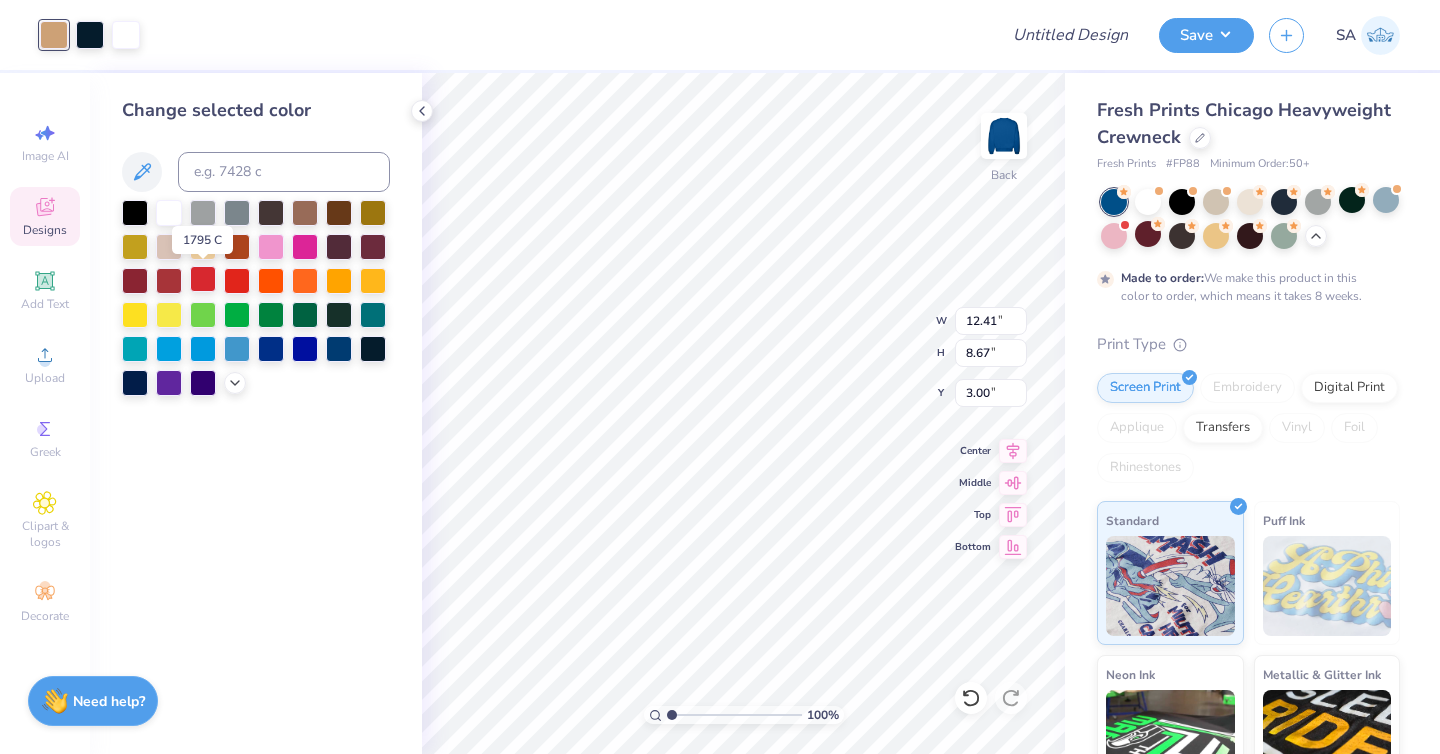 click at bounding box center [203, 279] 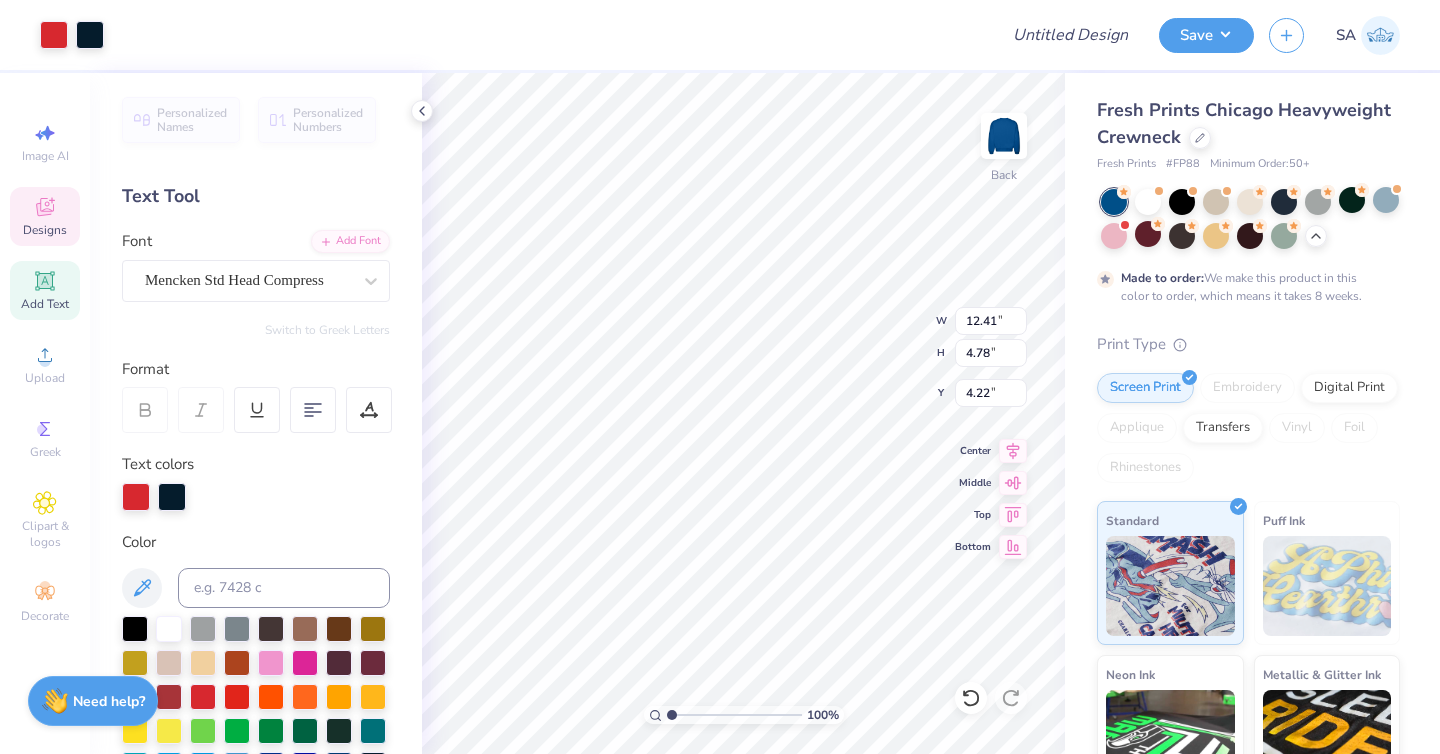 scroll, scrollTop: 16, scrollLeft: 2, axis: both 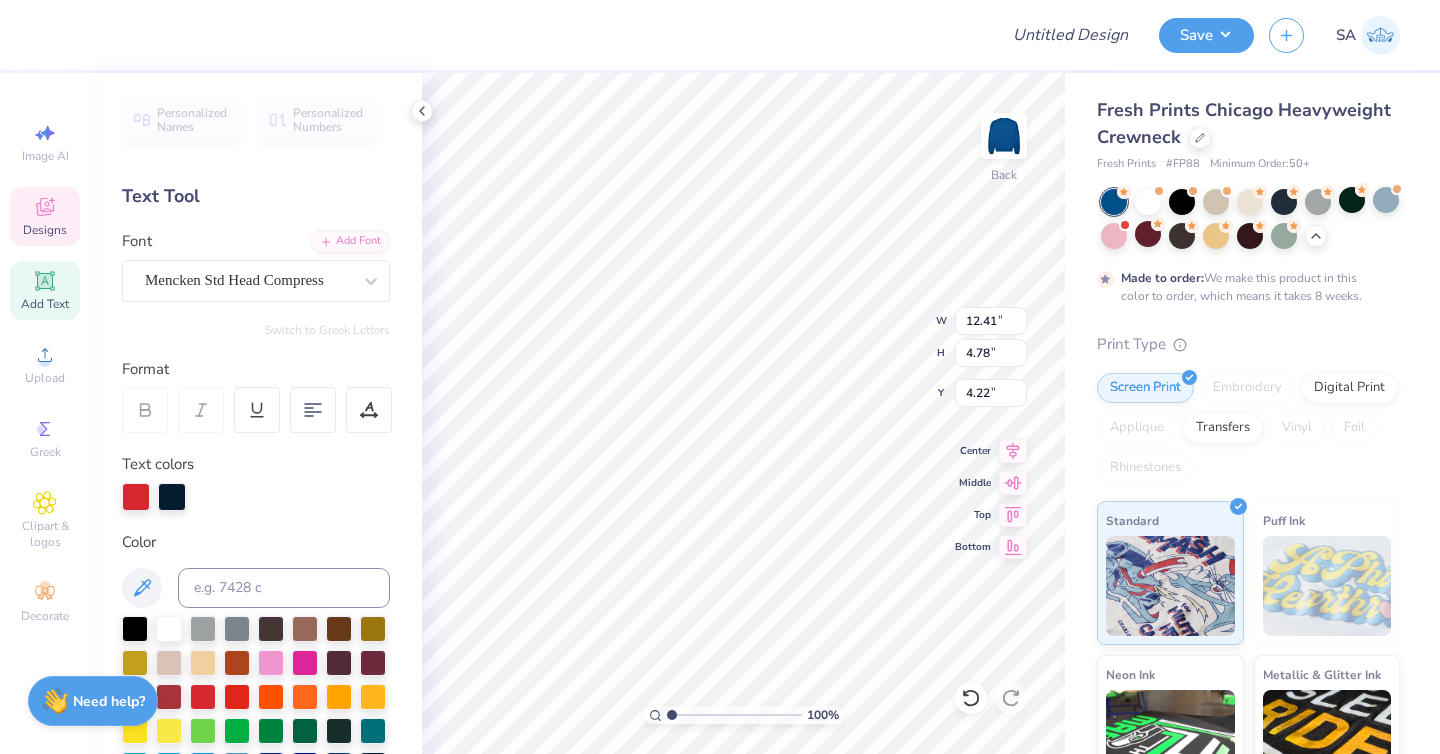 type on "e" 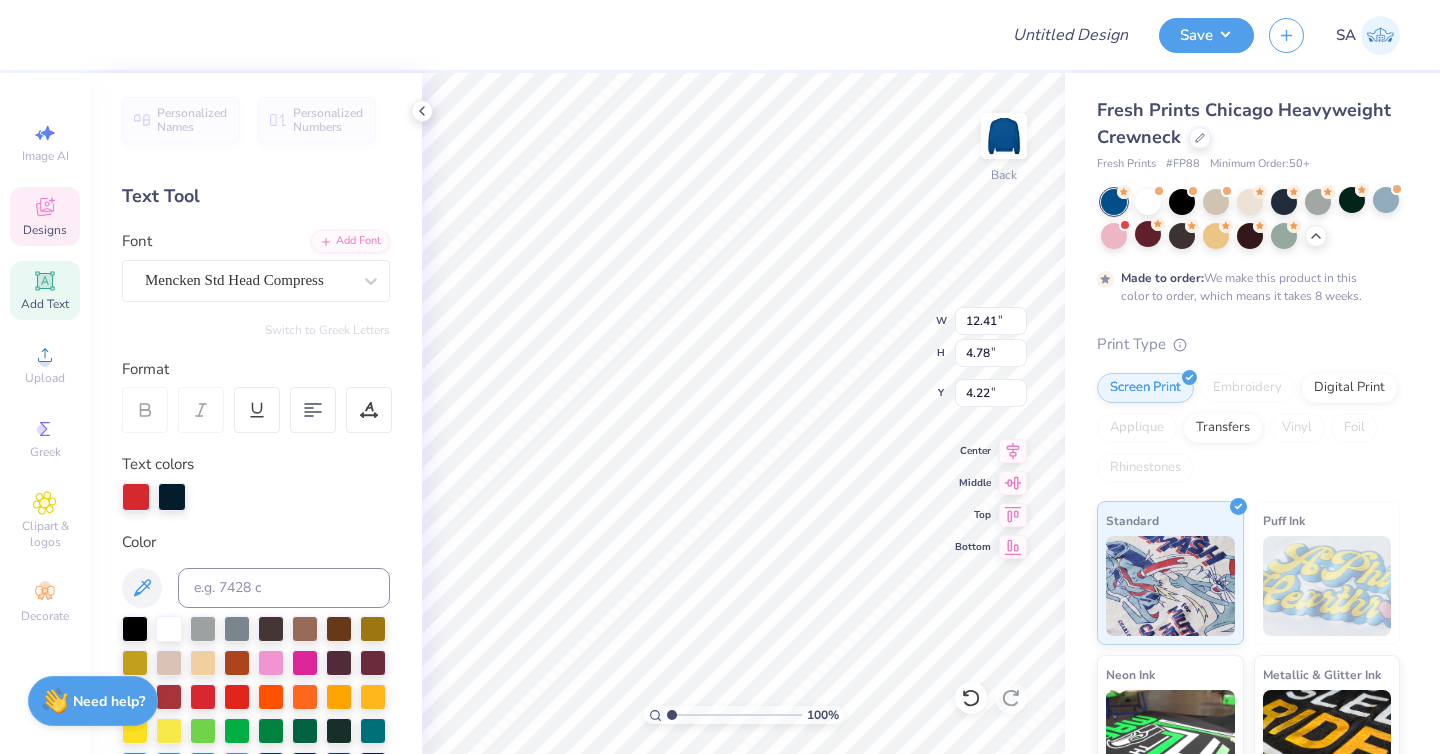 scroll, scrollTop: 16, scrollLeft: 7, axis: both 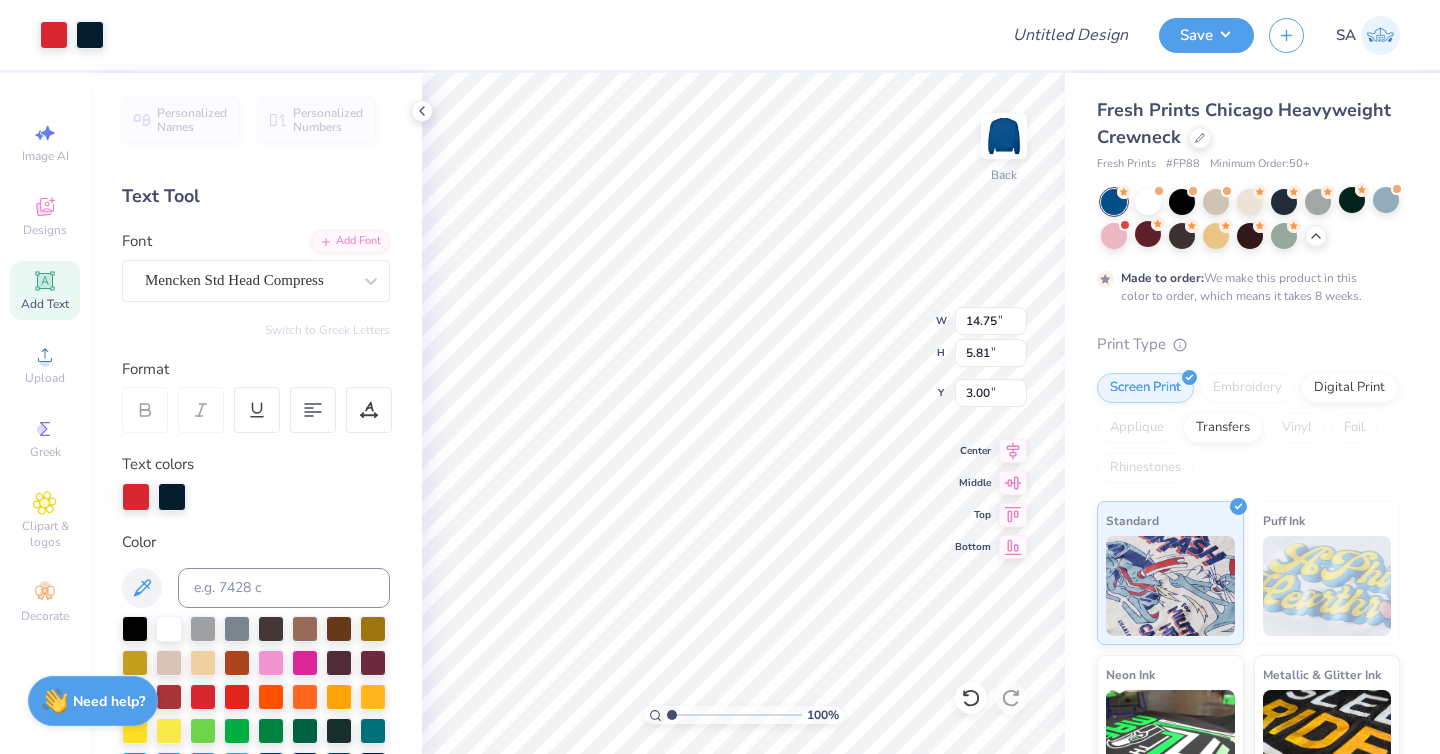 type on "14.75" 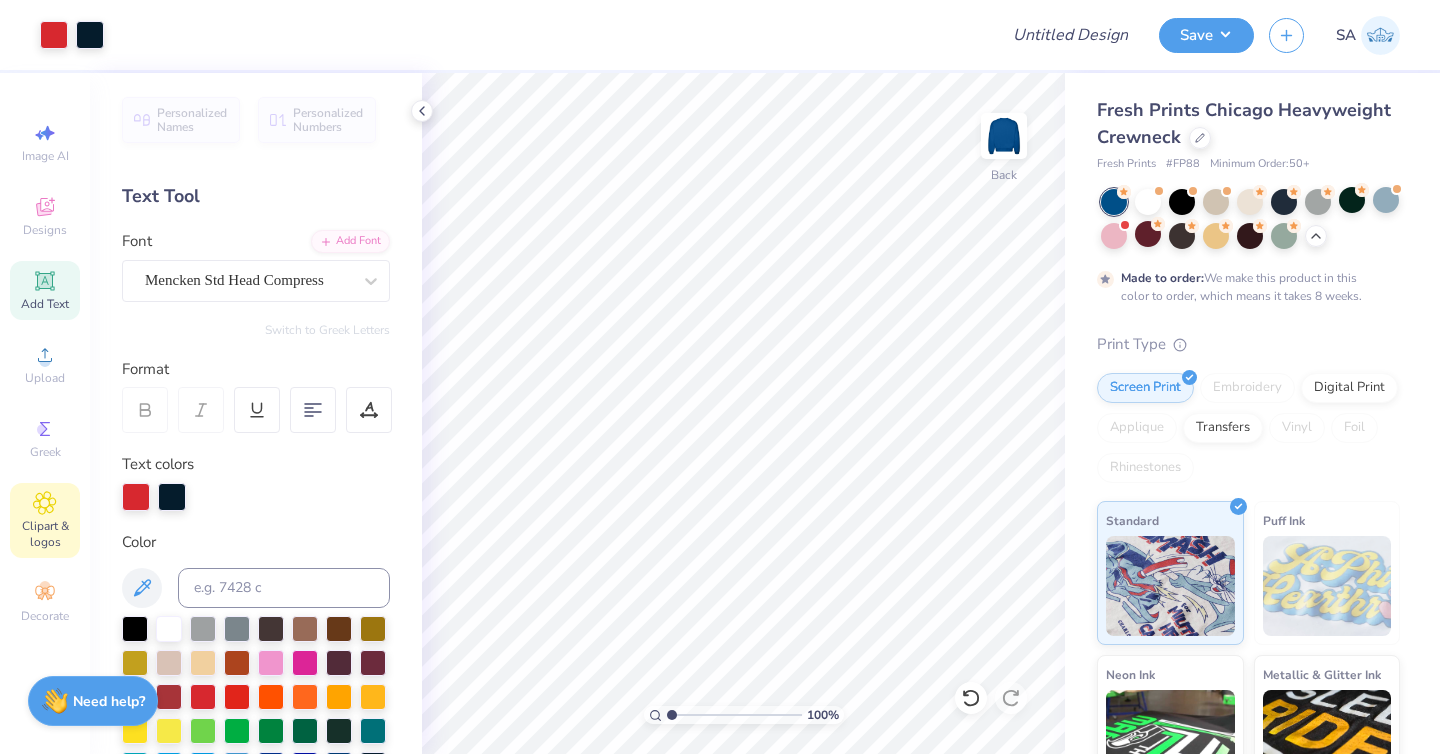 click on "Clipart & logos" at bounding box center [45, 520] 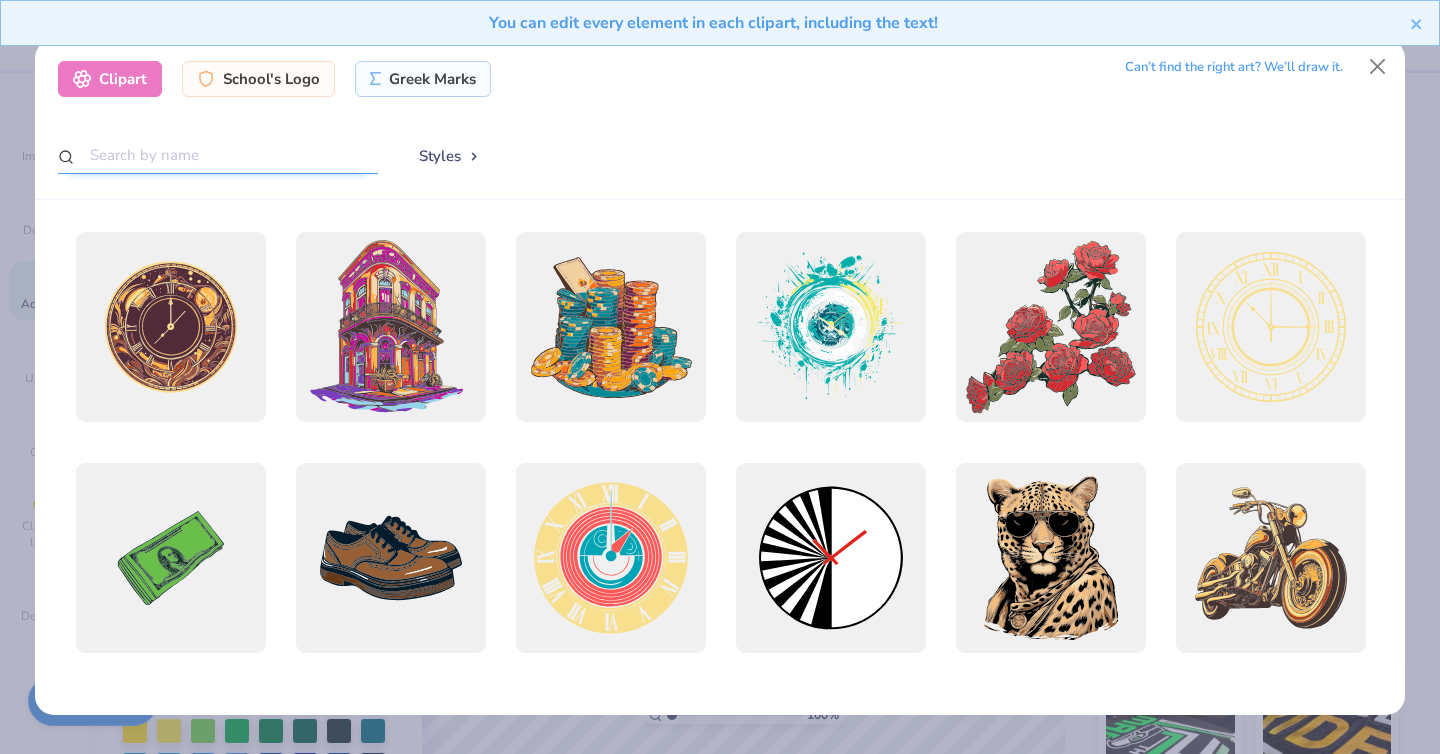 click at bounding box center [218, 155] 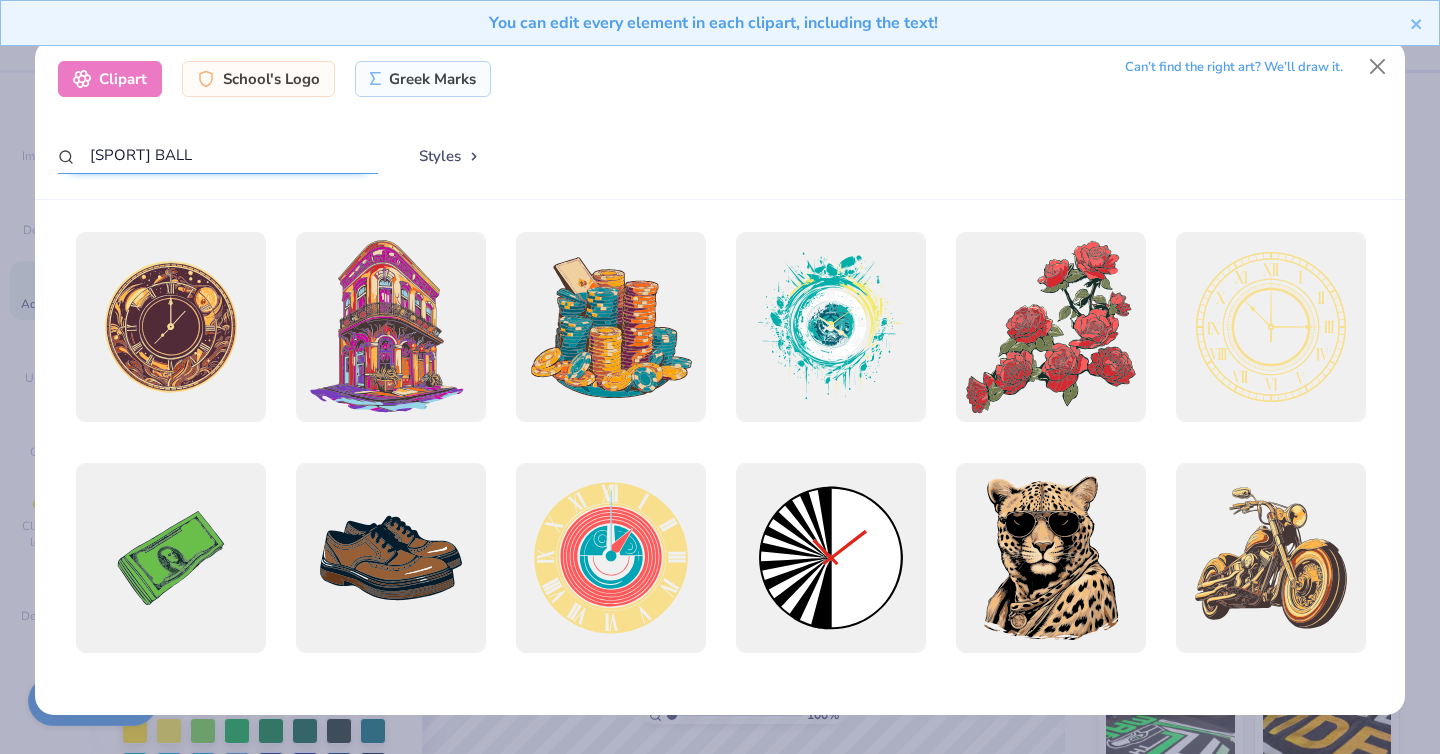type on "RUGBY BALL" 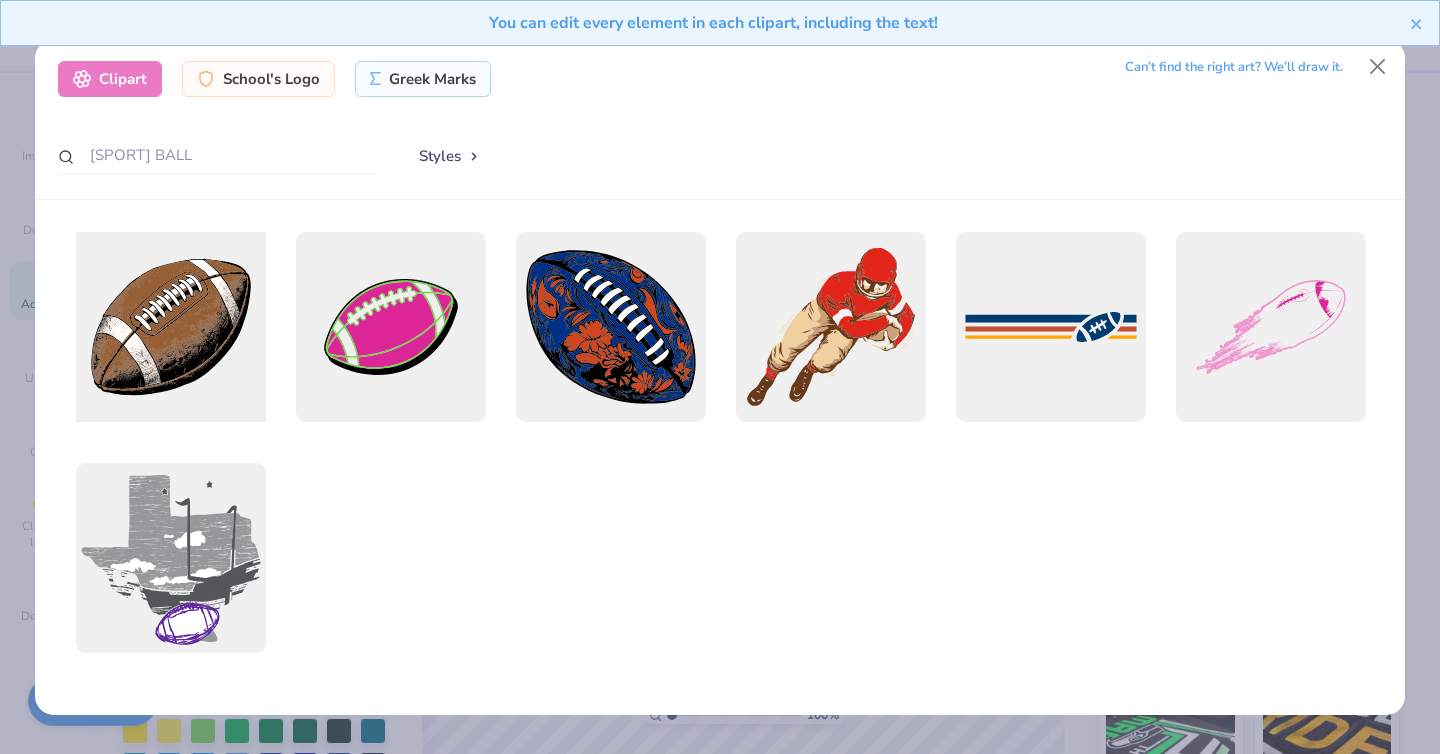 click at bounding box center (170, 327) 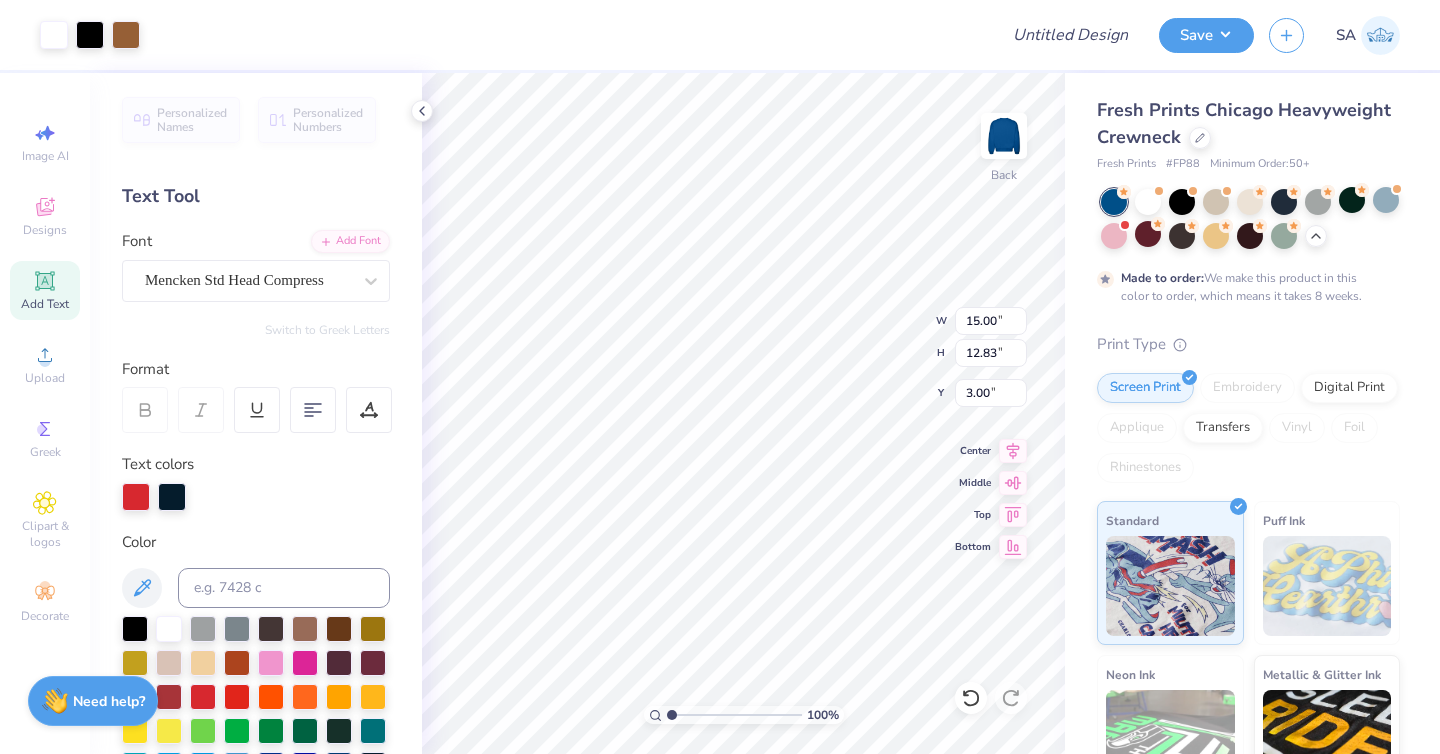 type on "7.58" 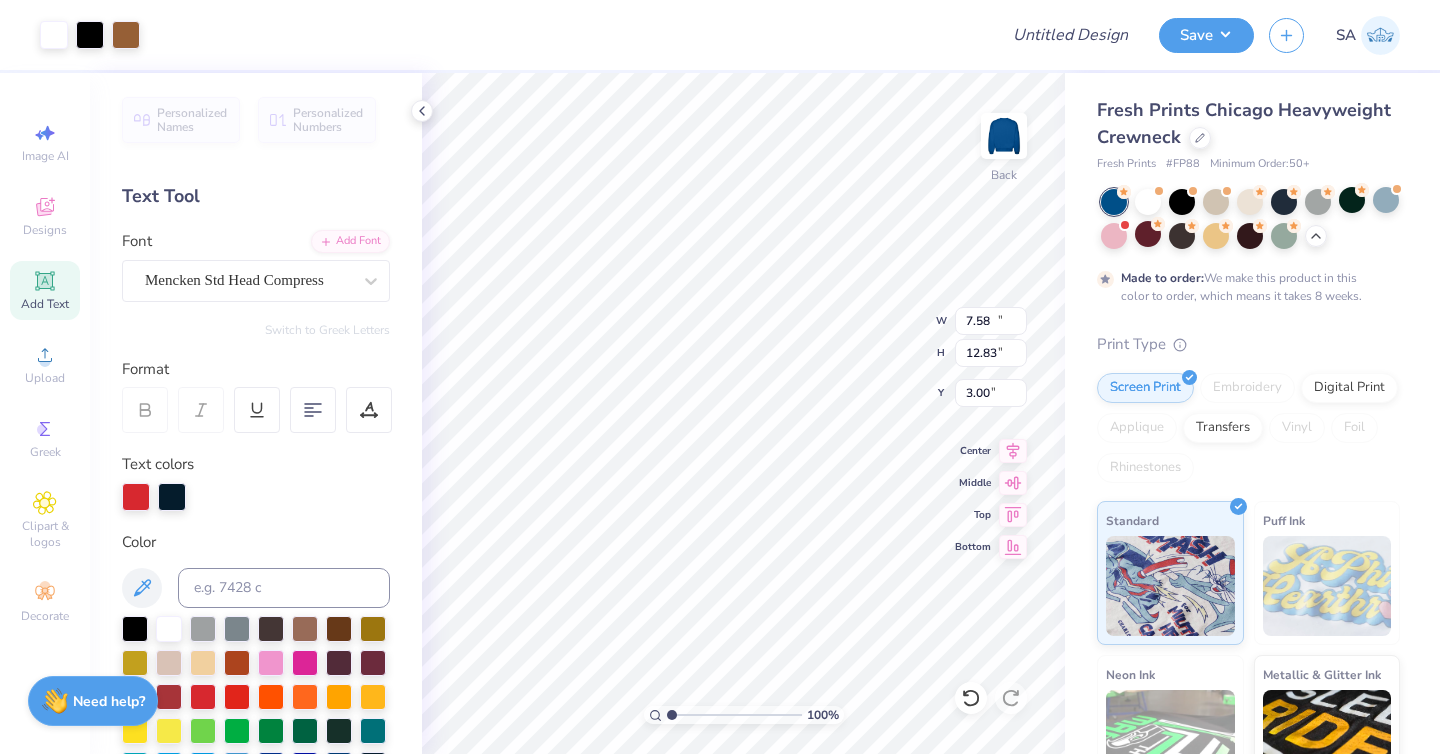 type on "6.48" 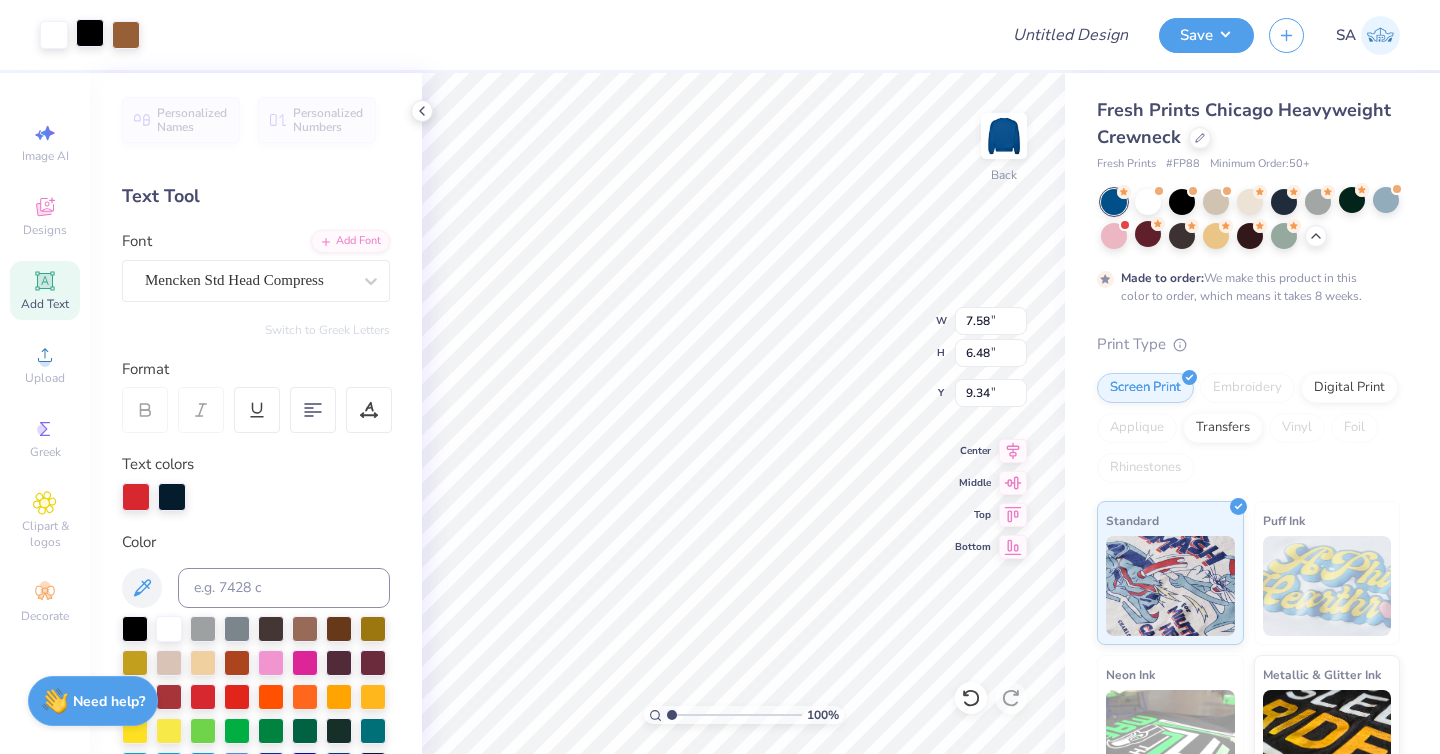 click at bounding box center (90, 33) 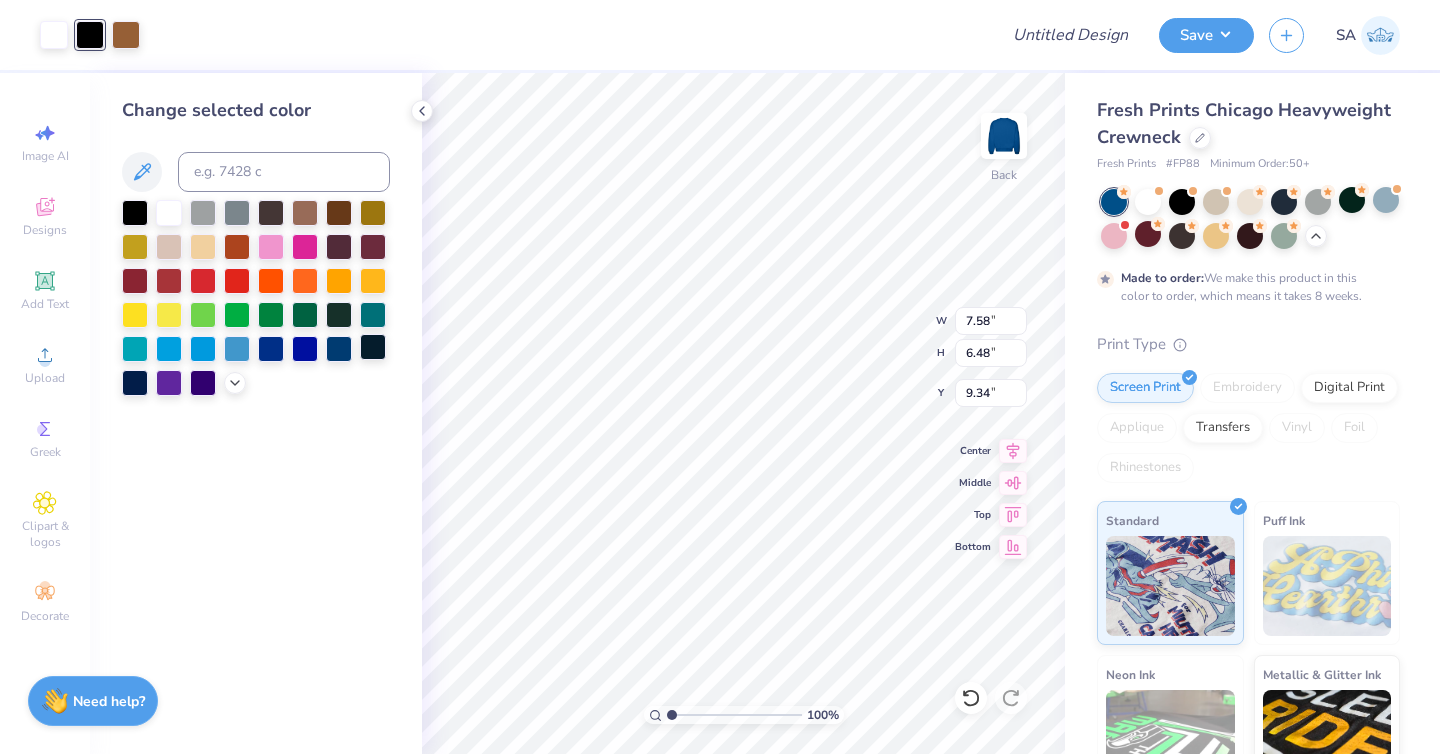 click at bounding box center [373, 347] 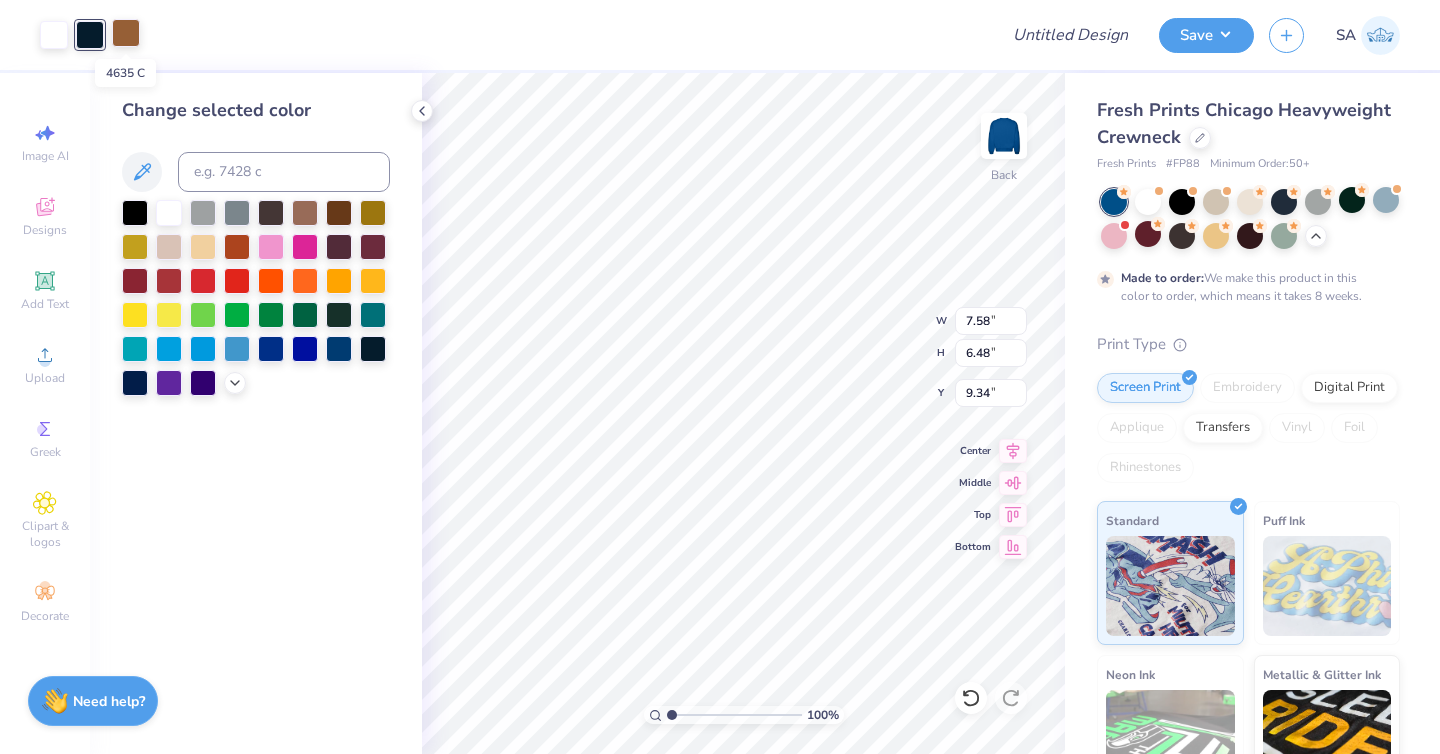 click at bounding box center [126, 33] 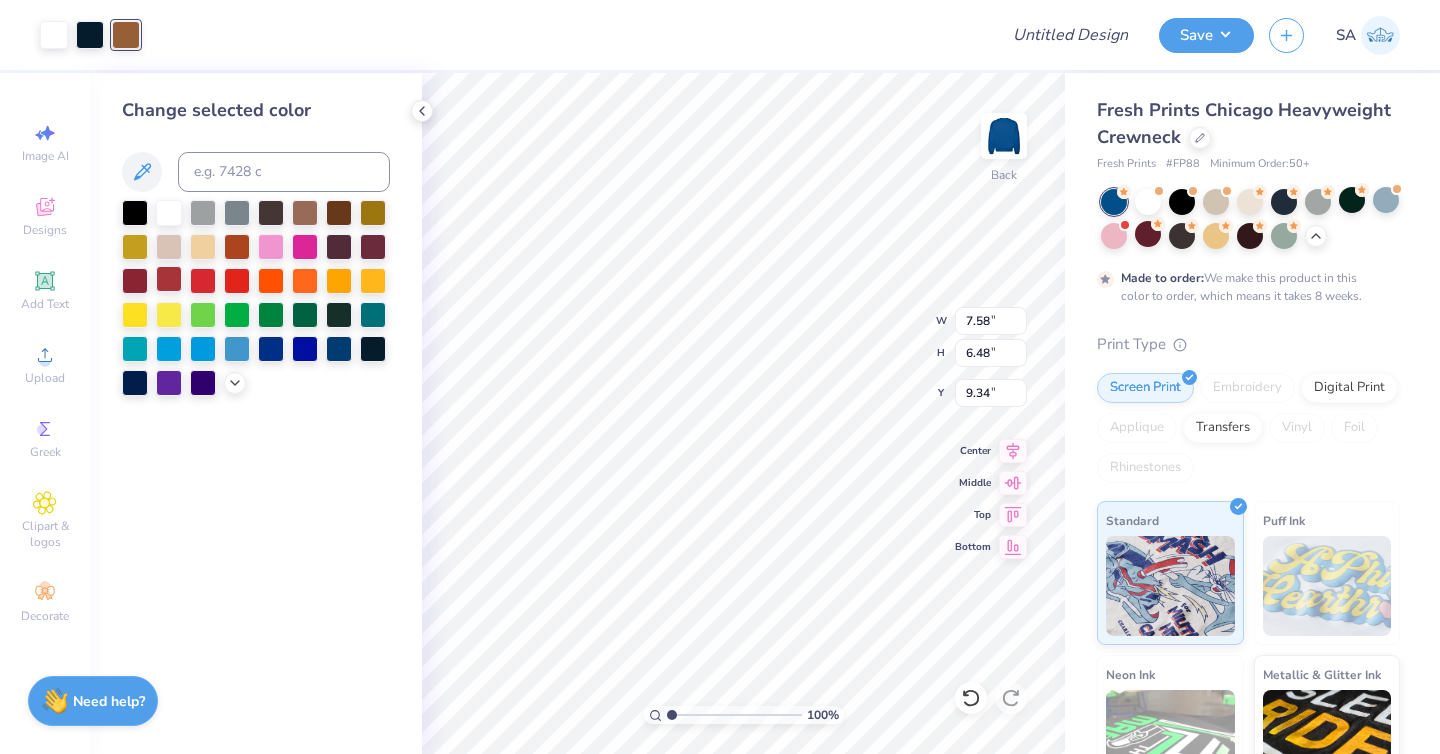 click at bounding box center [169, 279] 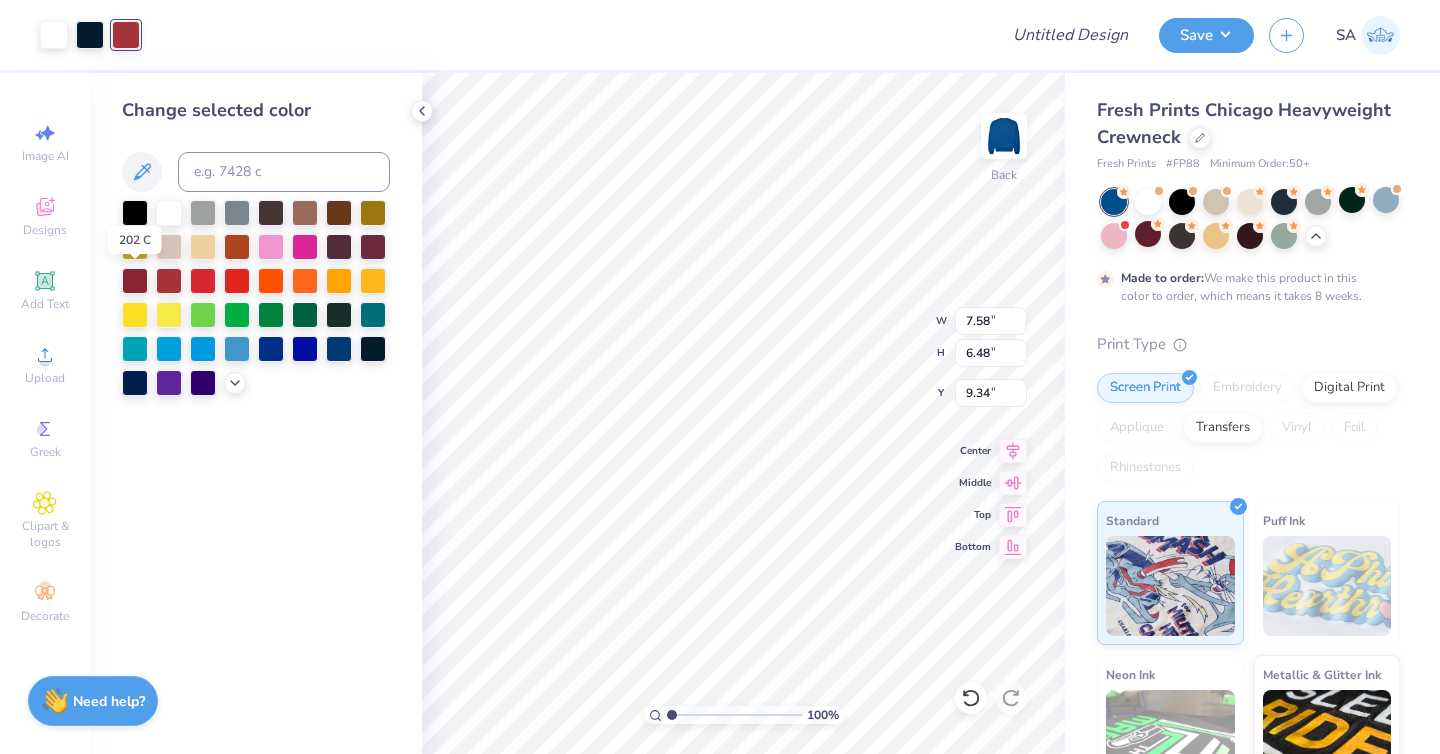 drag, startPoint x: 132, startPoint y: 281, endPoint x: 119, endPoint y: 67, distance: 214.3945 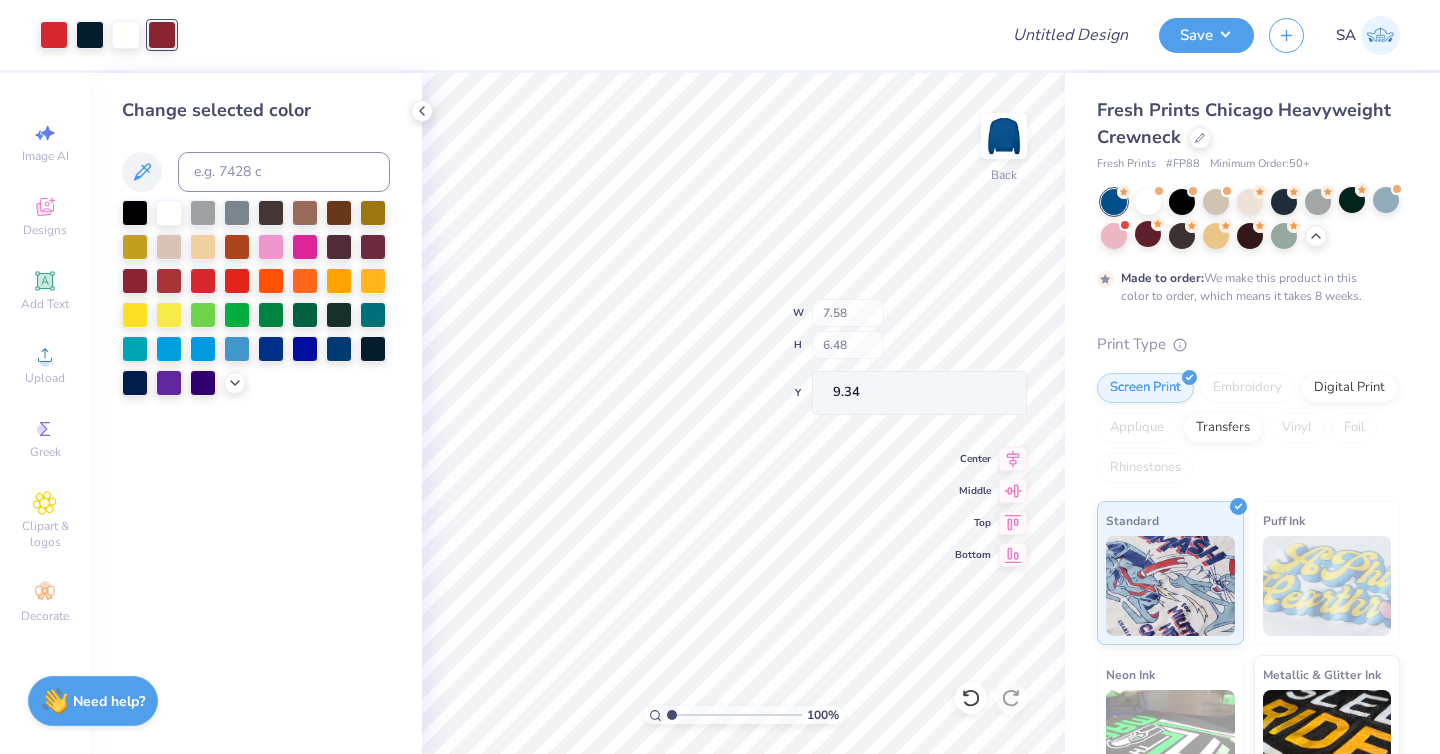 type on "6.42" 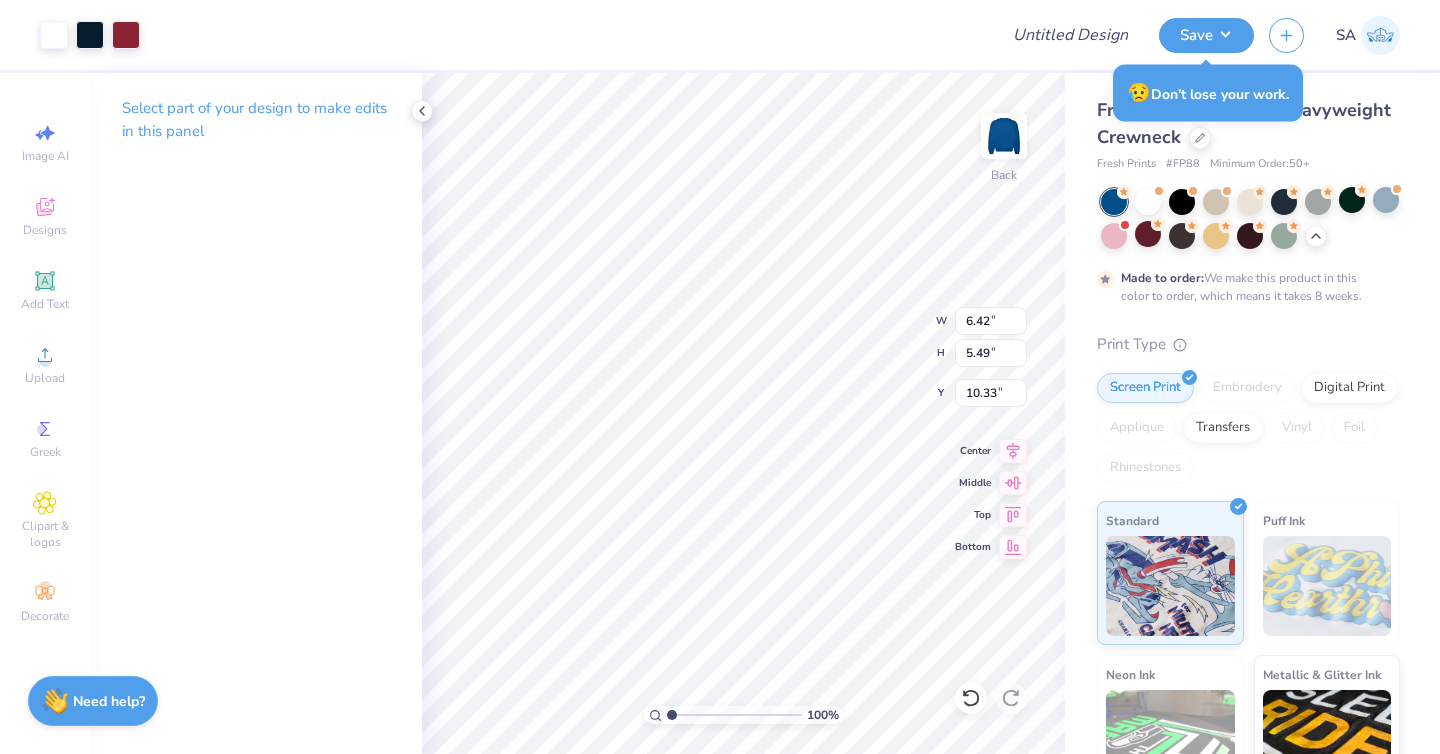 type on "7.04" 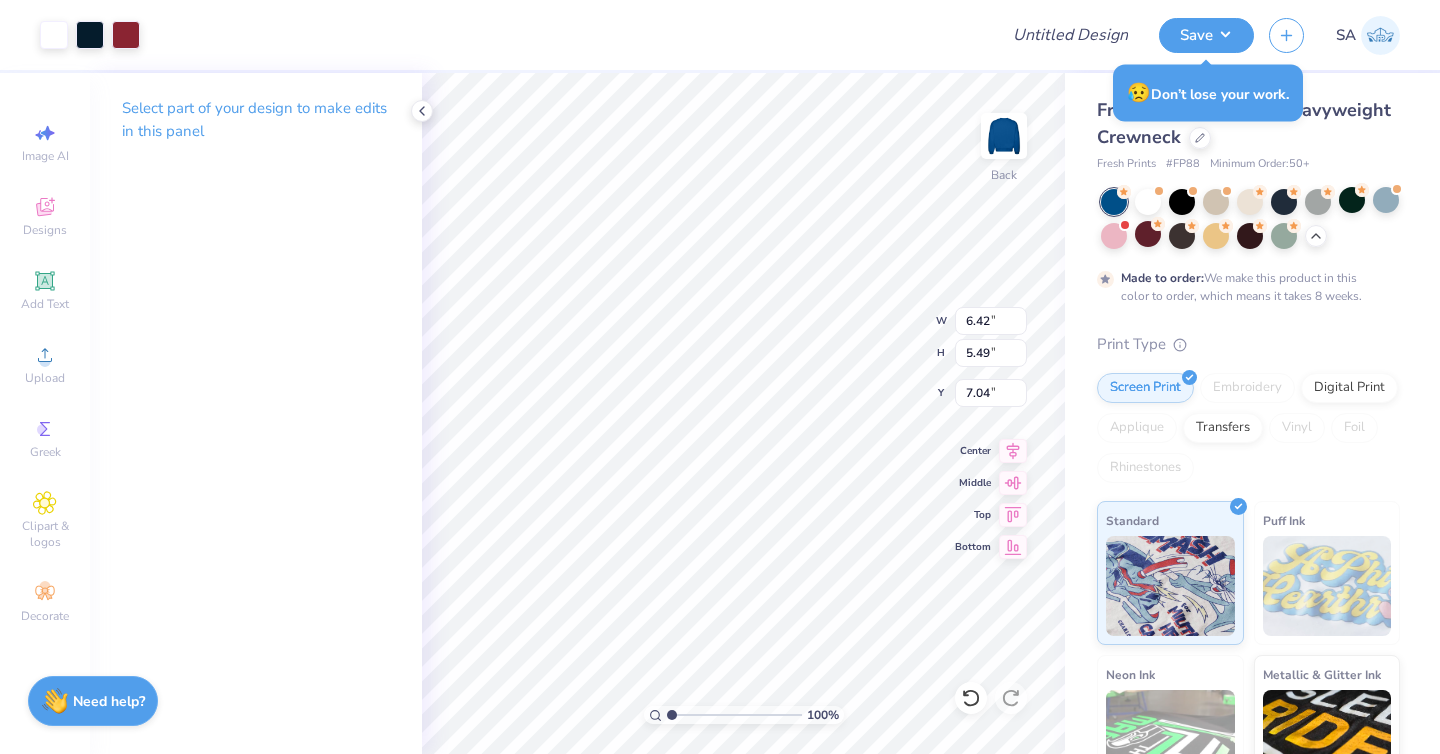 type on "7.49" 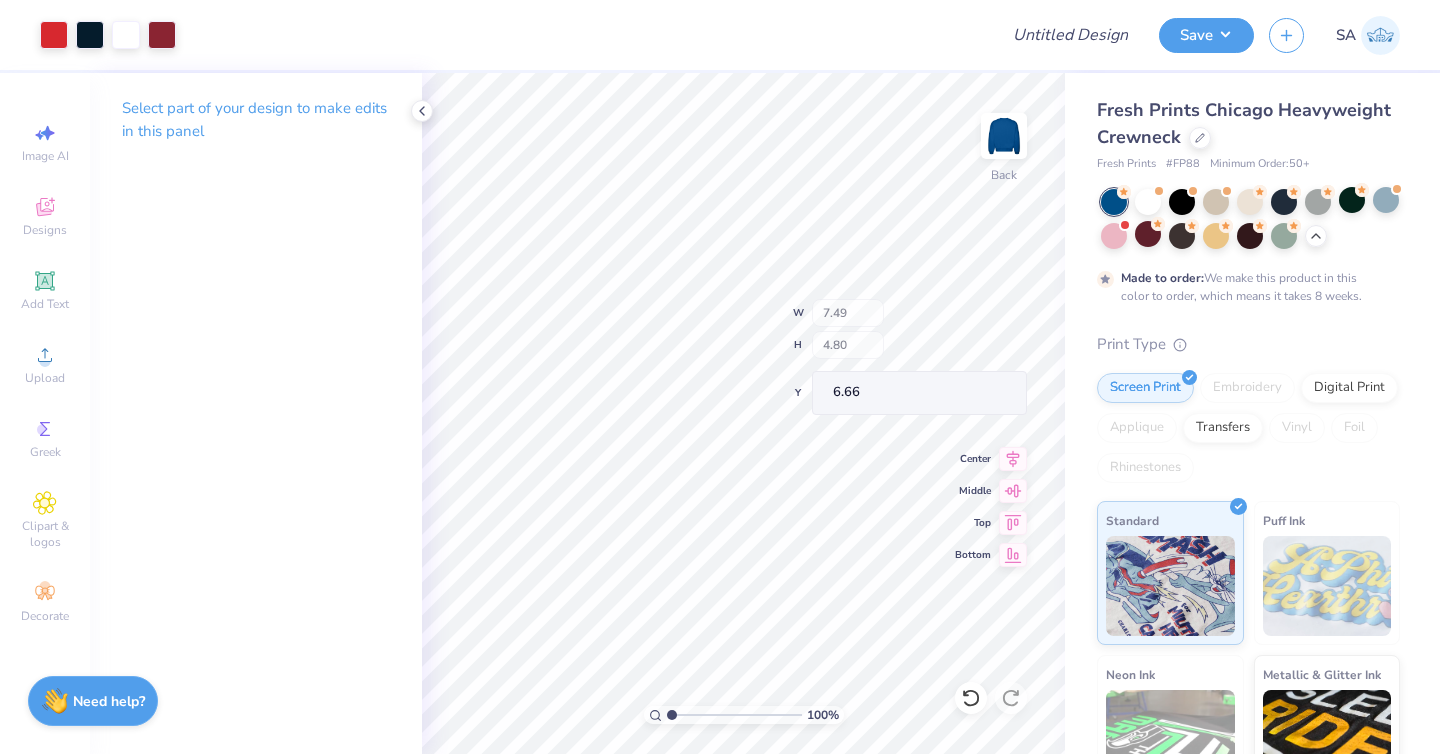 type on "6.09" 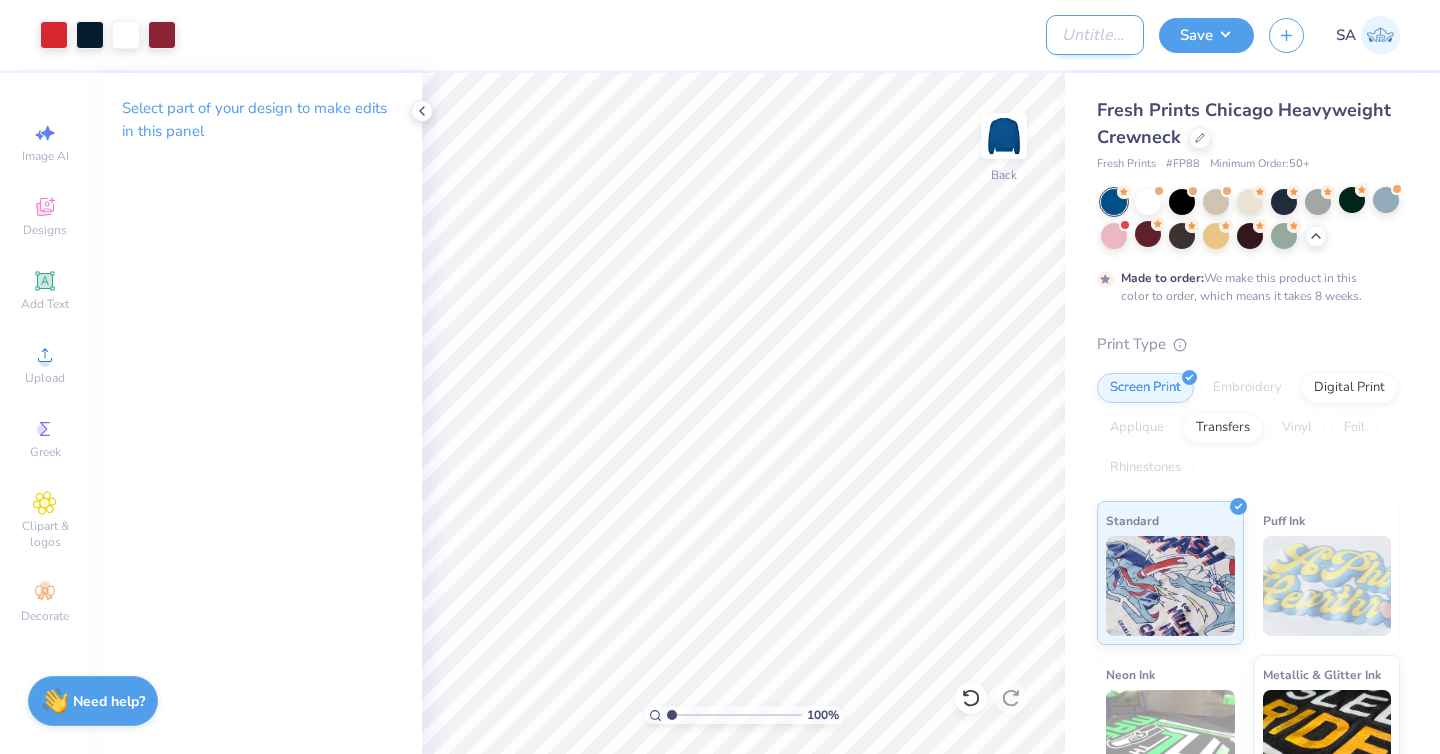 click on "Design Title" at bounding box center (1095, 35) 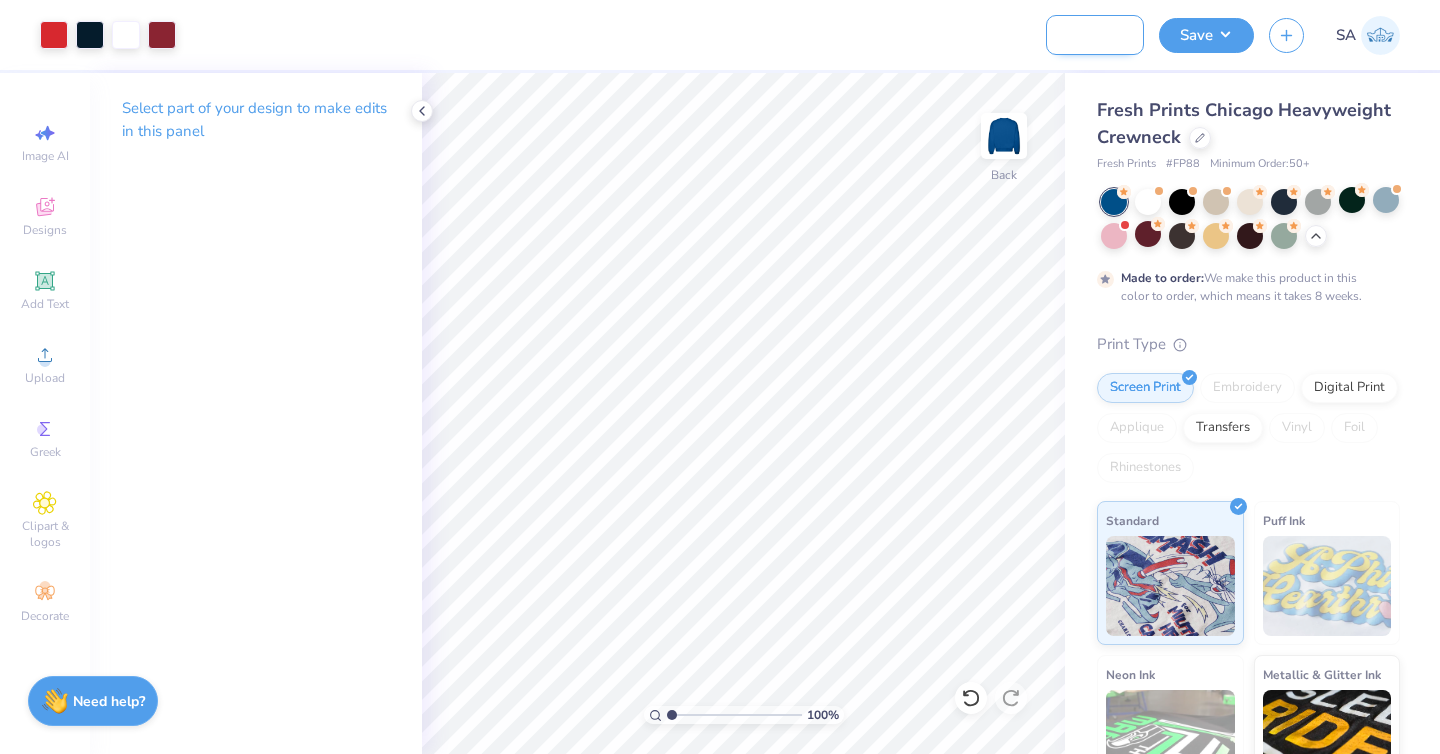 scroll, scrollTop: 0, scrollLeft: 71, axis: horizontal 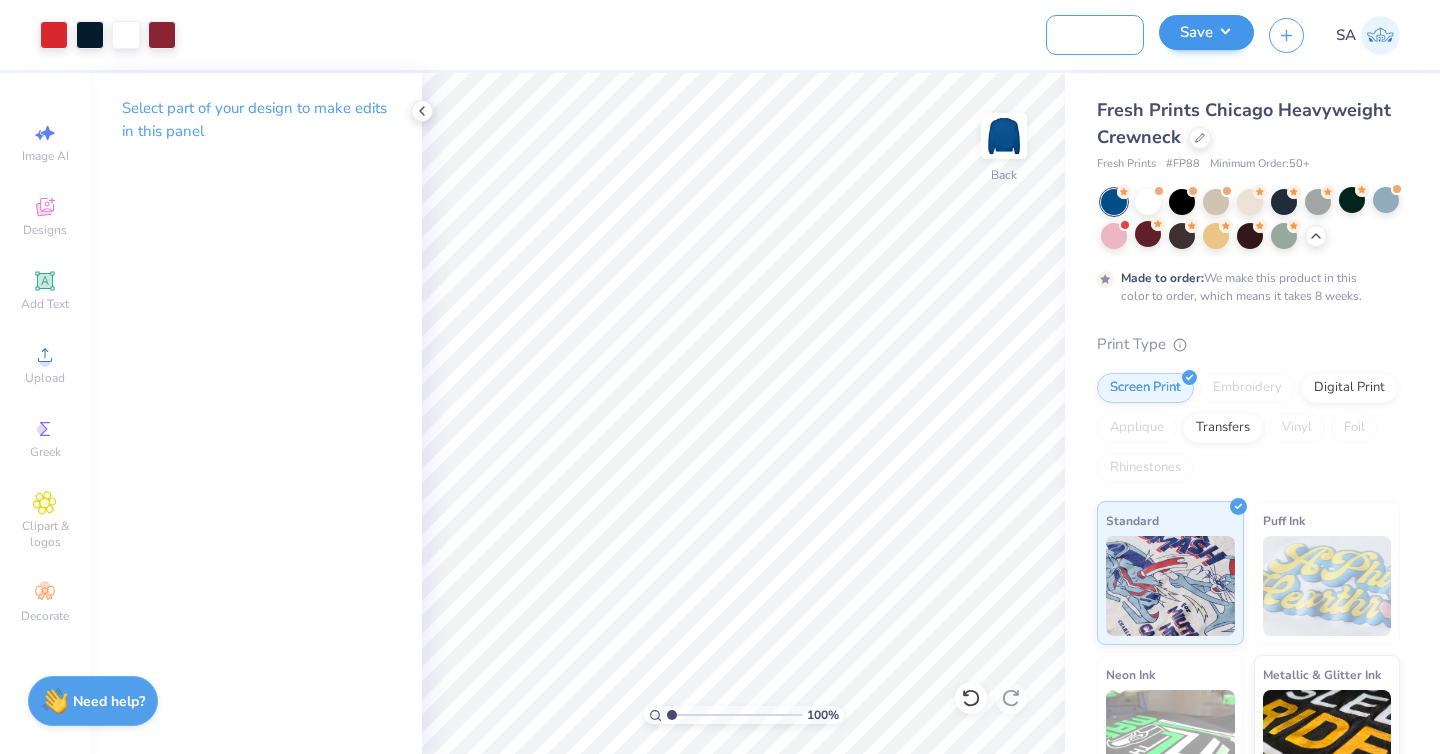 type on "RUGBY crewnecks" 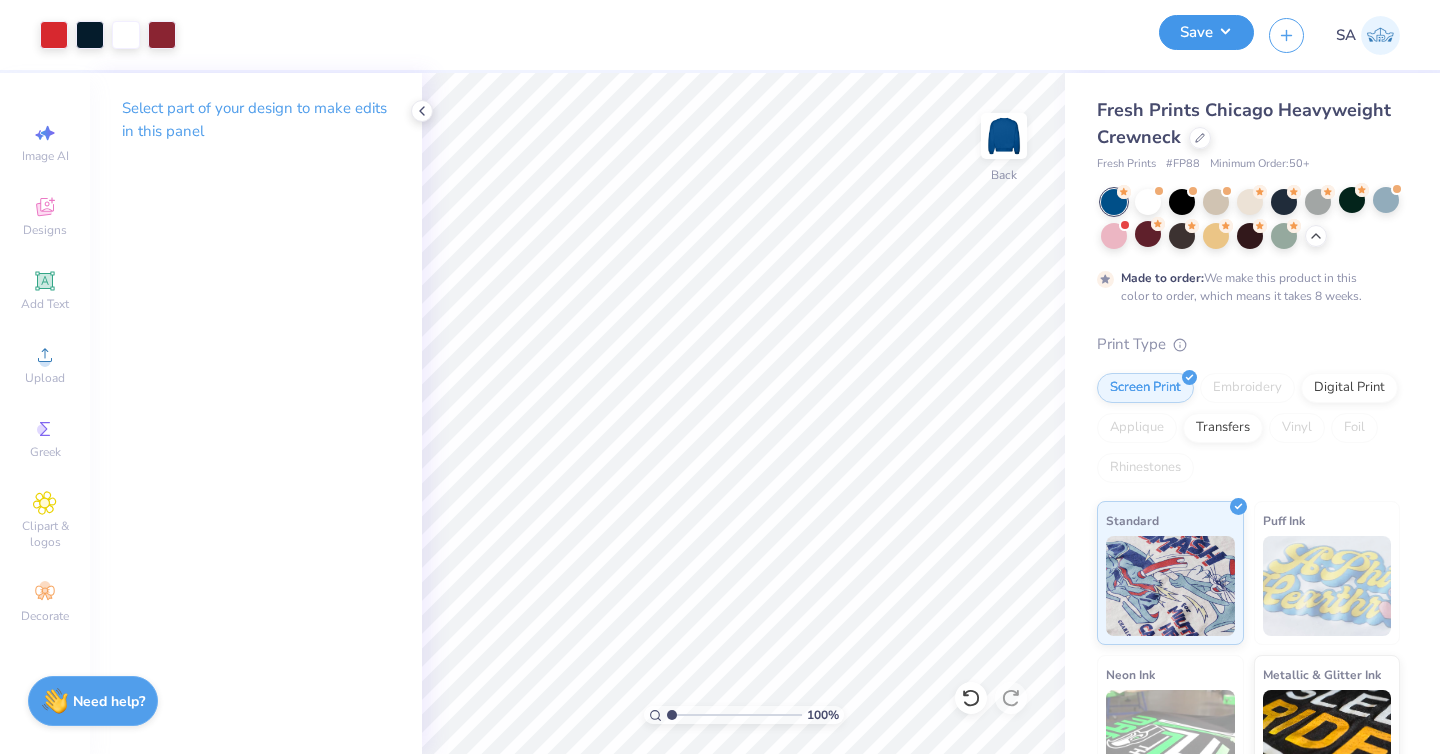click on "Save" at bounding box center [1206, 32] 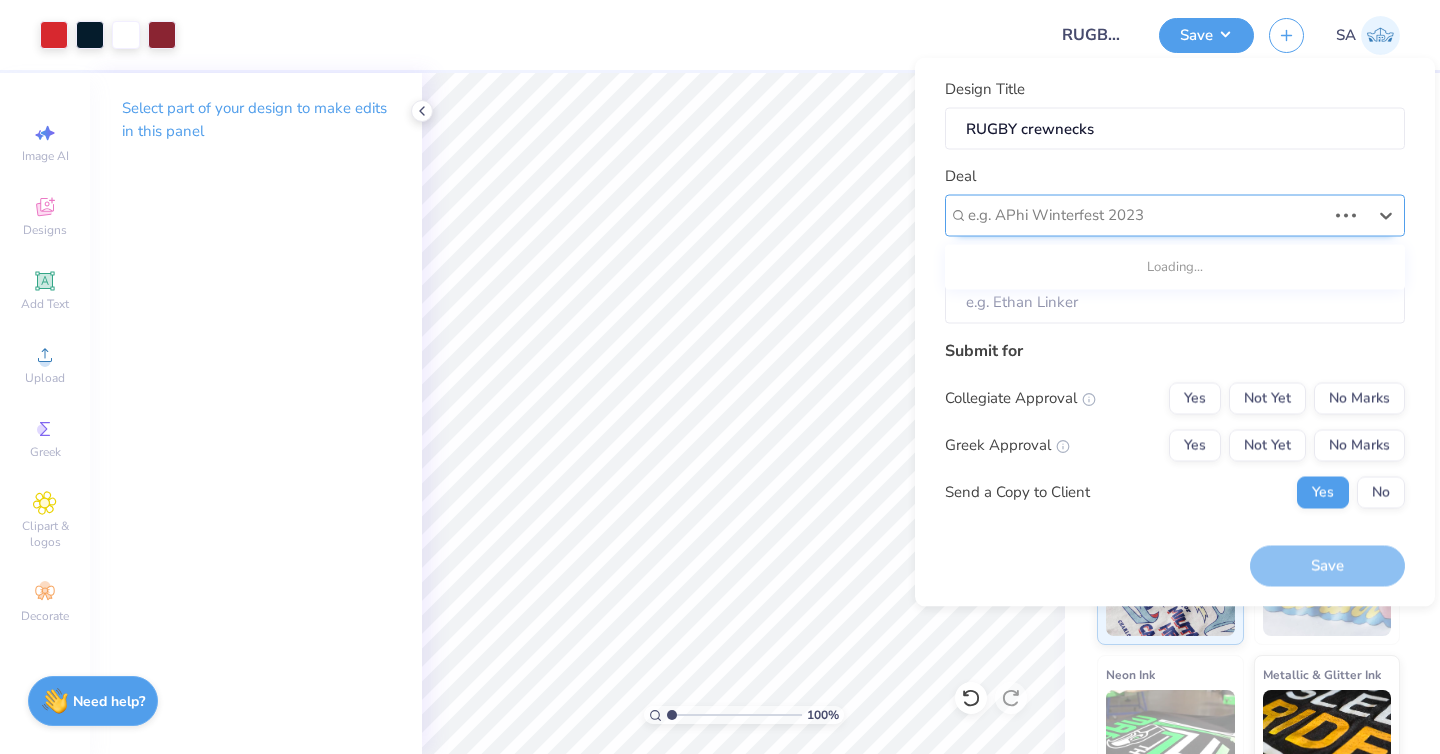 click at bounding box center [1147, 215] 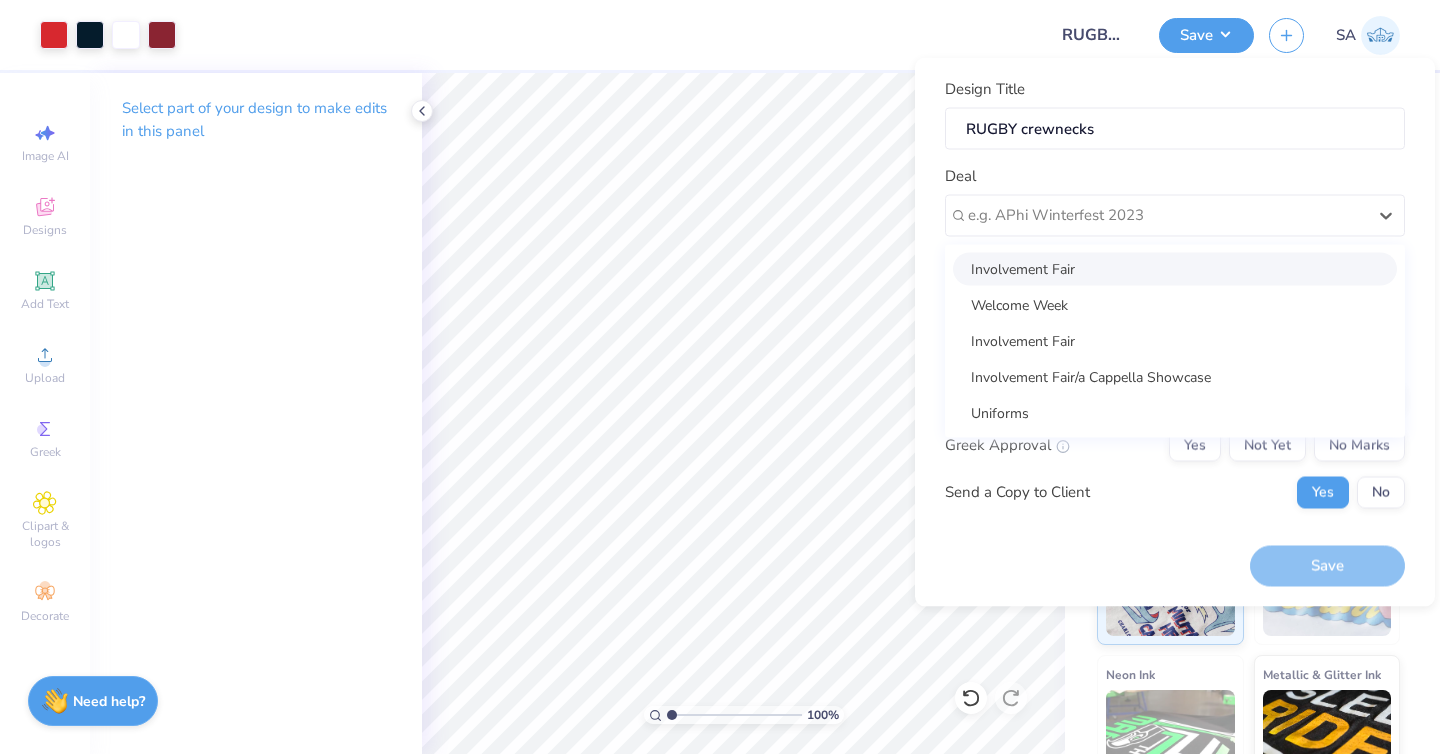 click on "Involvement Fair" at bounding box center [1175, 268] 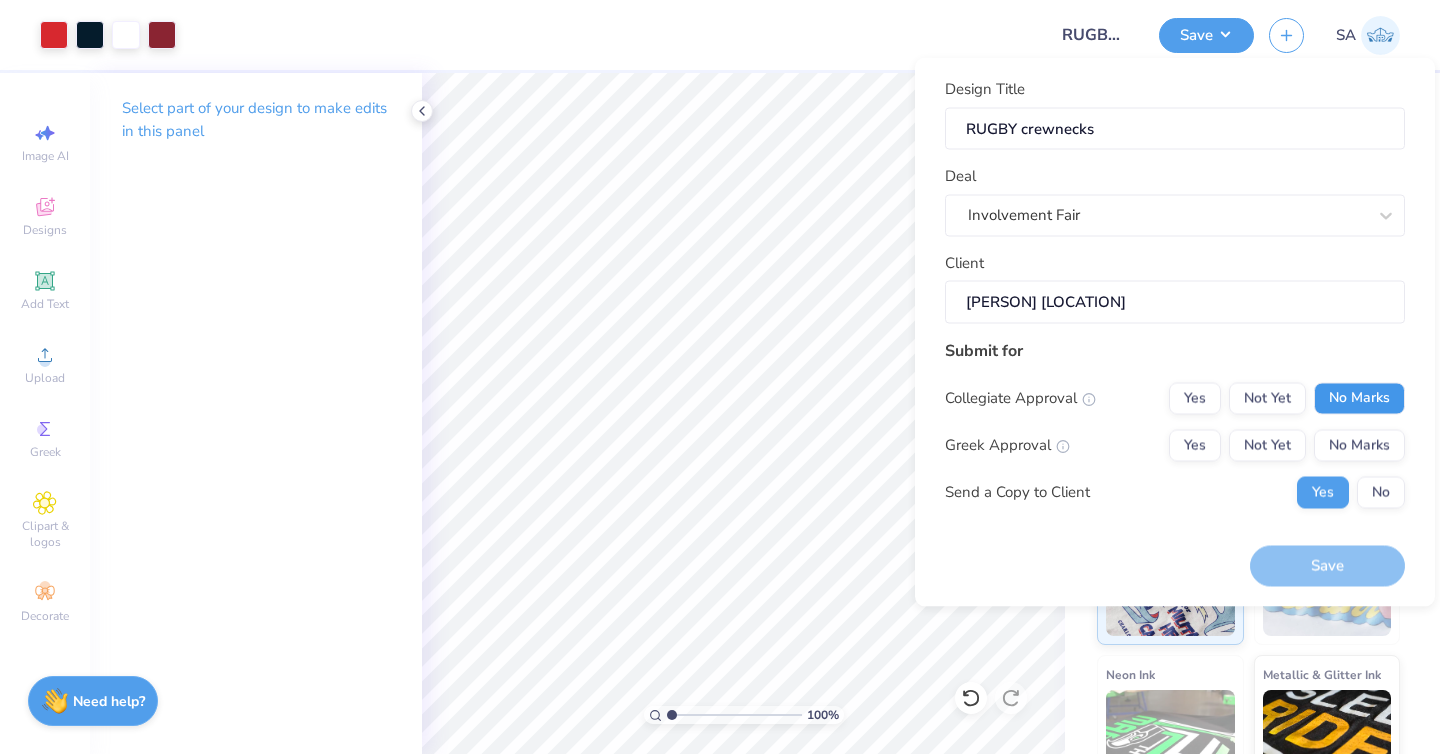 click on "No Marks" at bounding box center [1359, 398] 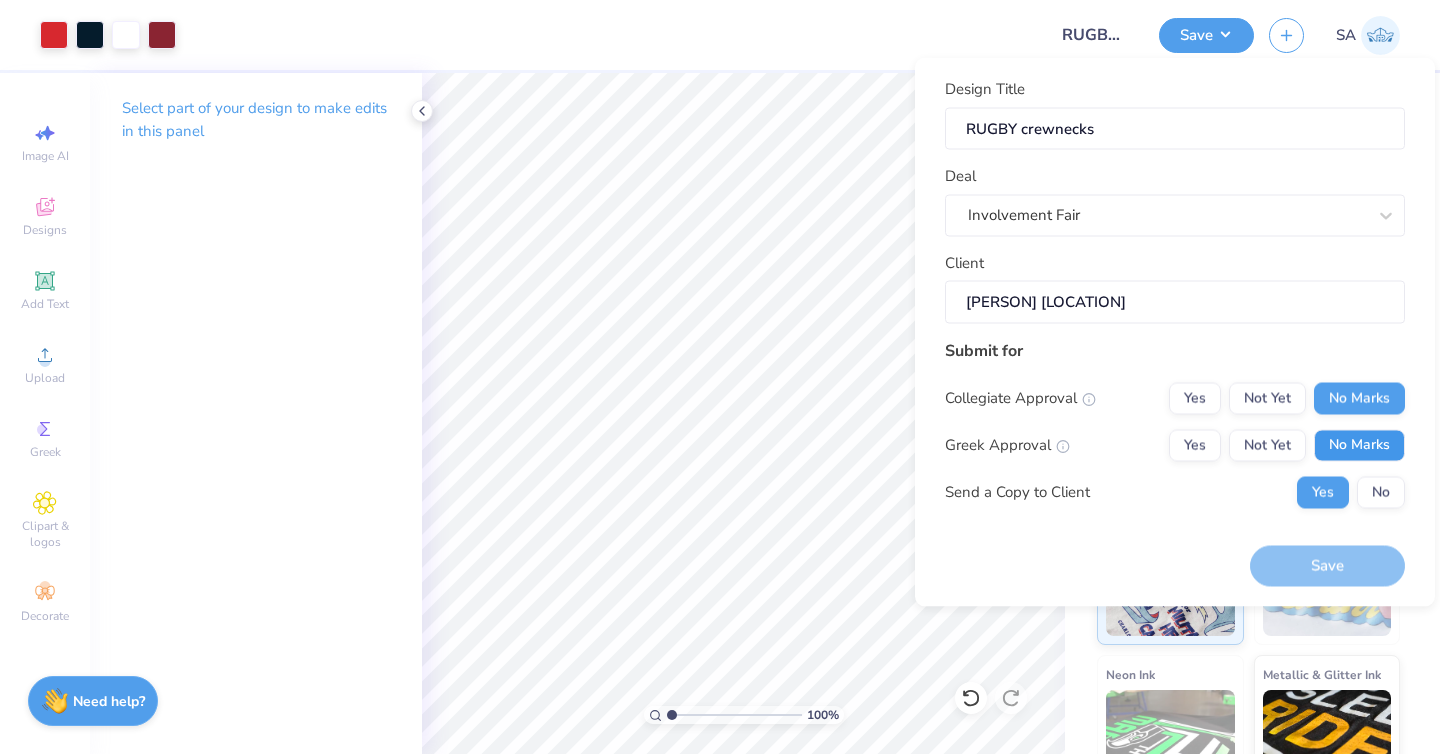 click on "No Marks" at bounding box center [1359, 445] 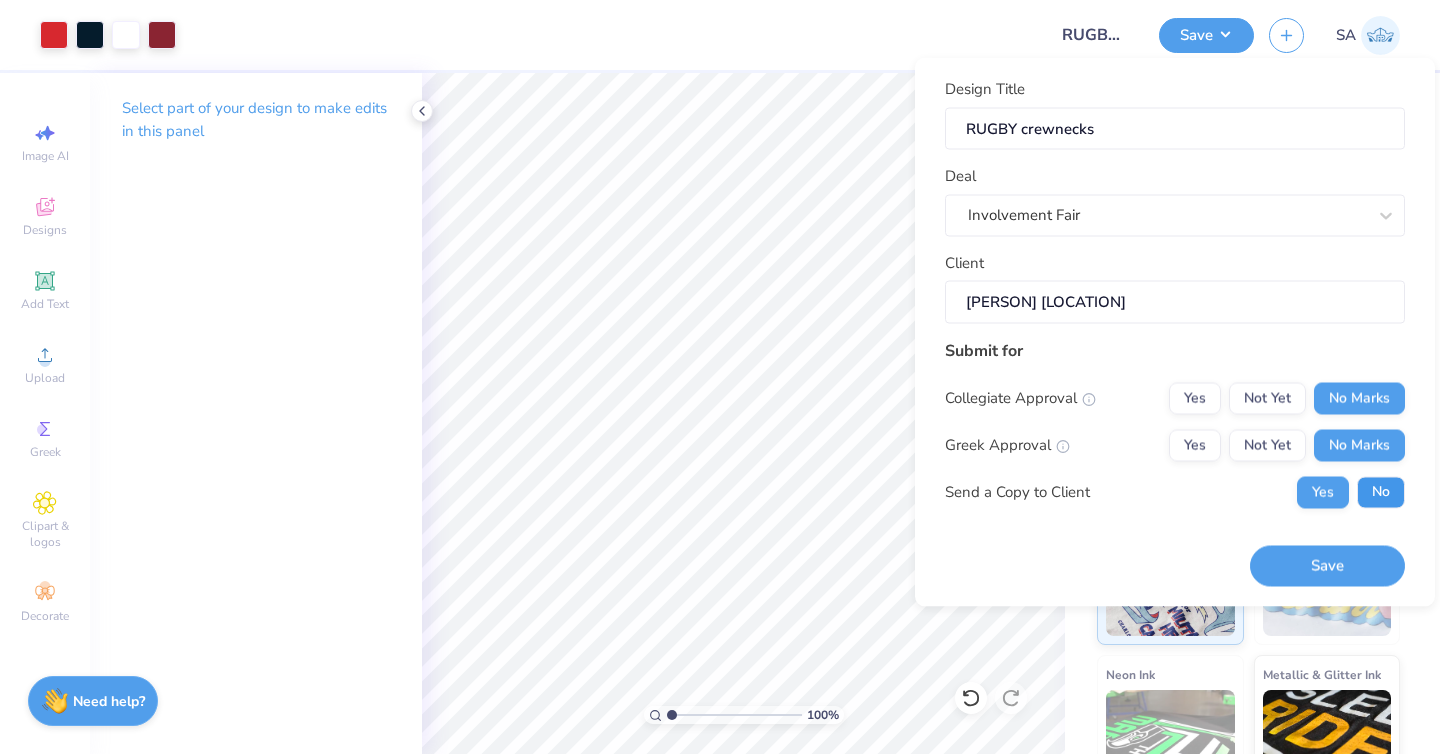click on "No" at bounding box center (1381, 492) 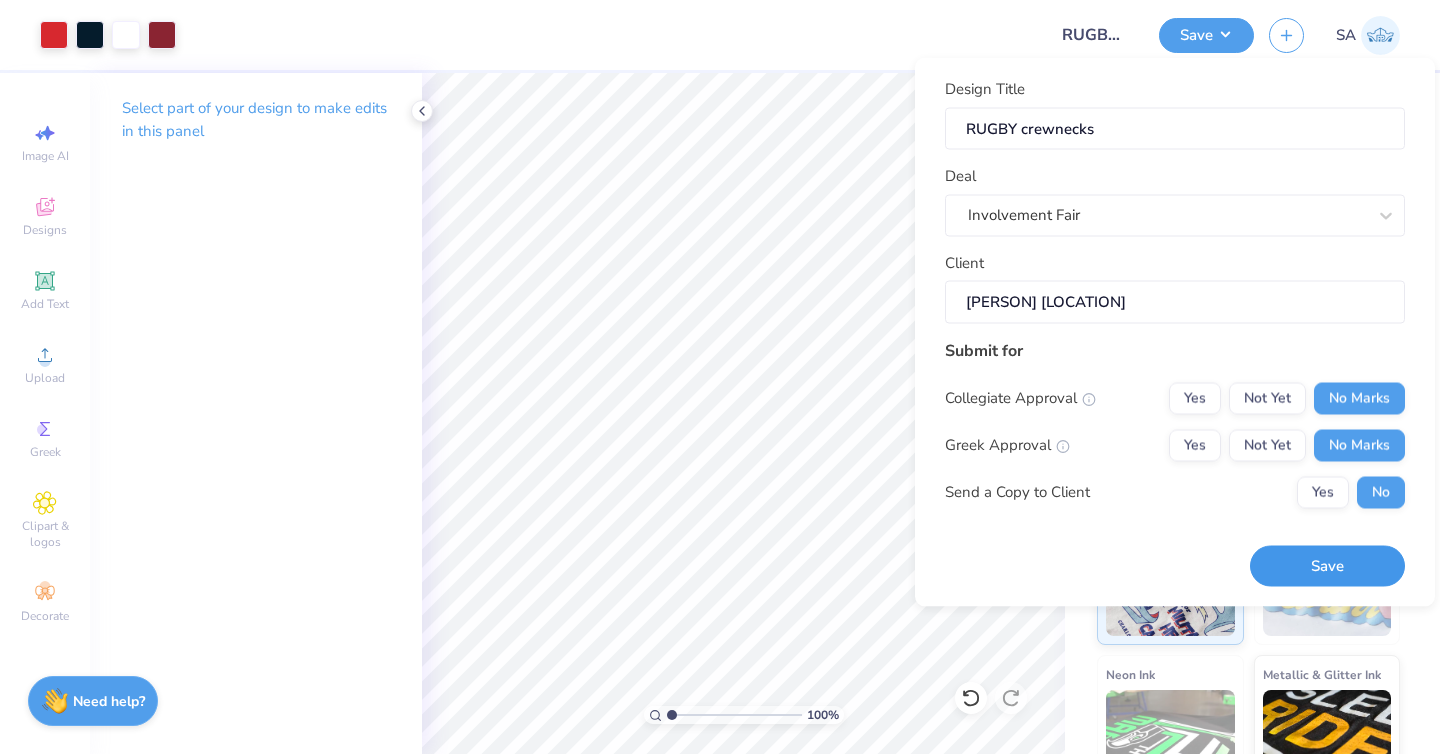 click on "Save" at bounding box center [1327, 566] 